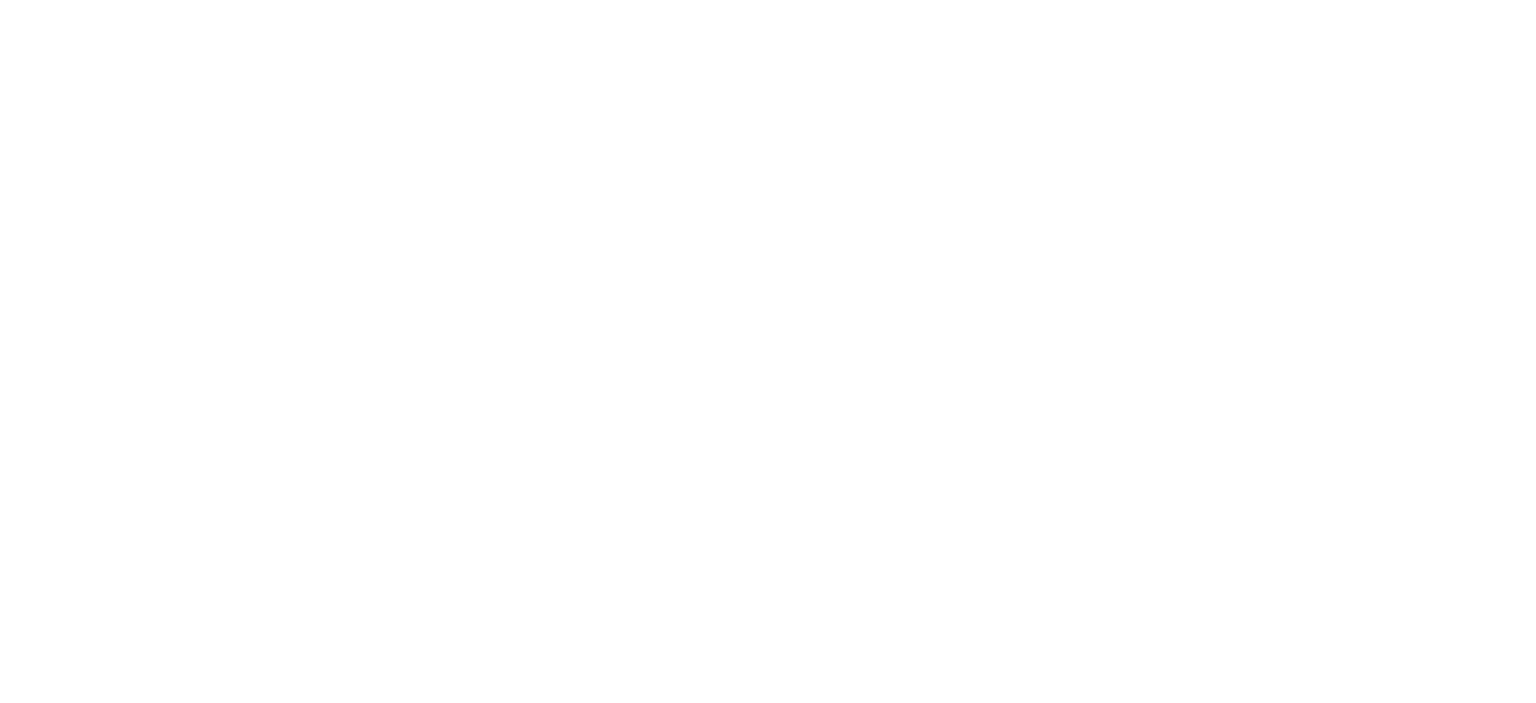 scroll, scrollTop: 0, scrollLeft: 0, axis: both 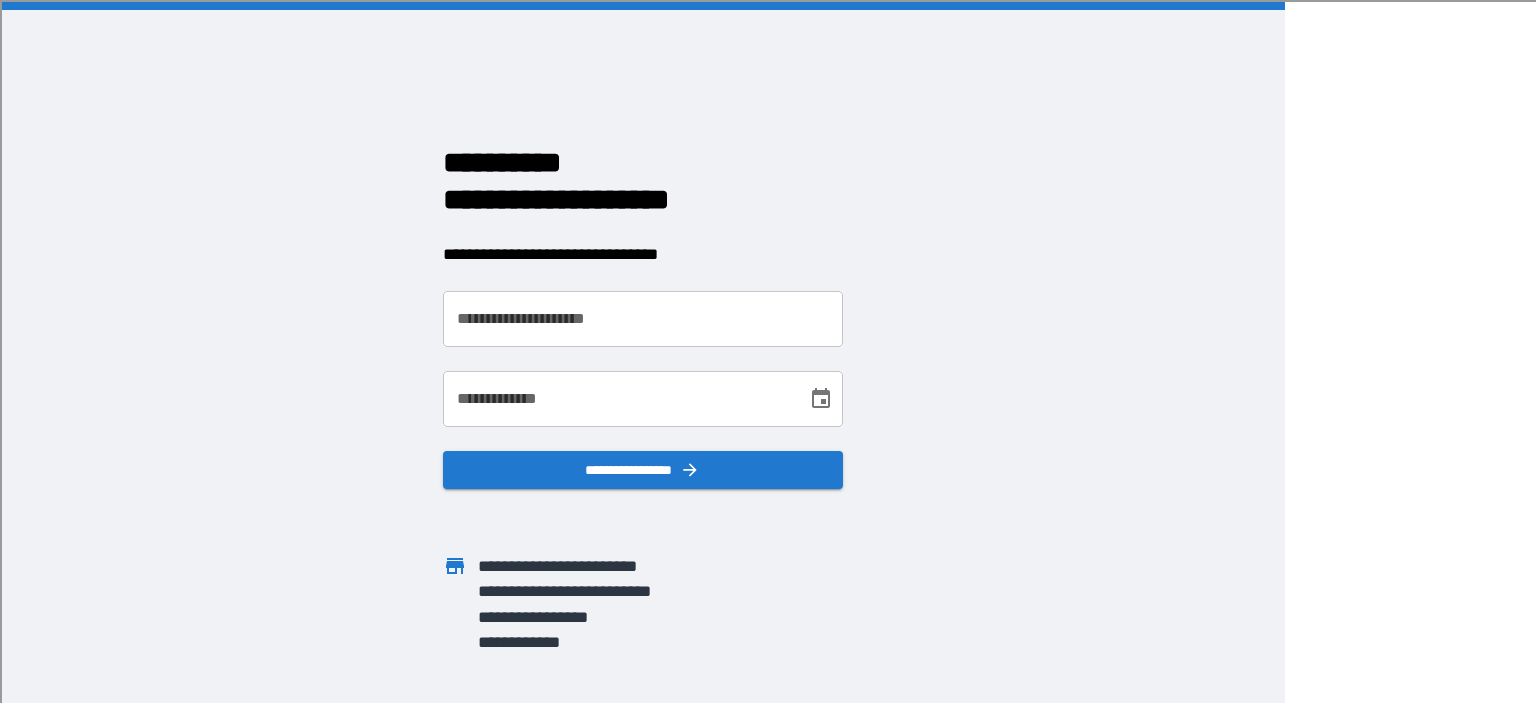 click on "**********" at bounding box center [643, 319] 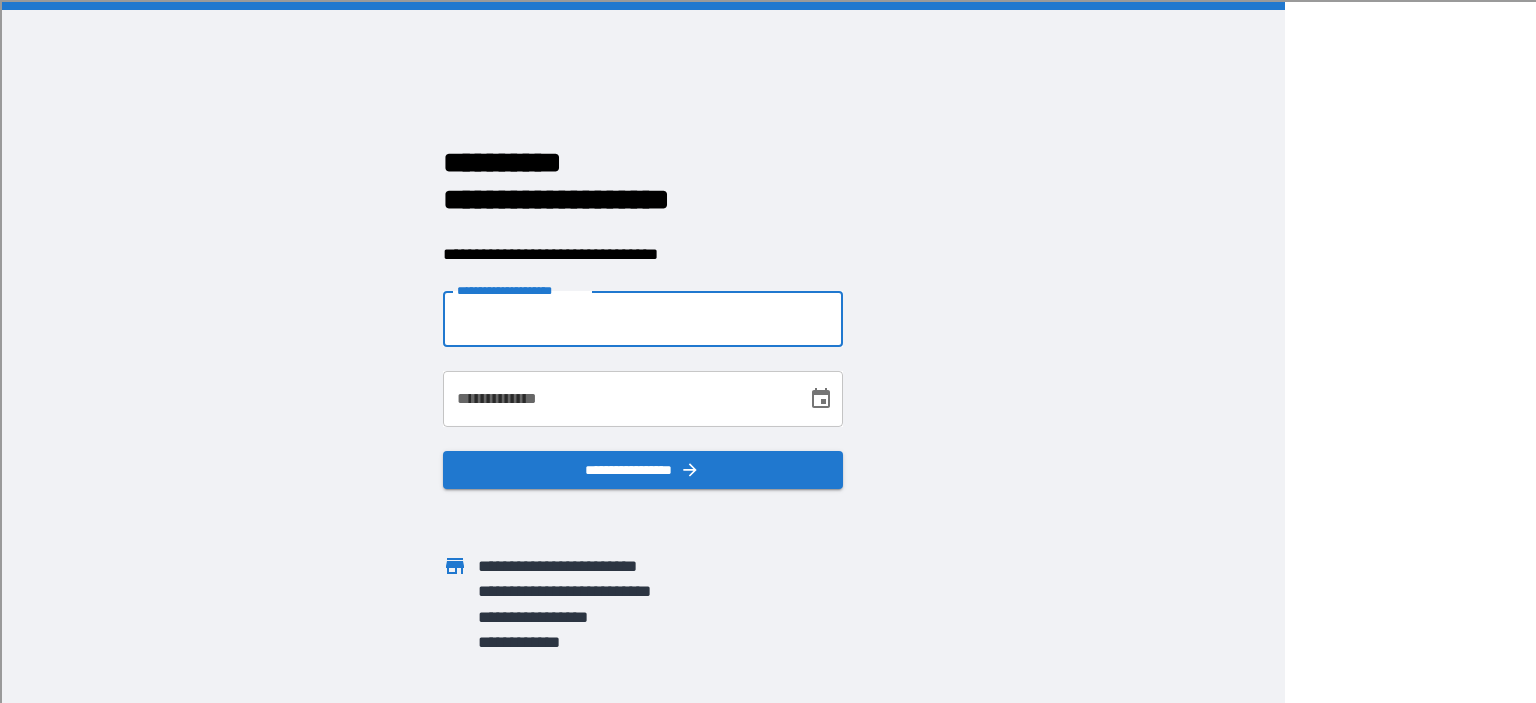 type on "**********" 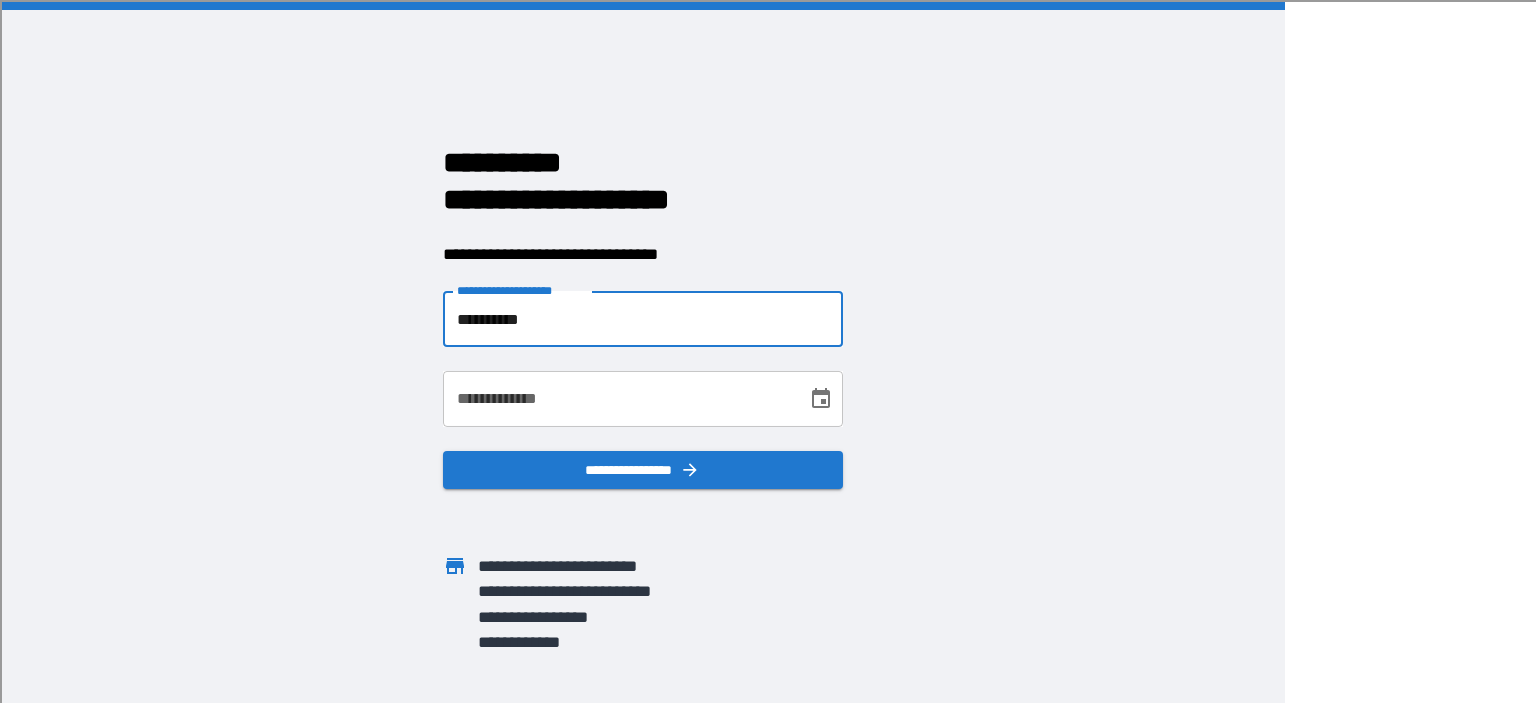 click on "**********" at bounding box center (618, 399) 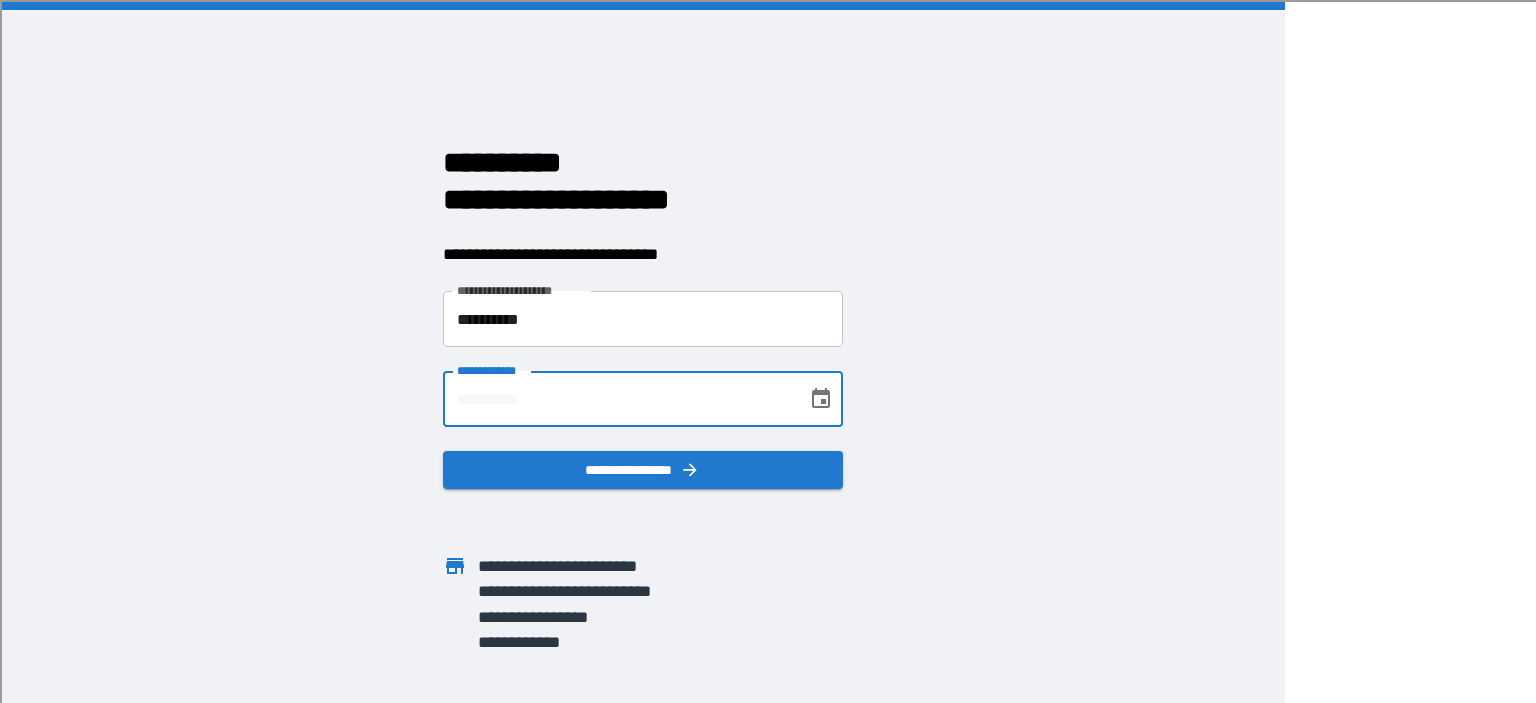 type on "**********" 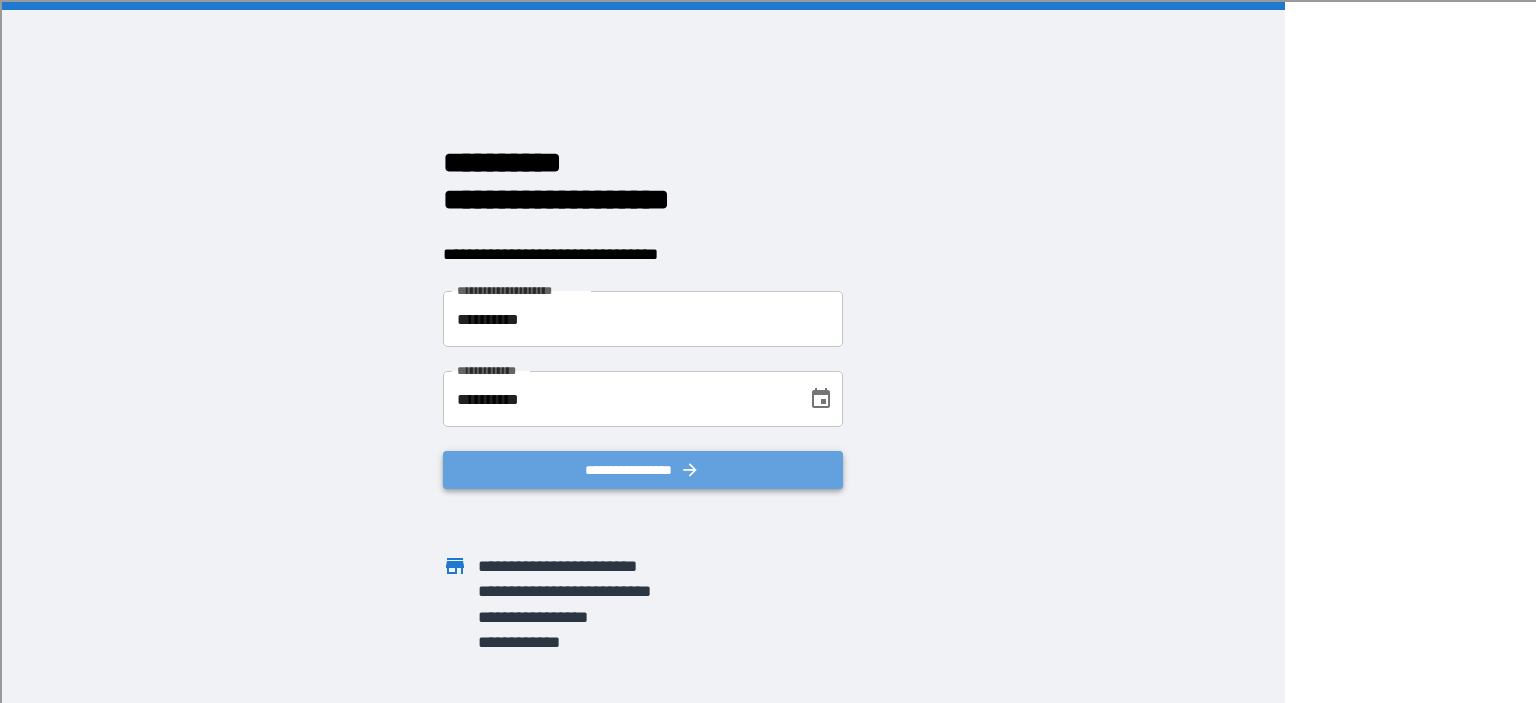 click on "**********" at bounding box center [643, 470] 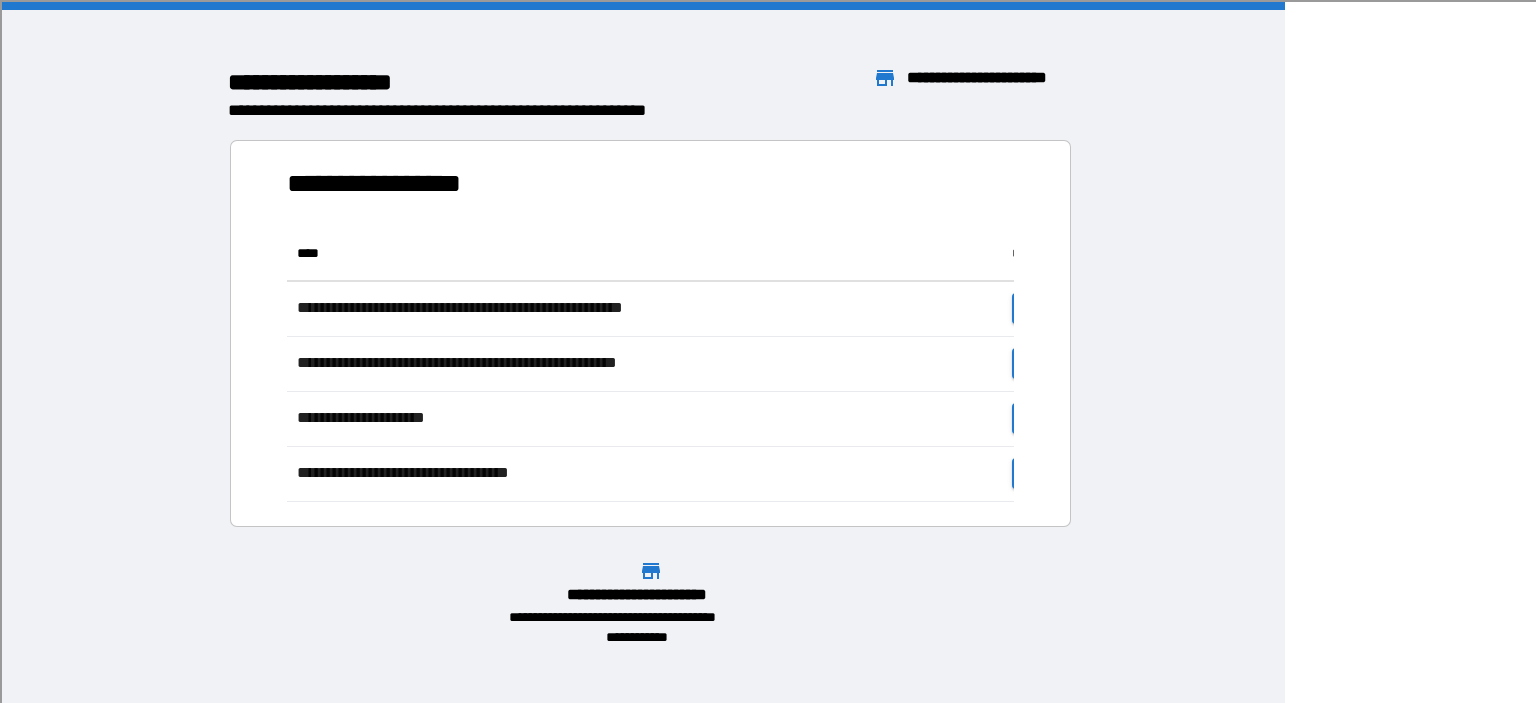 scroll, scrollTop: 16, scrollLeft: 16, axis: both 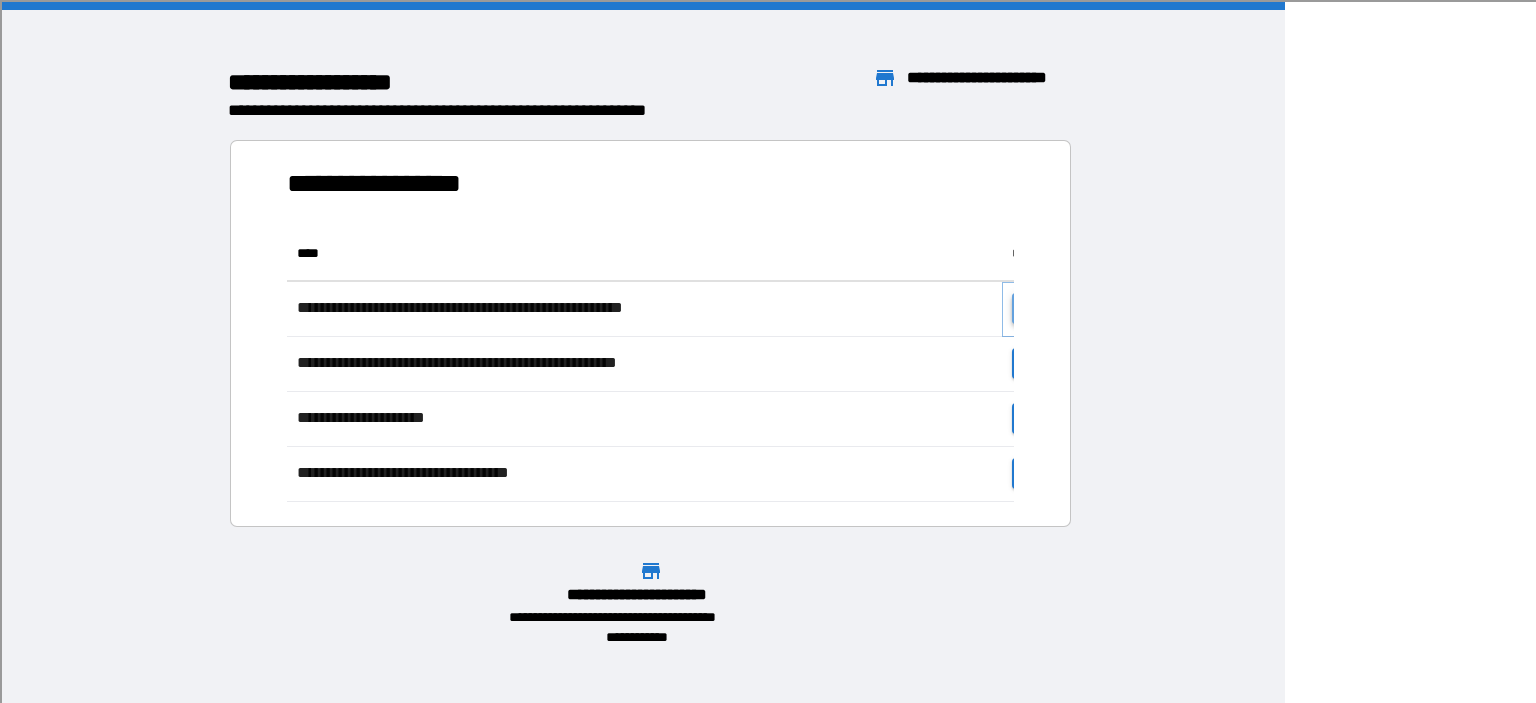 click on "**********" at bounding box center (1074, 308) 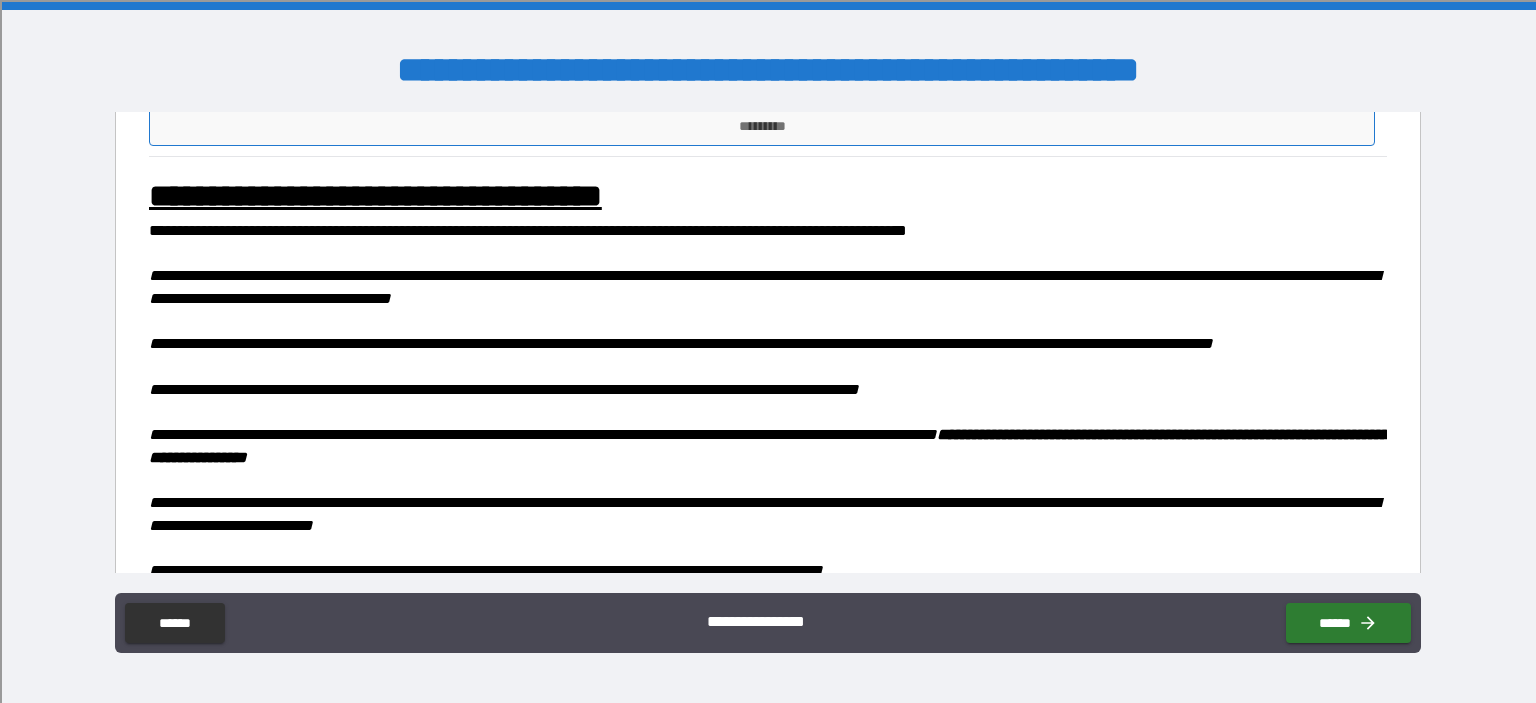 scroll, scrollTop: 986, scrollLeft: 0, axis: vertical 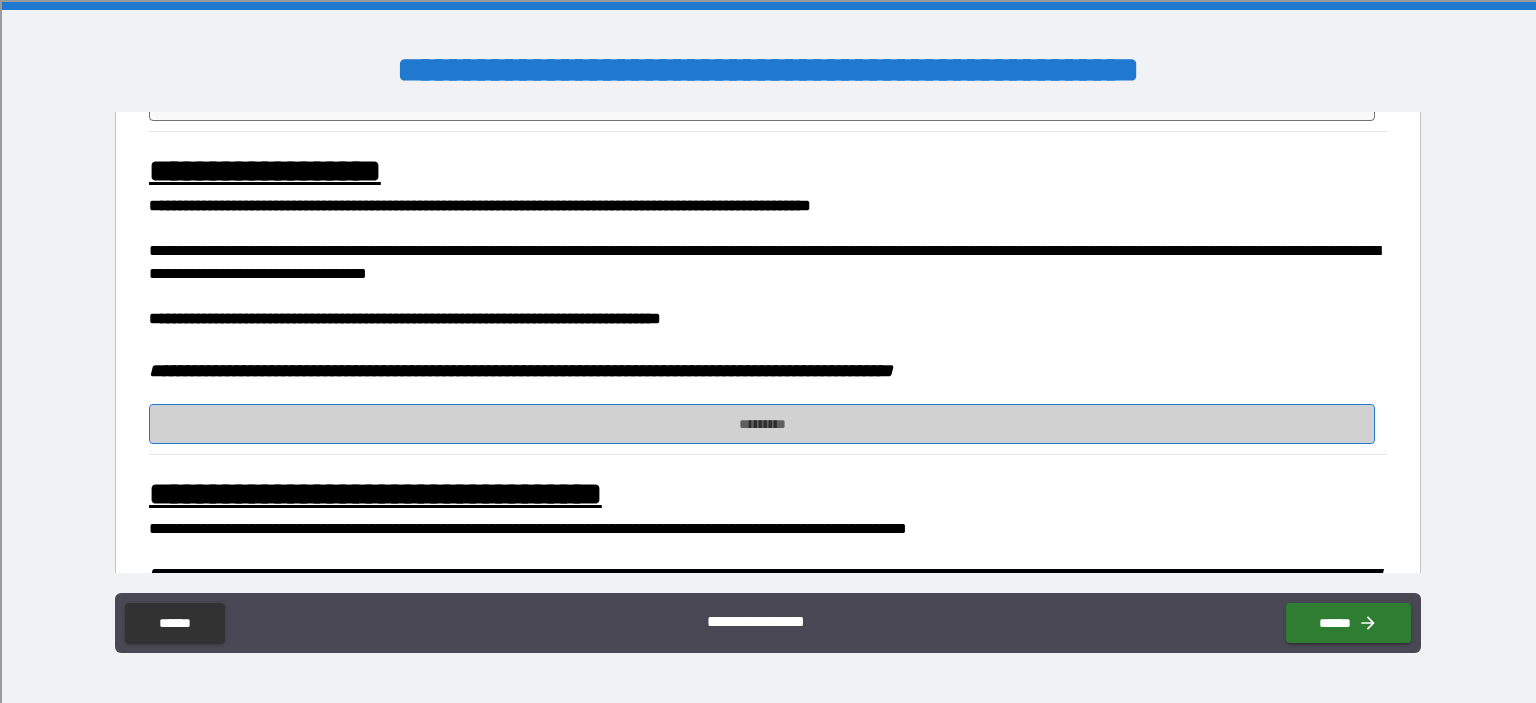 click on "*********" at bounding box center [762, 424] 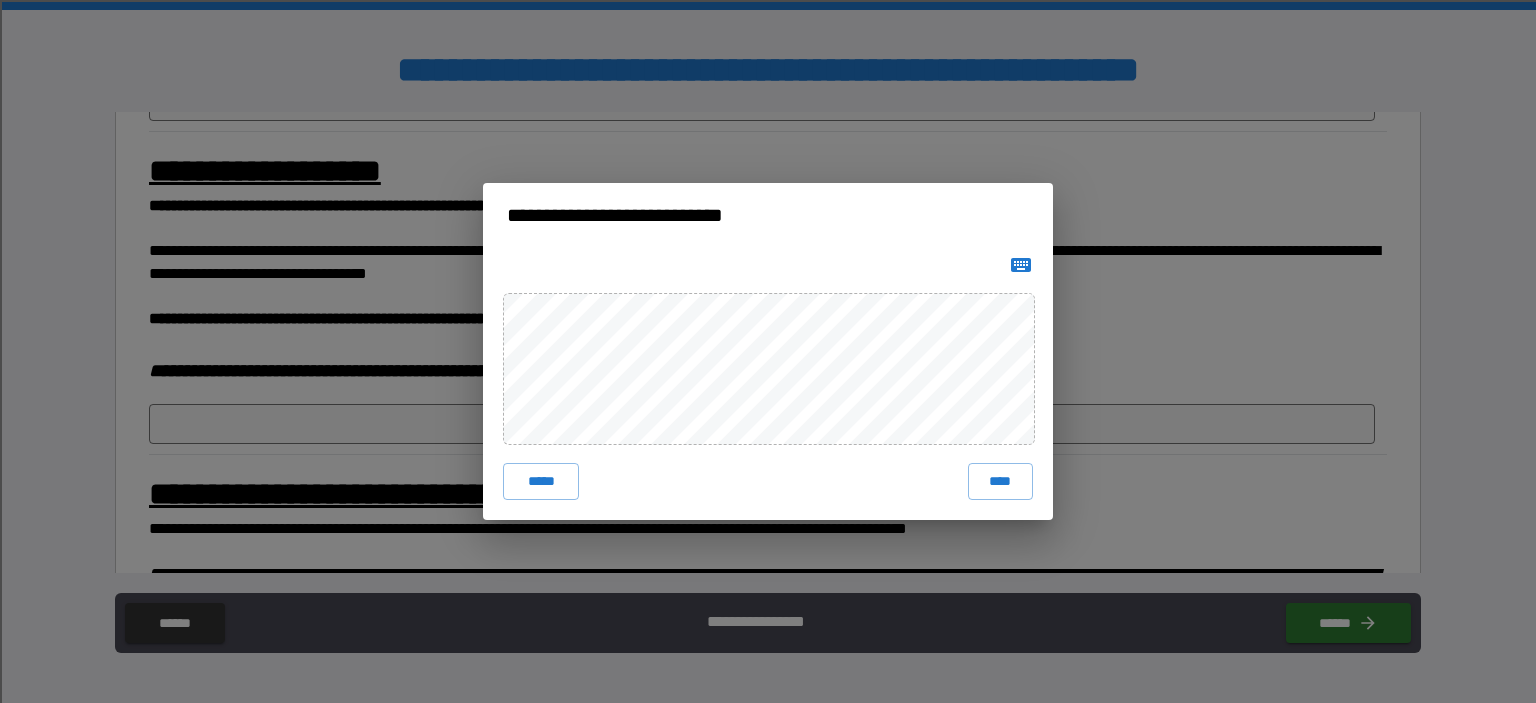 click on "***** ****" at bounding box center [768, 383] 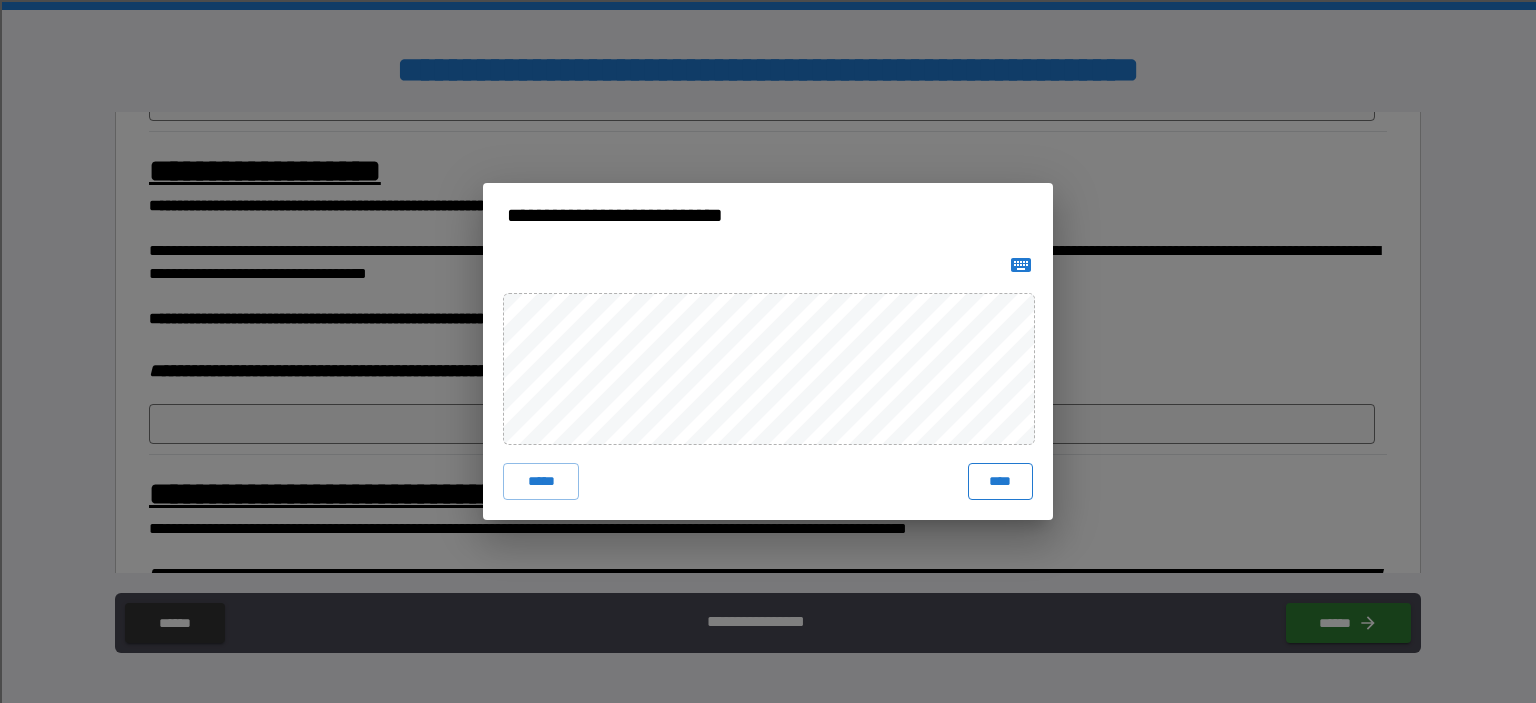 click on "****" at bounding box center [1000, 481] 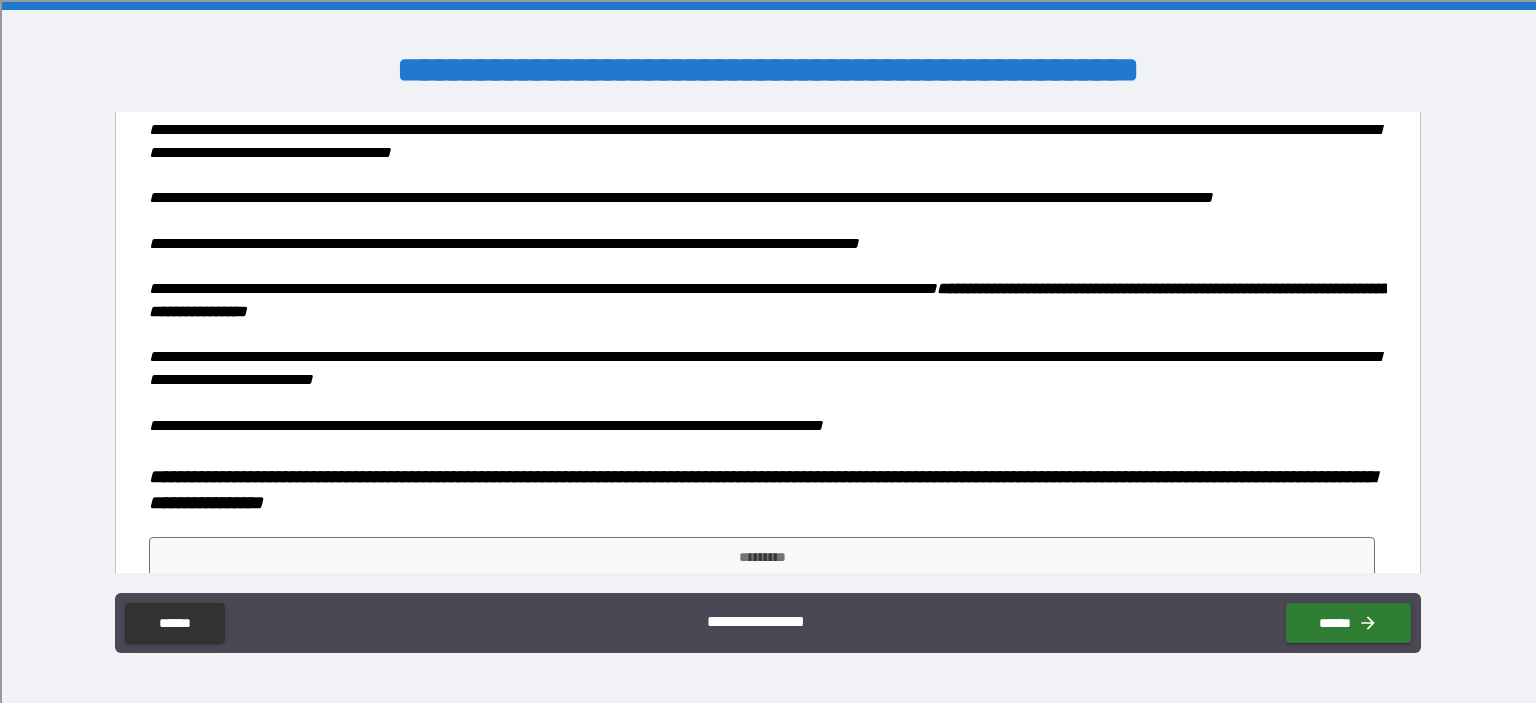 scroll, scrollTop: 1504, scrollLeft: 0, axis: vertical 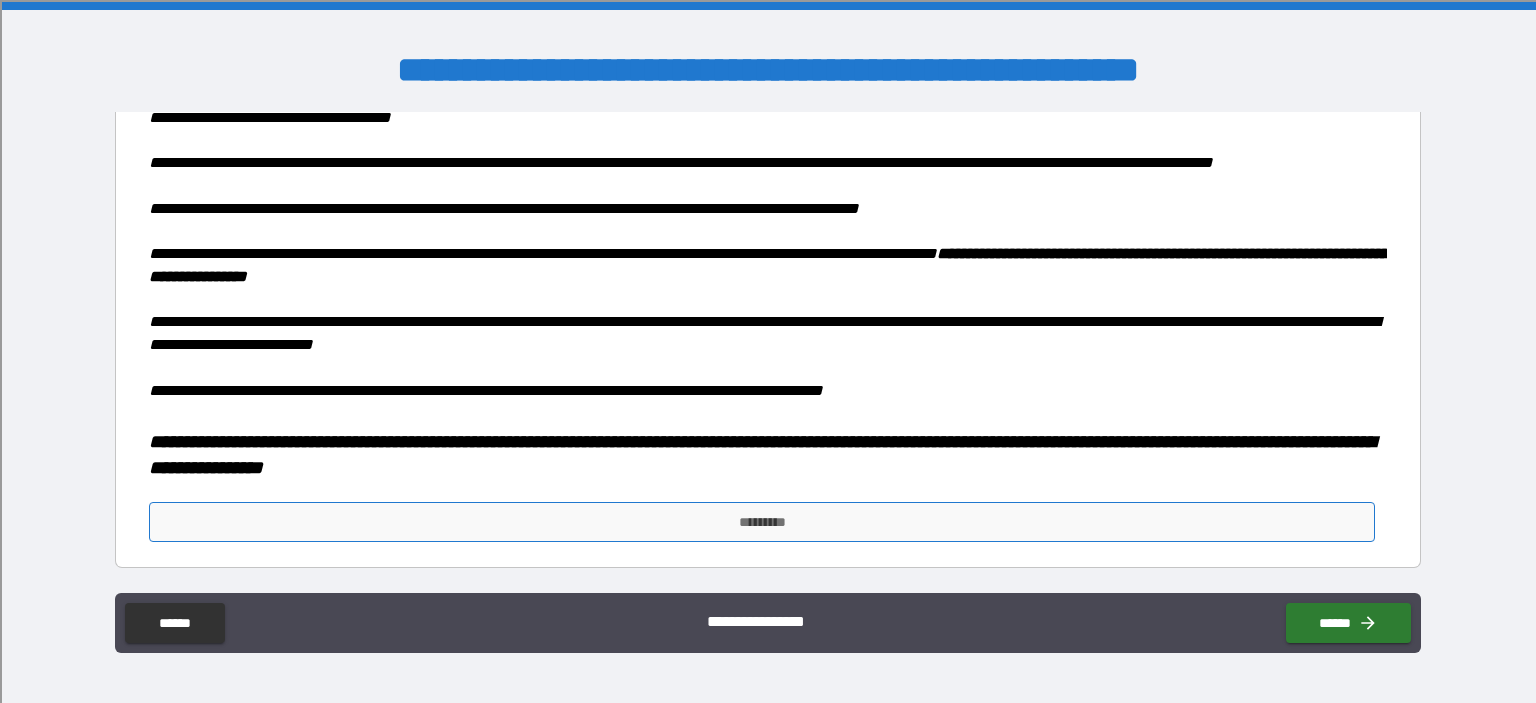 click on "*********" at bounding box center [762, 522] 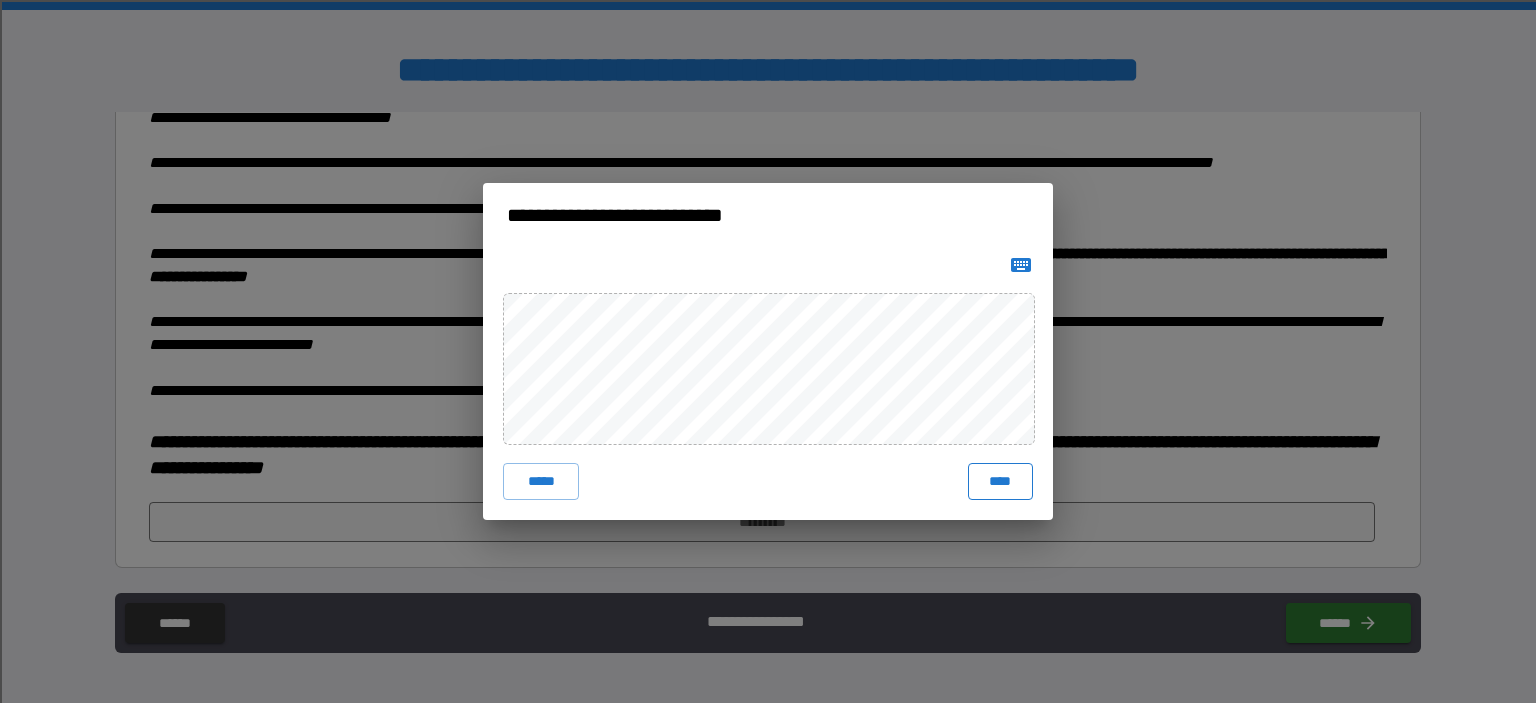click on "****" at bounding box center (1000, 481) 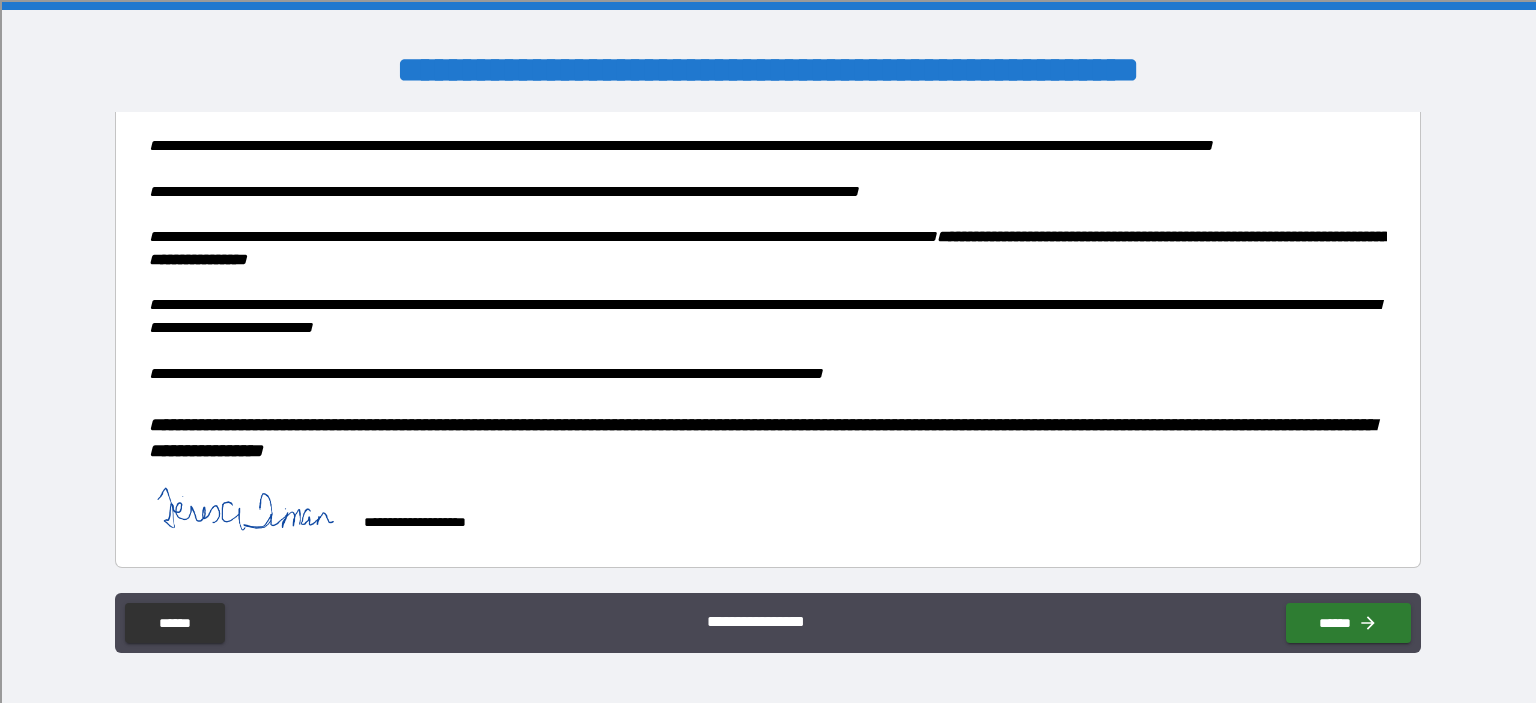 scroll, scrollTop: 1520, scrollLeft: 0, axis: vertical 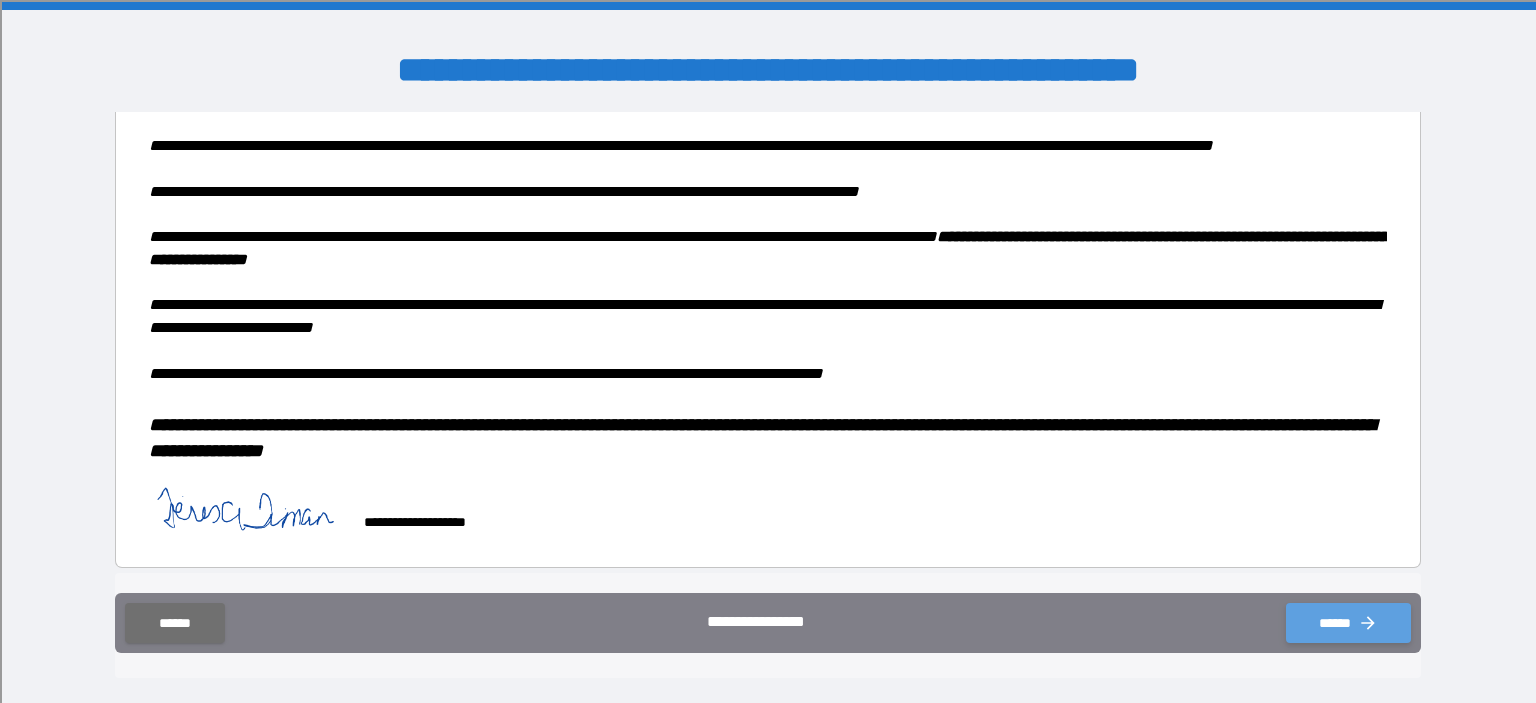 drag, startPoint x: 1351, startPoint y: 627, endPoint x: 1319, endPoint y: 654, distance: 41.868843 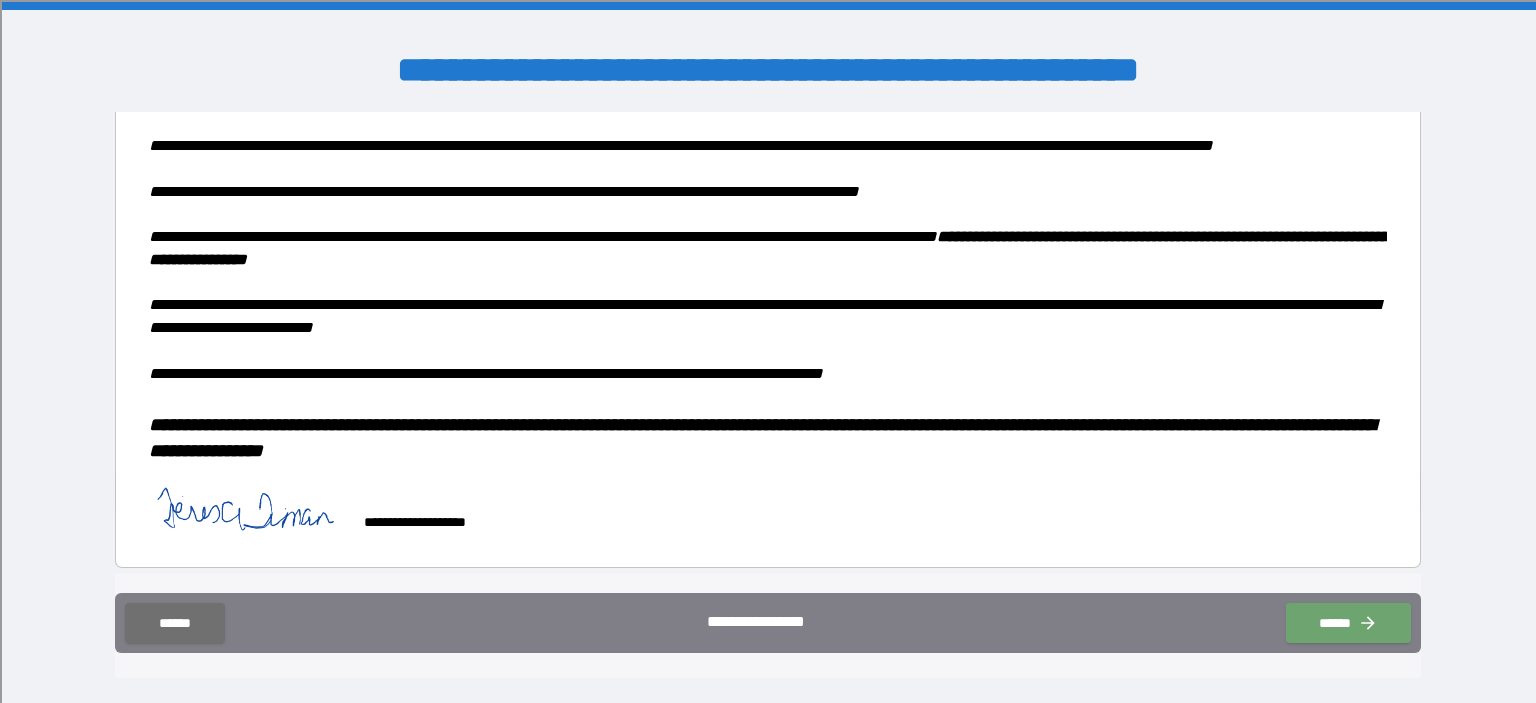 click on "******" at bounding box center (1348, 623) 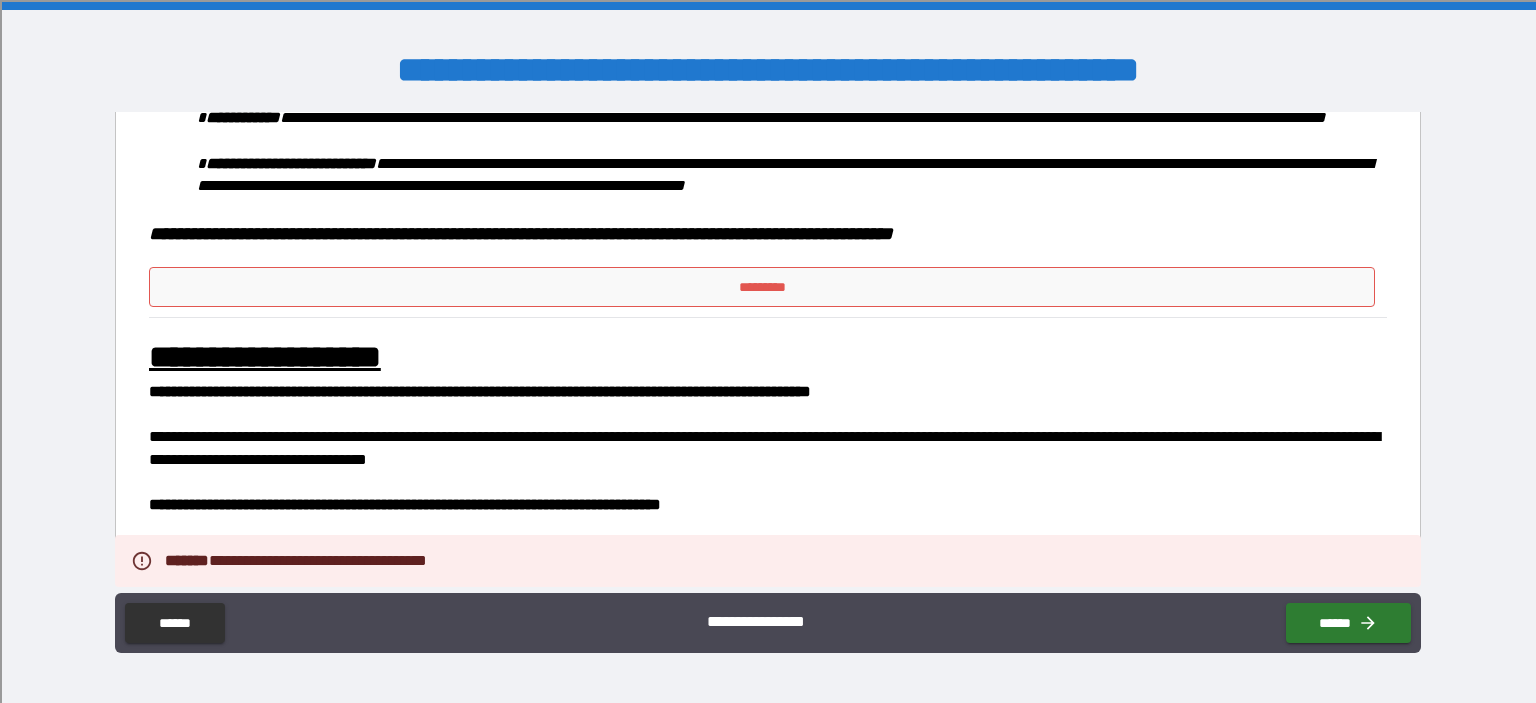 scroll, scrollTop: 820, scrollLeft: 0, axis: vertical 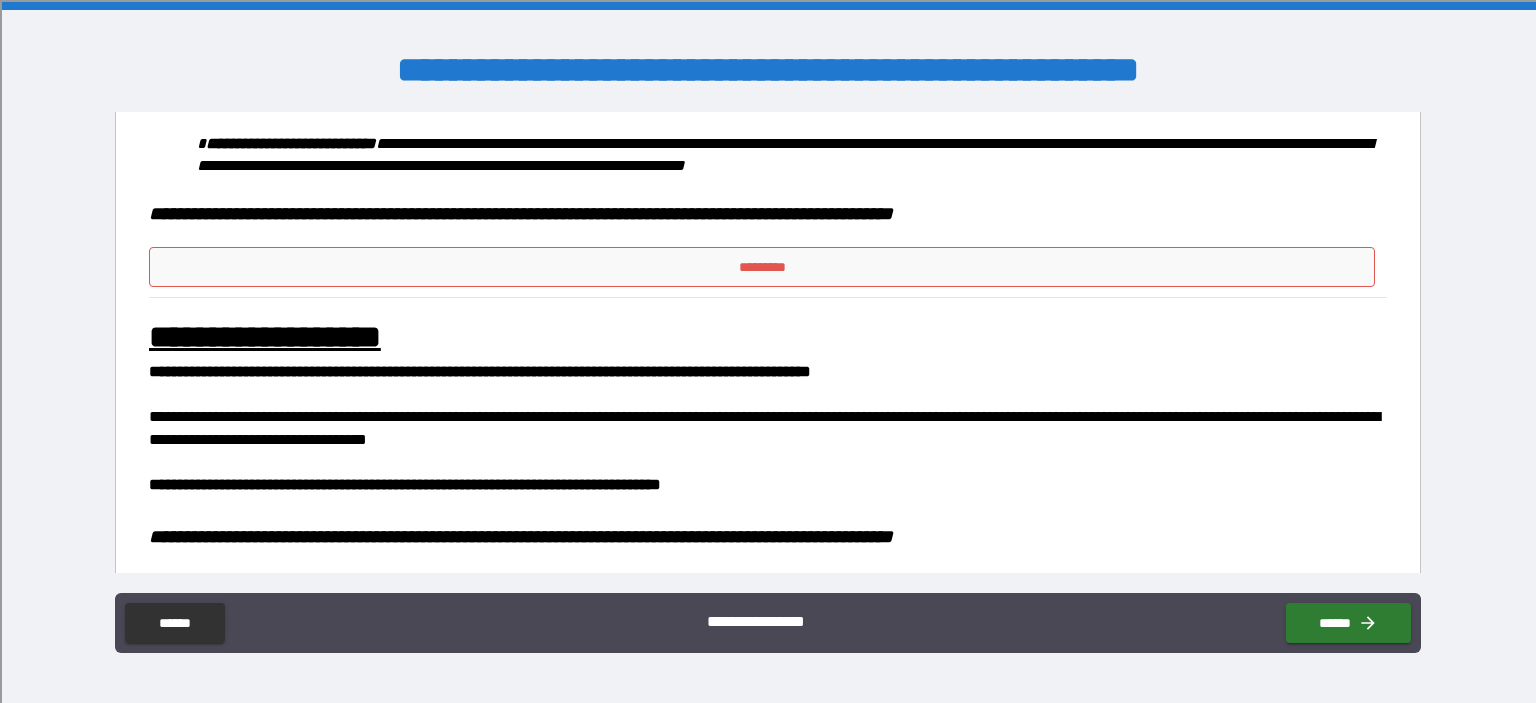 click on "*********" at bounding box center [762, 267] 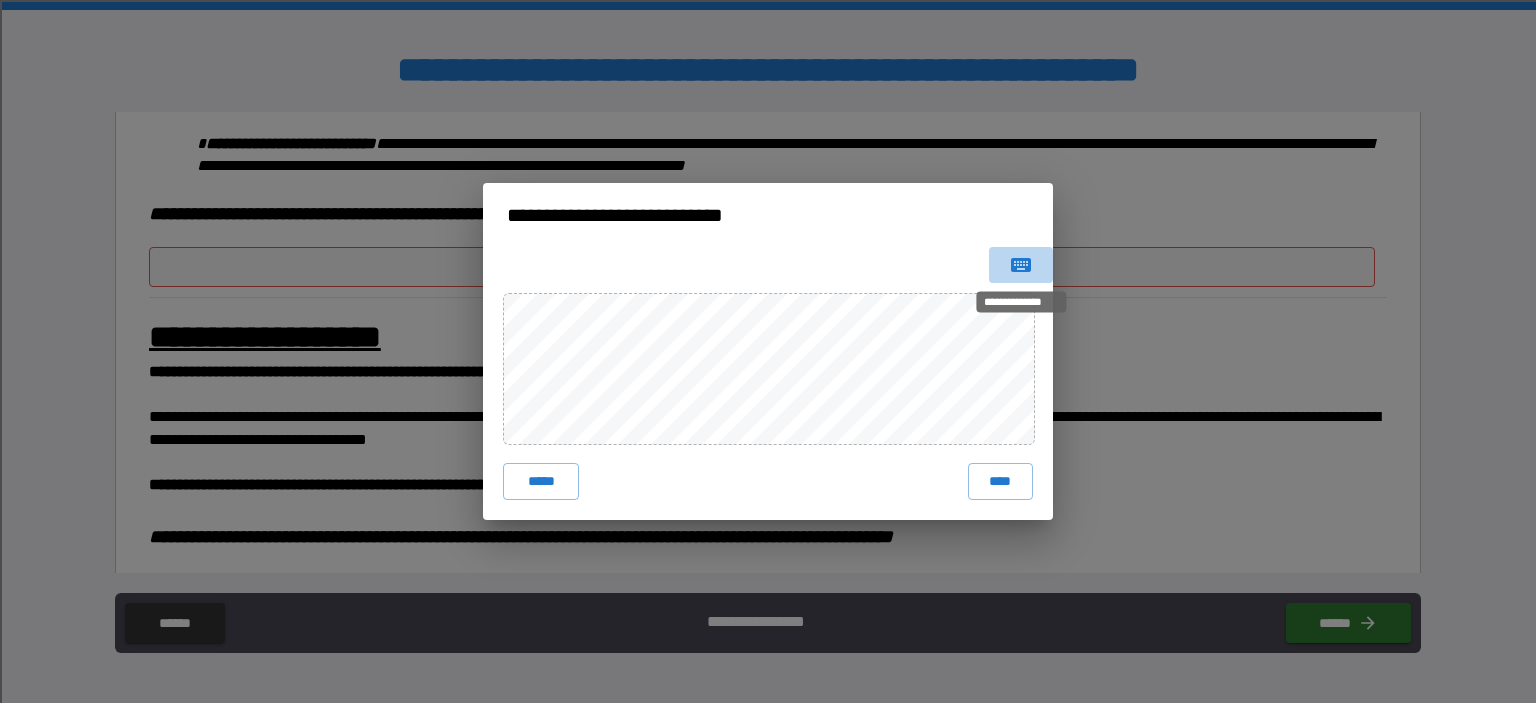 click 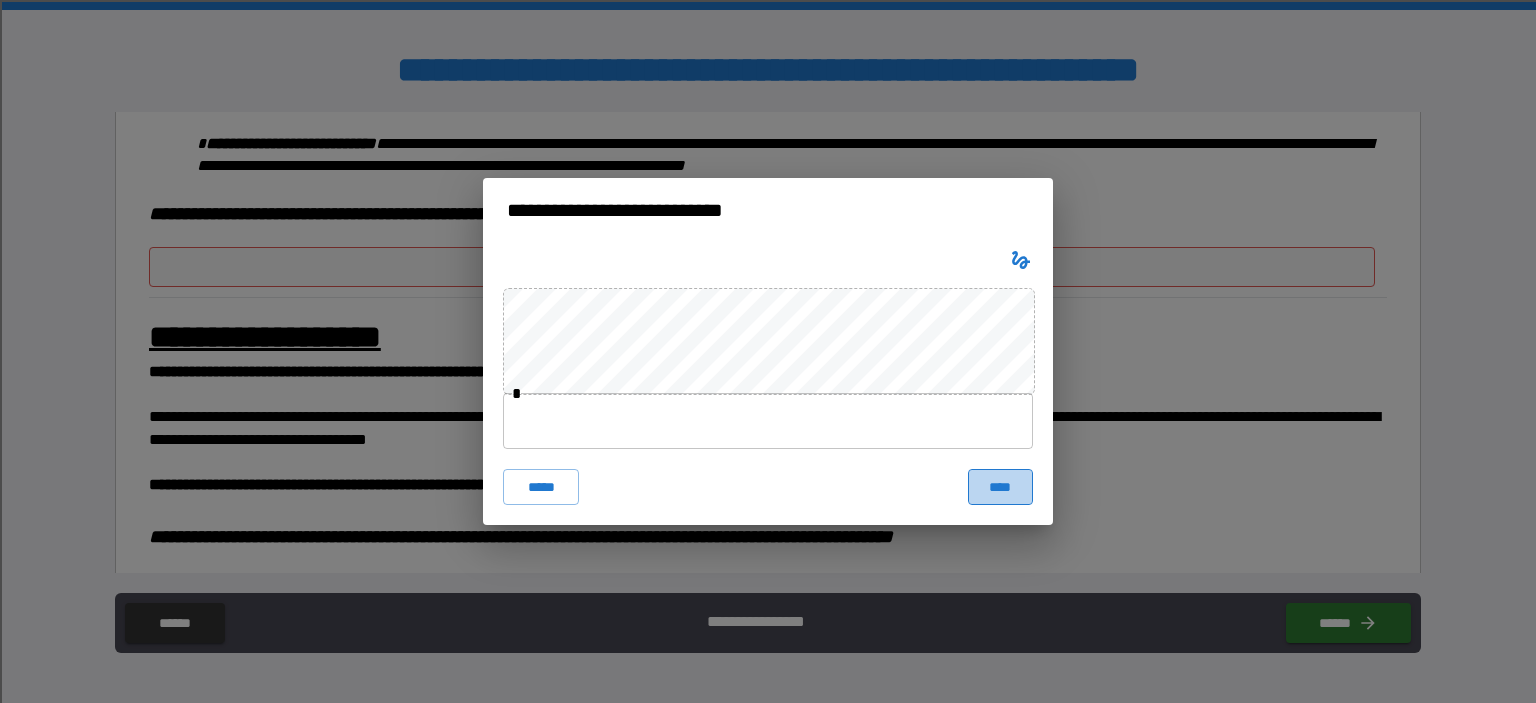click on "****" at bounding box center (1000, 487) 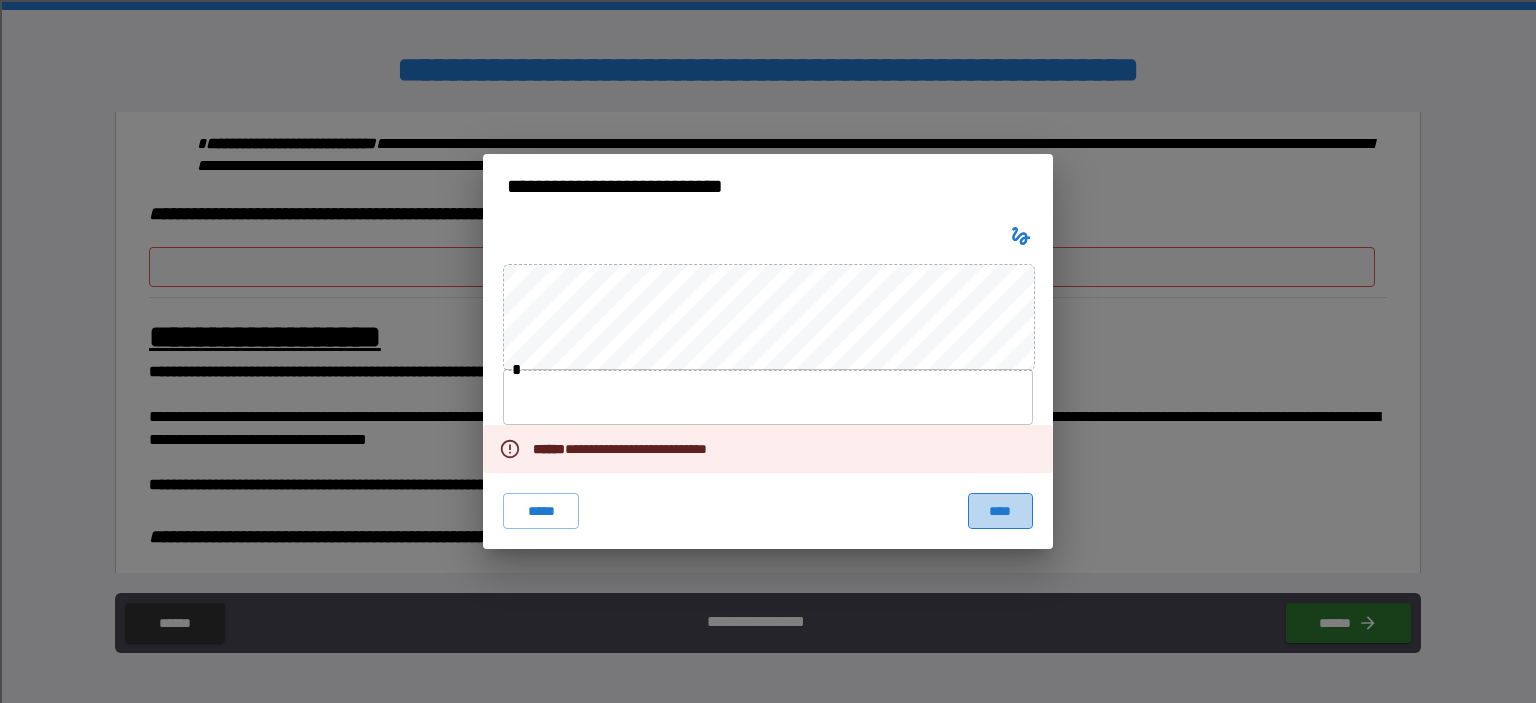 click on "****" at bounding box center (1000, 511) 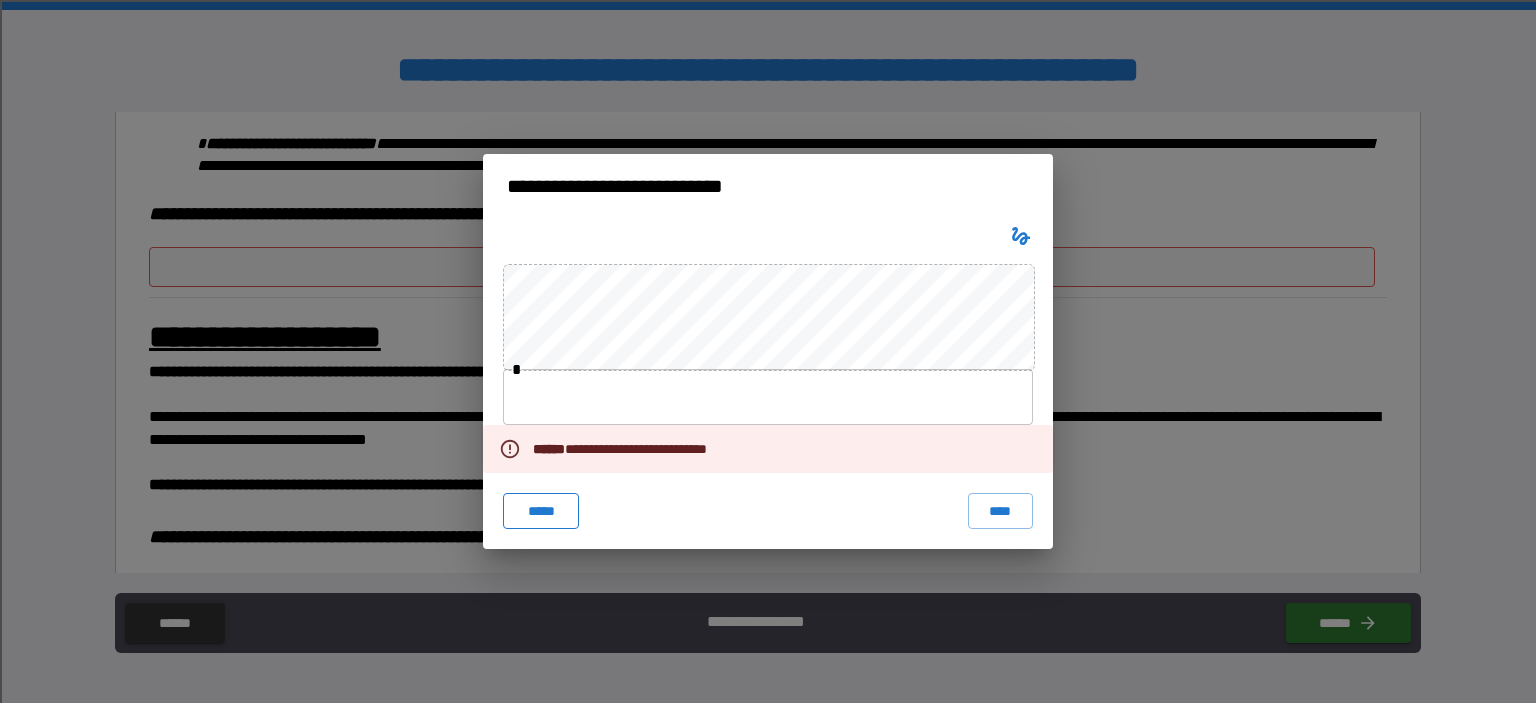 click on "*****" at bounding box center [541, 511] 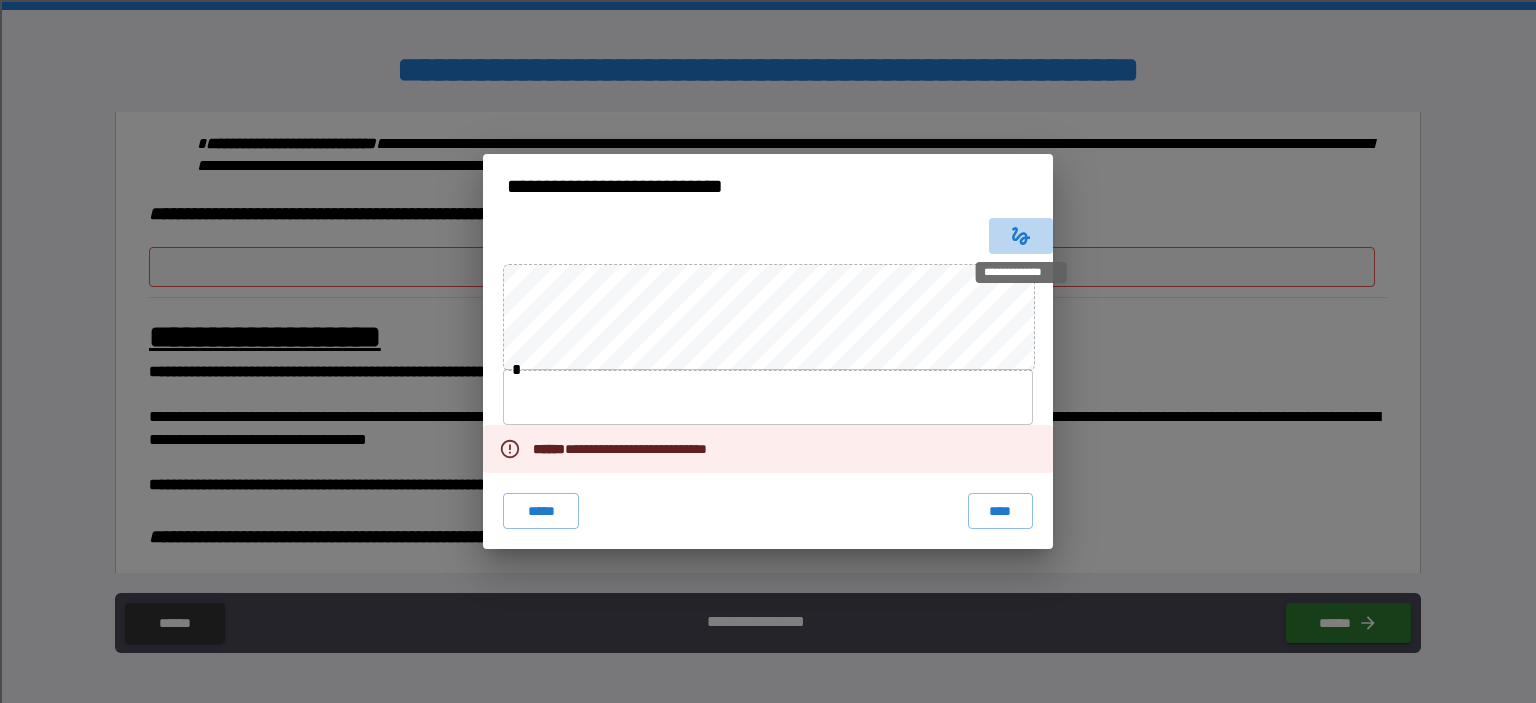 click 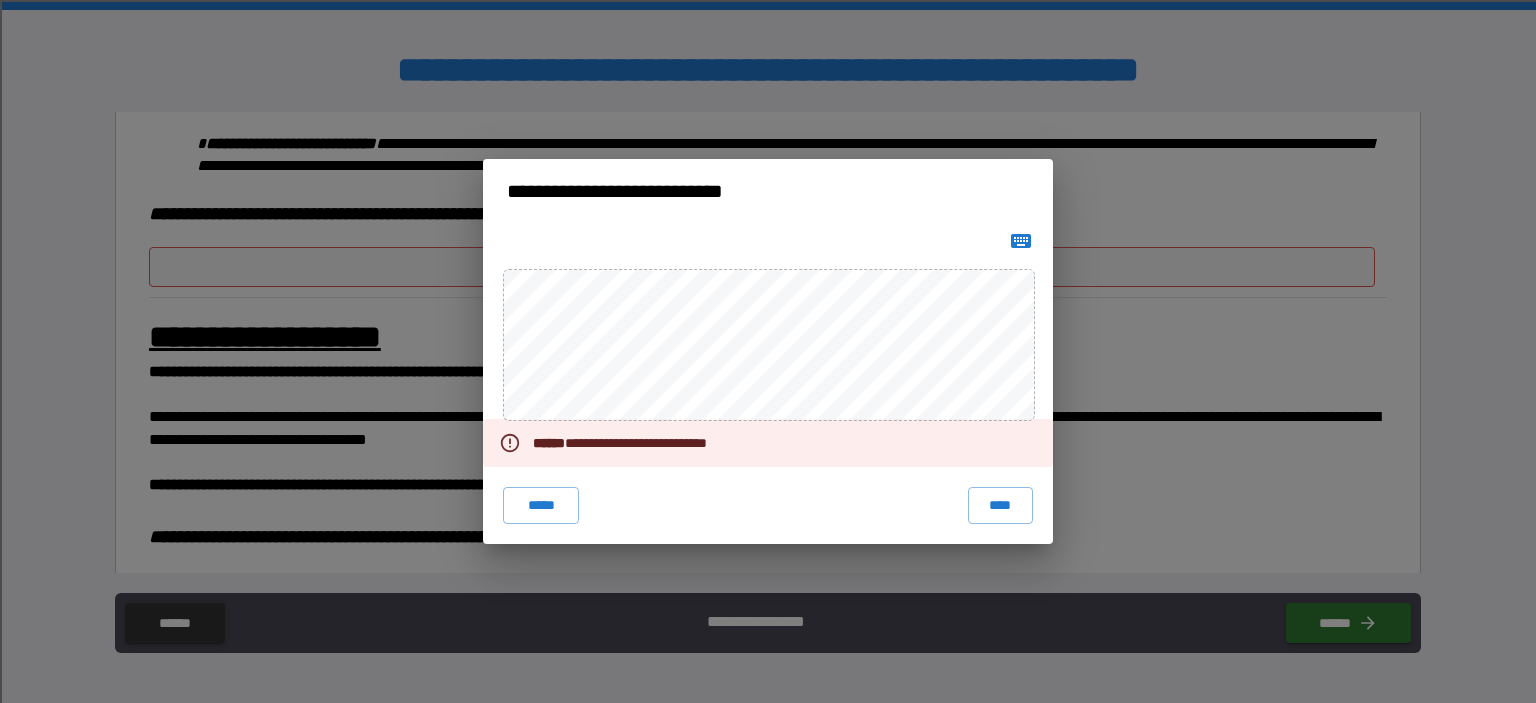 type 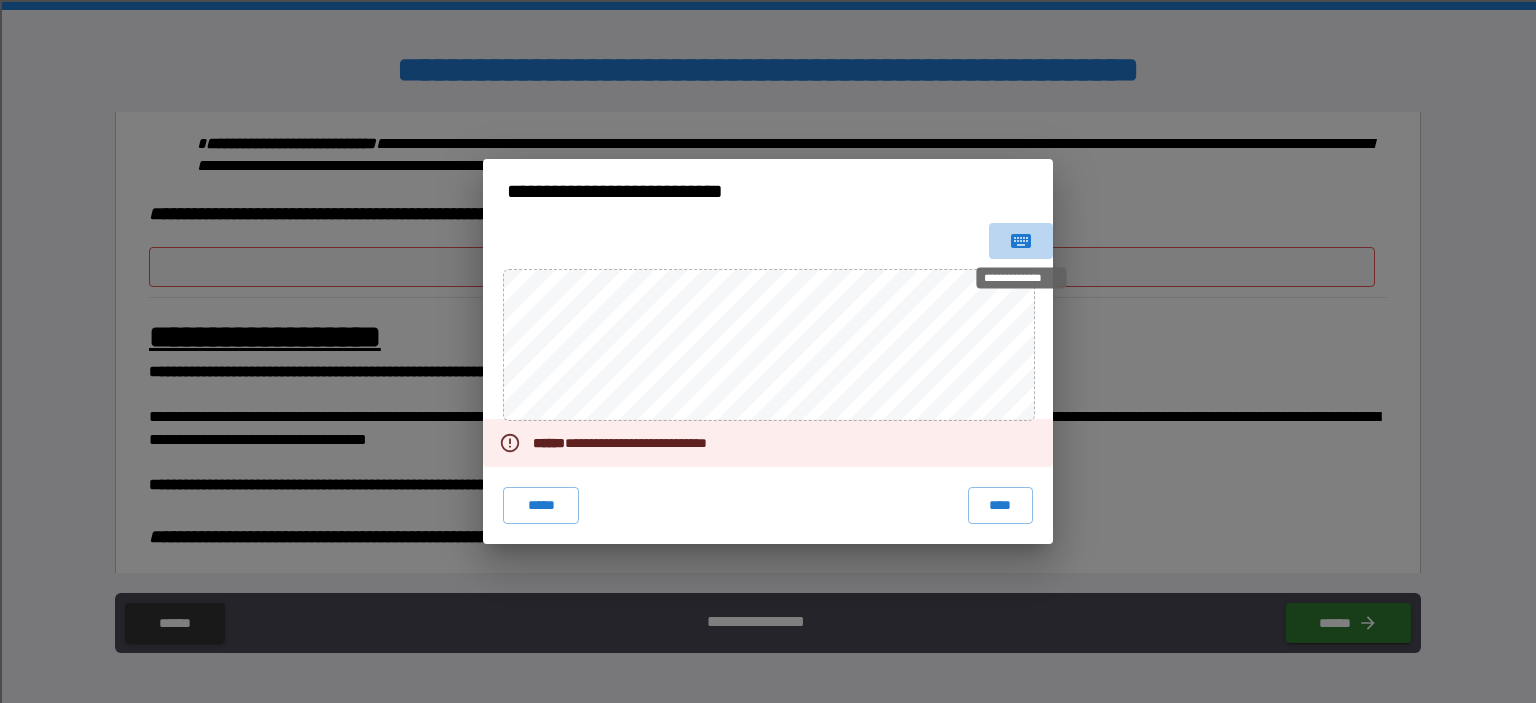 click 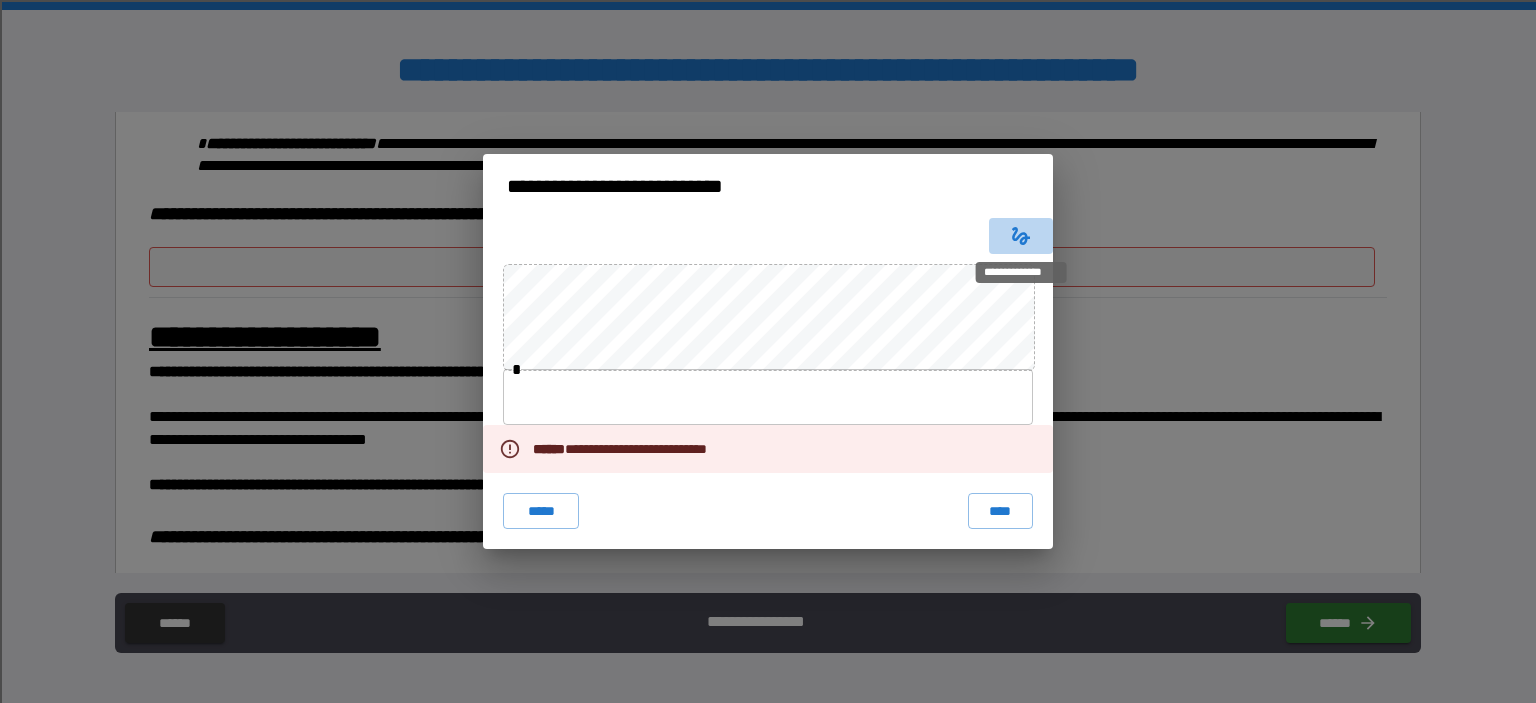 click 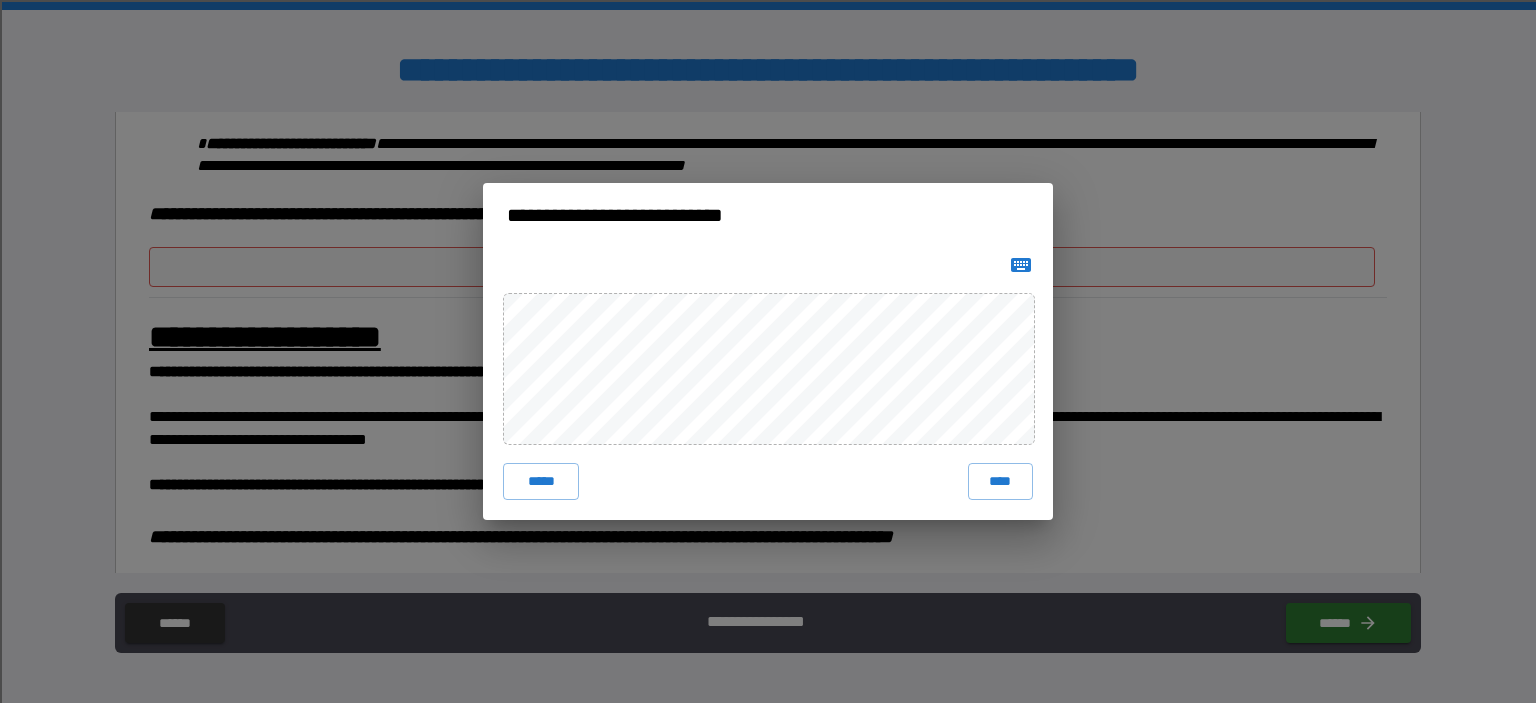 click 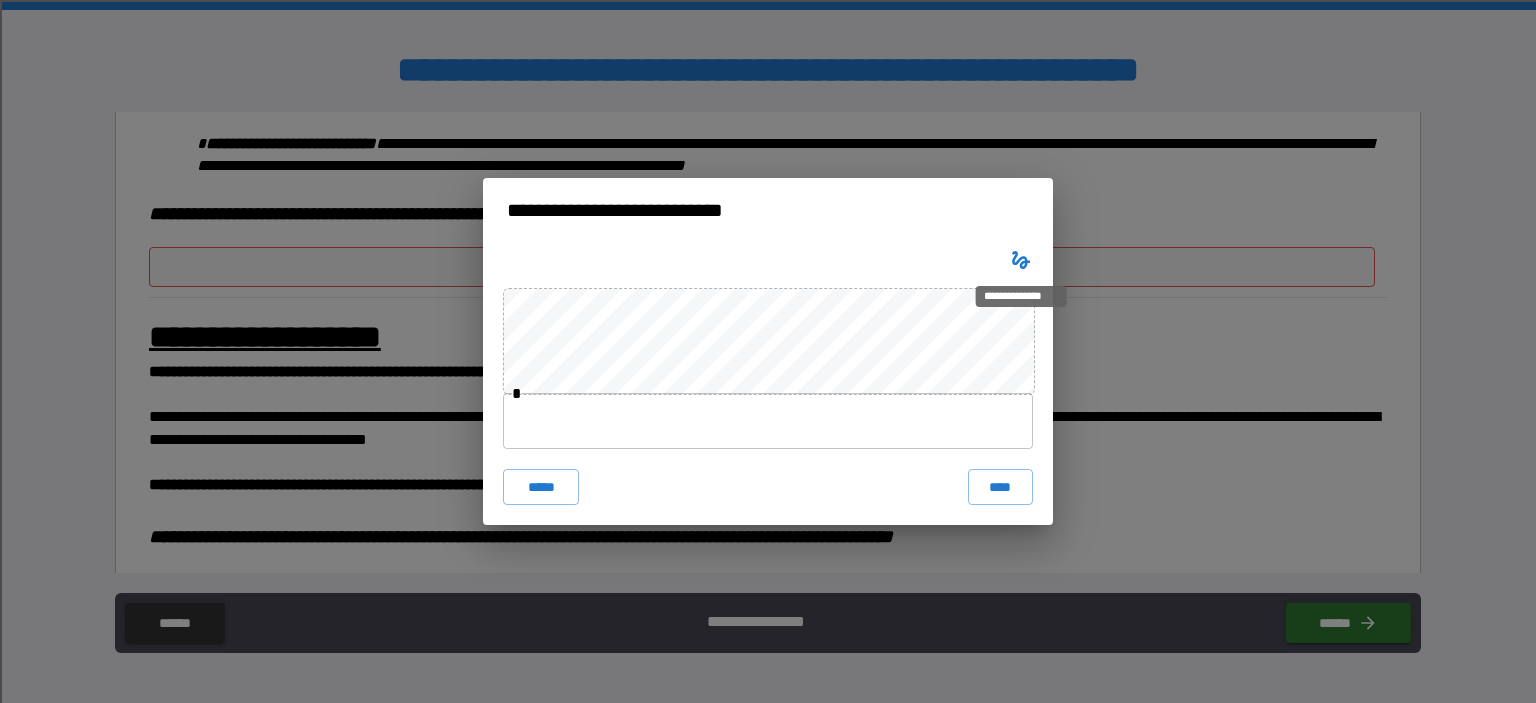 click on "**********" at bounding box center [1021, 296] 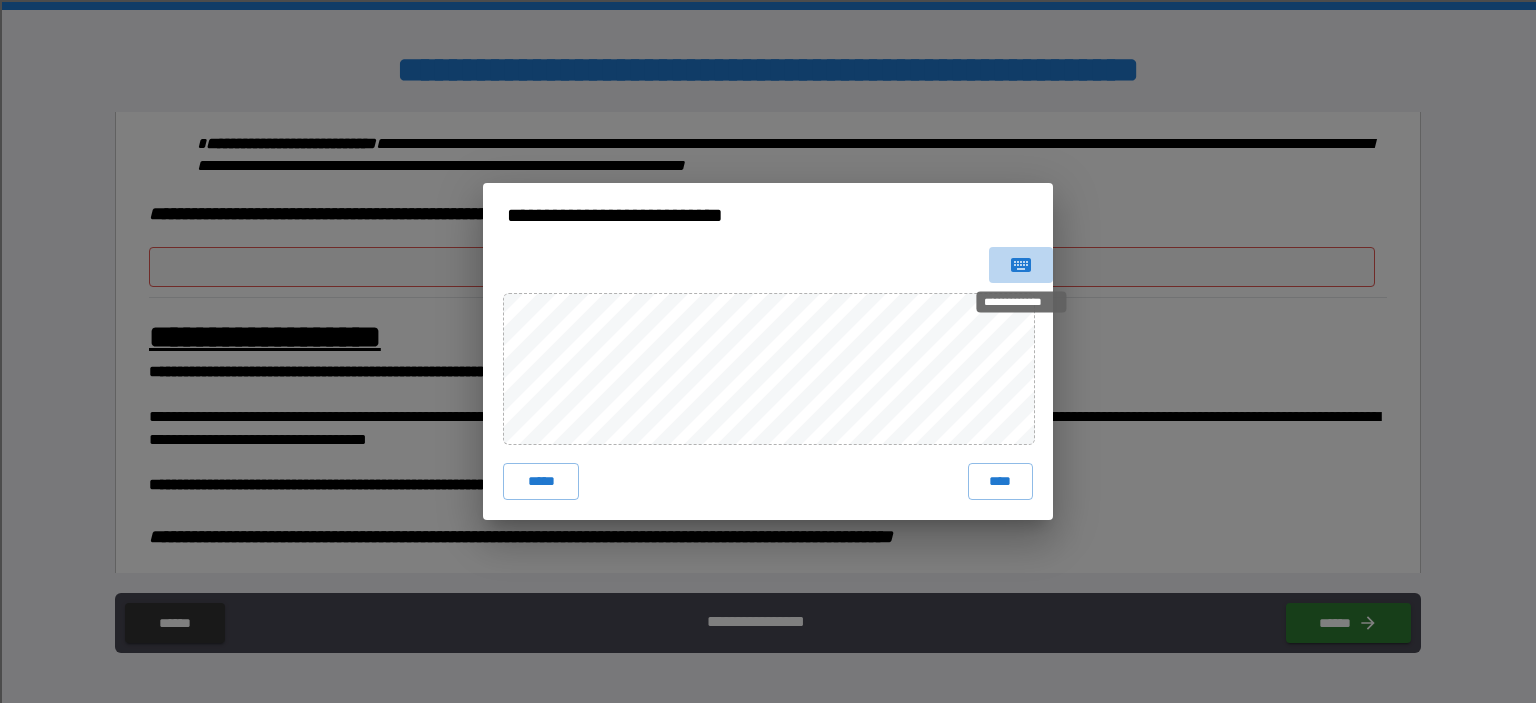 click 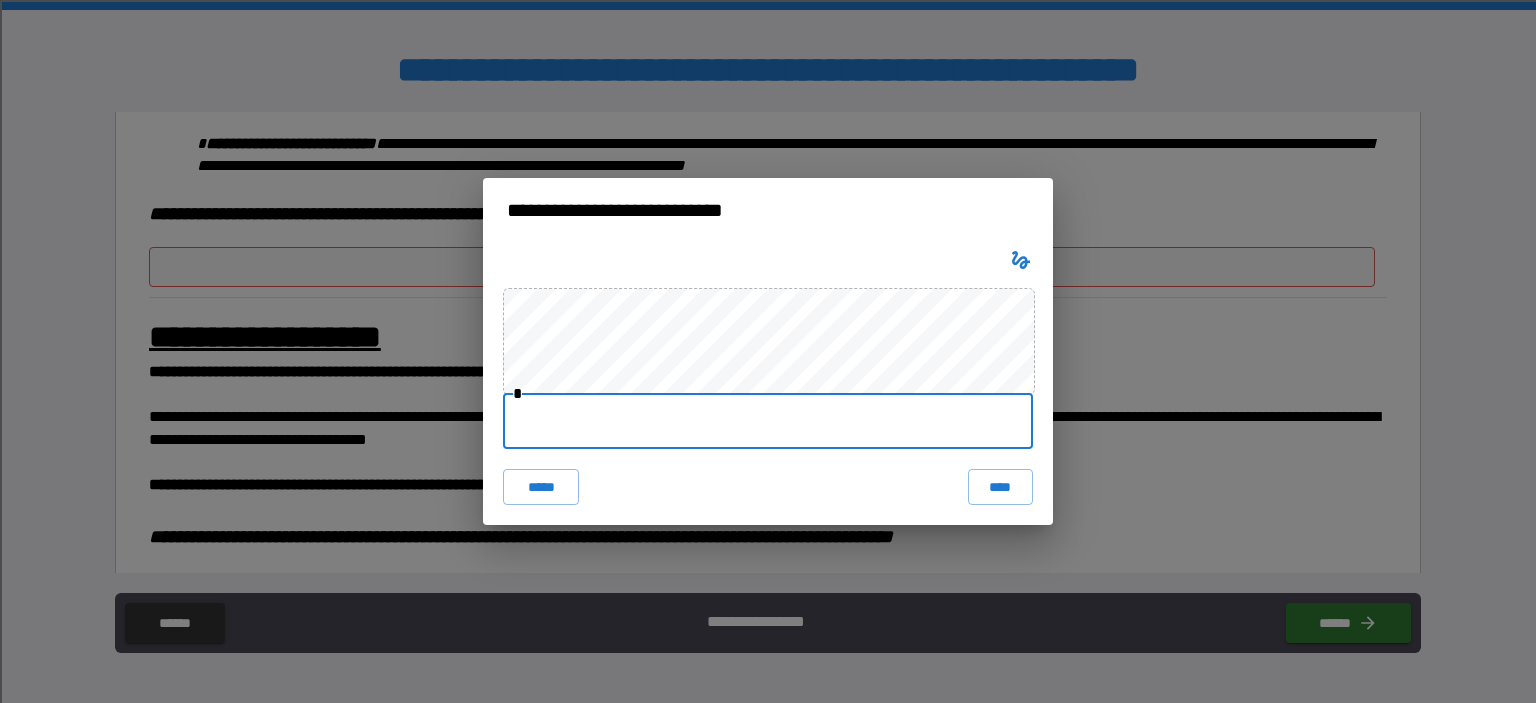 drag, startPoint x: 540, startPoint y: 411, endPoint x: 555, endPoint y: 437, distance: 30.016663 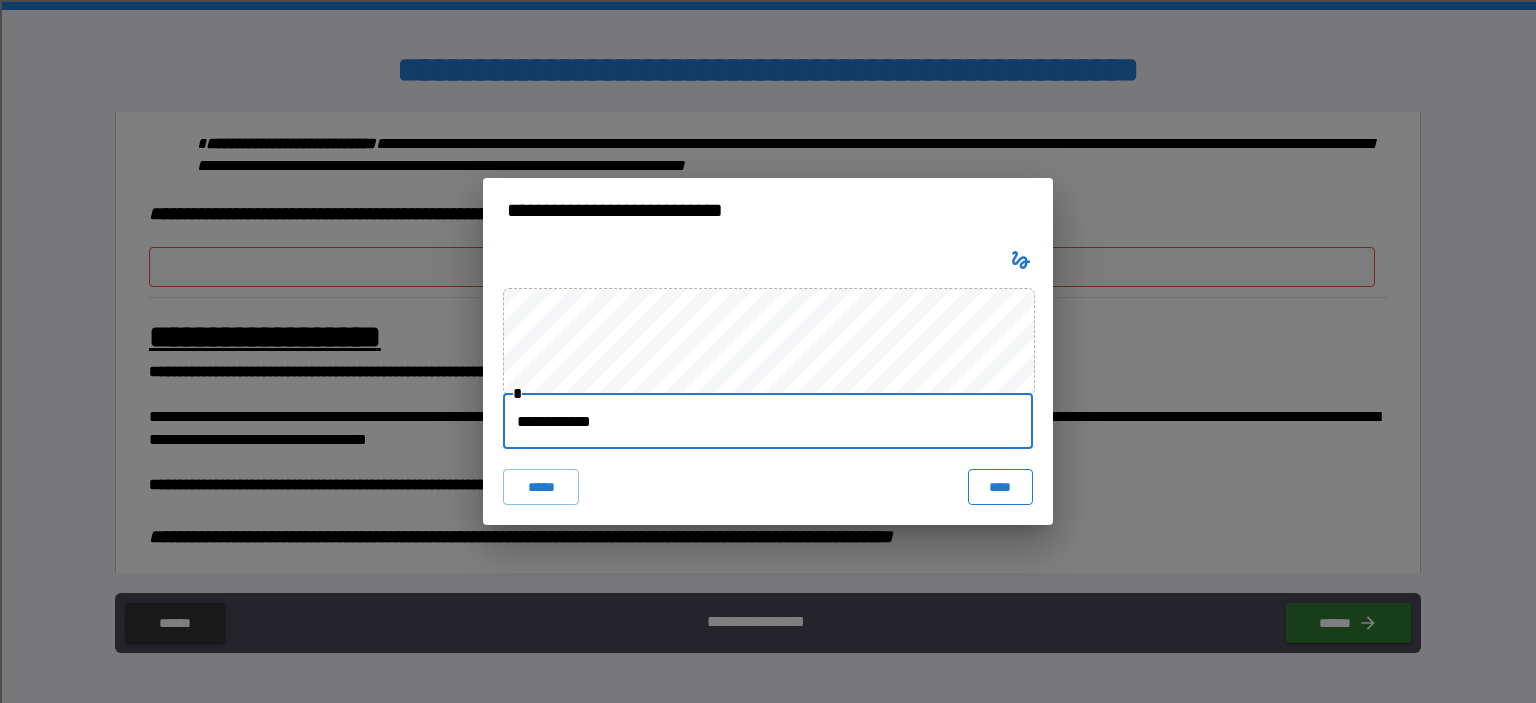 type on "**********" 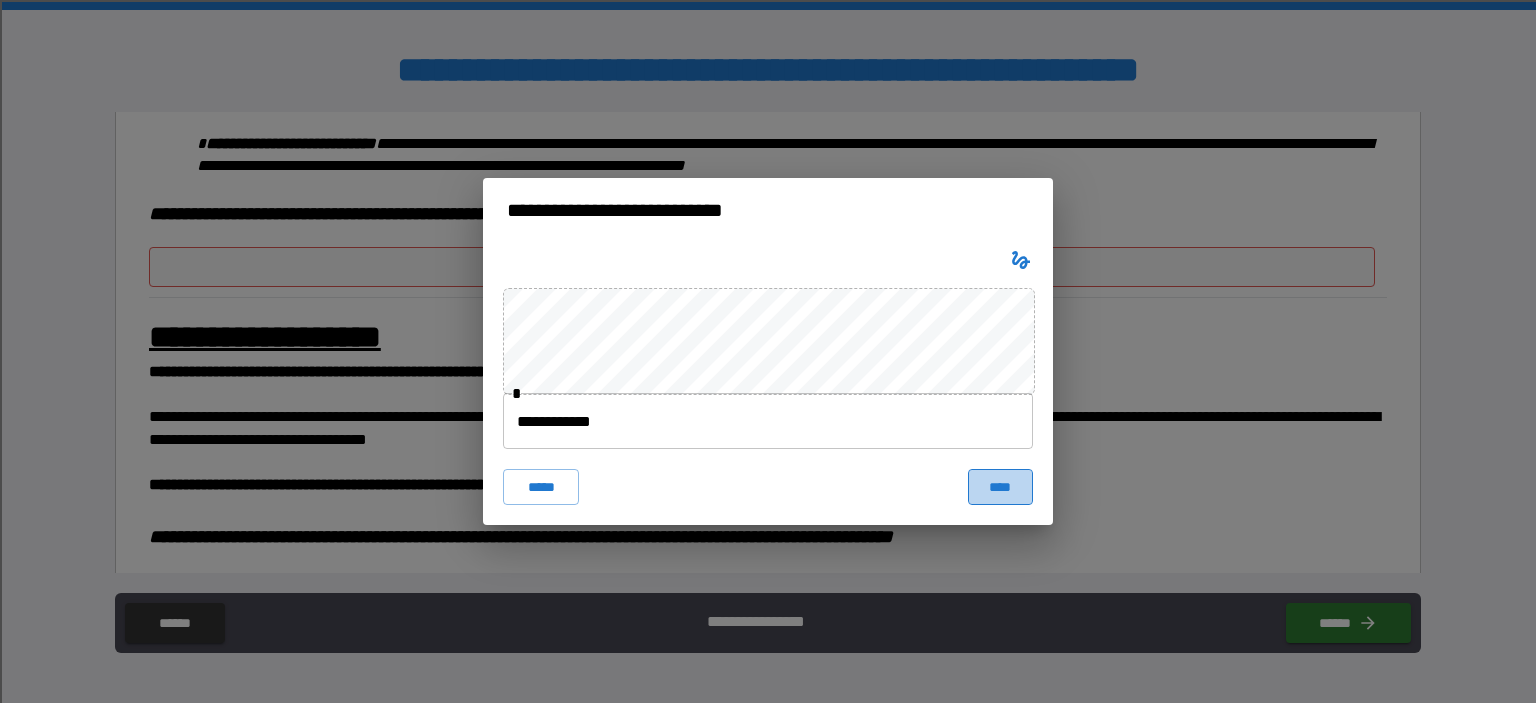 click on "****" at bounding box center [1000, 487] 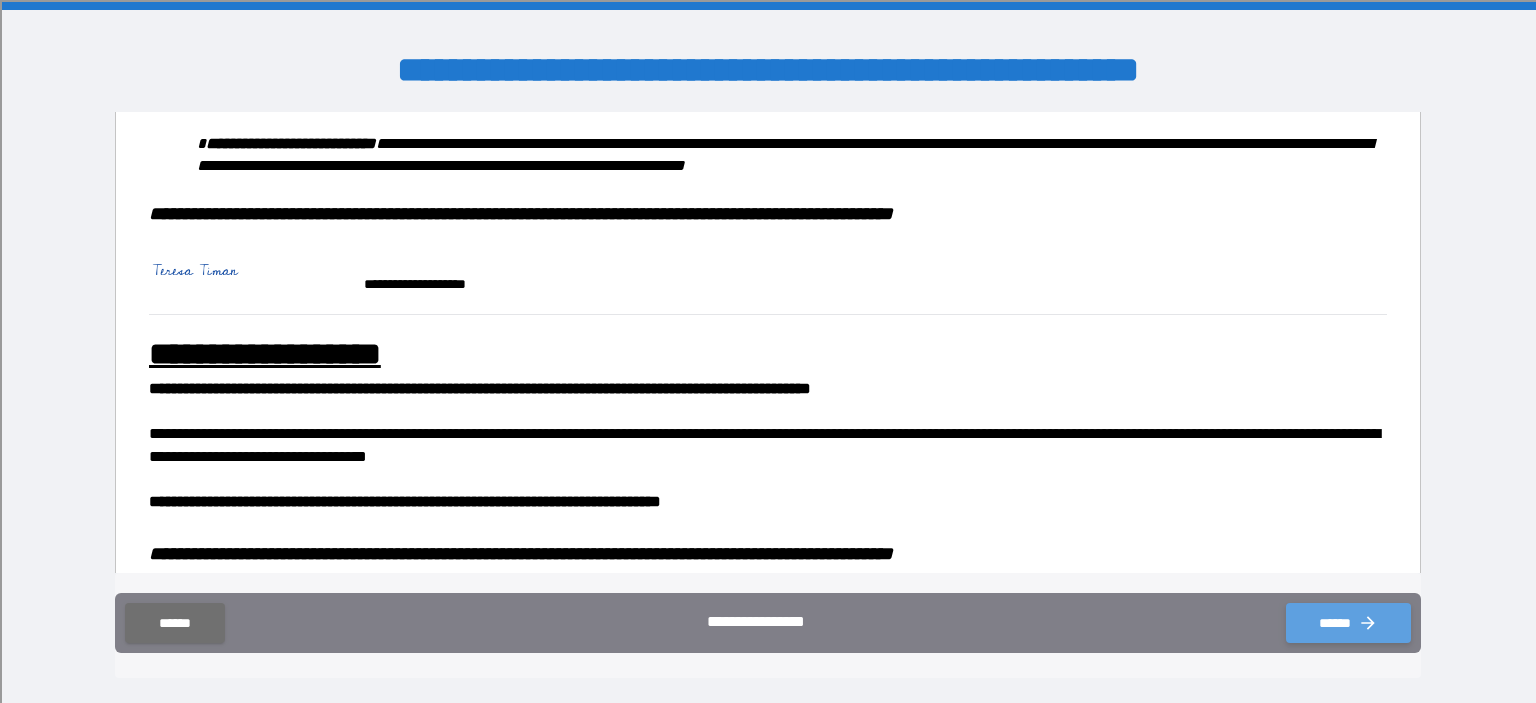 click 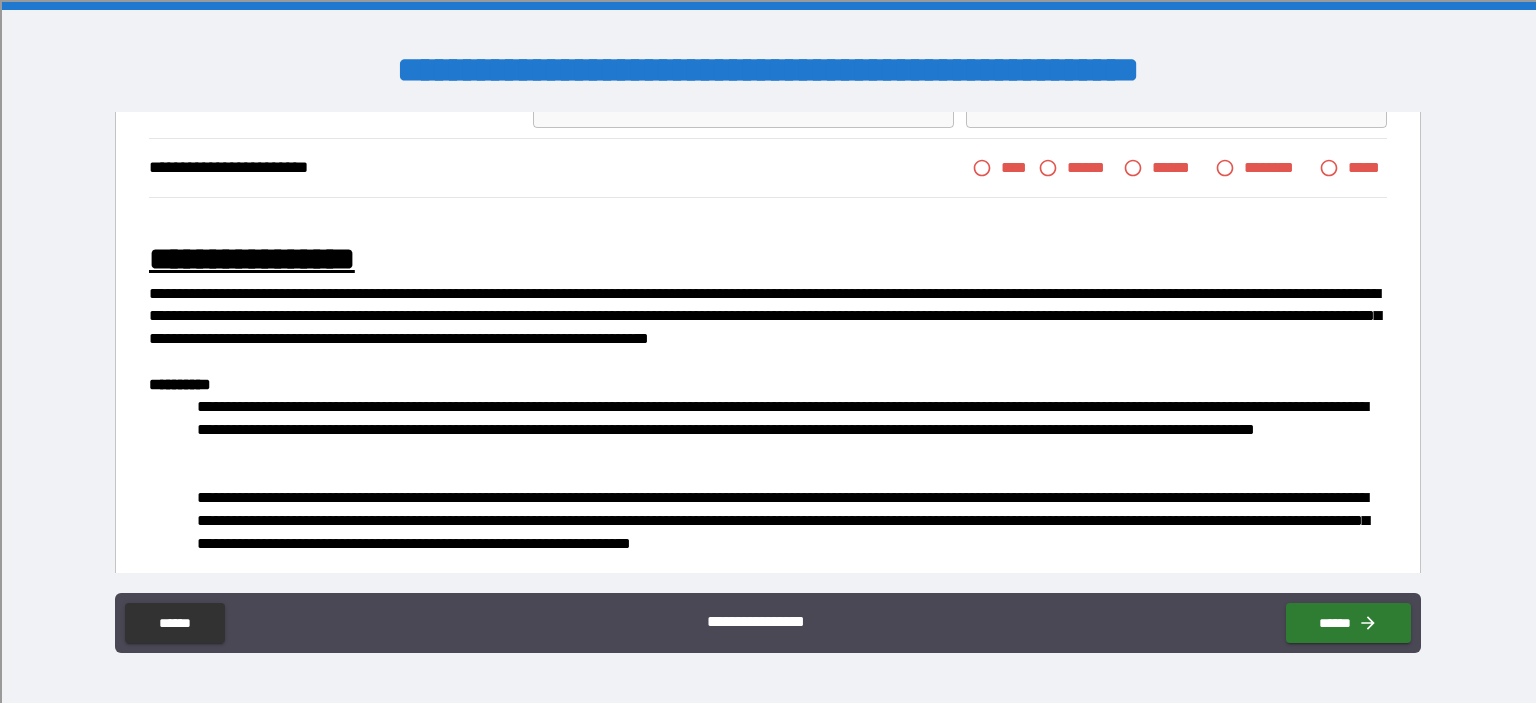 scroll, scrollTop: 0, scrollLeft: 0, axis: both 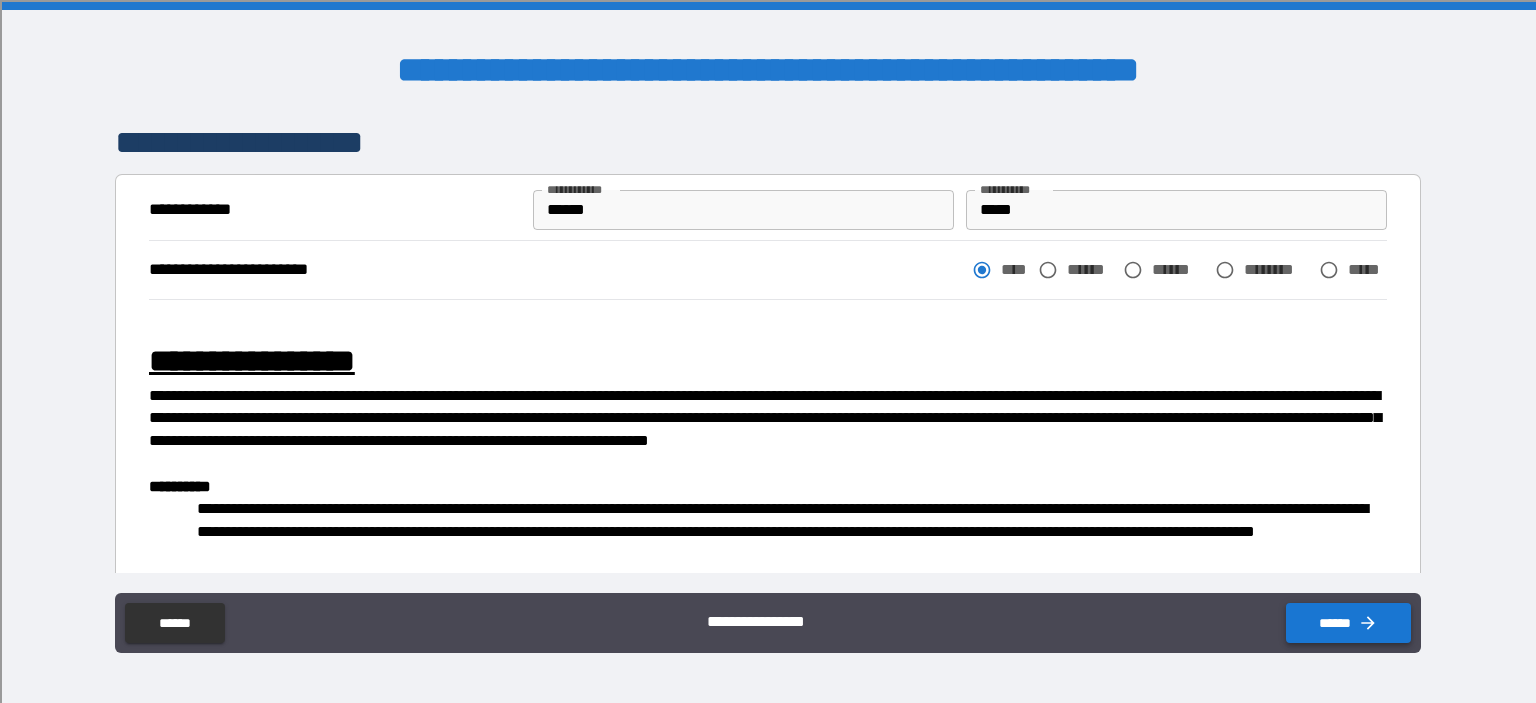 click 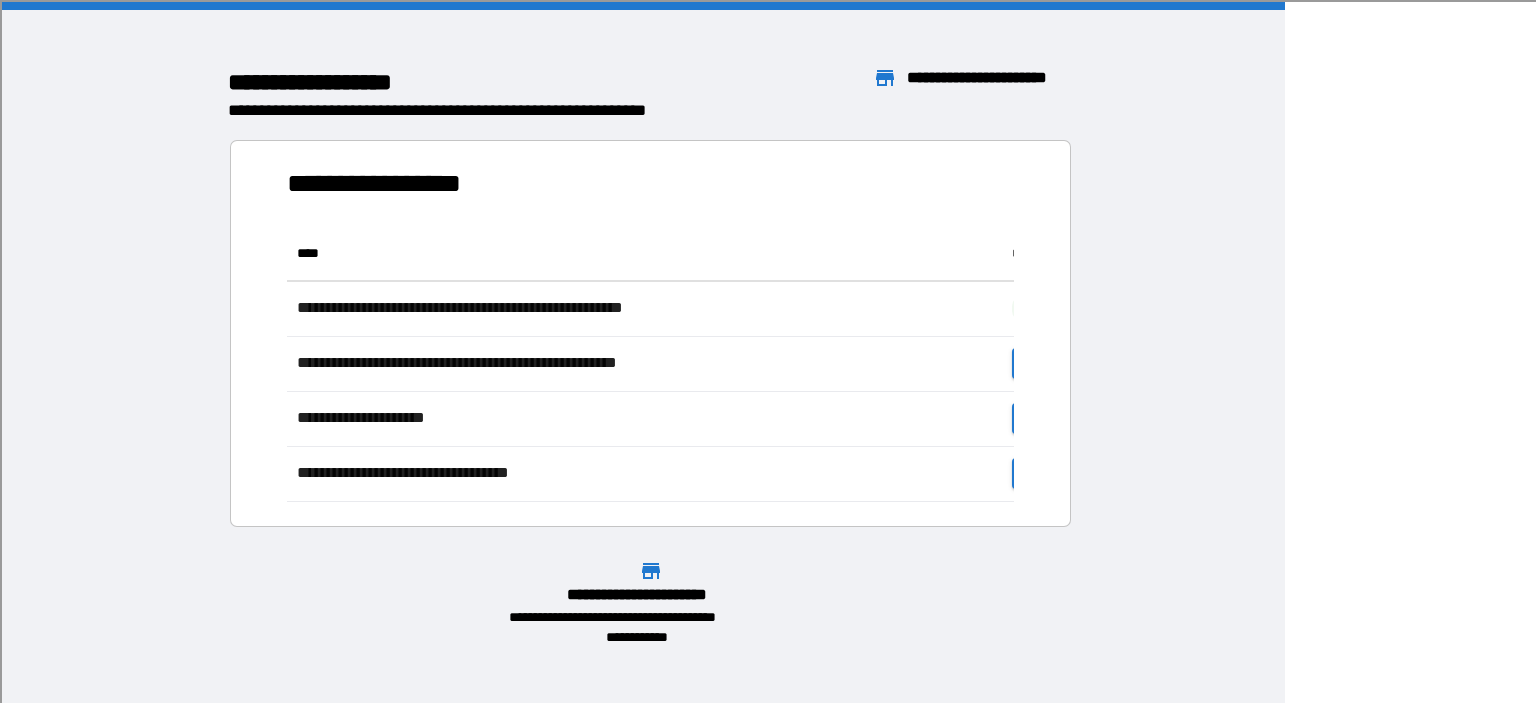 scroll, scrollTop: 16, scrollLeft: 16, axis: both 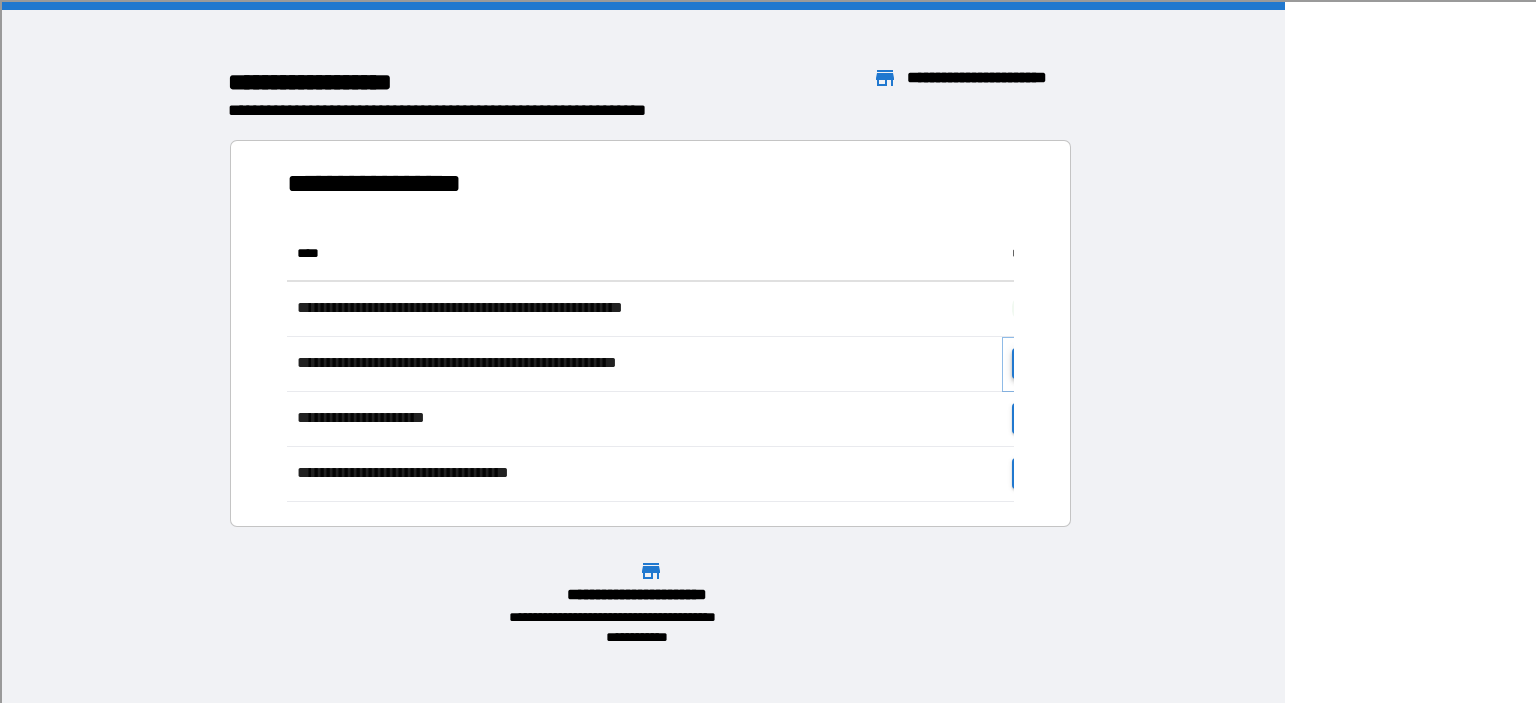 click on "**********" at bounding box center (1074, 363) 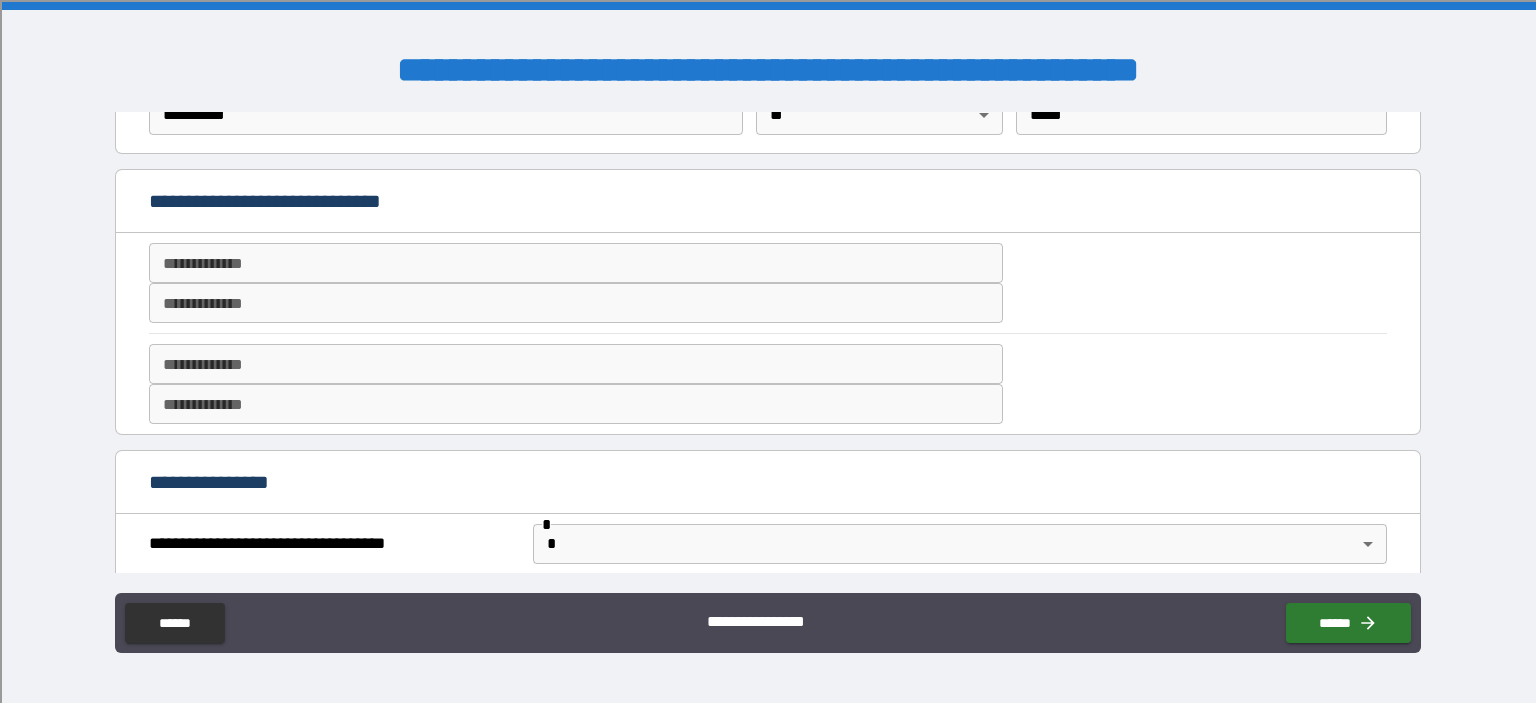 scroll, scrollTop: 500, scrollLeft: 0, axis: vertical 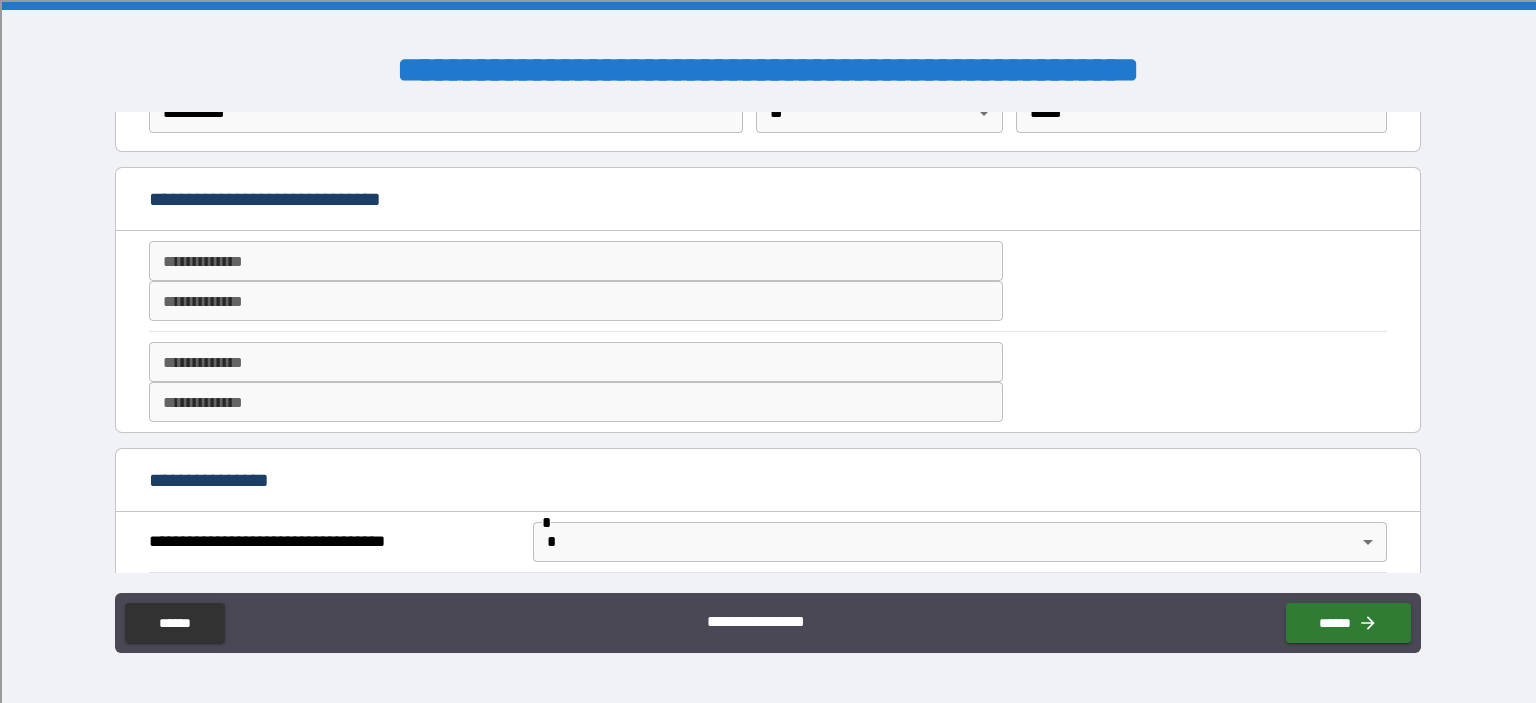 click on "**********" at bounding box center (576, 261) 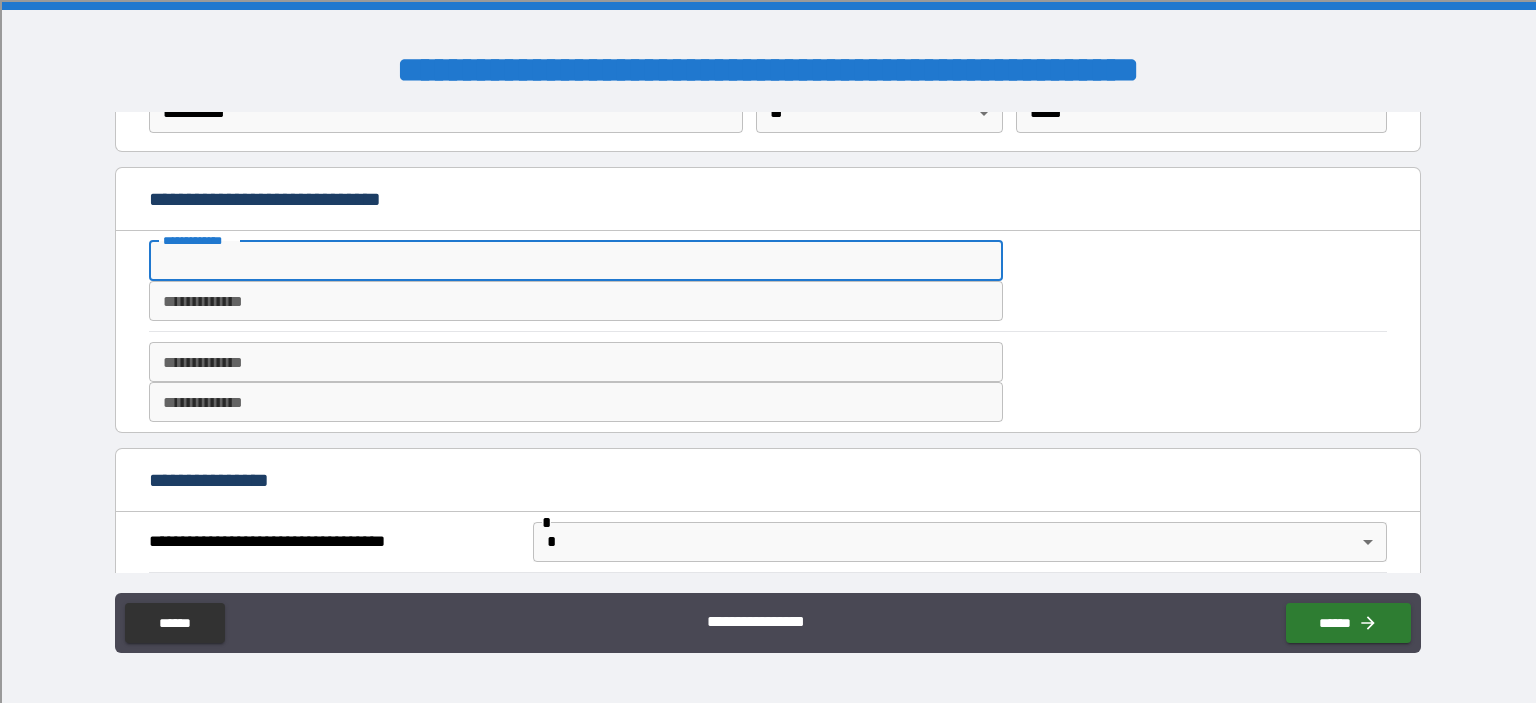 type on "**********" 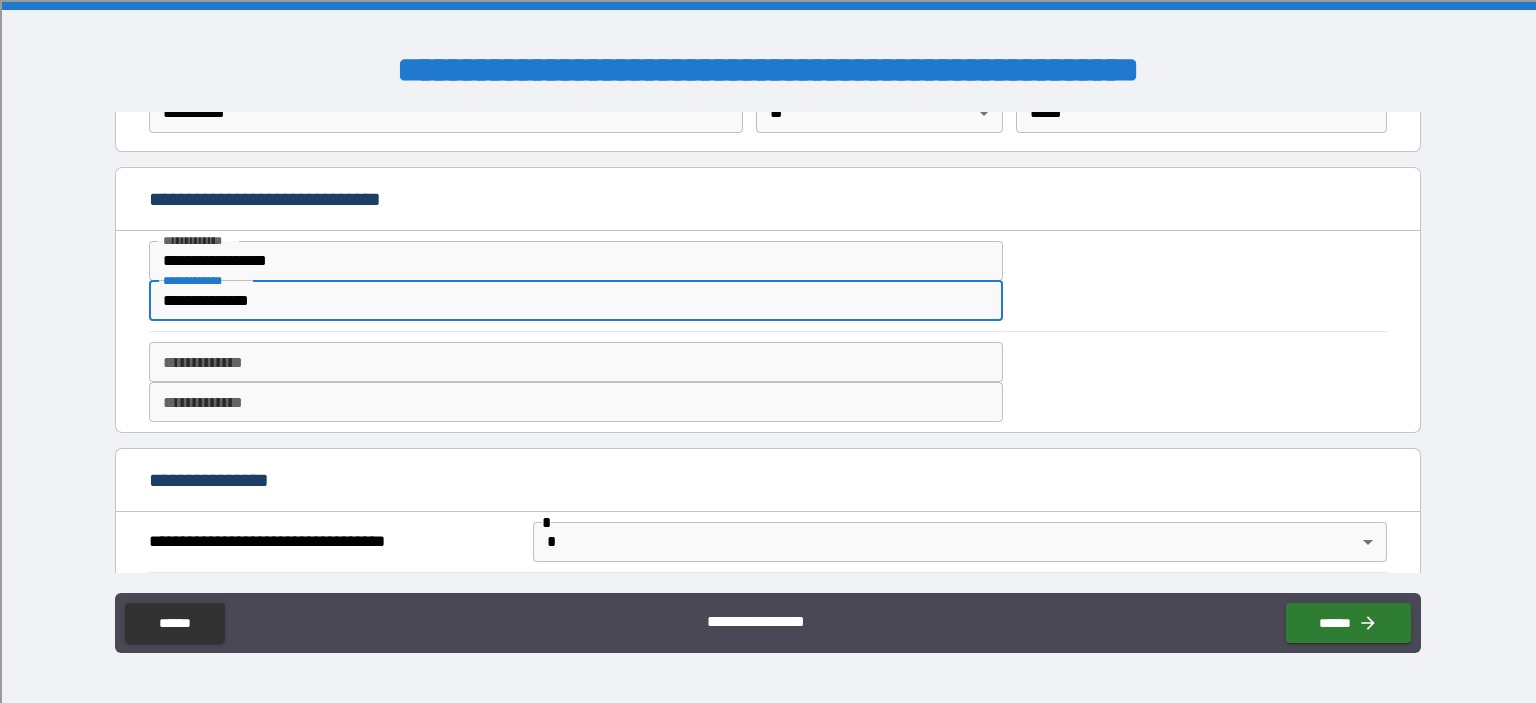 click on "**********" at bounding box center (576, 301) 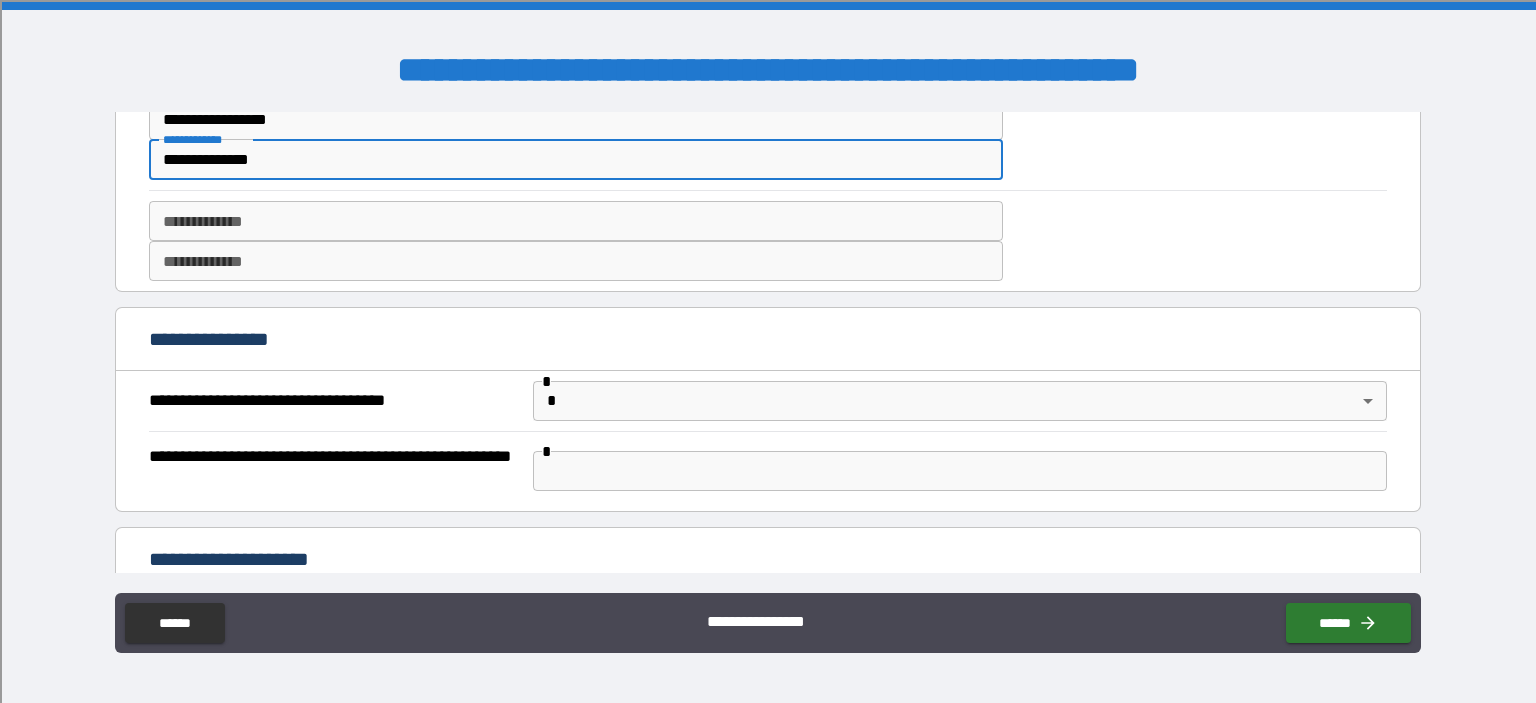 scroll, scrollTop: 700, scrollLeft: 0, axis: vertical 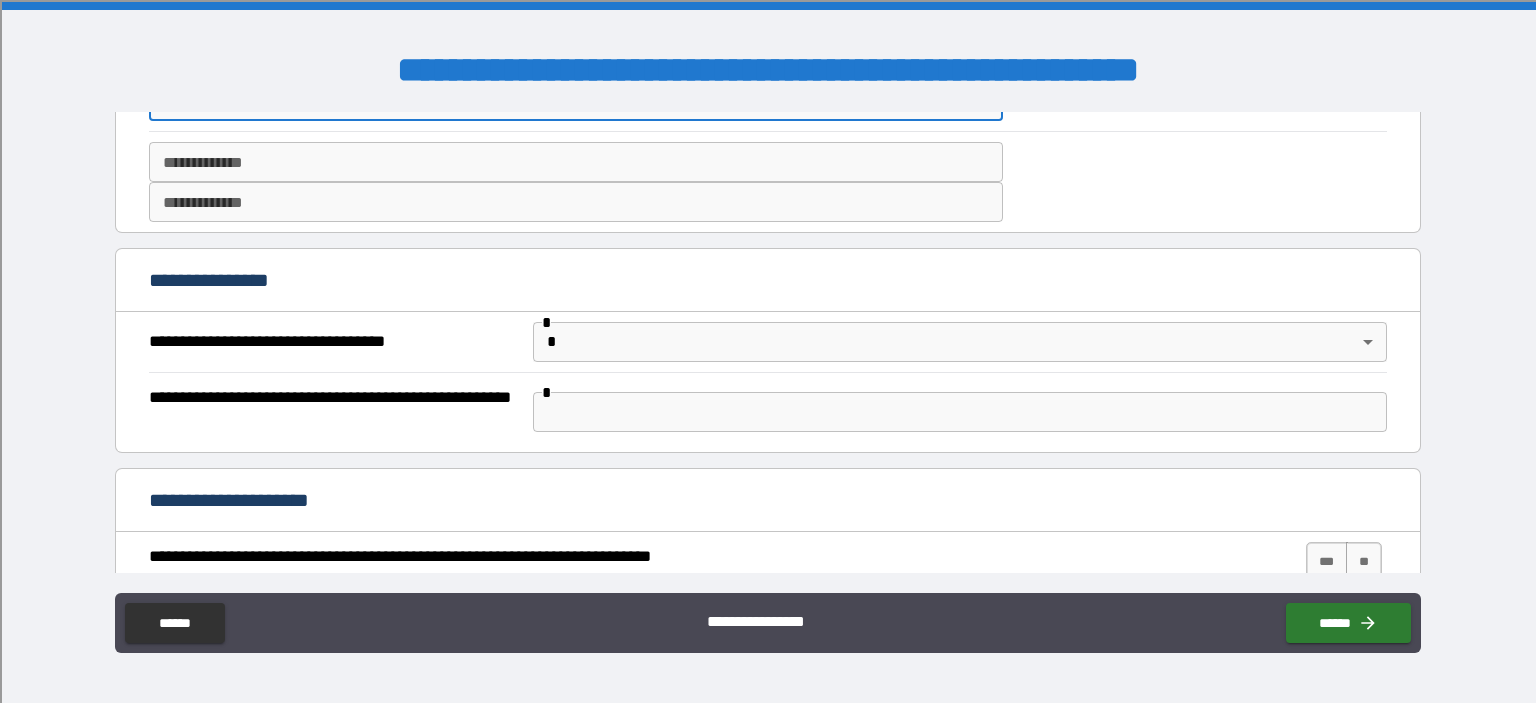 type on "**********" 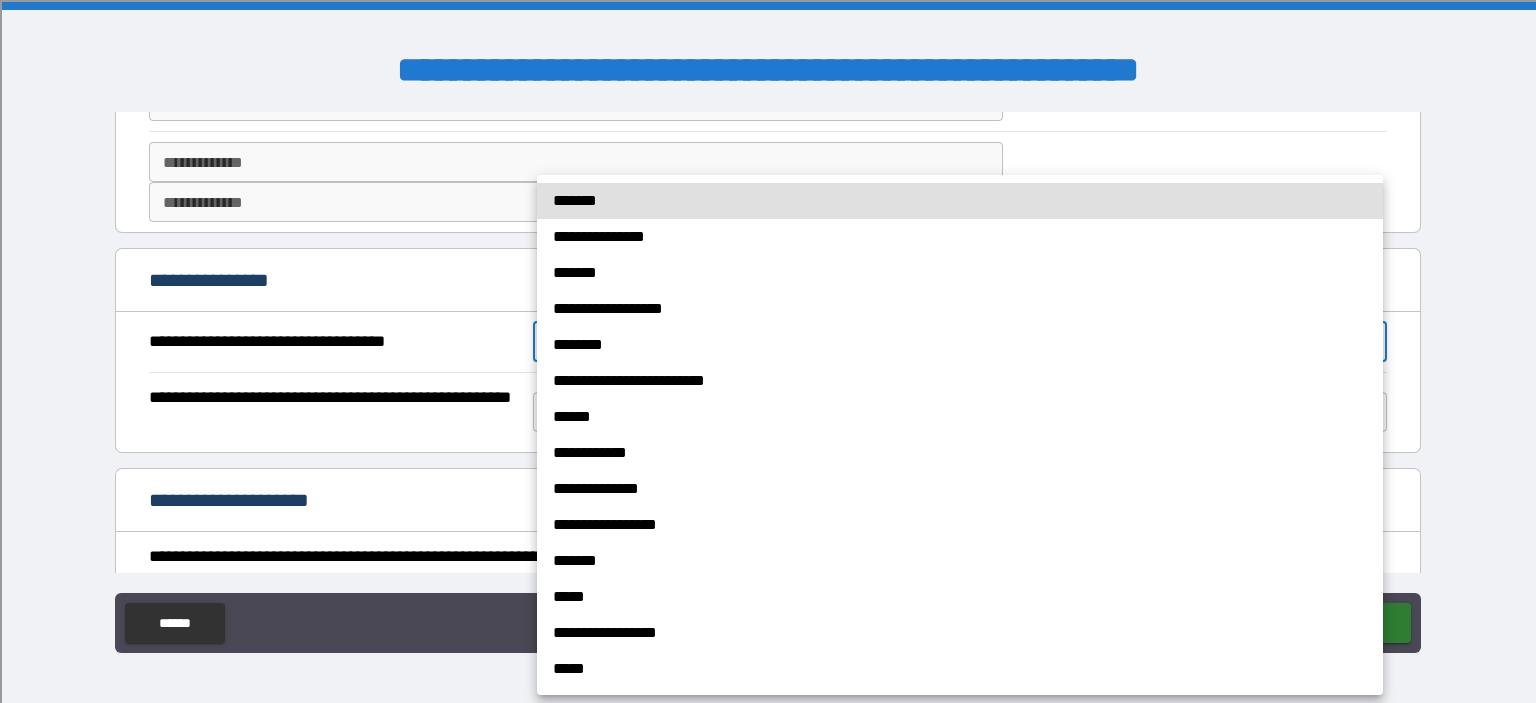 click on "*****" at bounding box center [960, 669] 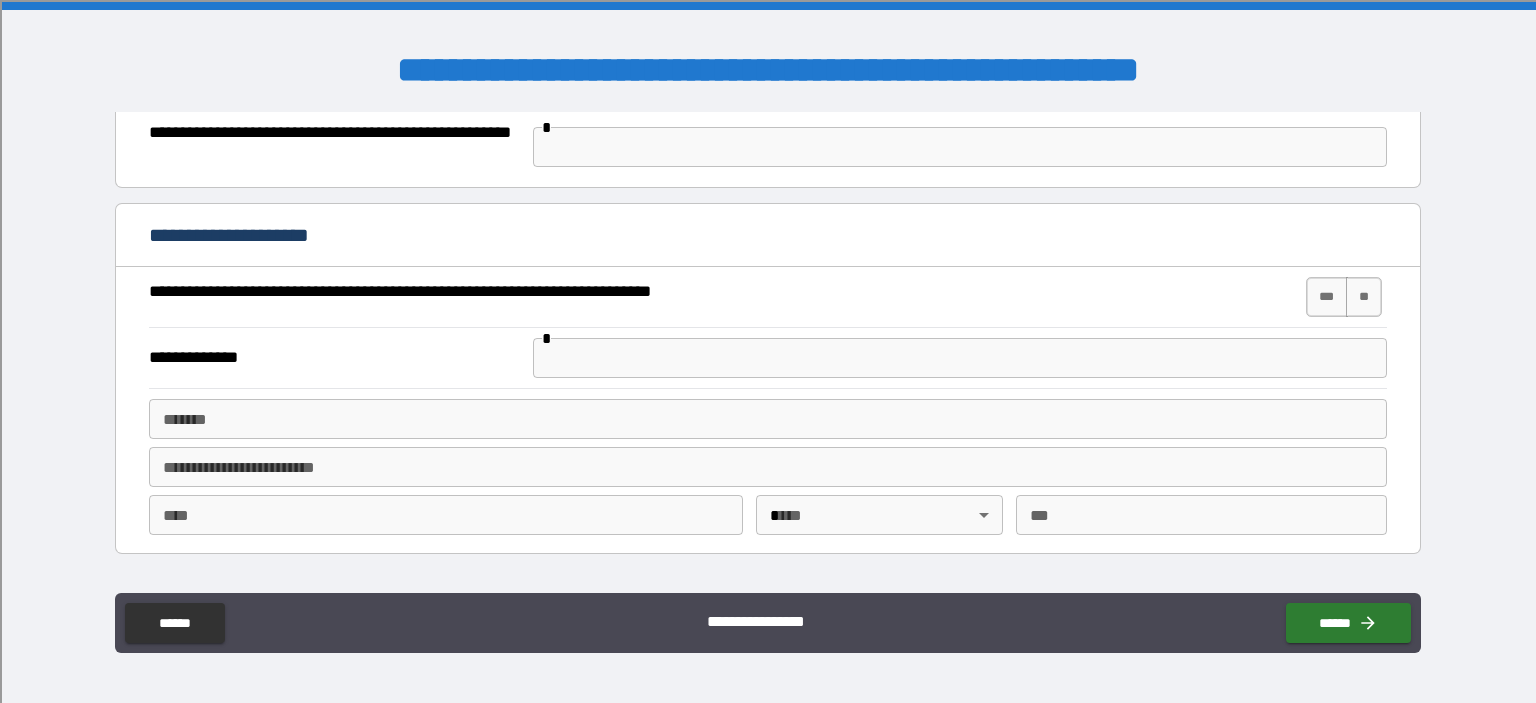 scroll, scrollTop: 1000, scrollLeft: 0, axis: vertical 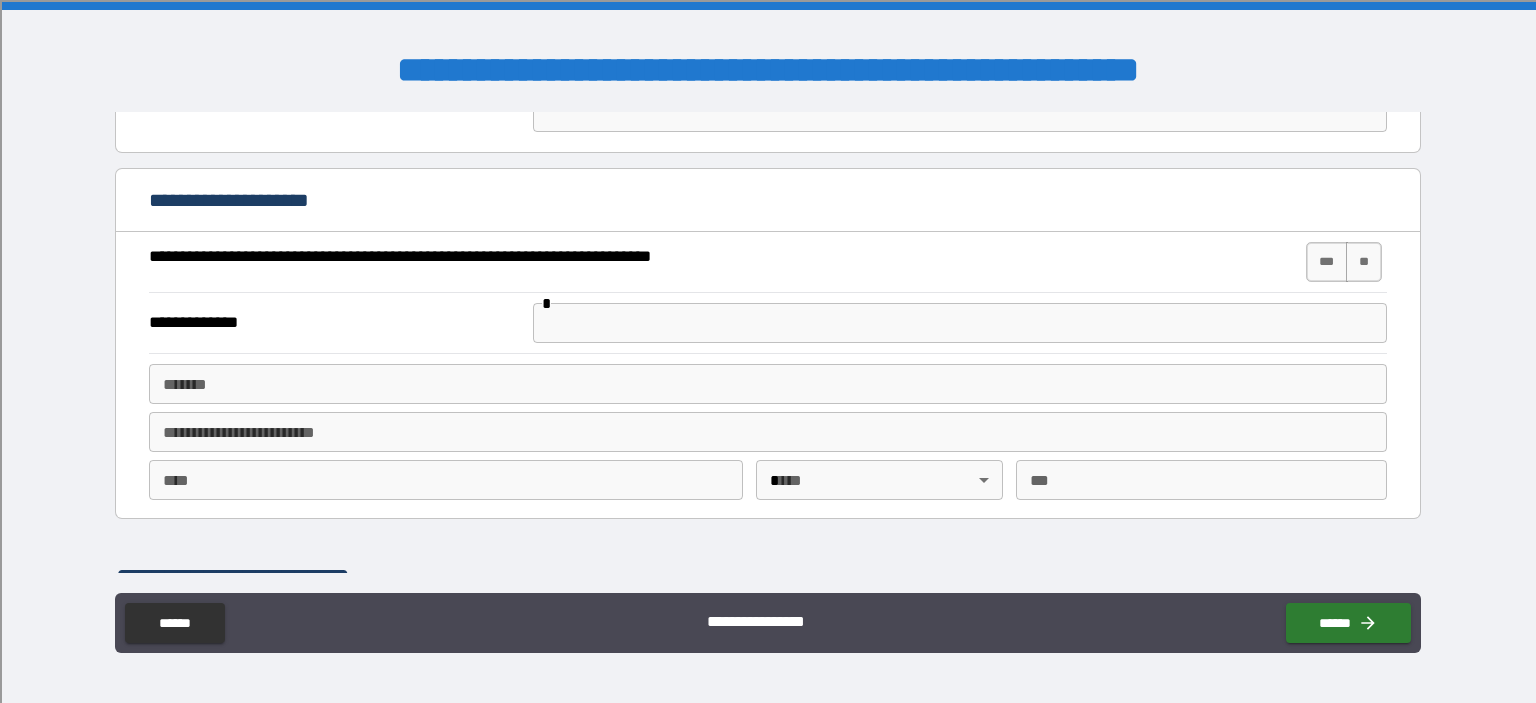 click at bounding box center (960, 323) 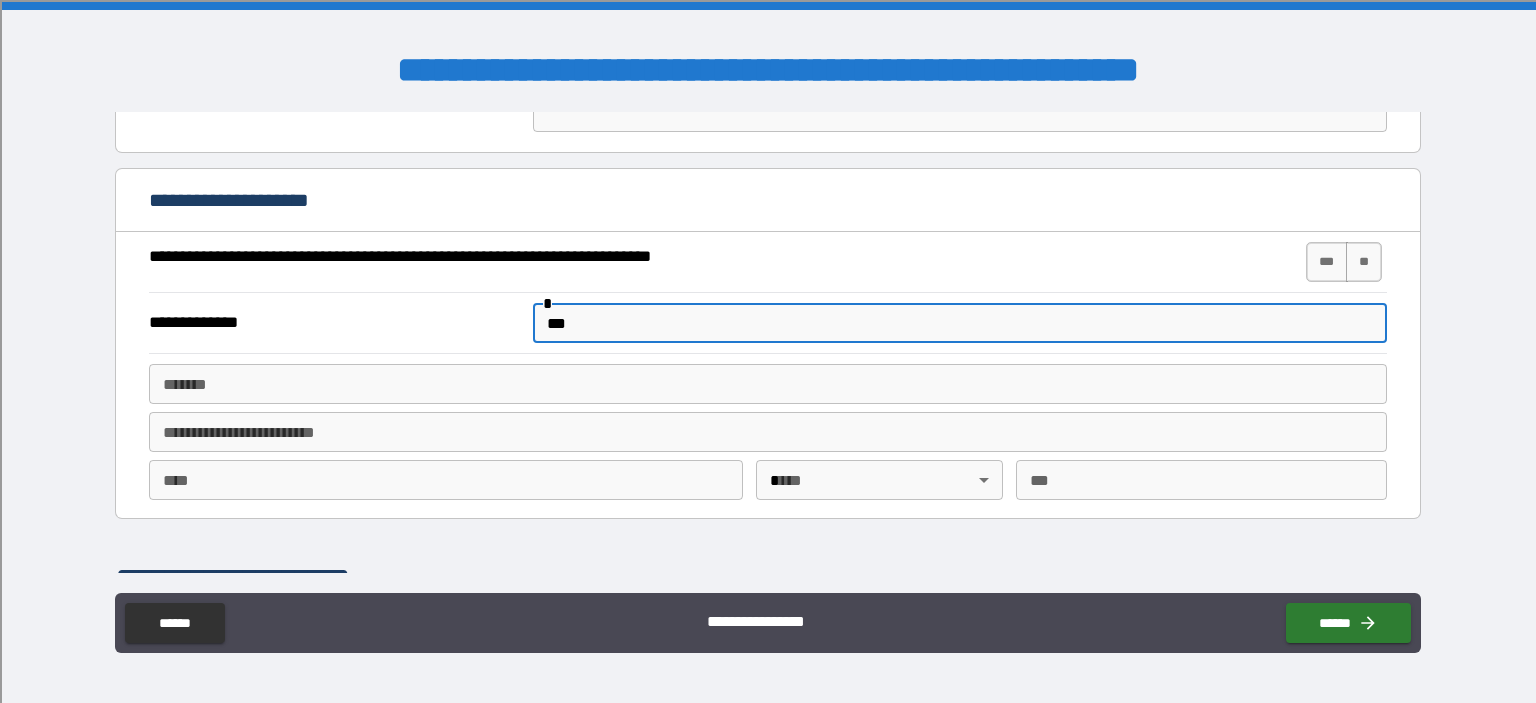 type on "***" 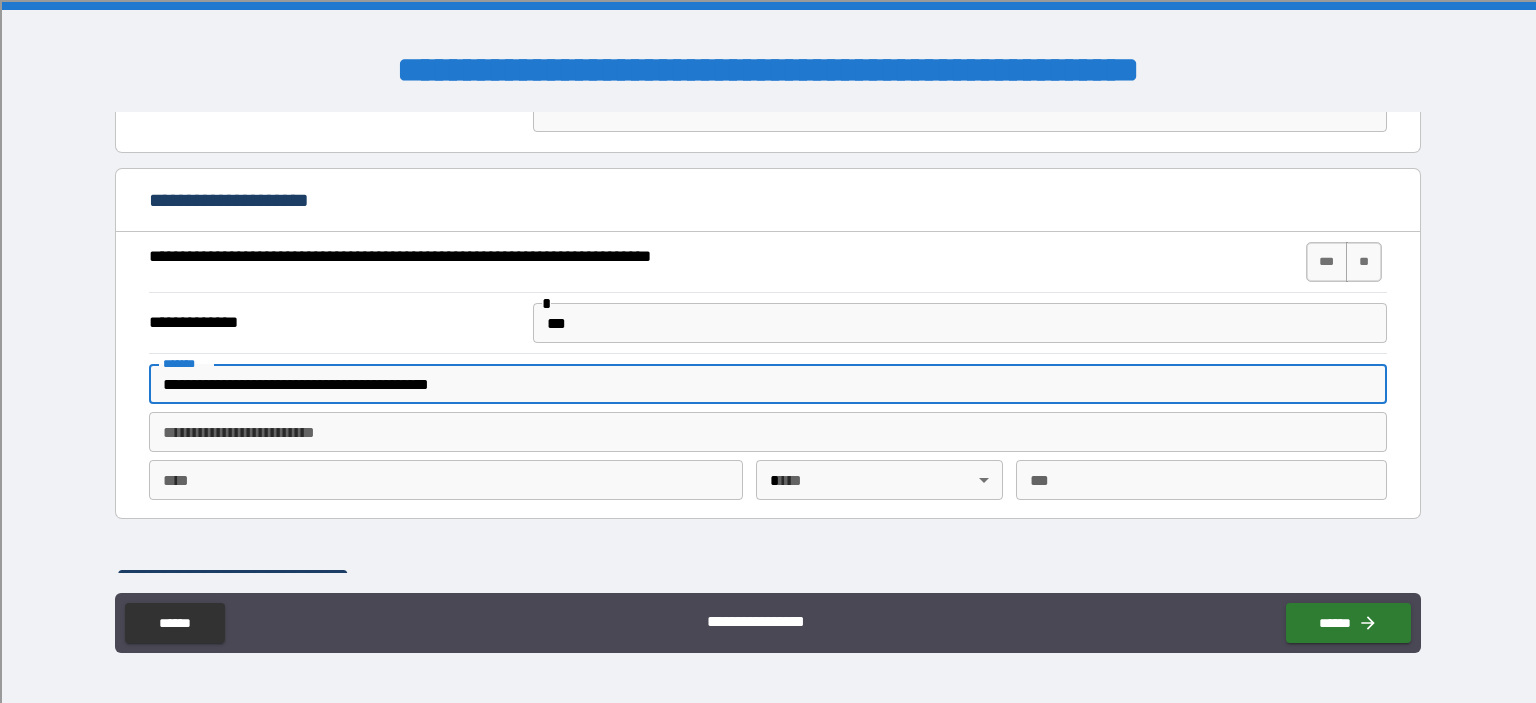 type on "**********" 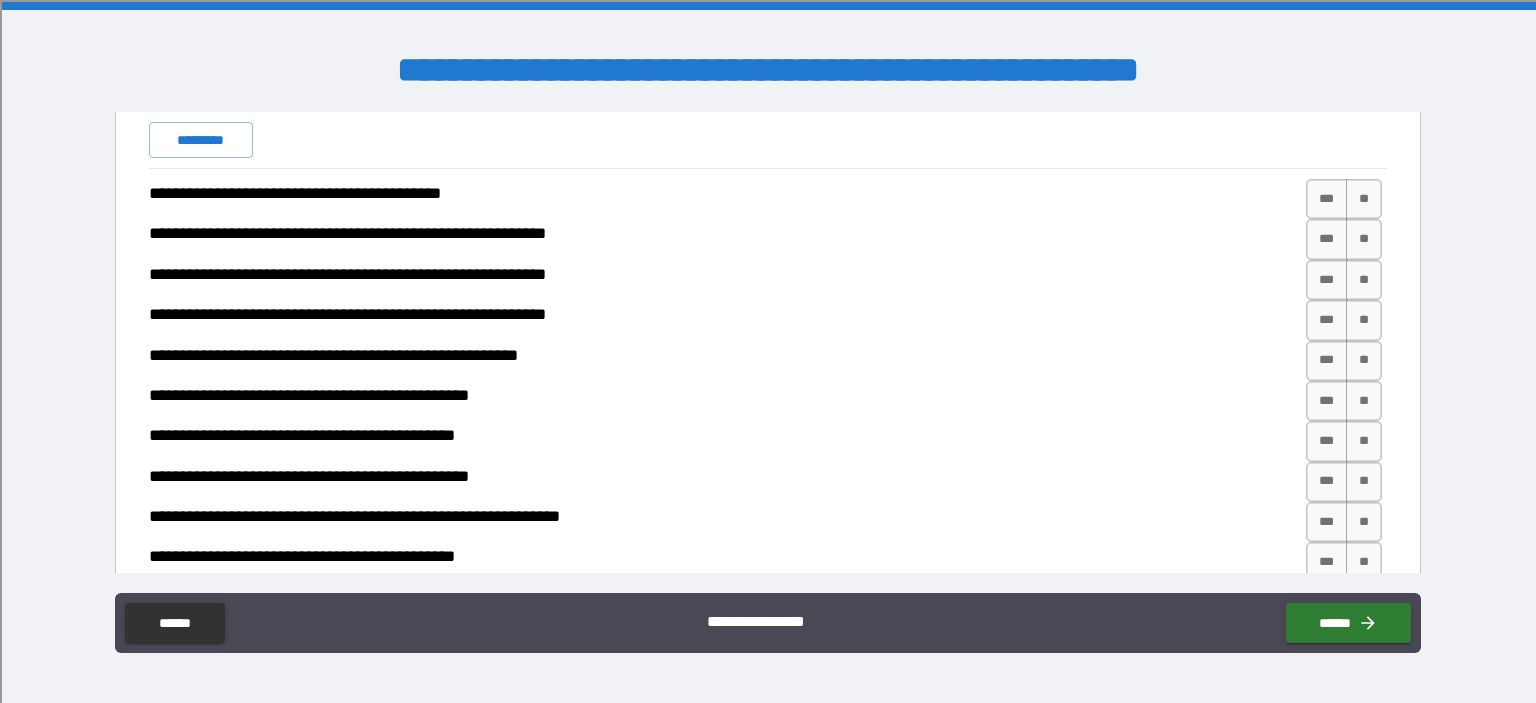 scroll, scrollTop: 1600, scrollLeft: 0, axis: vertical 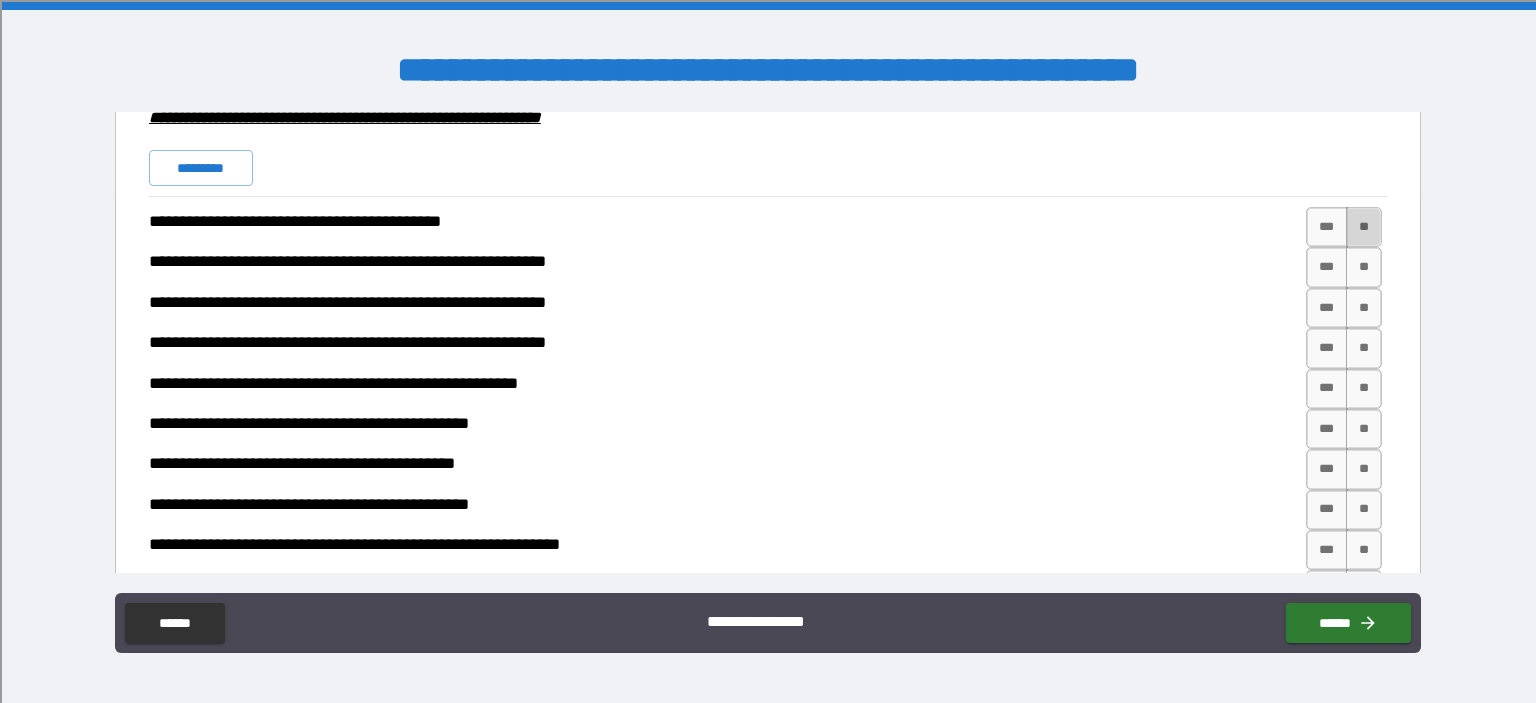 click on "**" at bounding box center (1364, 227) 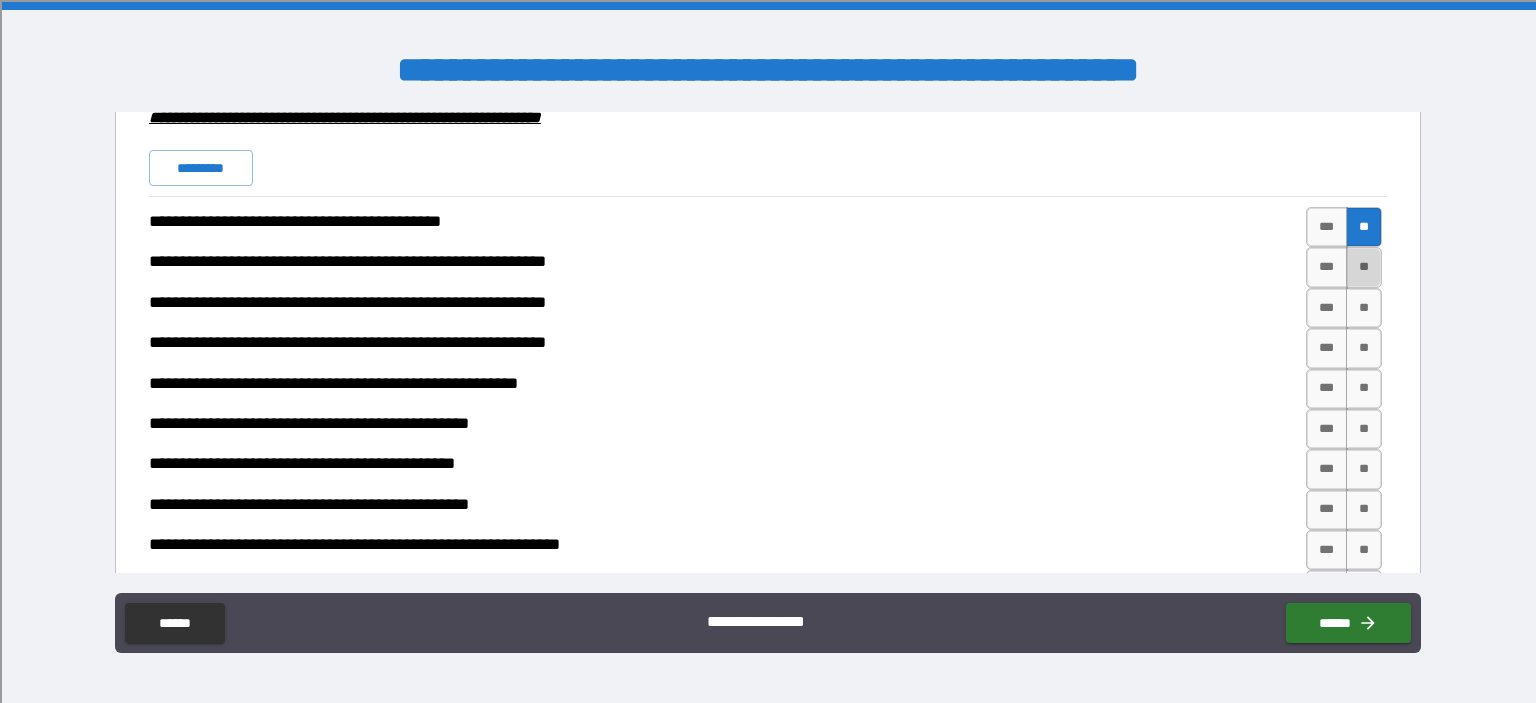 click on "**" at bounding box center (1364, 267) 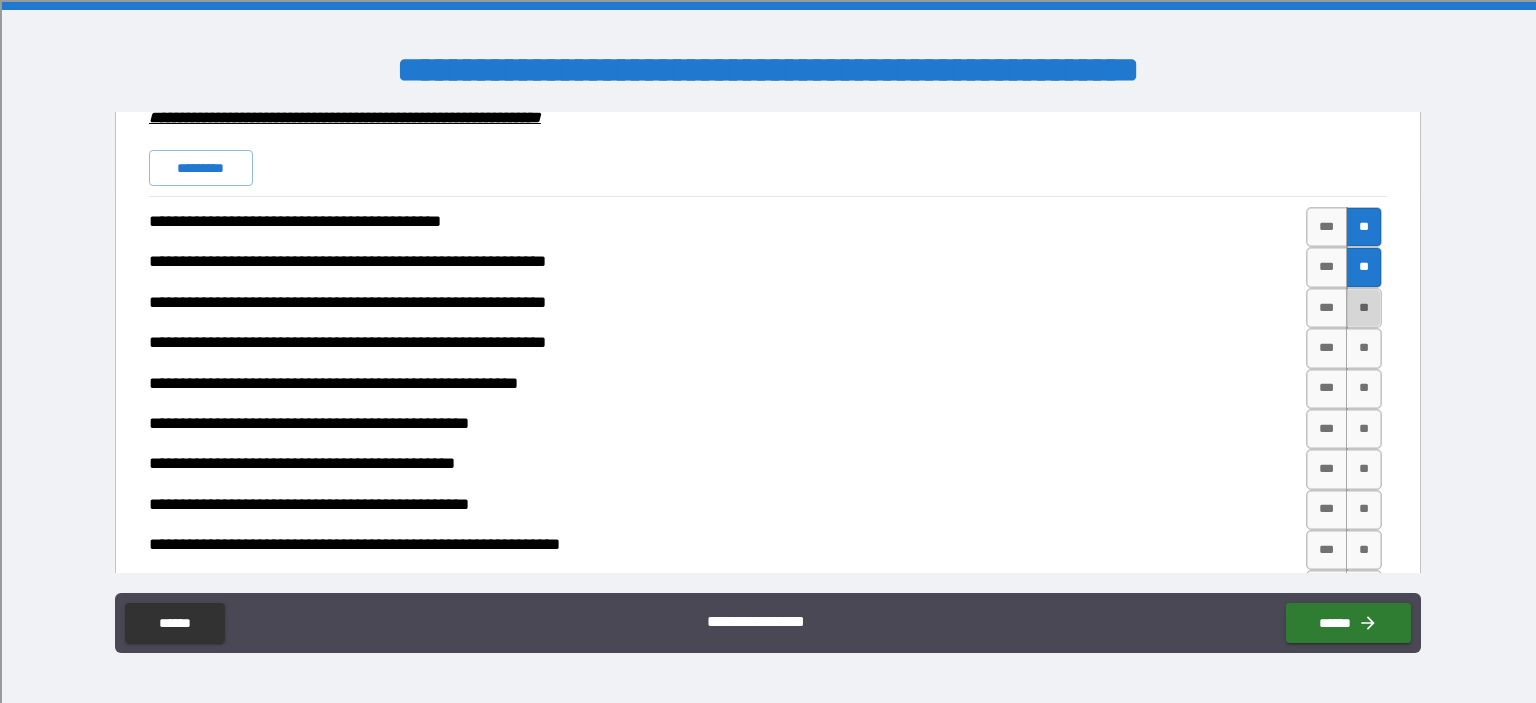 click on "**" at bounding box center [1364, 308] 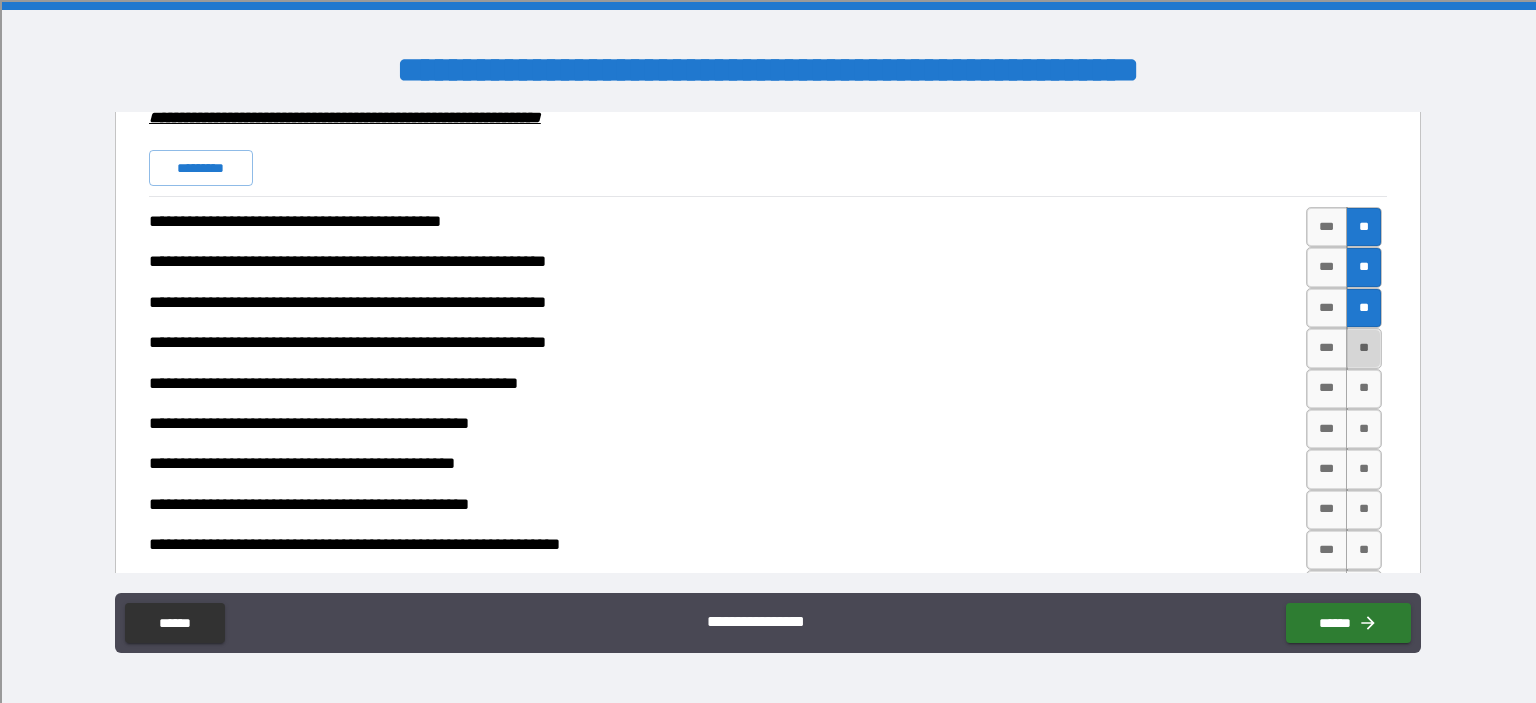 click on "**" at bounding box center [1364, 348] 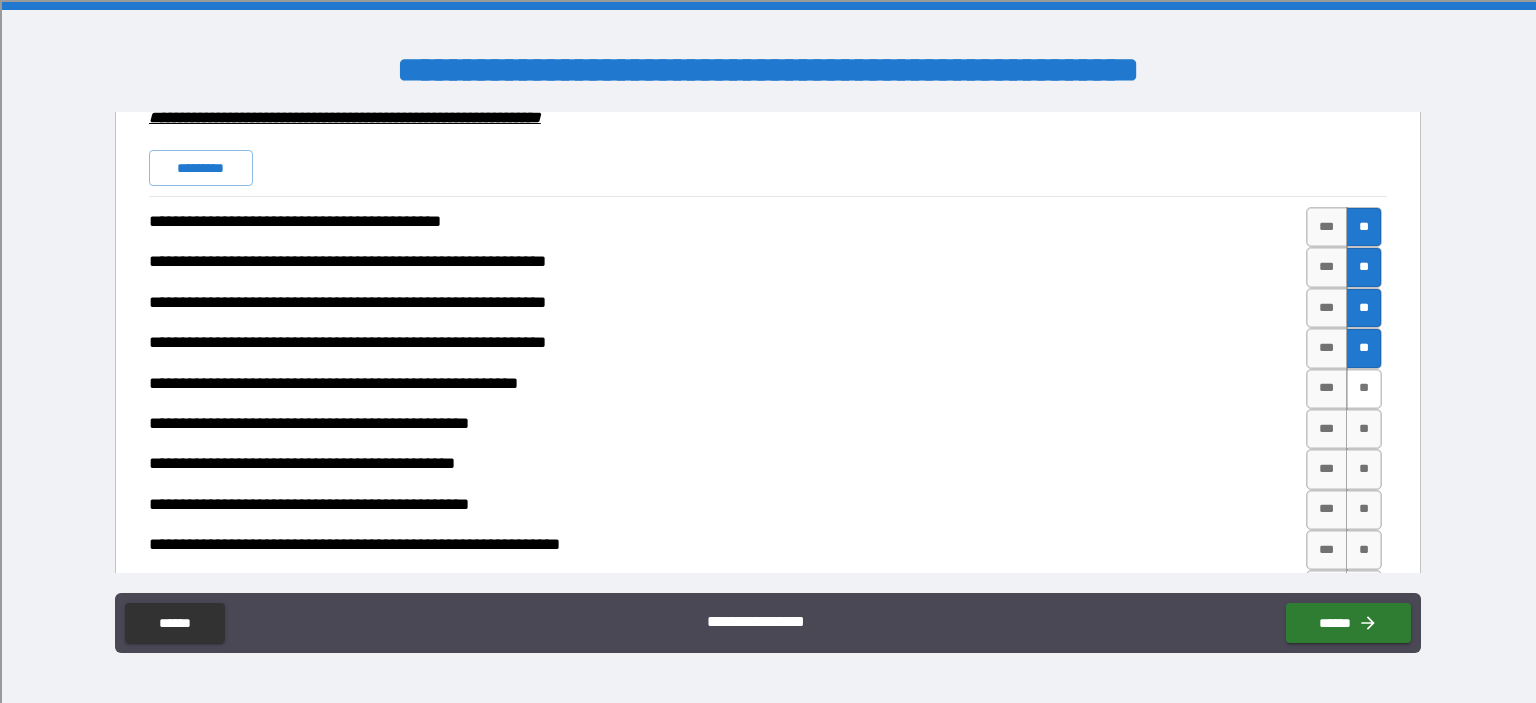click on "**" at bounding box center (1364, 389) 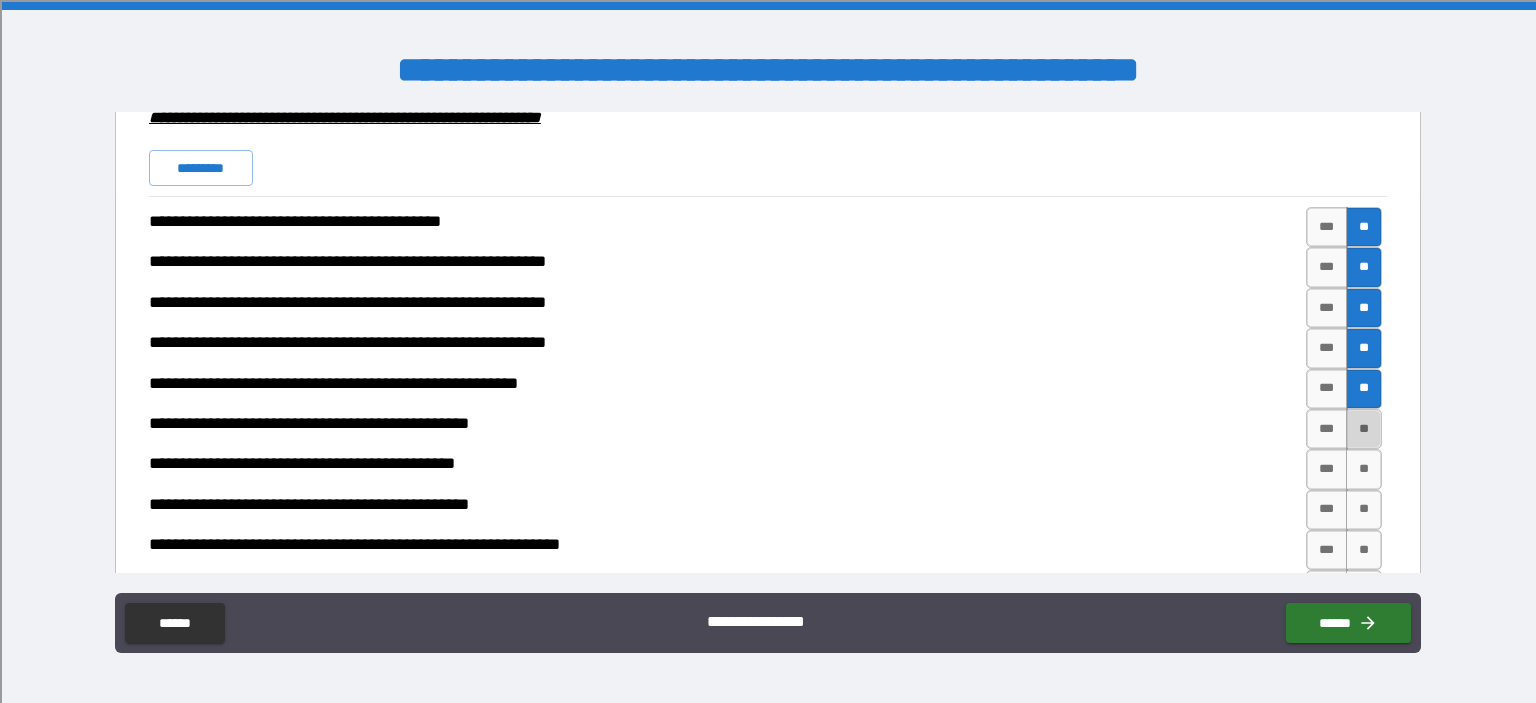 click on "**" at bounding box center (1364, 429) 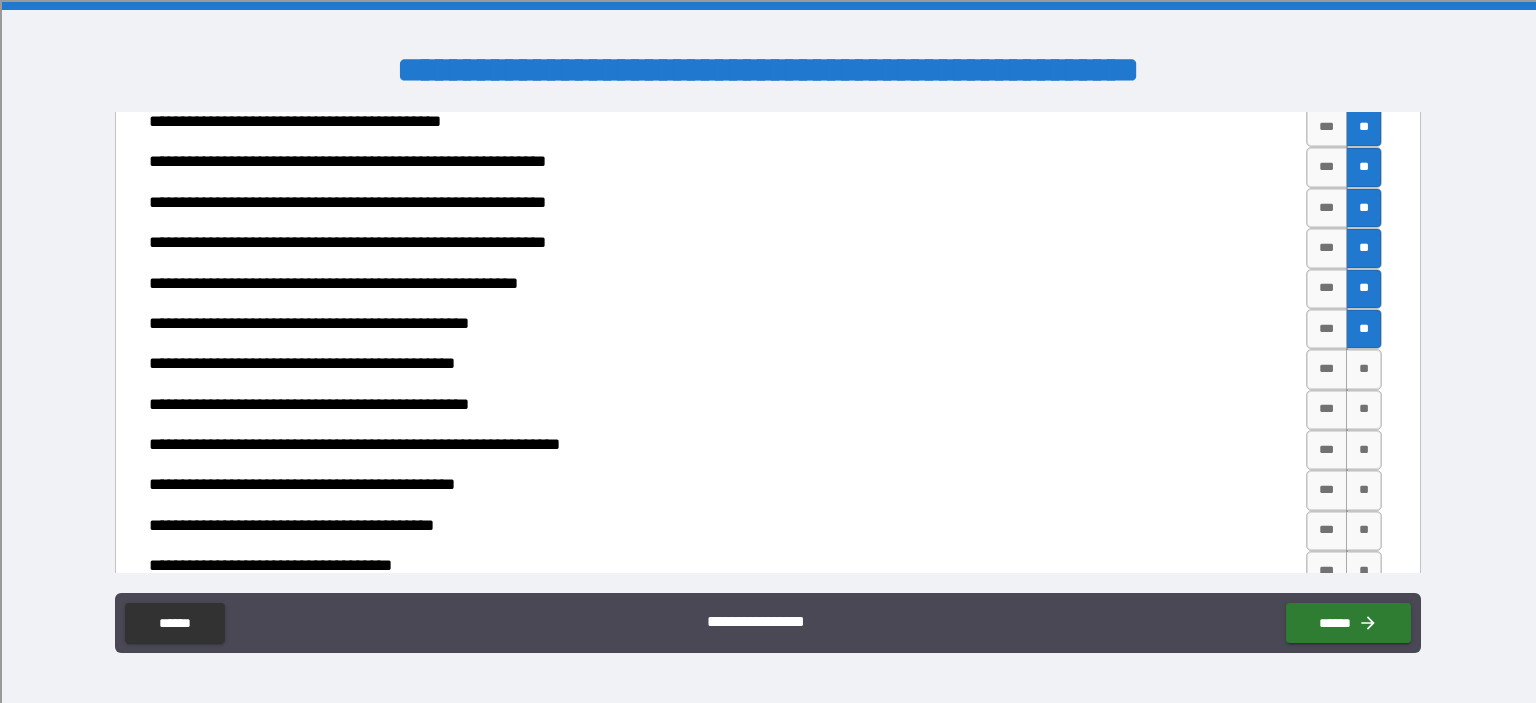 scroll, scrollTop: 1800, scrollLeft: 0, axis: vertical 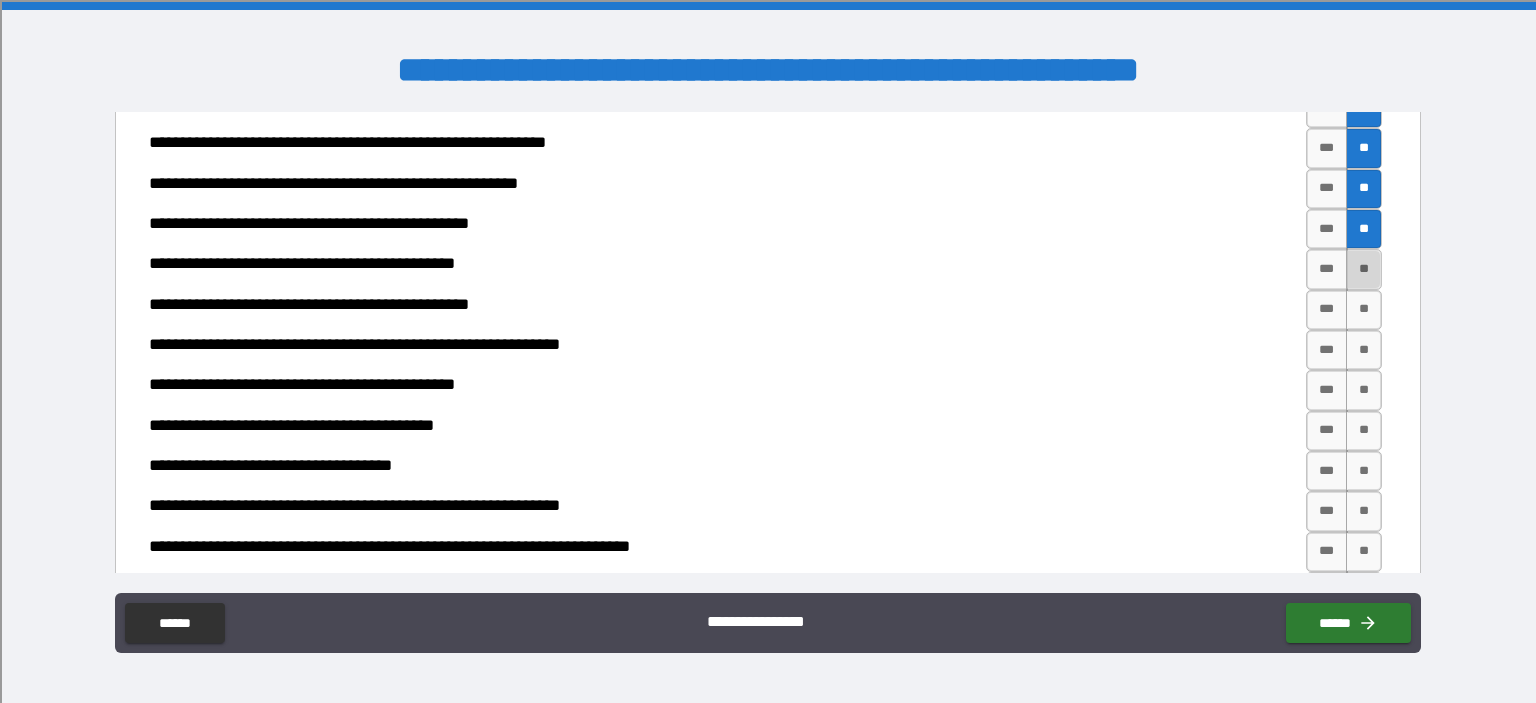 click on "**" at bounding box center [1364, 269] 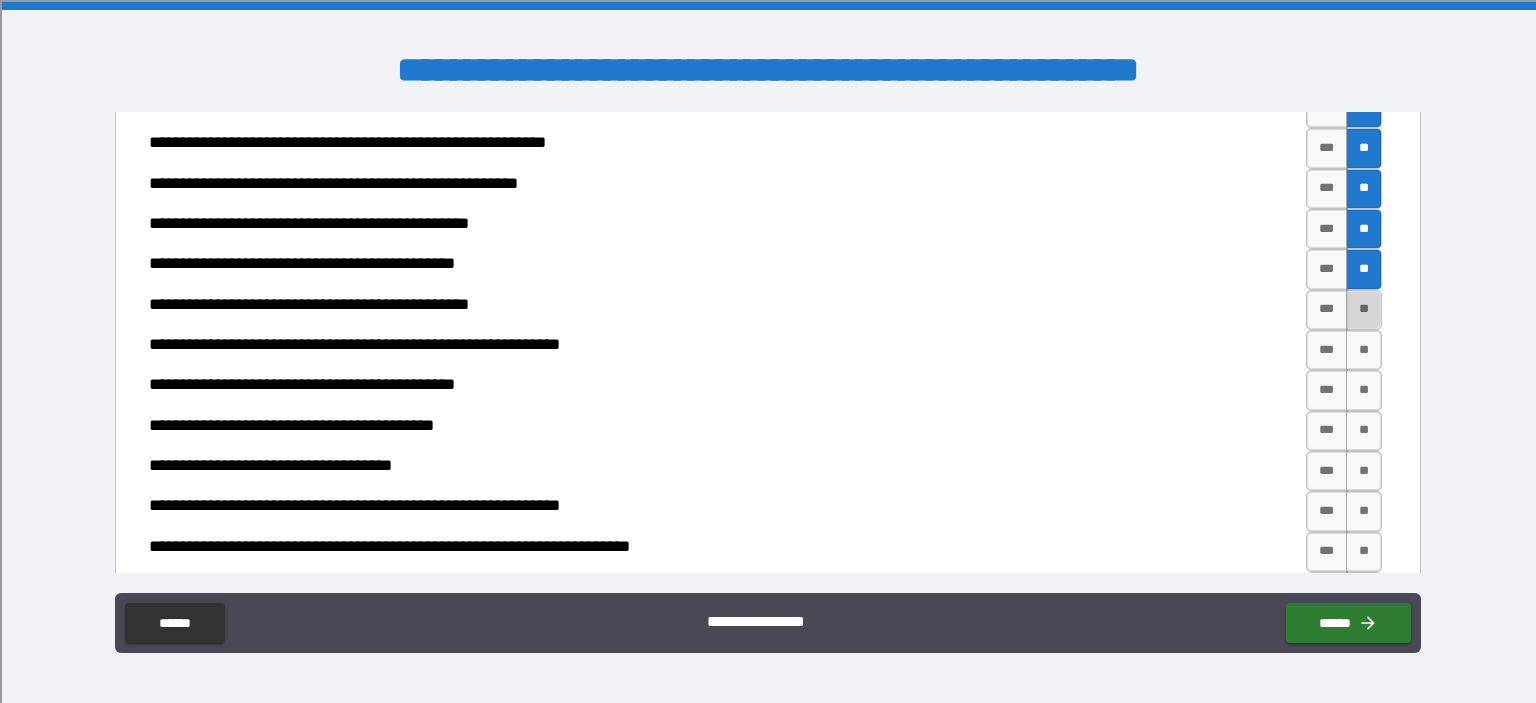 click on "**" at bounding box center [1364, 310] 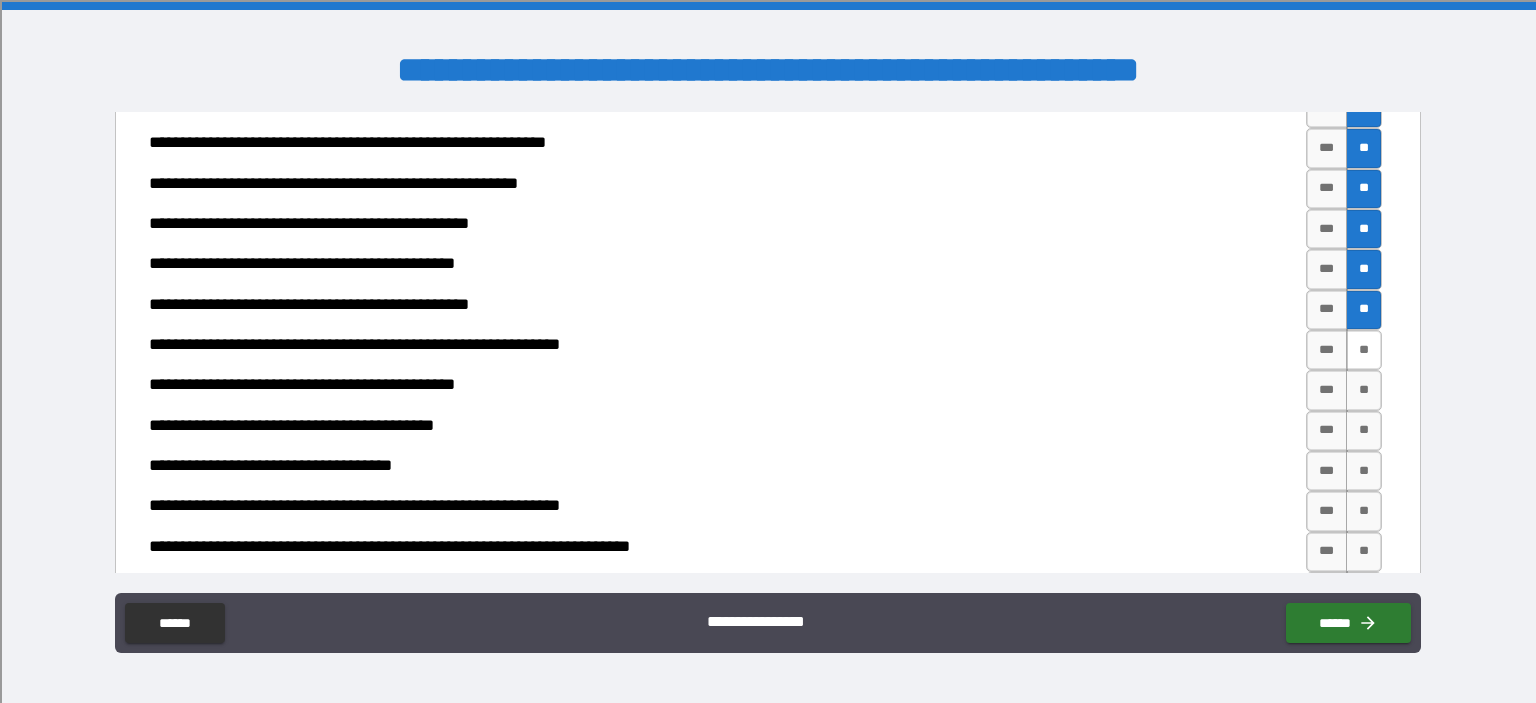 click on "**" at bounding box center (1364, 350) 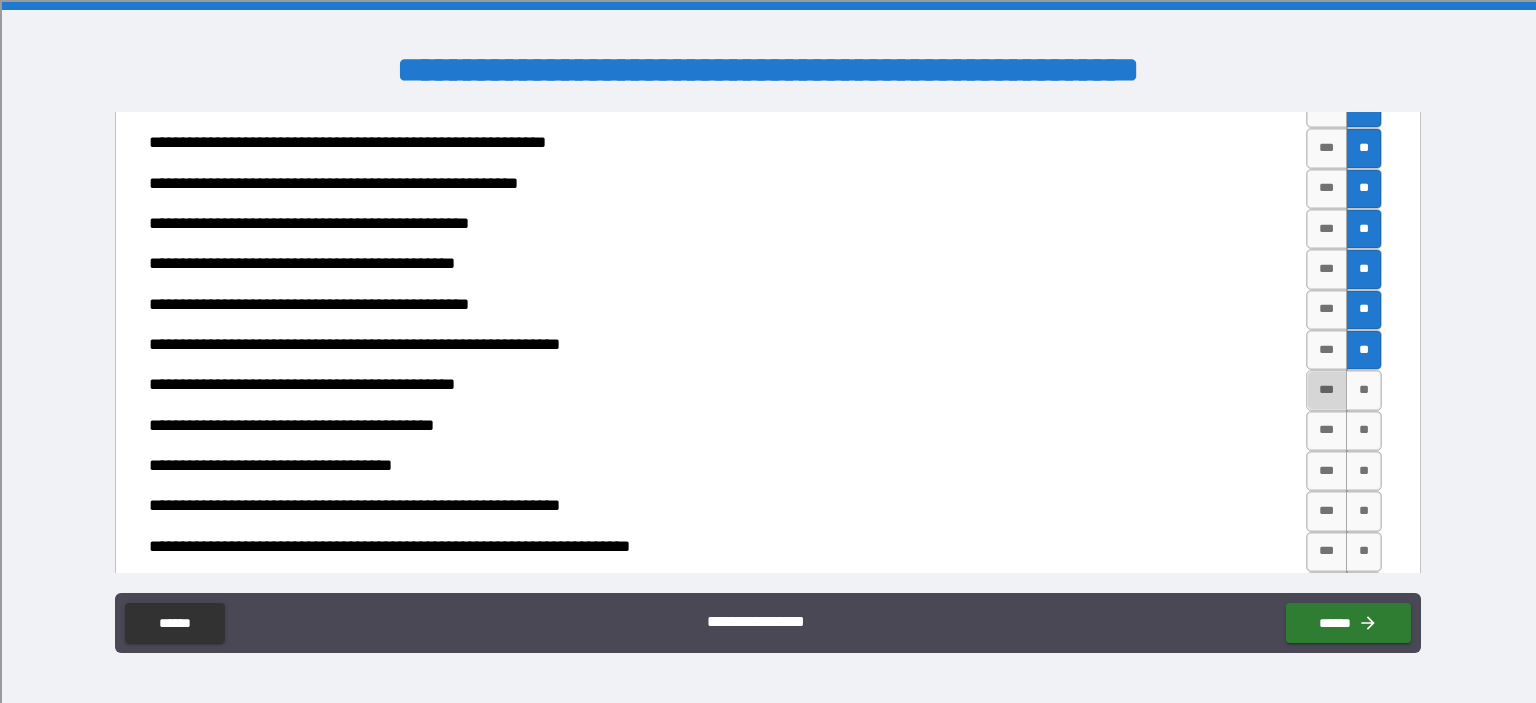 click on "***" at bounding box center [1327, 390] 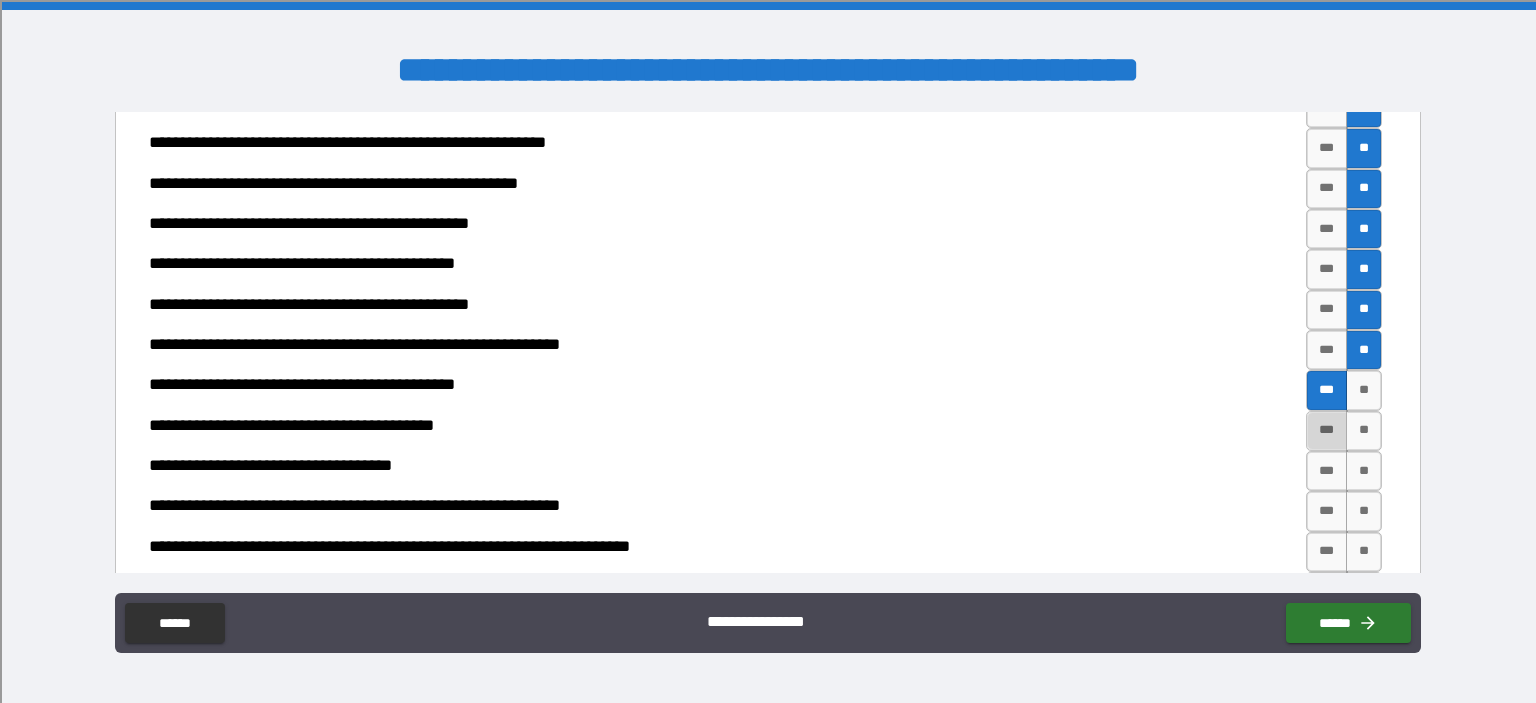 click on "***" at bounding box center [1327, 431] 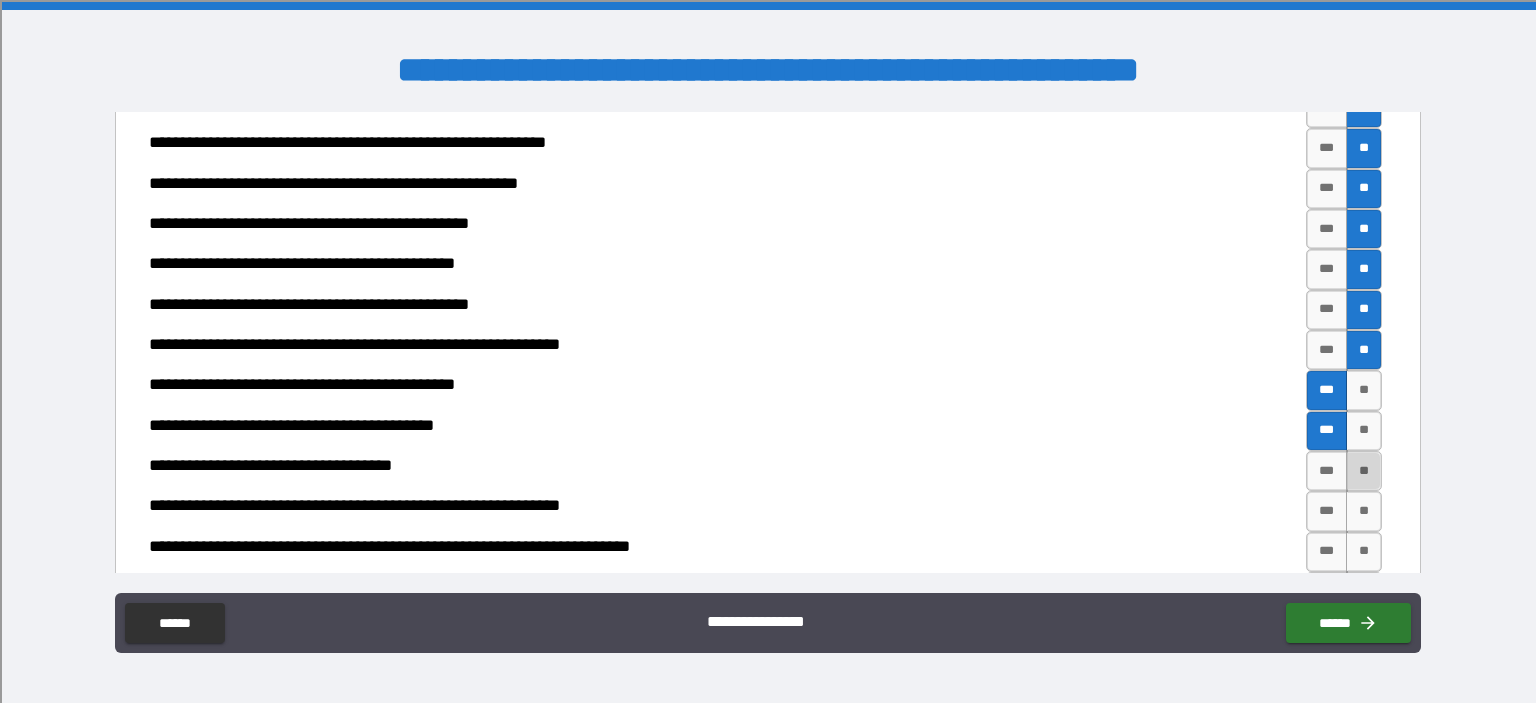 click on "**" at bounding box center (1364, 471) 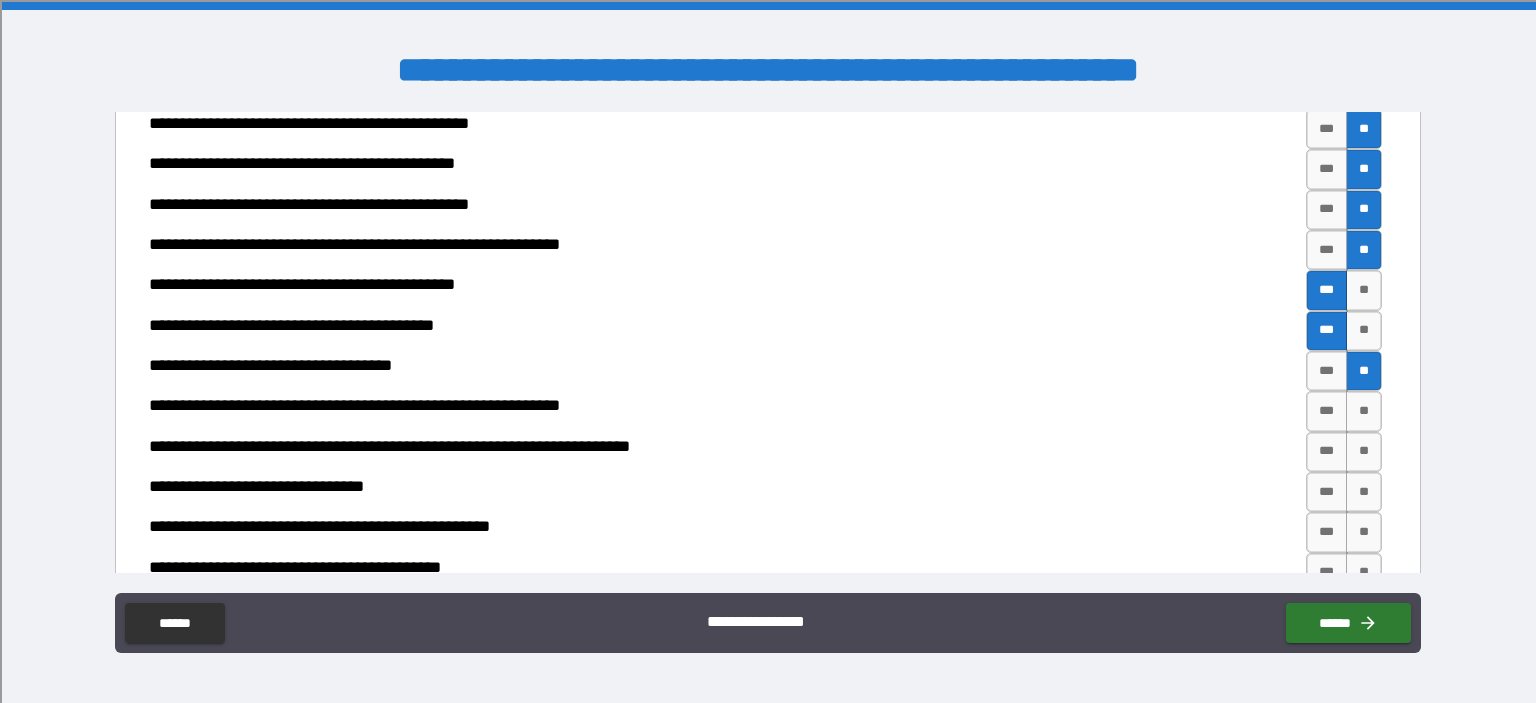 scroll, scrollTop: 2000, scrollLeft: 0, axis: vertical 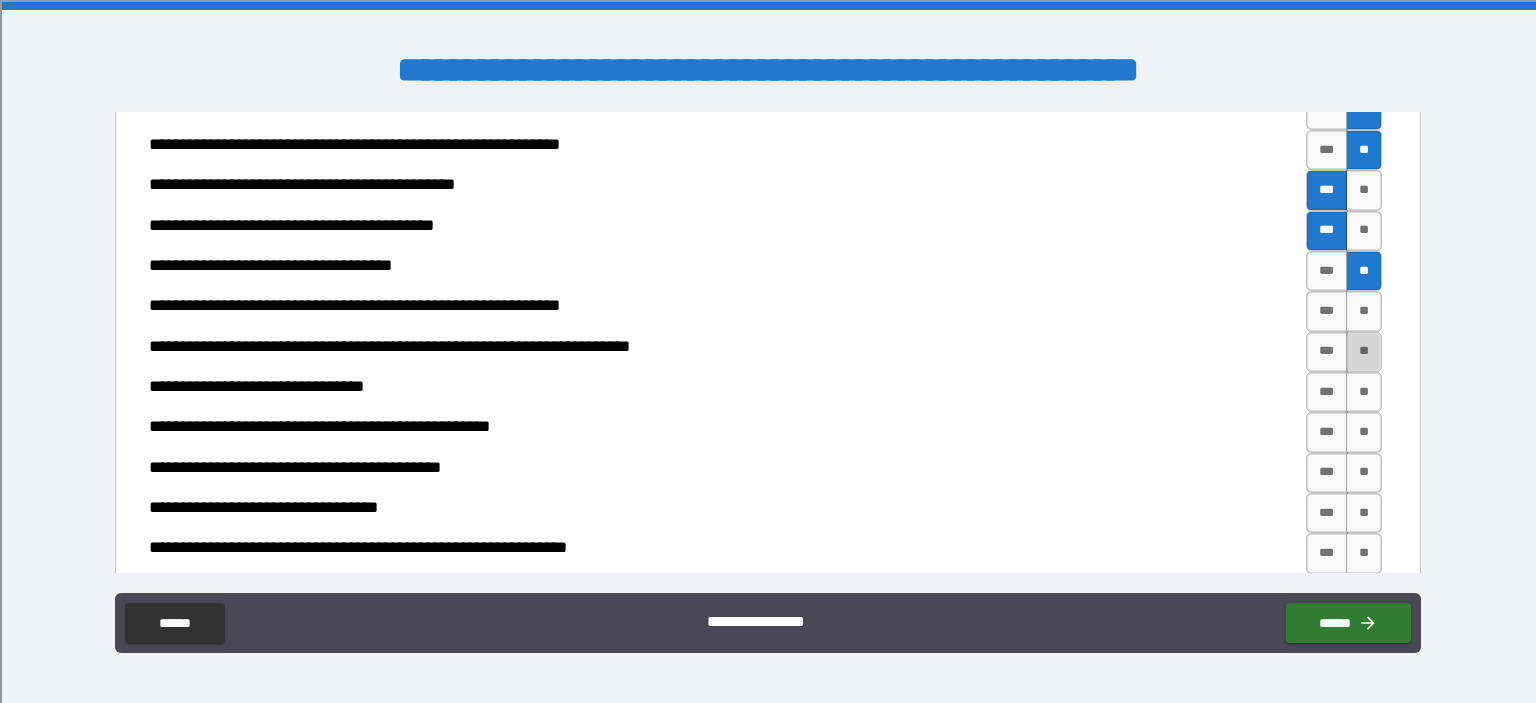 click on "**" at bounding box center [1364, 352] 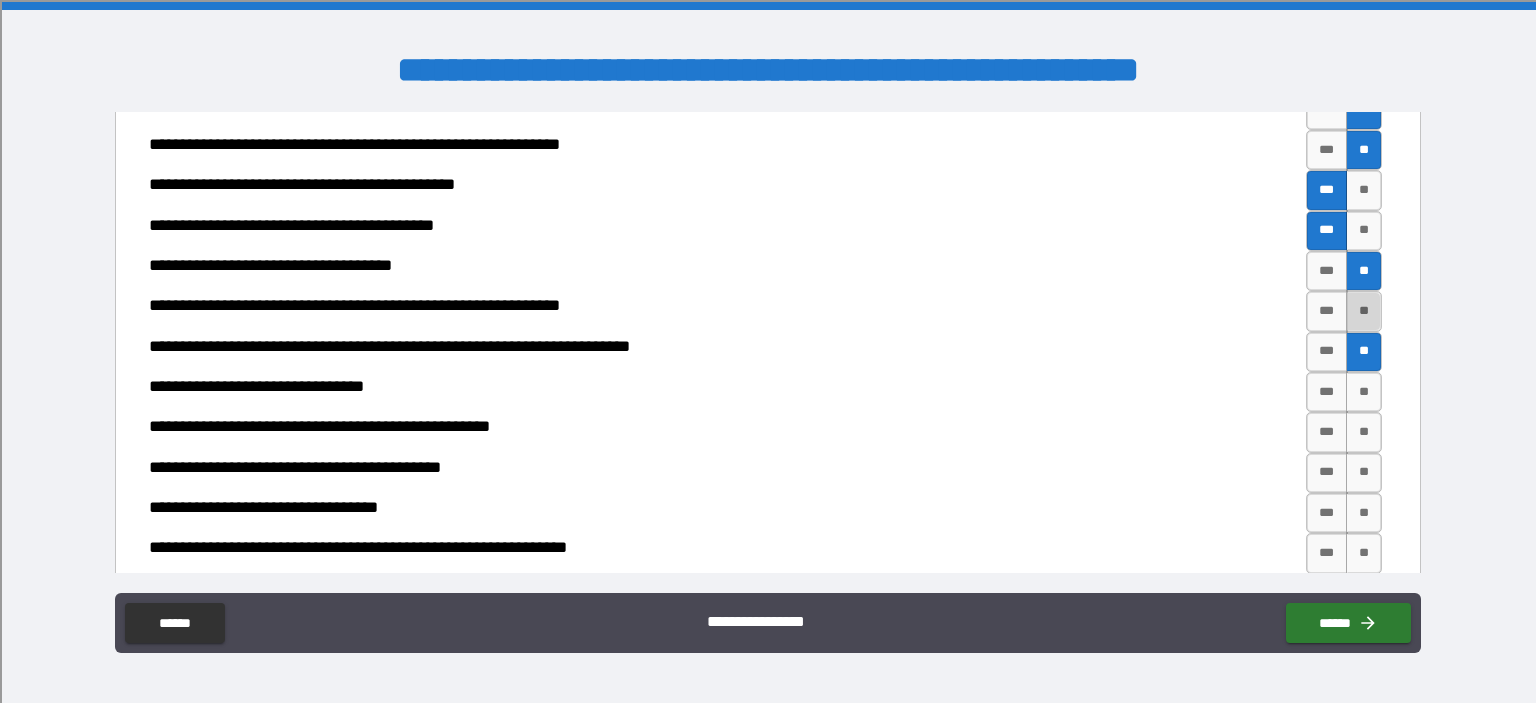 click on "**" at bounding box center [1364, 311] 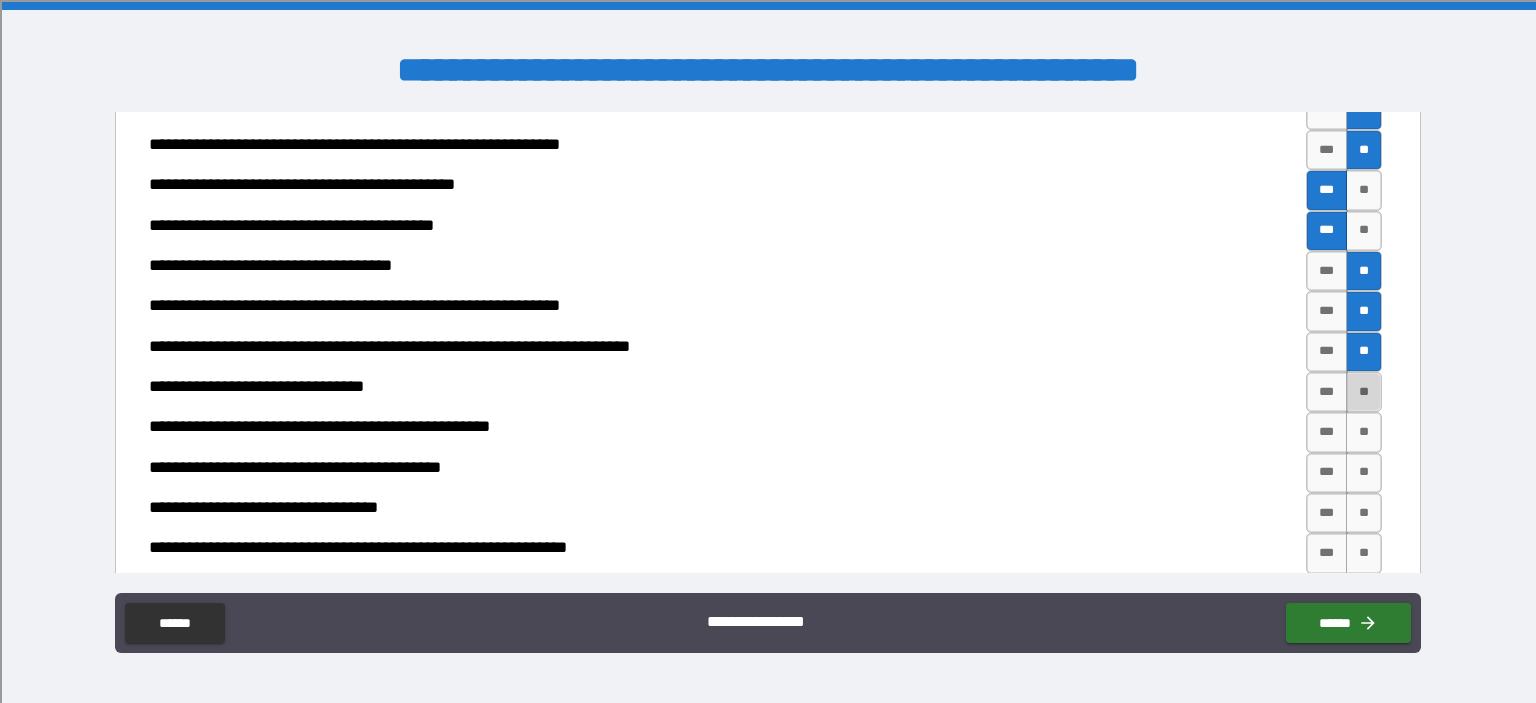 click on "**" at bounding box center [1364, 392] 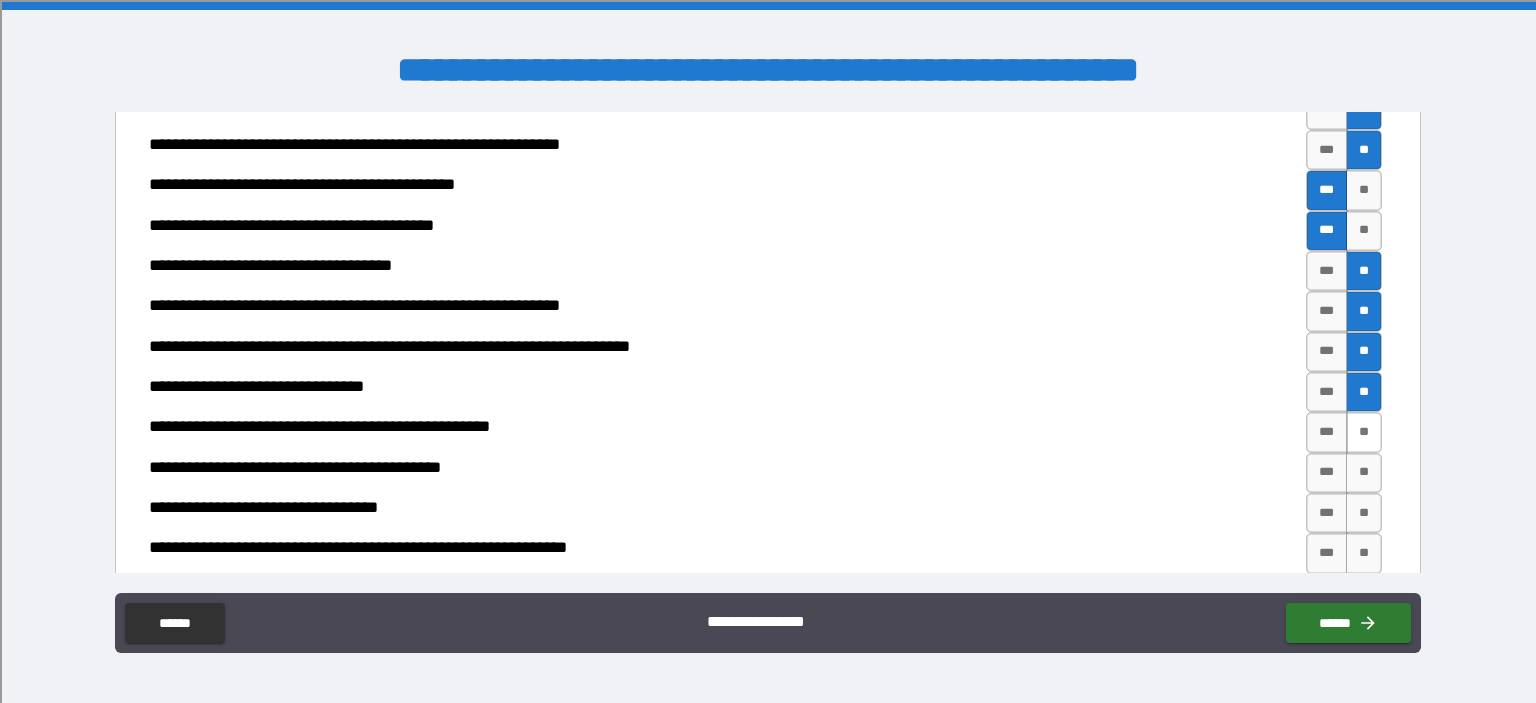 click on "**" at bounding box center (1364, 432) 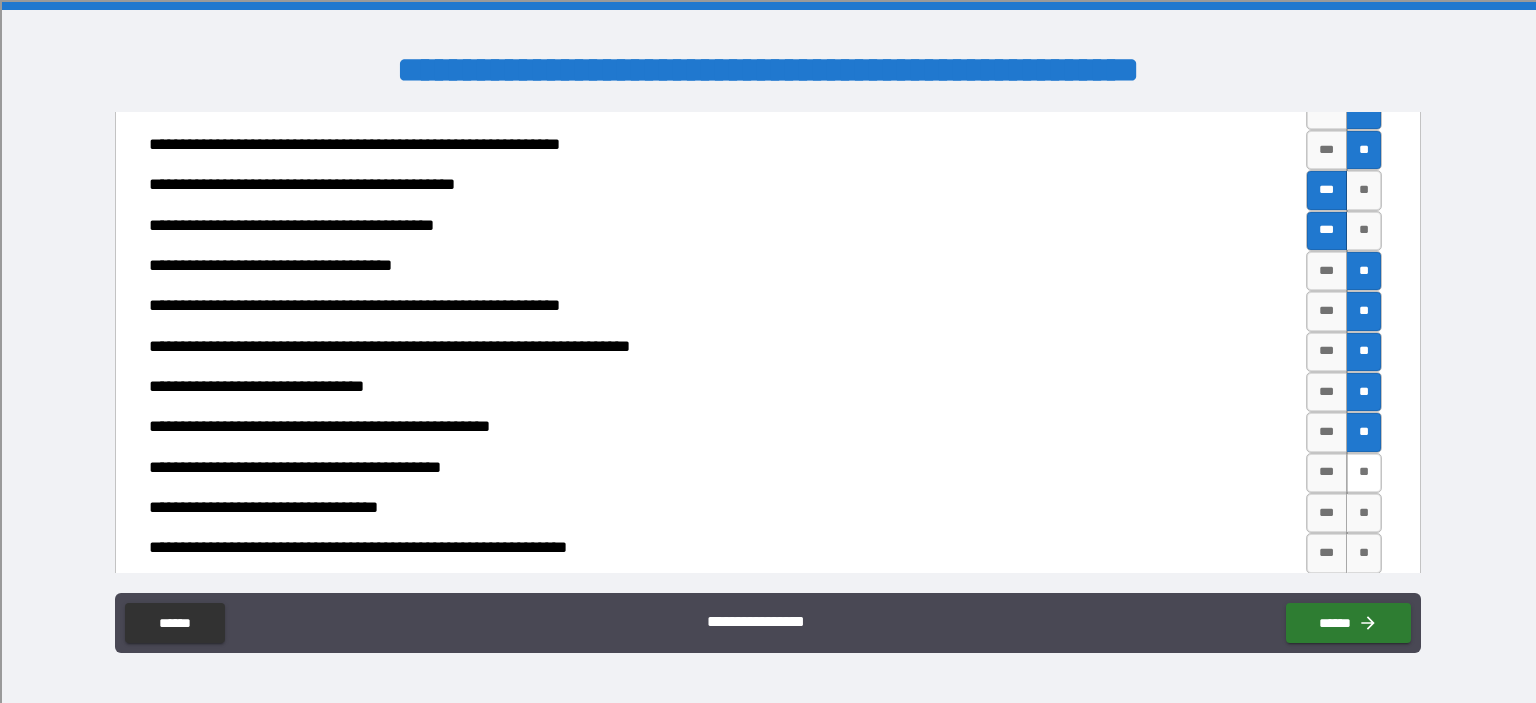 click on "**" at bounding box center (1364, 473) 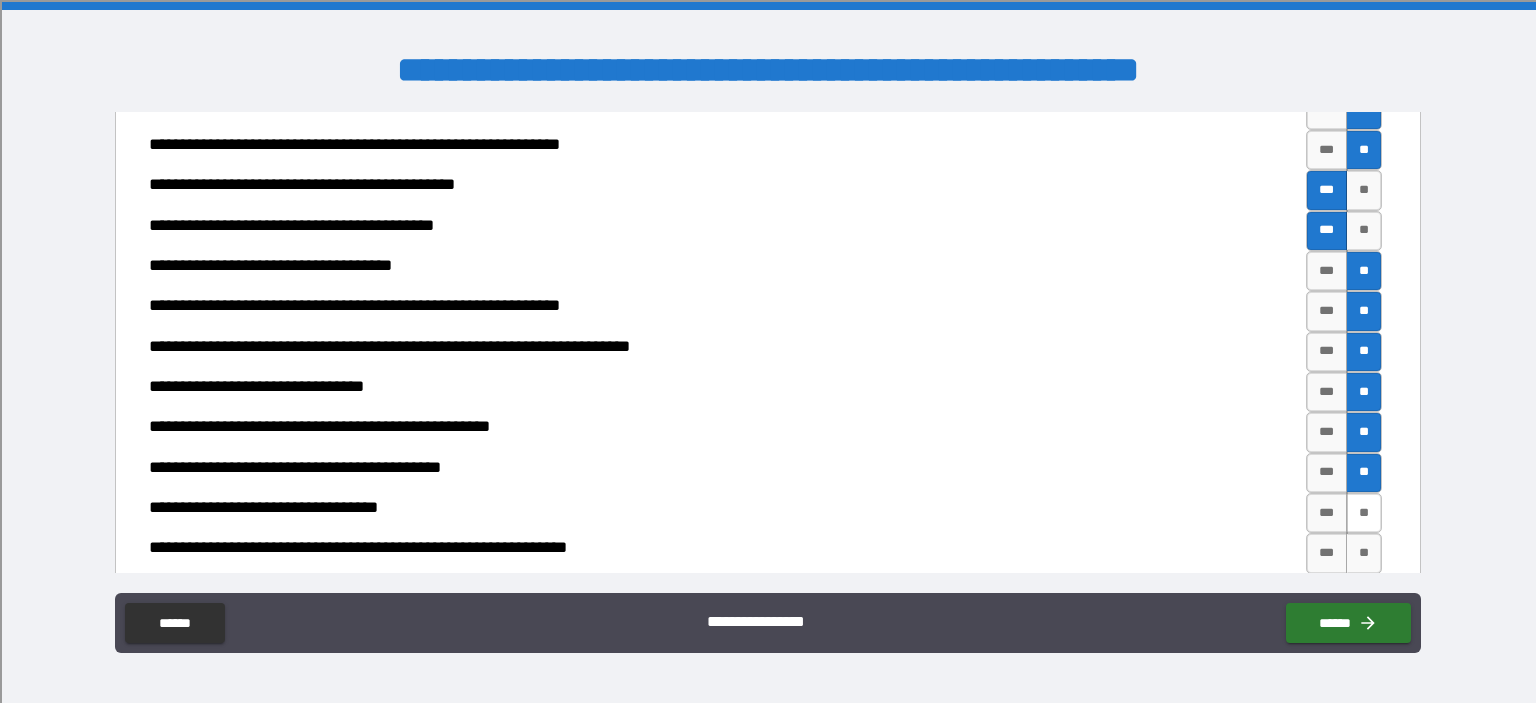 click on "**" at bounding box center [1364, 513] 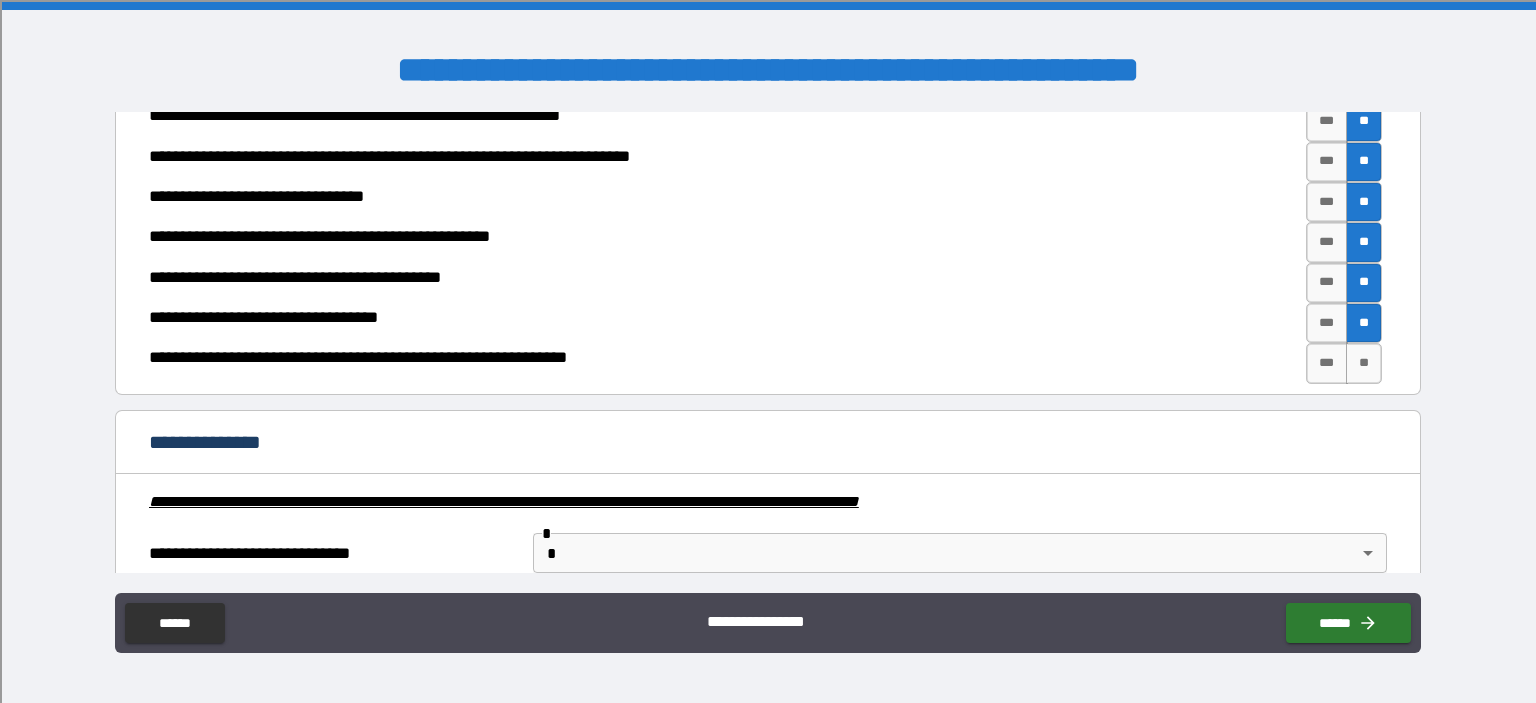 scroll, scrollTop: 2200, scrollLeft: 0, axis: vertical 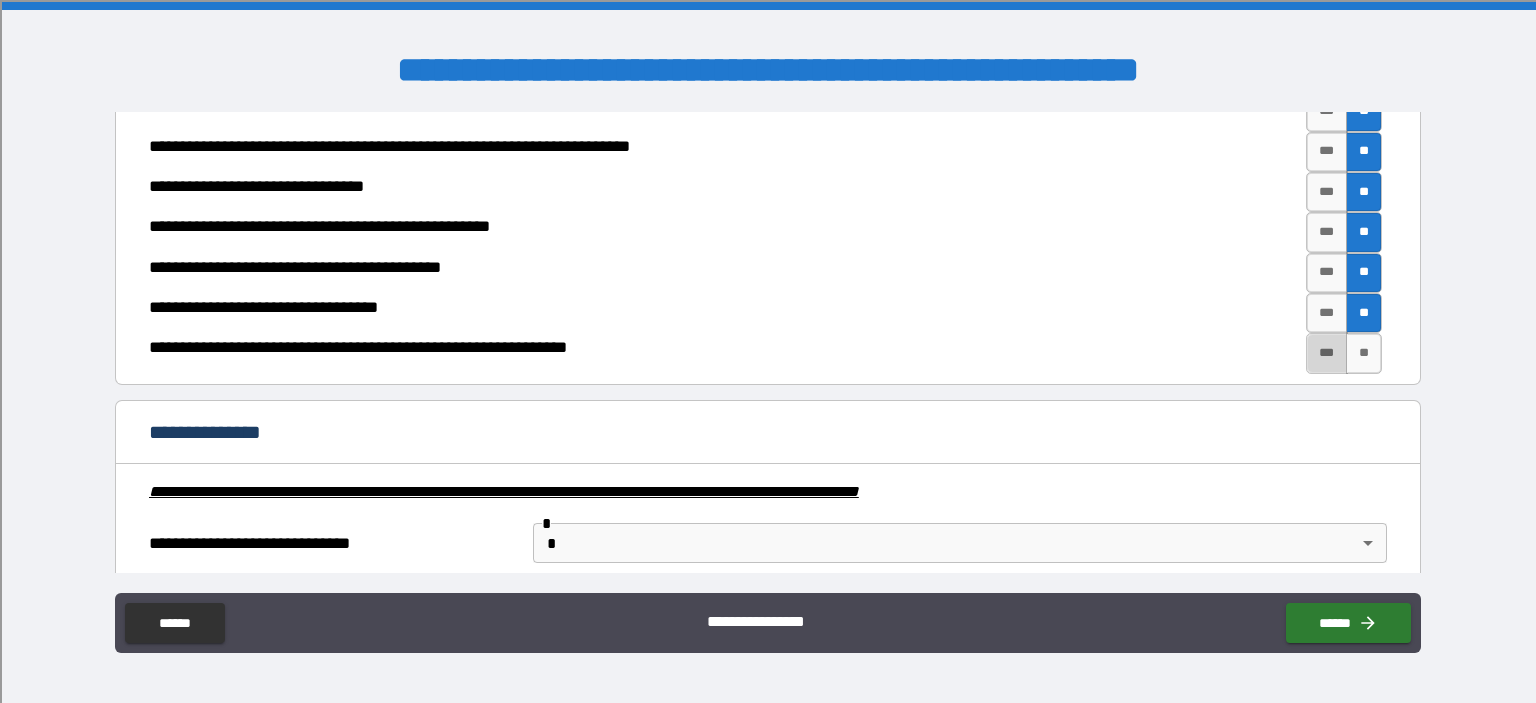 click on "***" at bounding box center (1327, 353) 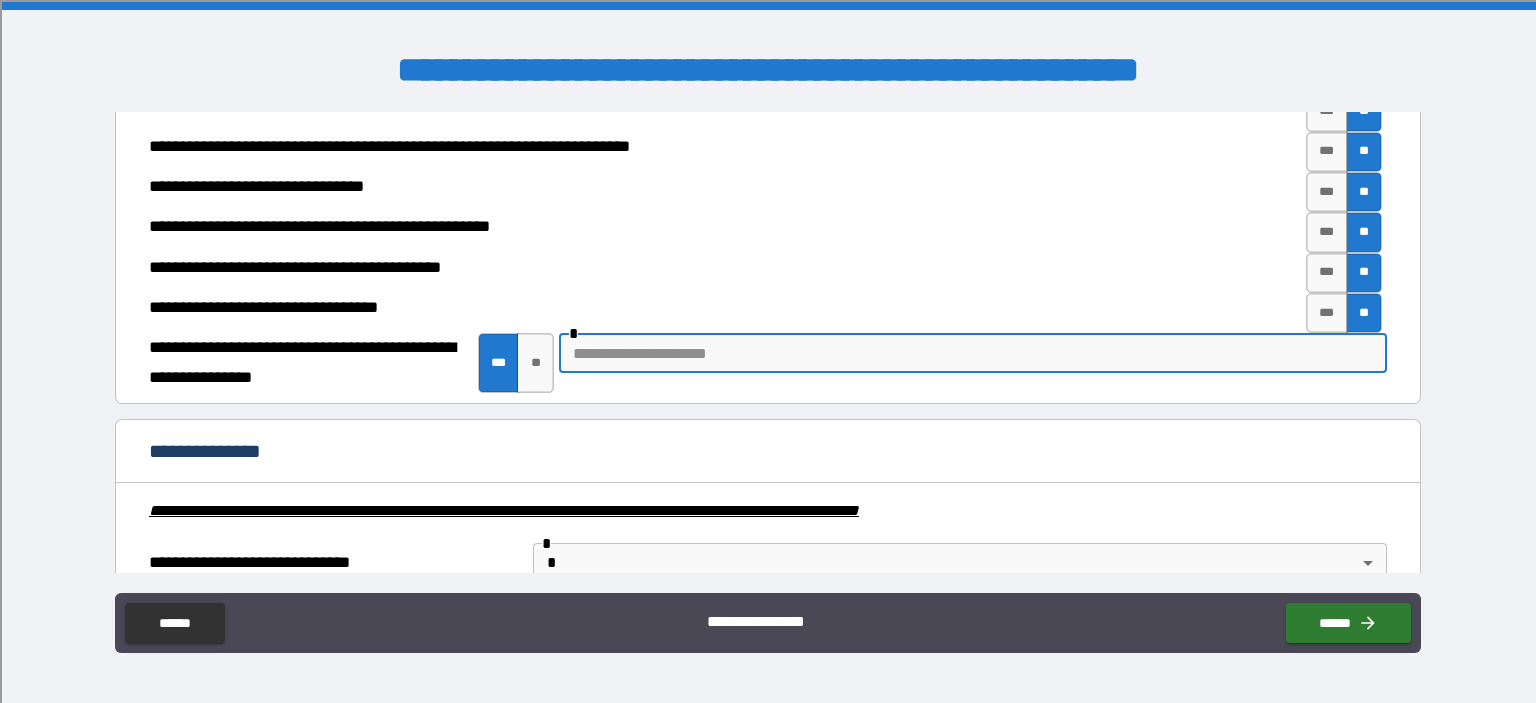 click at bounding box center [973, 353] 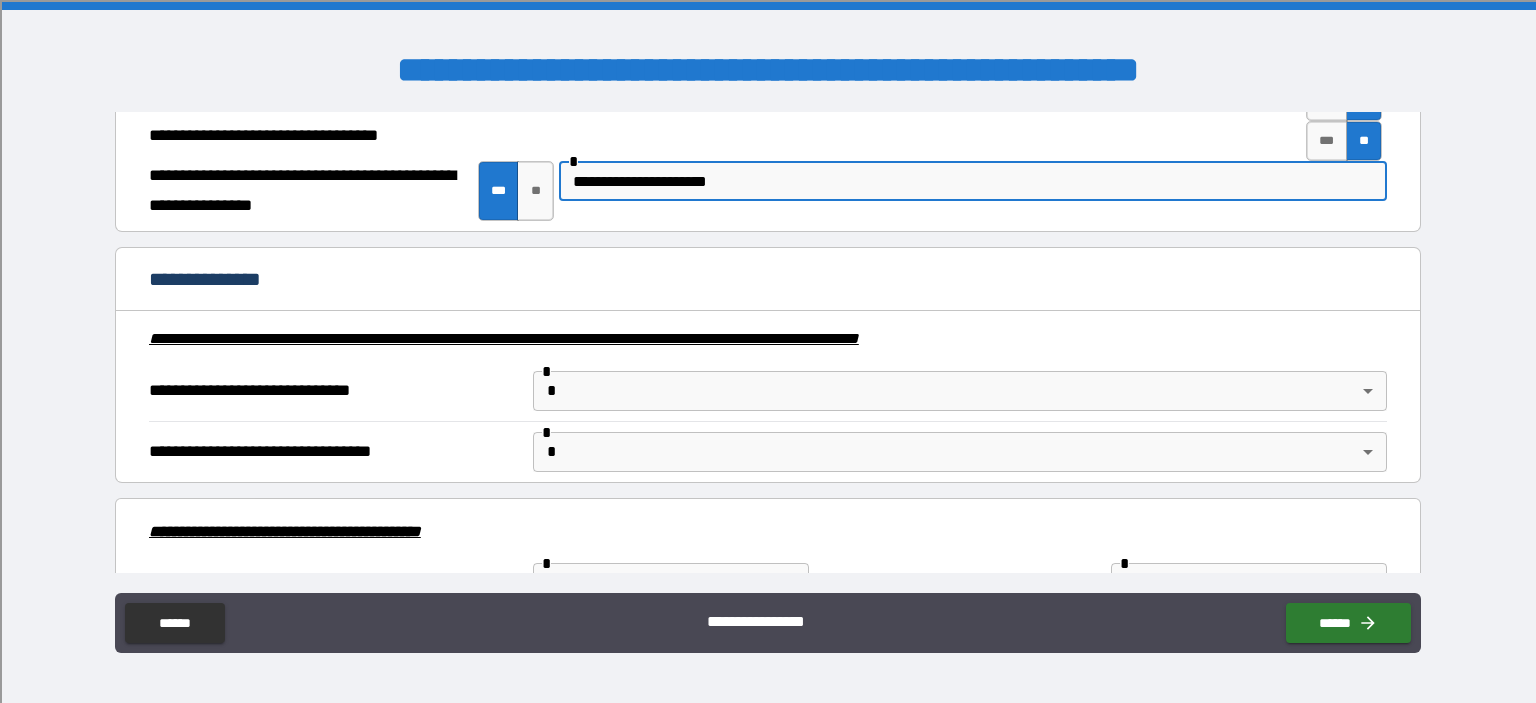 scroll, scrollTop: 2500, scrollLeft: 0, axis: vertical 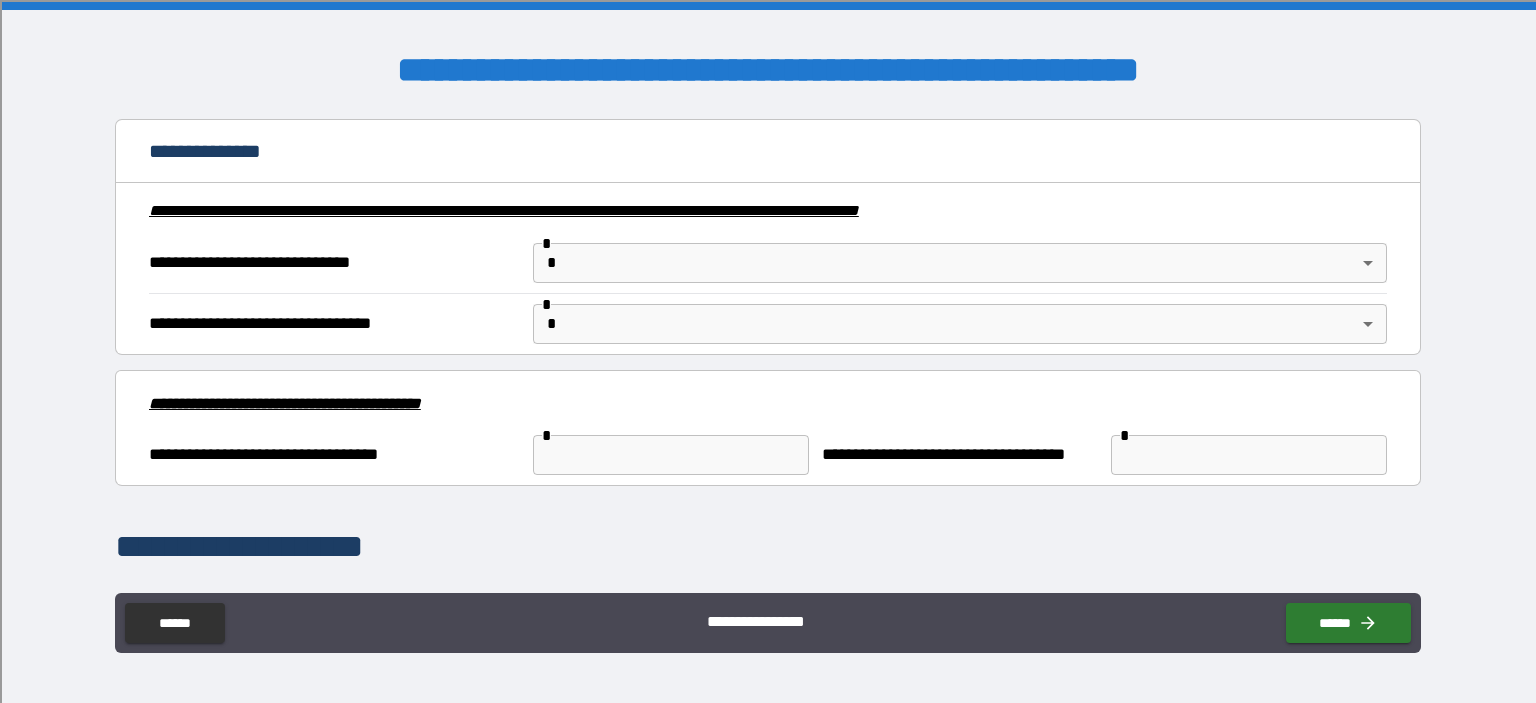 type on "**********" 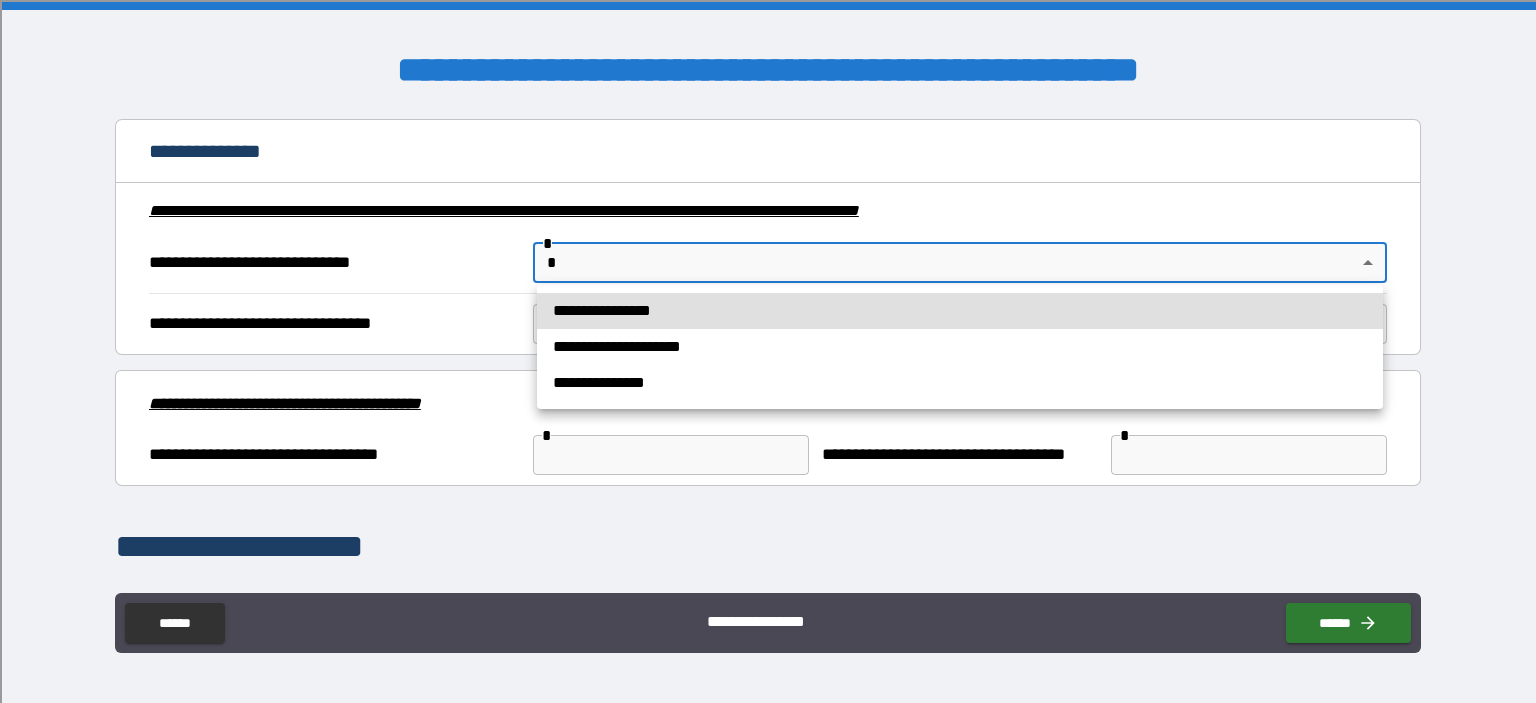 click on "**********" at bounding box center (960, 347) 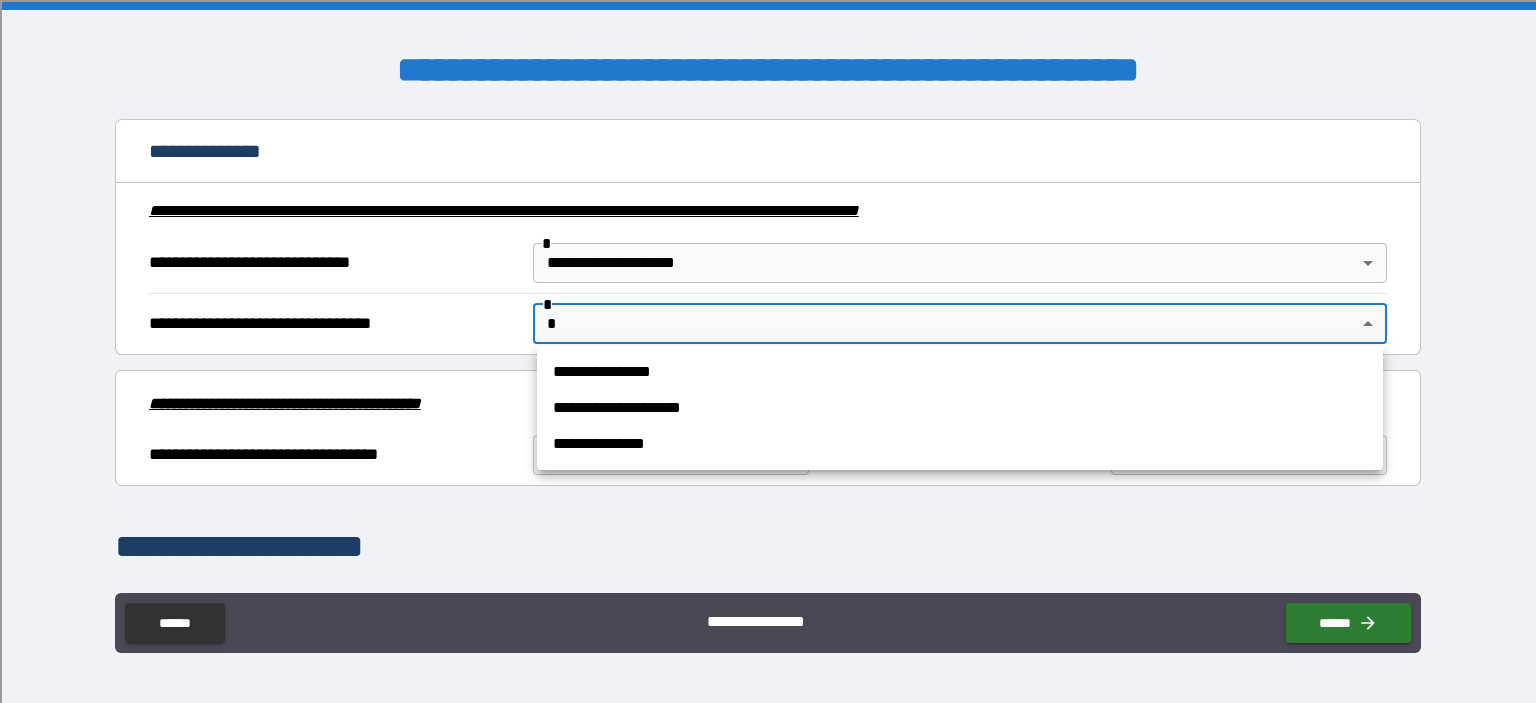 click on "**********" at bounding box center (768, 351) 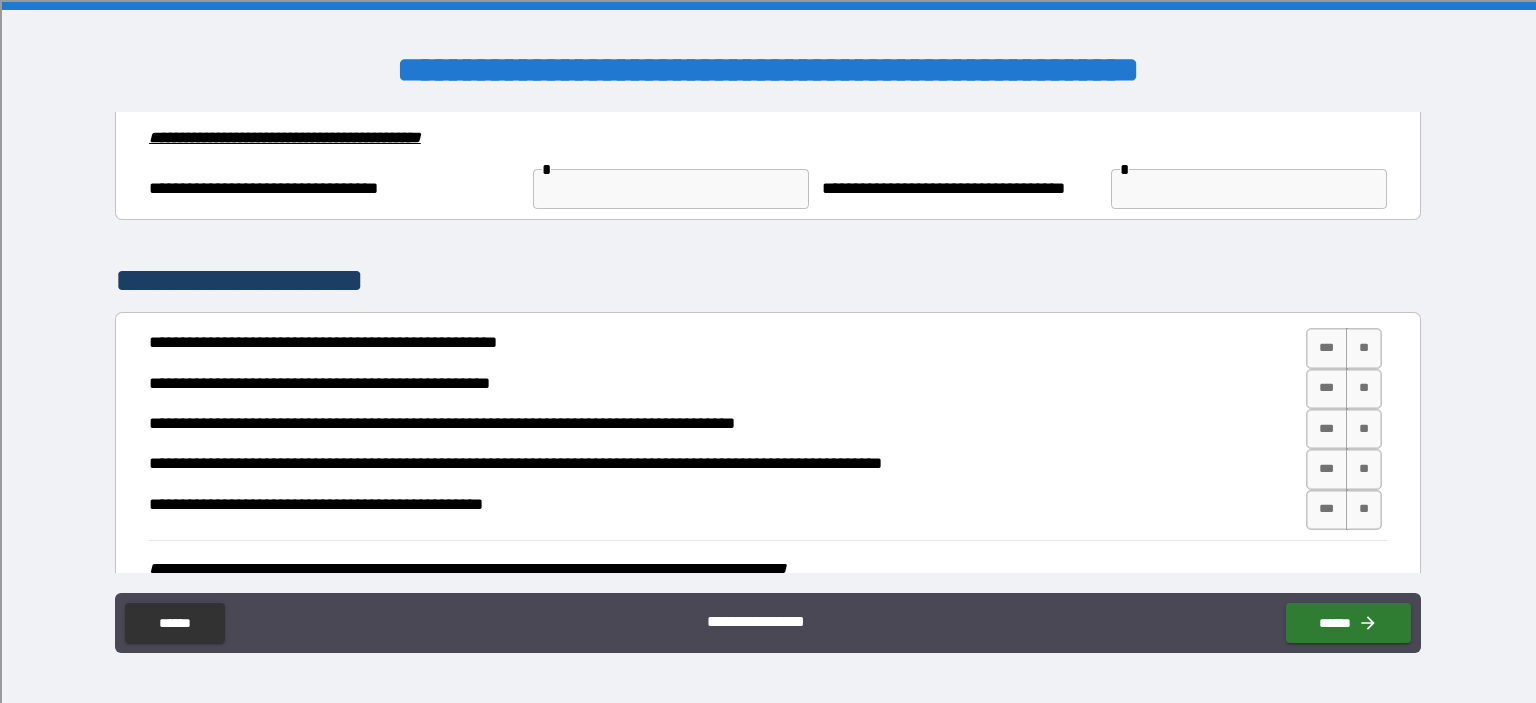 scroll, scrollTop: 2900, scrollLeft: 0, axis: vertical 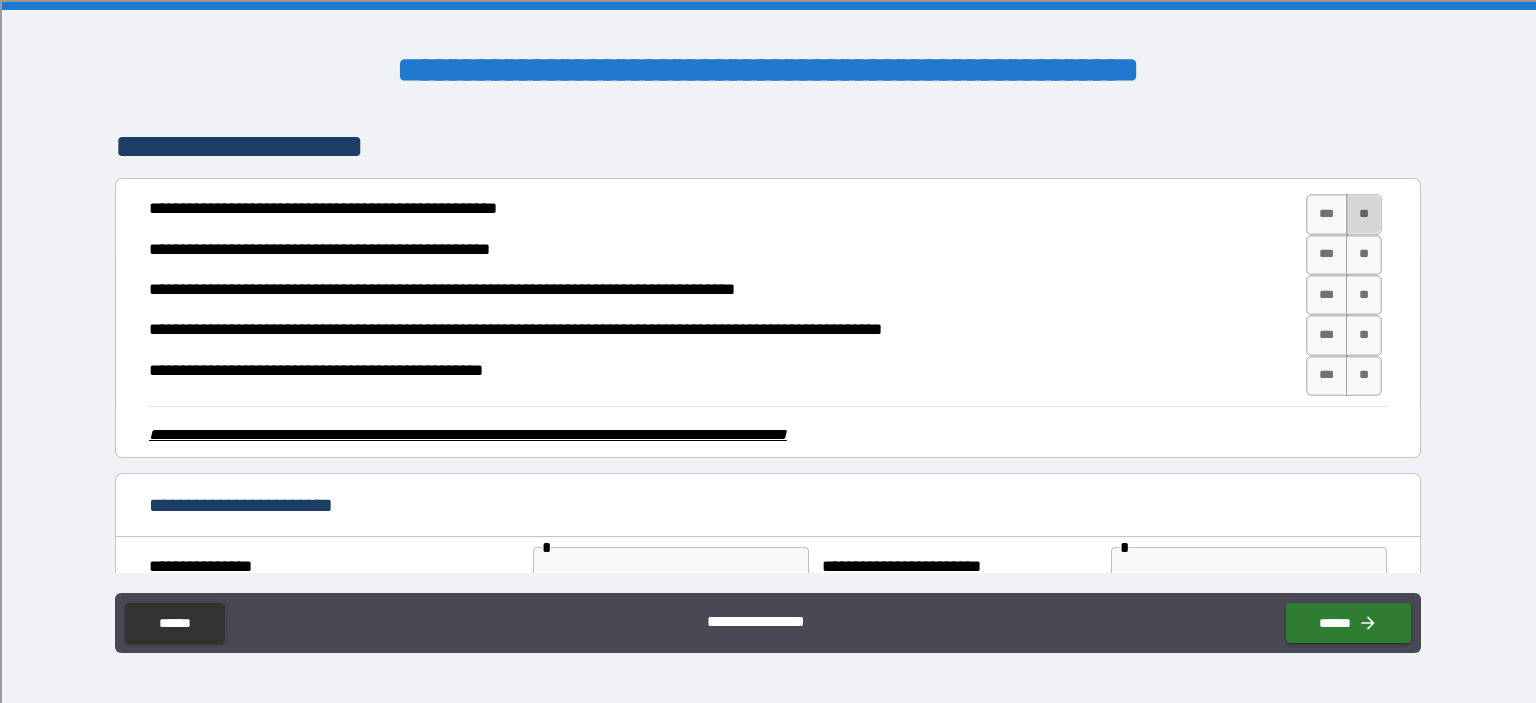 click on "**" at bounding box center (1364, 214) 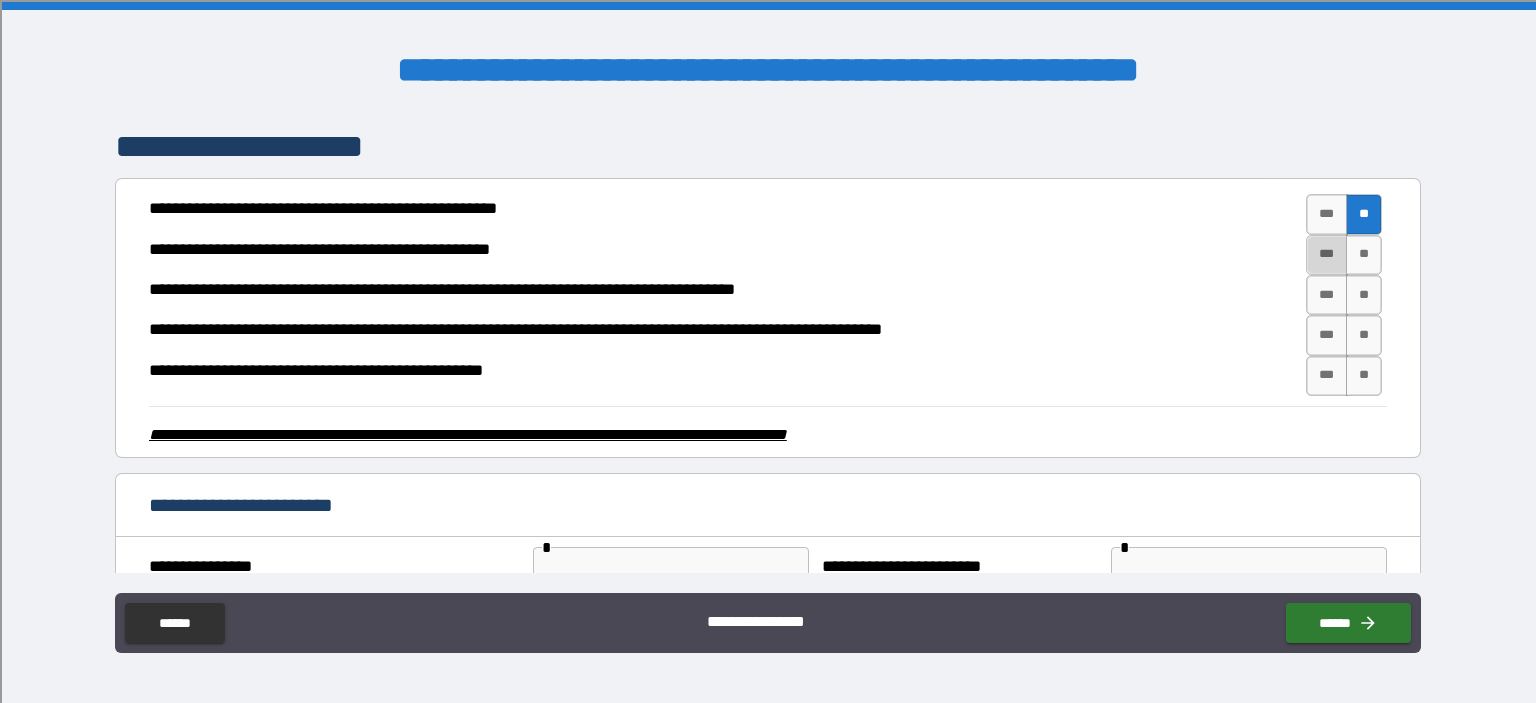 click on "***" at bounding box center [1327, 255] 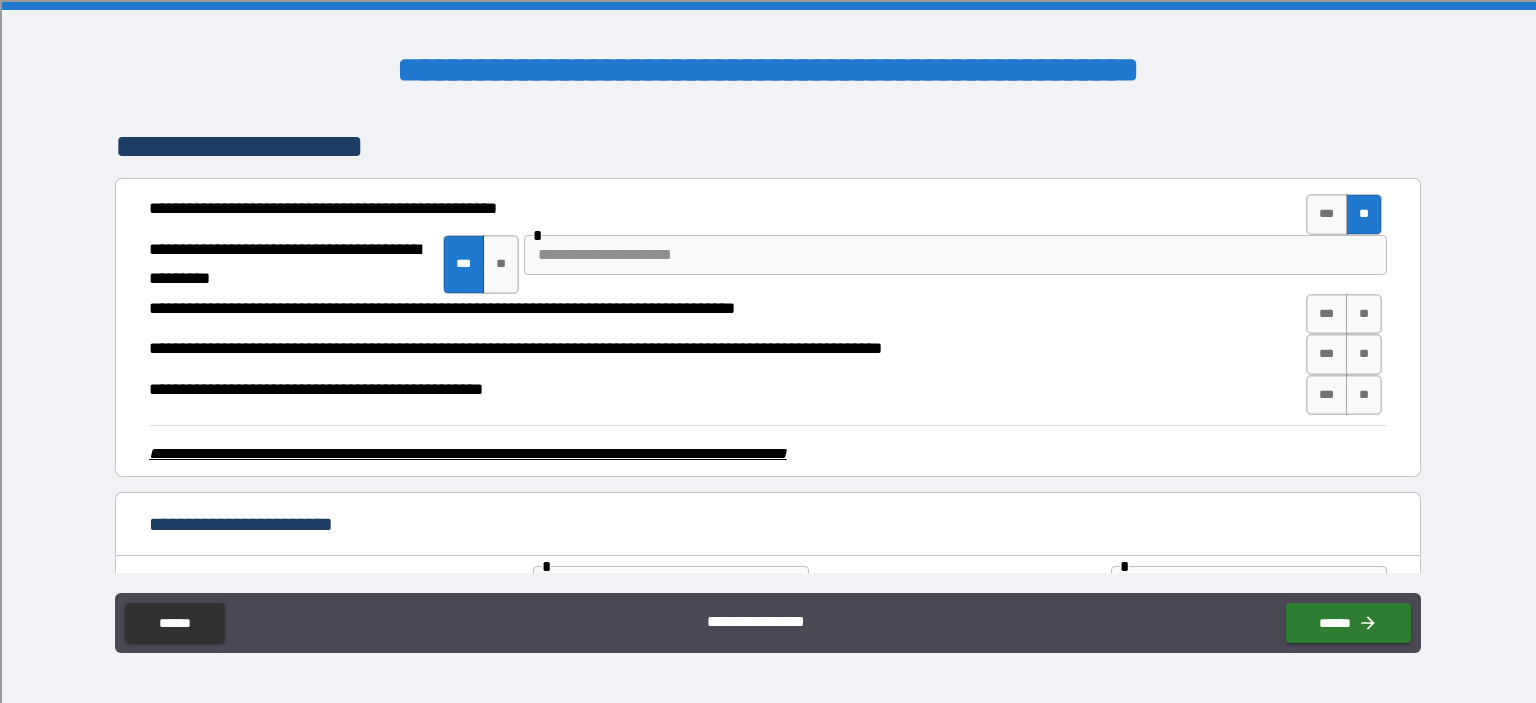 click at bounding box center [955, 255] 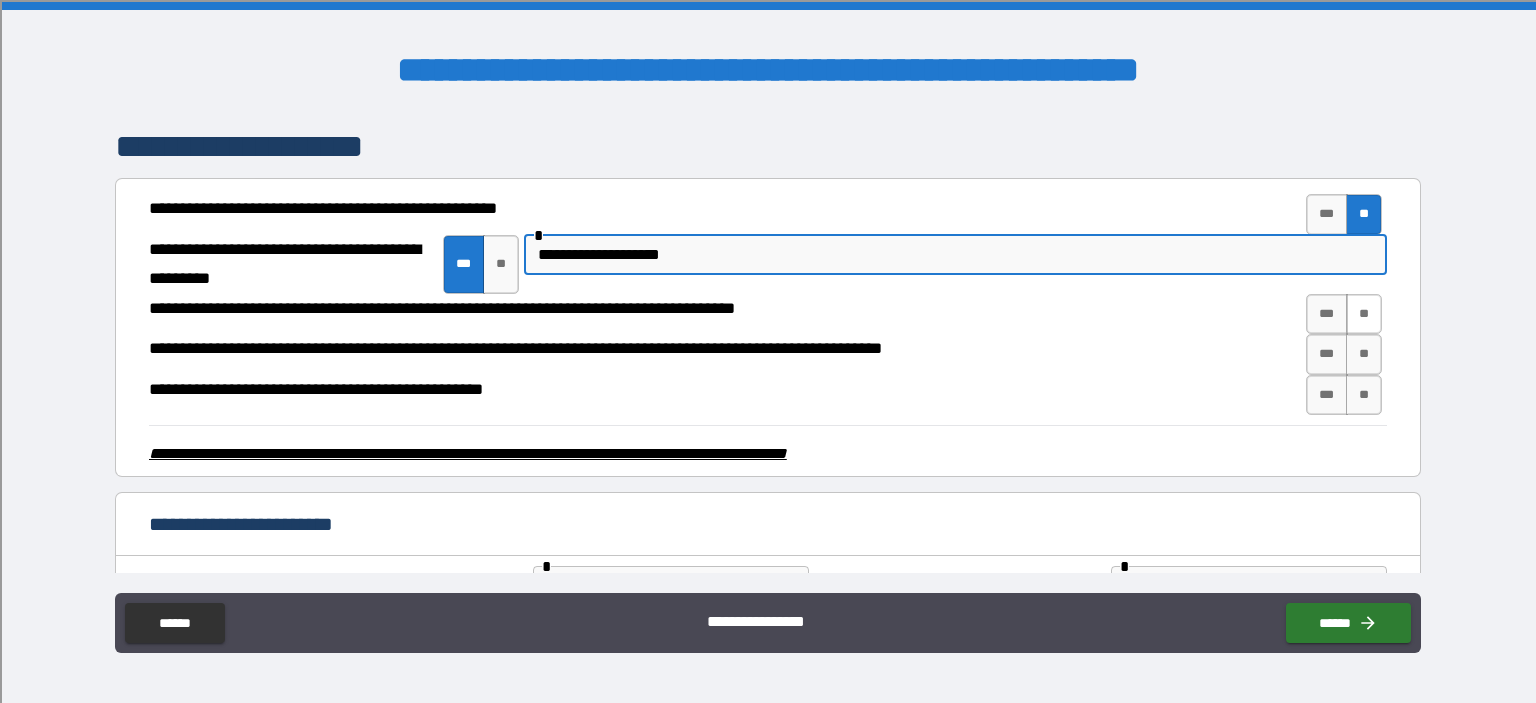 type on "**********" 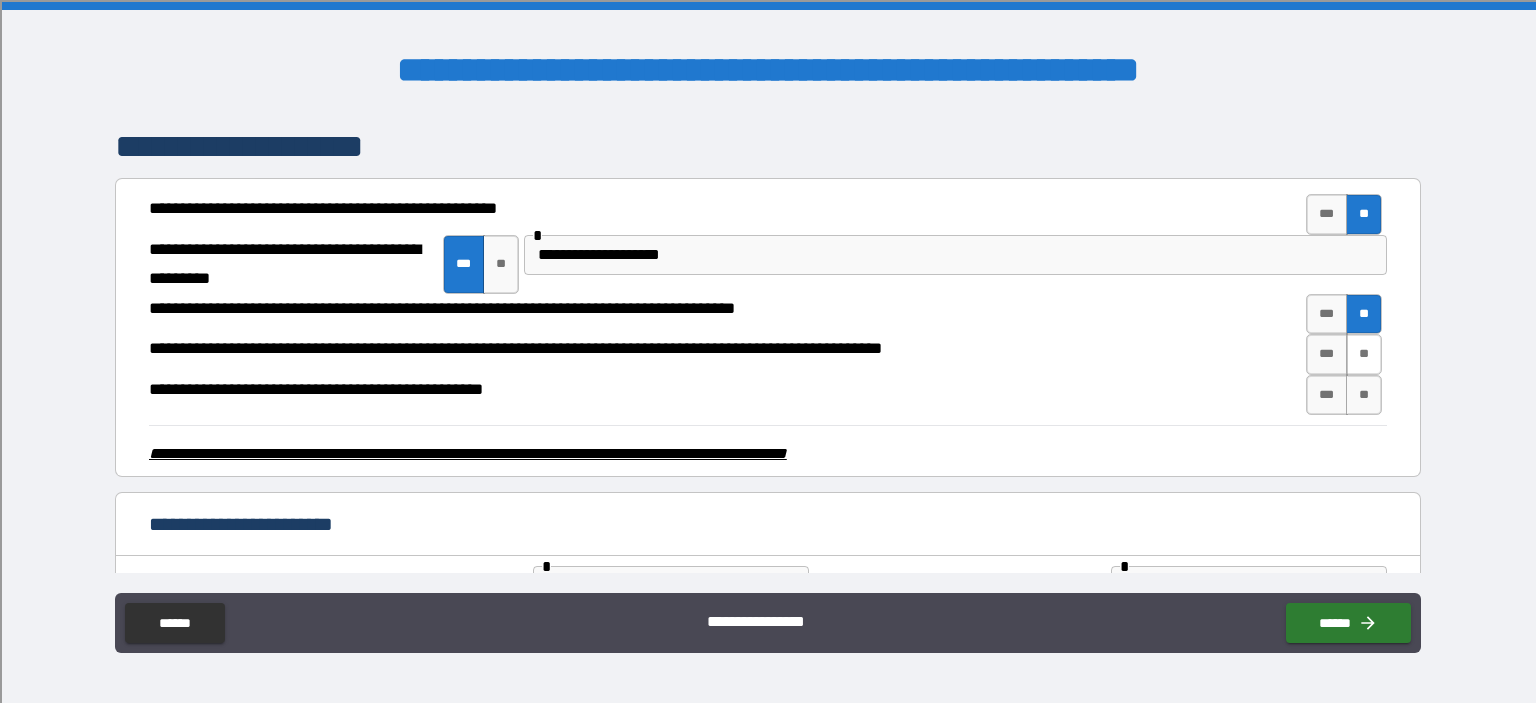 click on "**" at bounding box center [1364, 354] 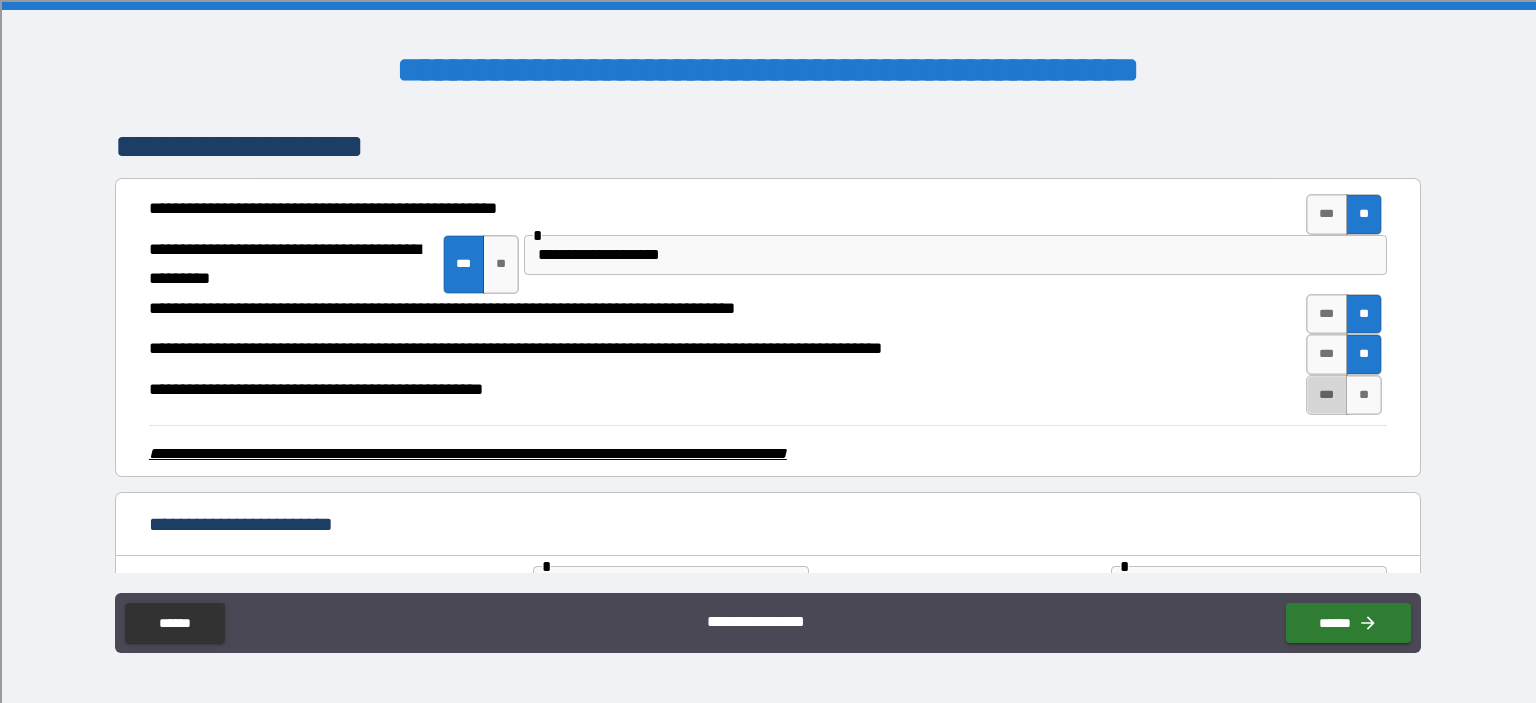 click on "***" at bounding box center (1327, 395) 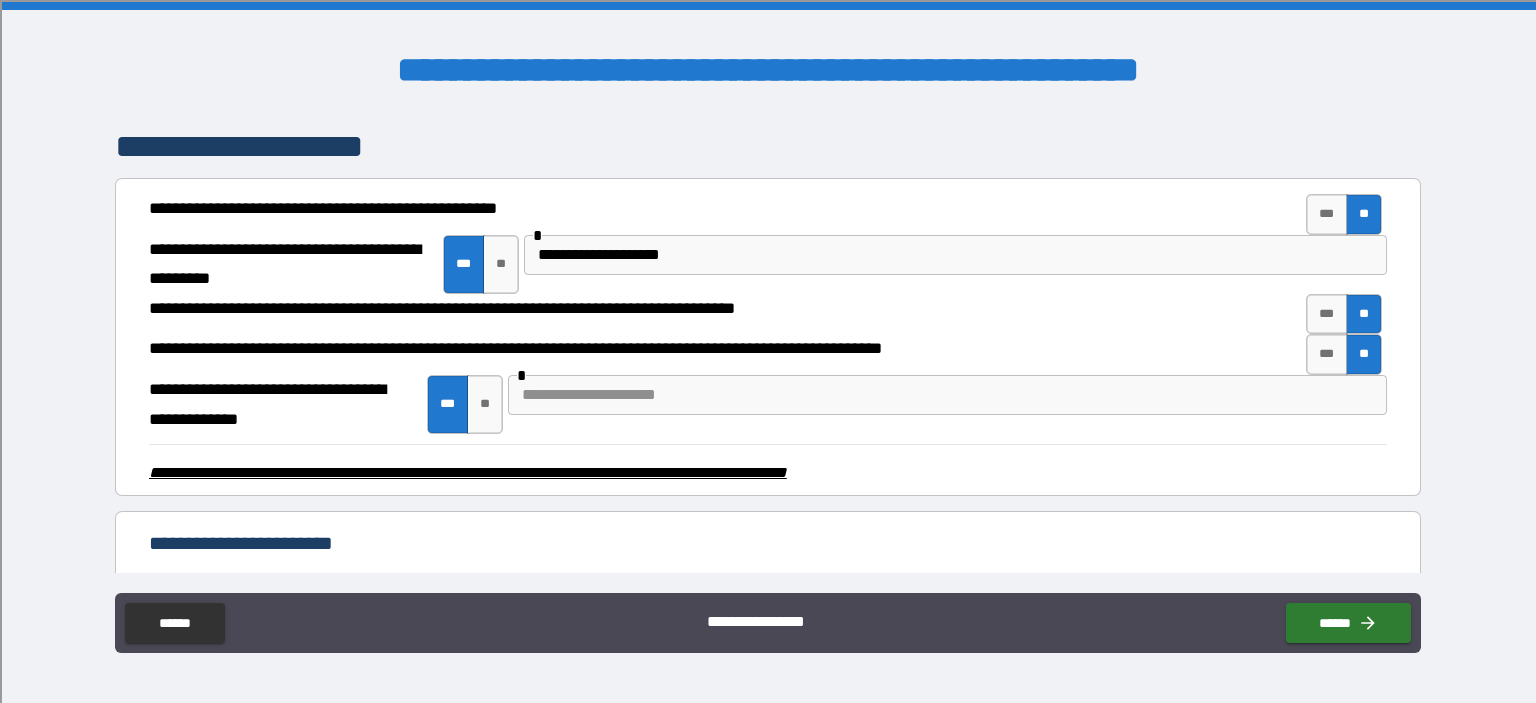 click on "**" at bounding box center (1364, 354) 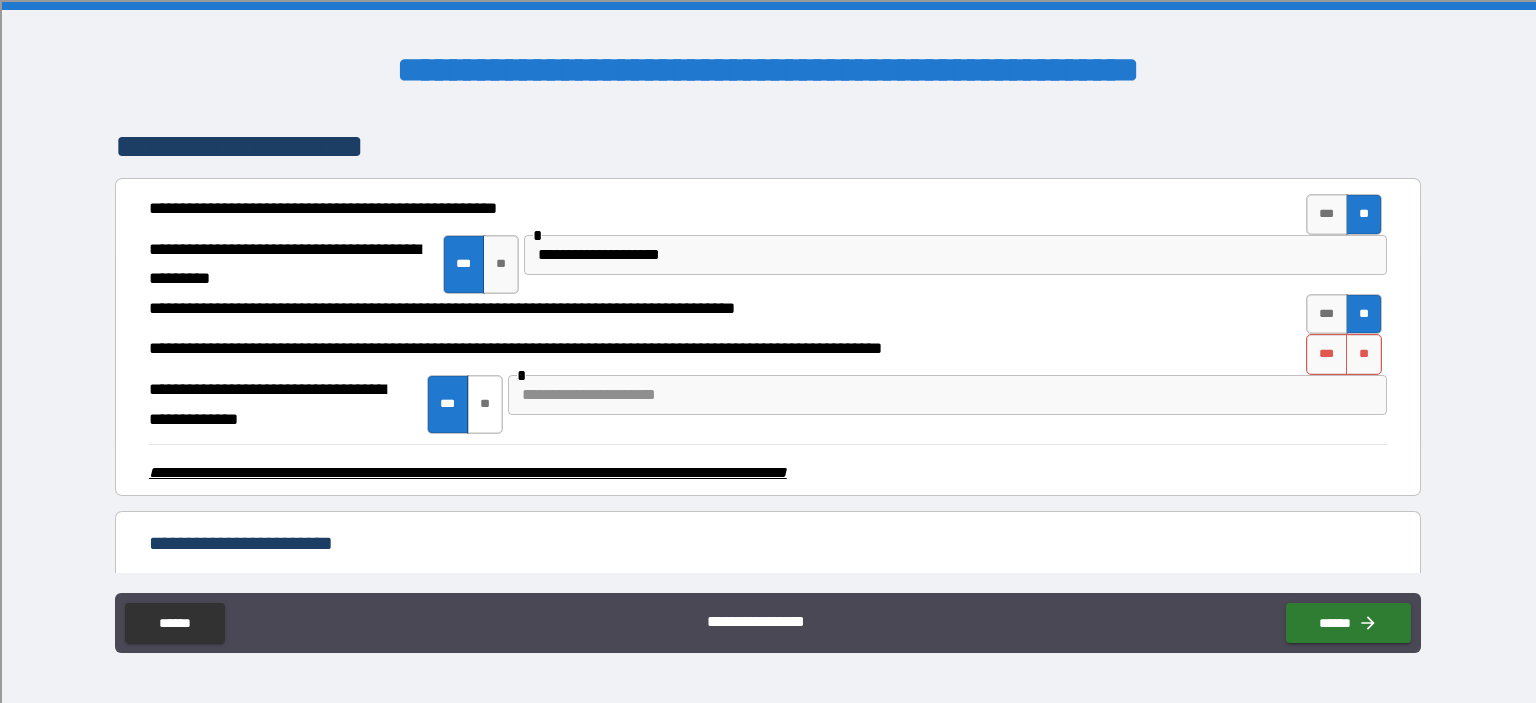 click on "**" at bounding box center (485, 405) 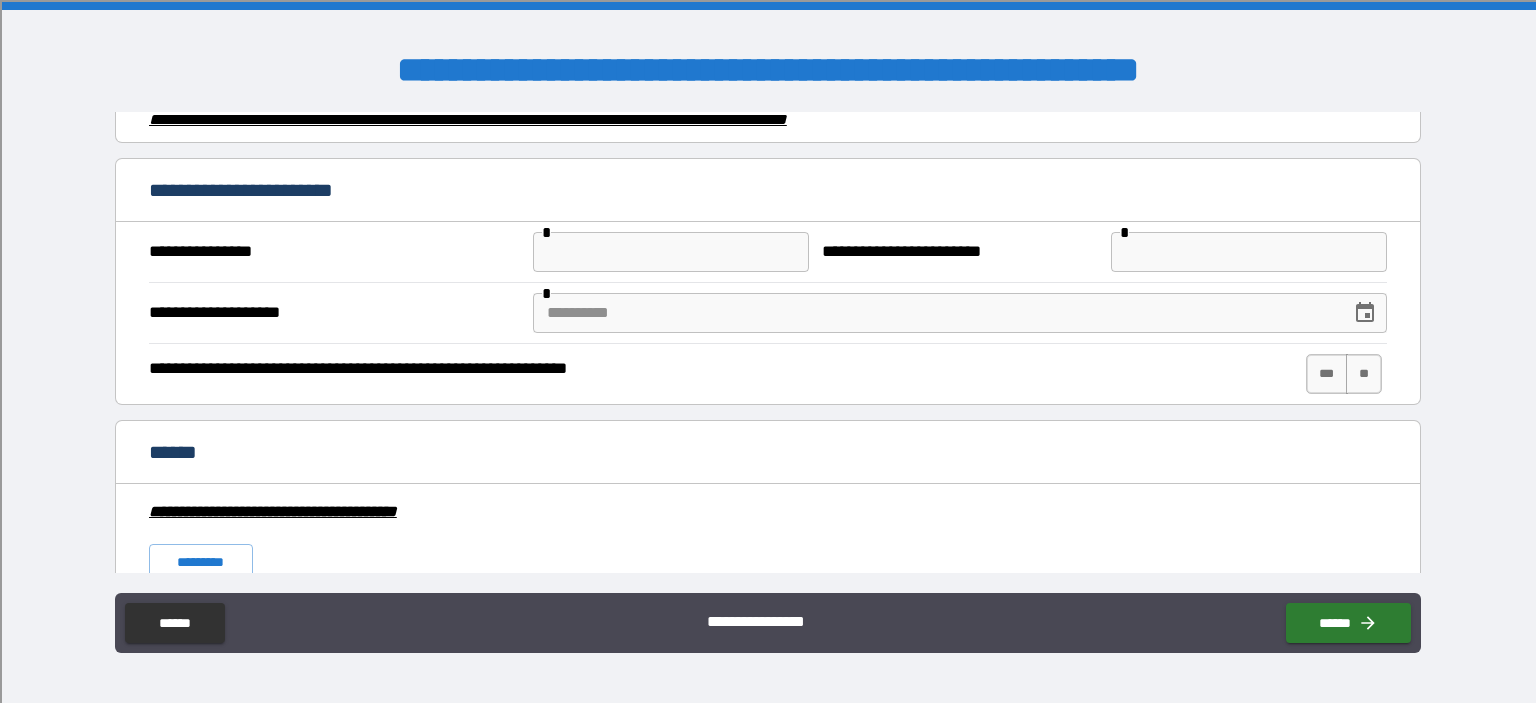 scroll, scrollTop: 3200, scrollLeft: 0, axis: vertical 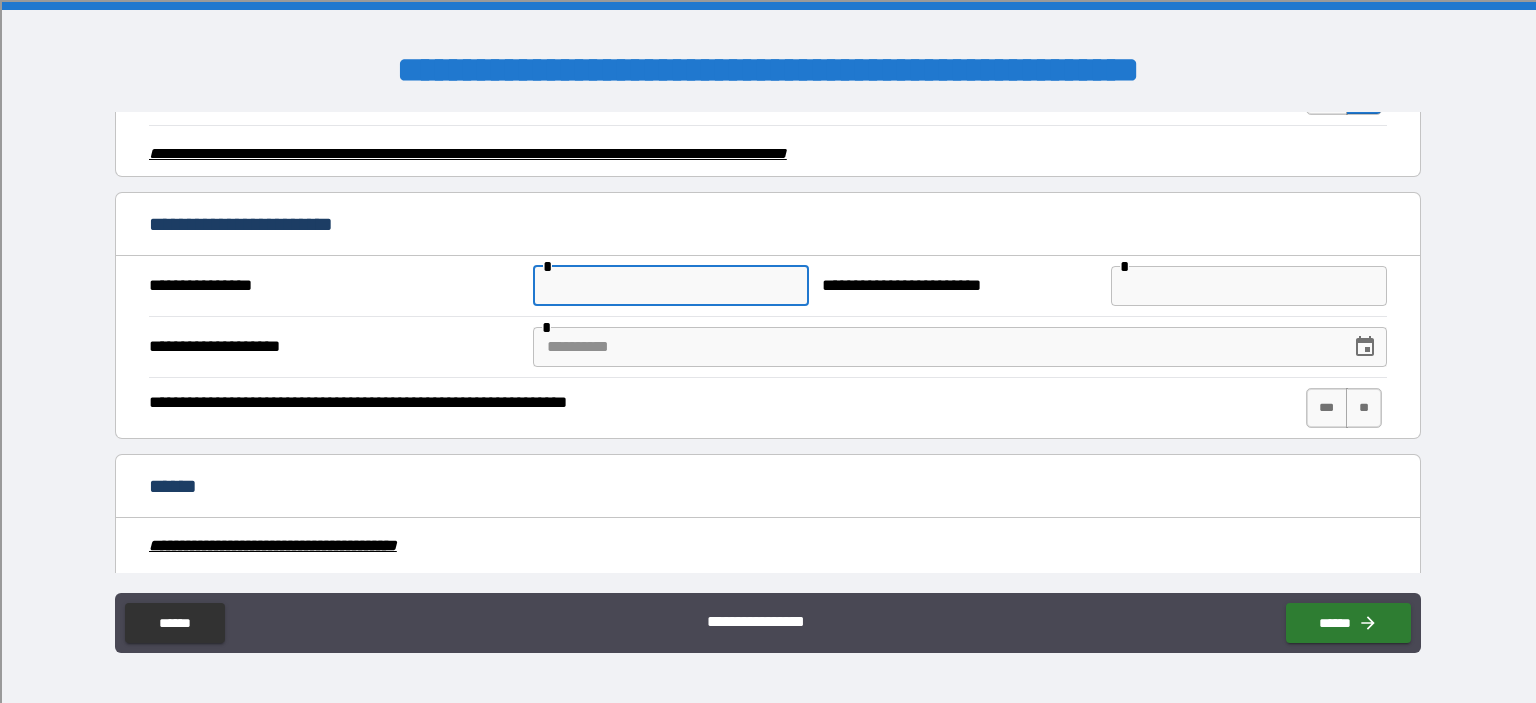click at bounding box center (671, 286) 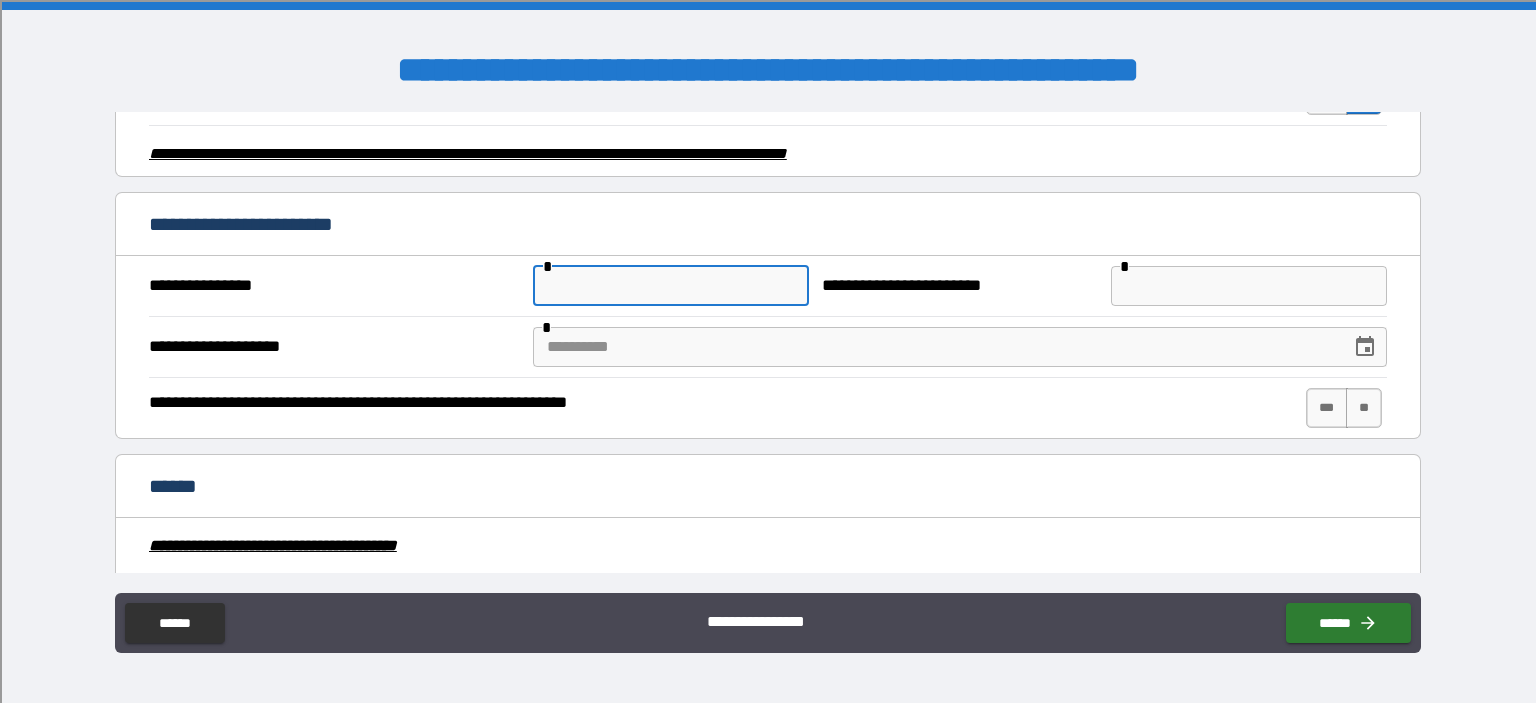 paste on "**********" 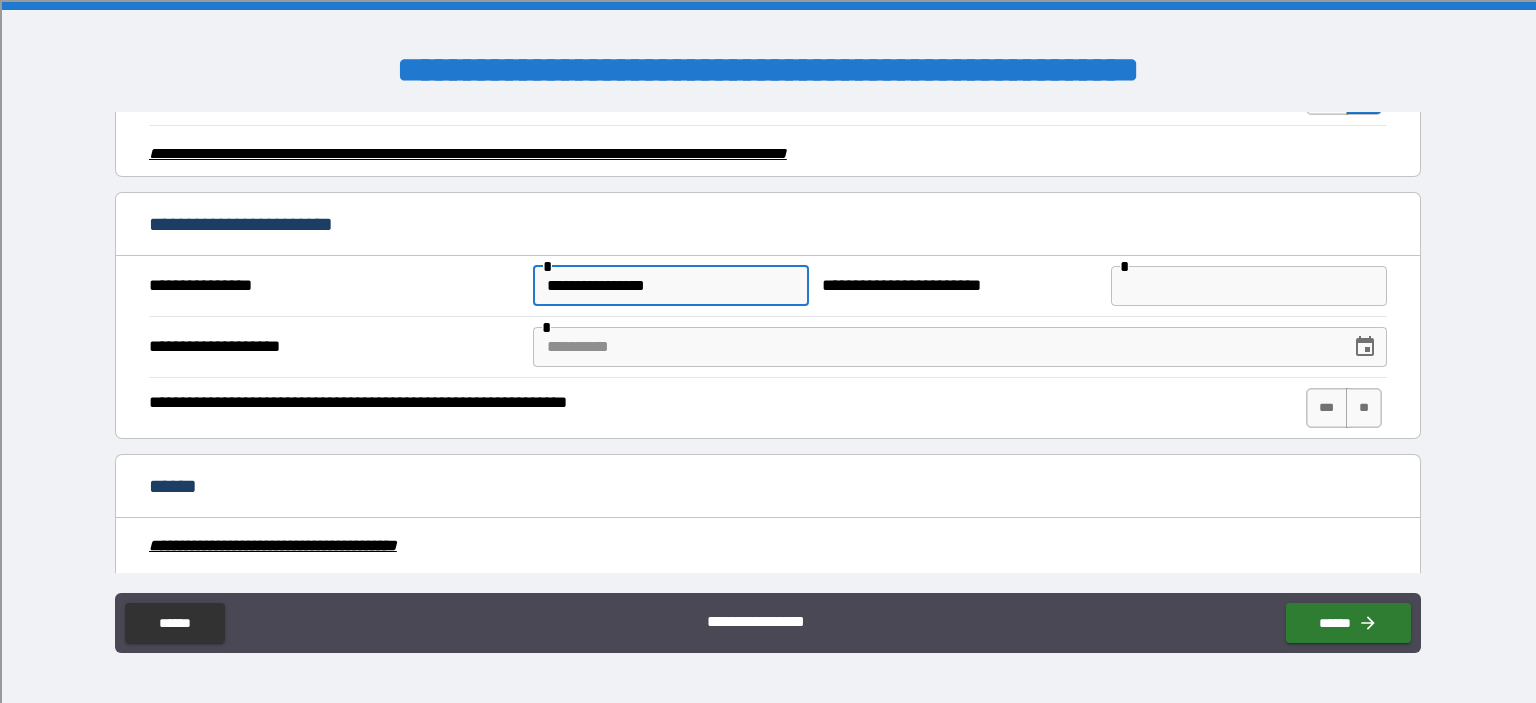 type on "**********" 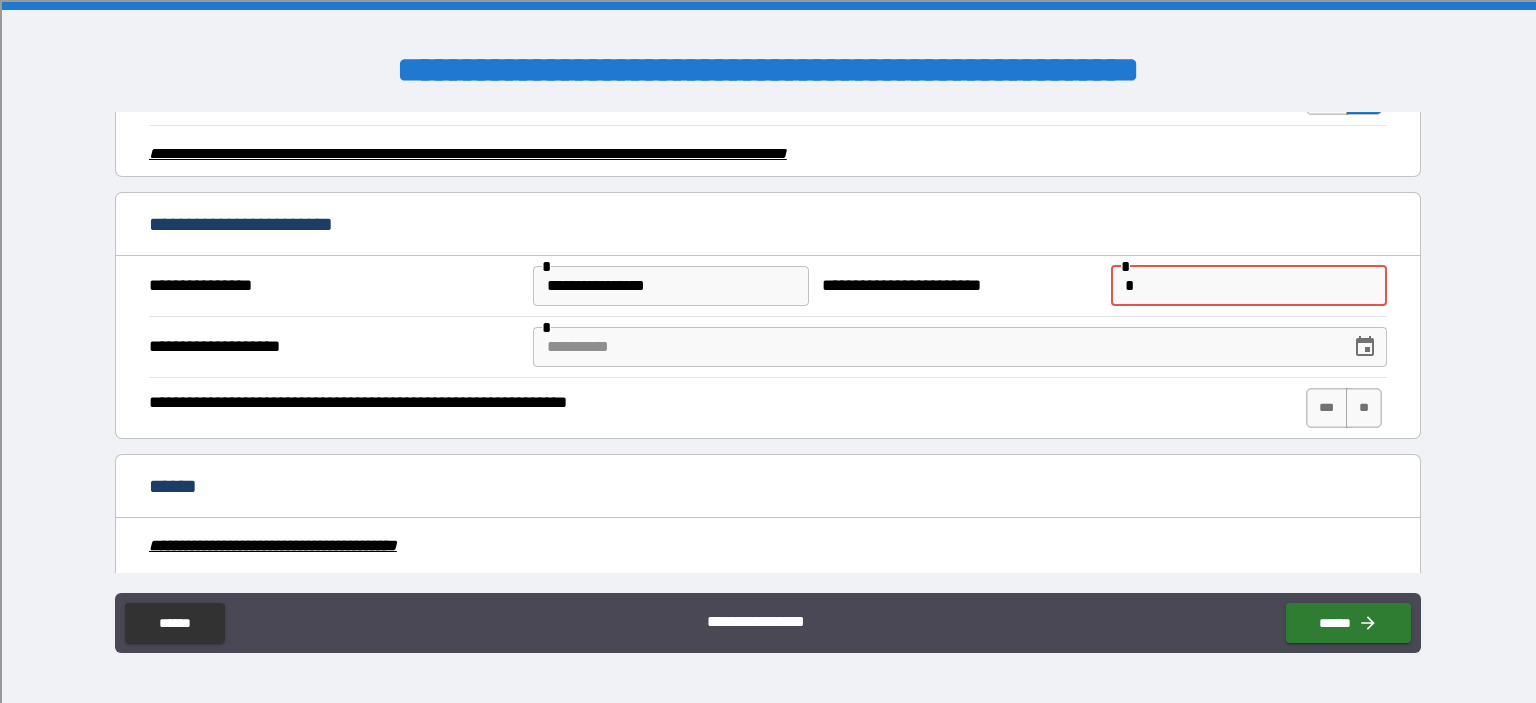 paste on "**********" 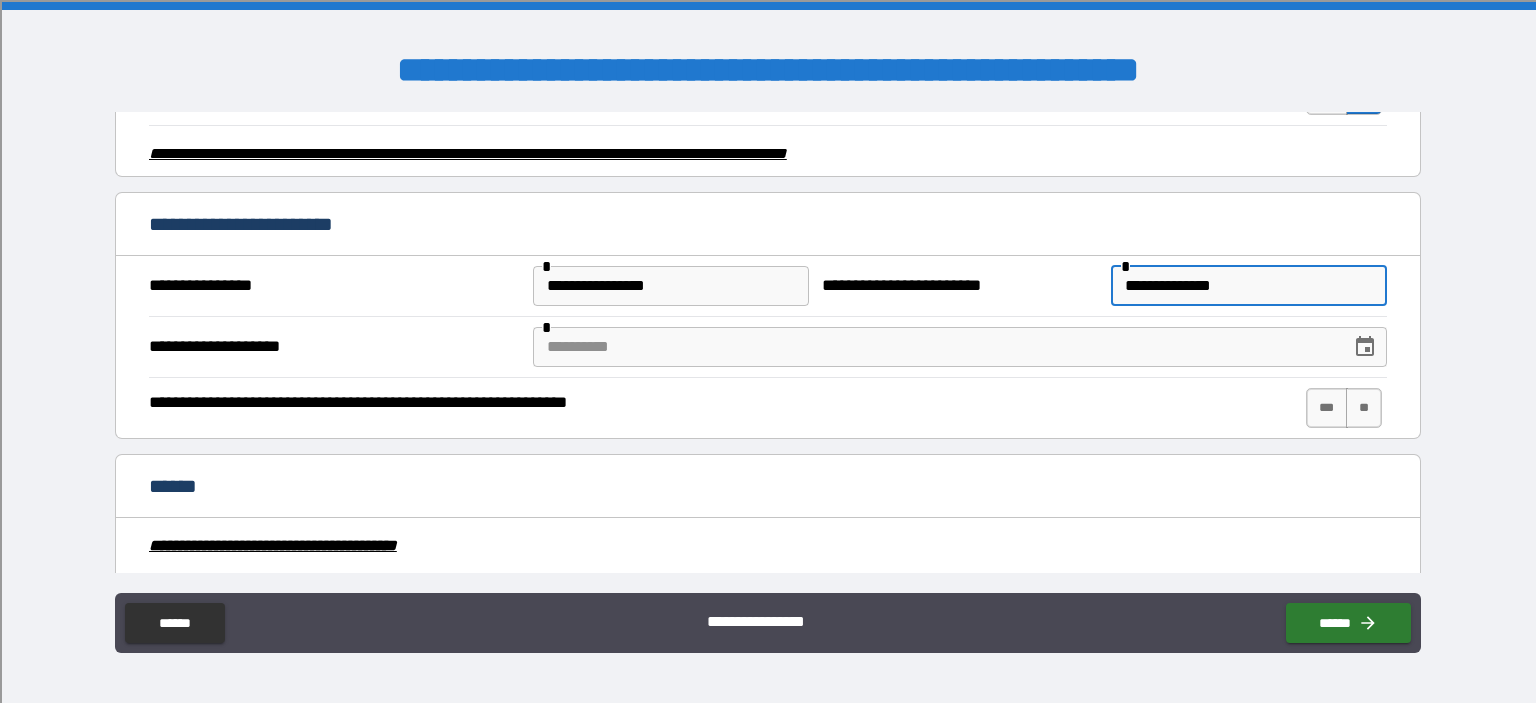 type on "**********" 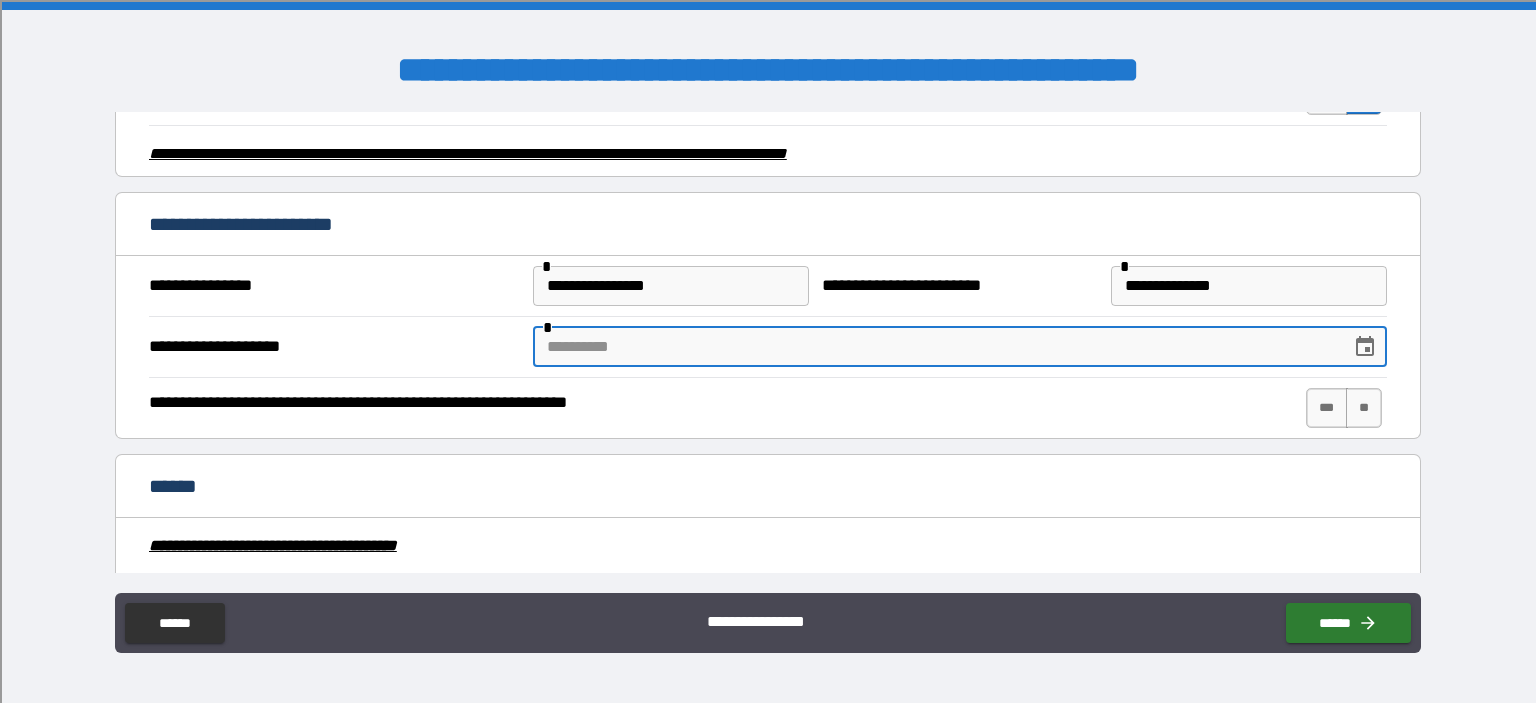click at bounding box center [935, 347] 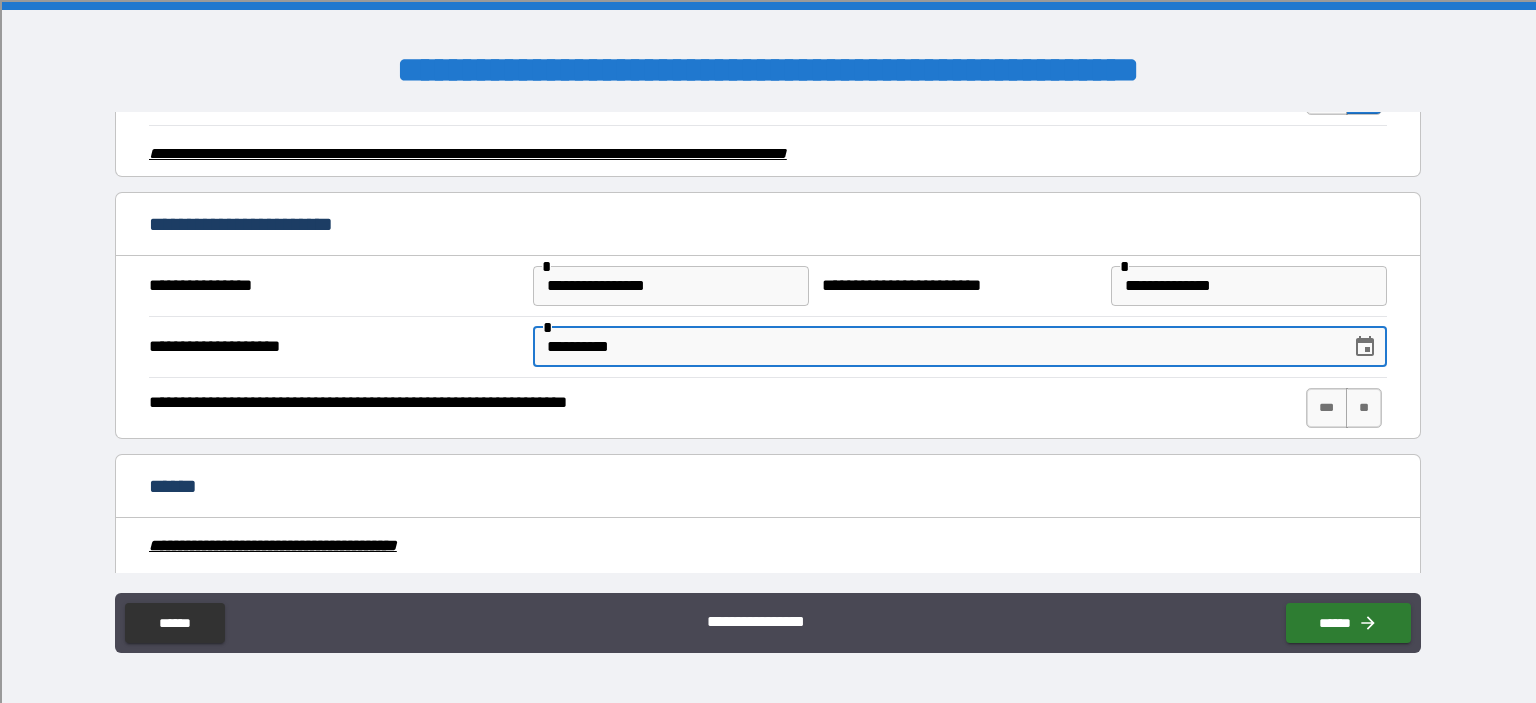 type on "**********" 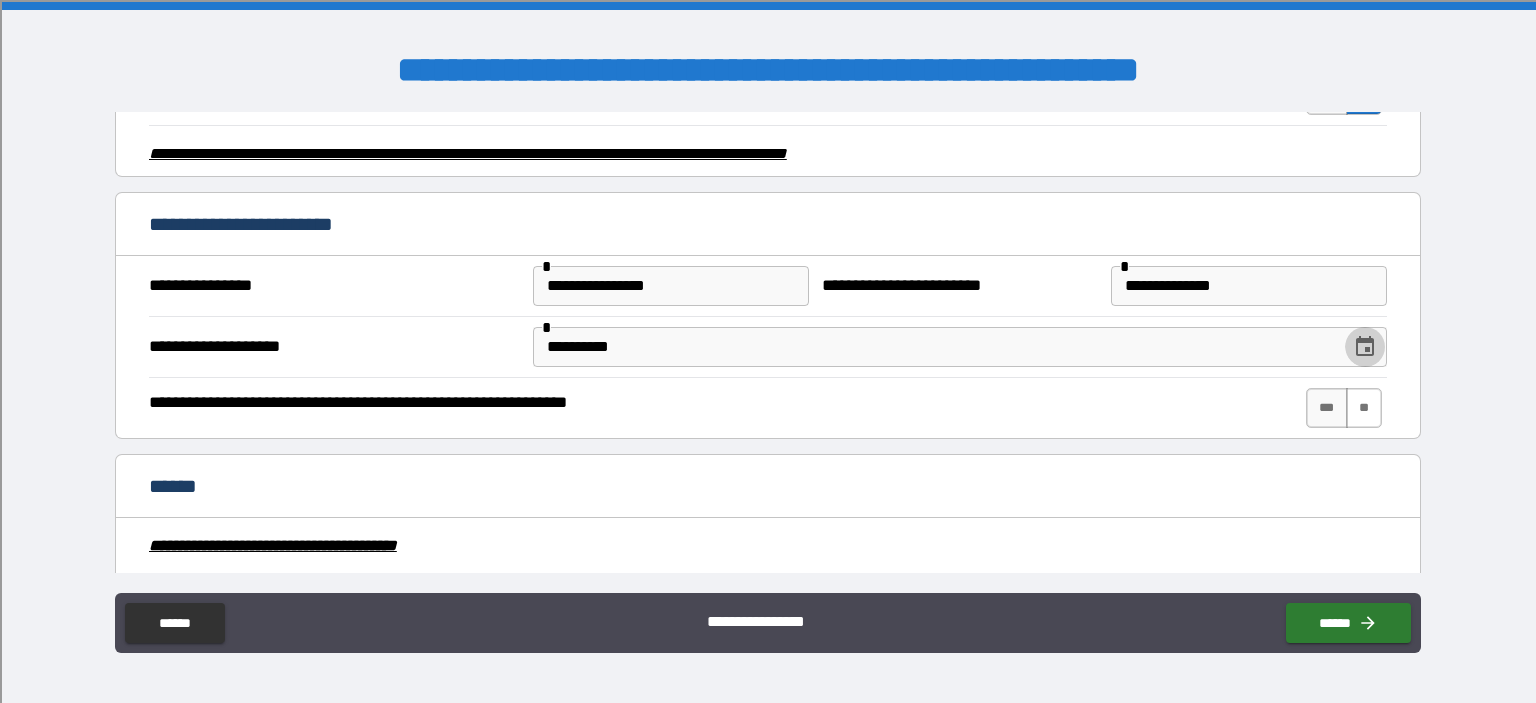 click on "**" at bounding box center (1364, 408) 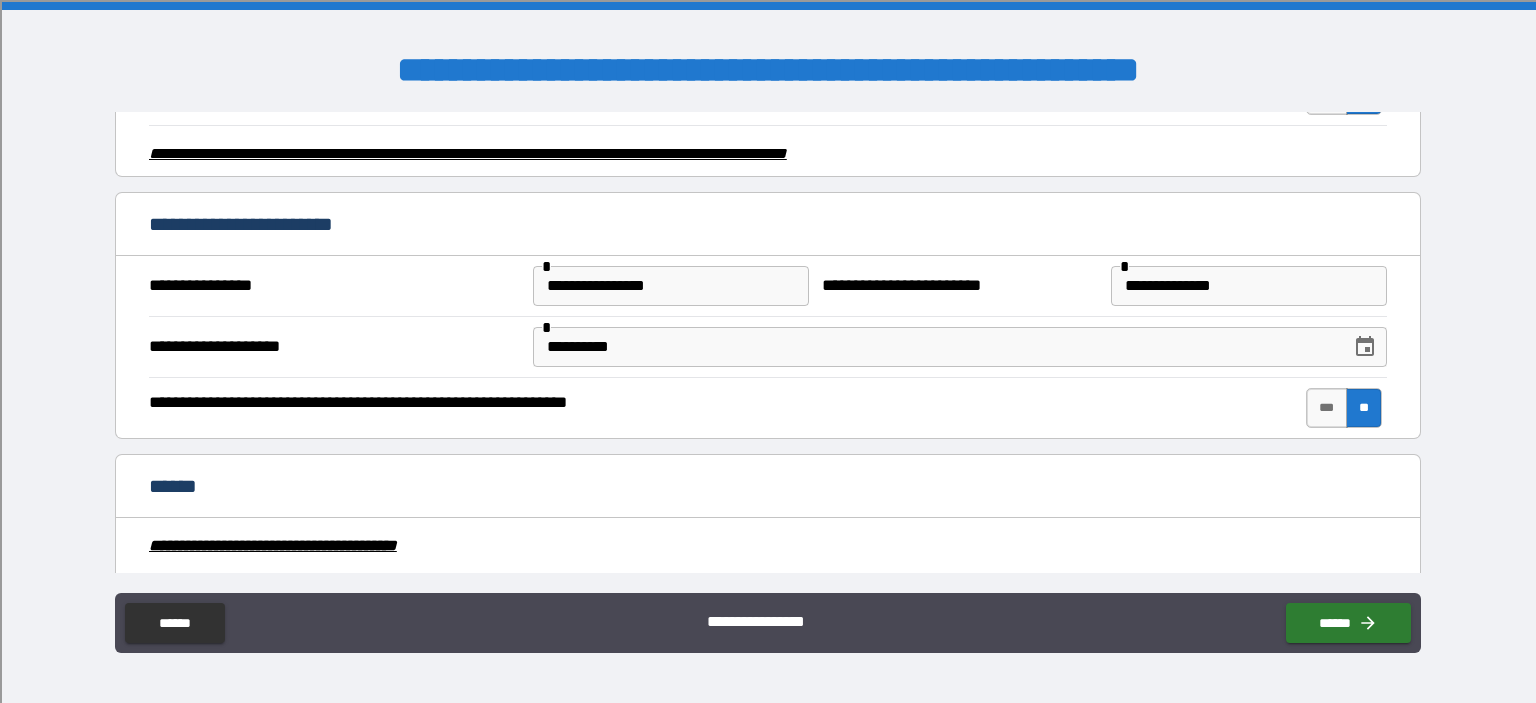 scroll, scrollTop: 3600, scrollLeft: 0, axis: vertical 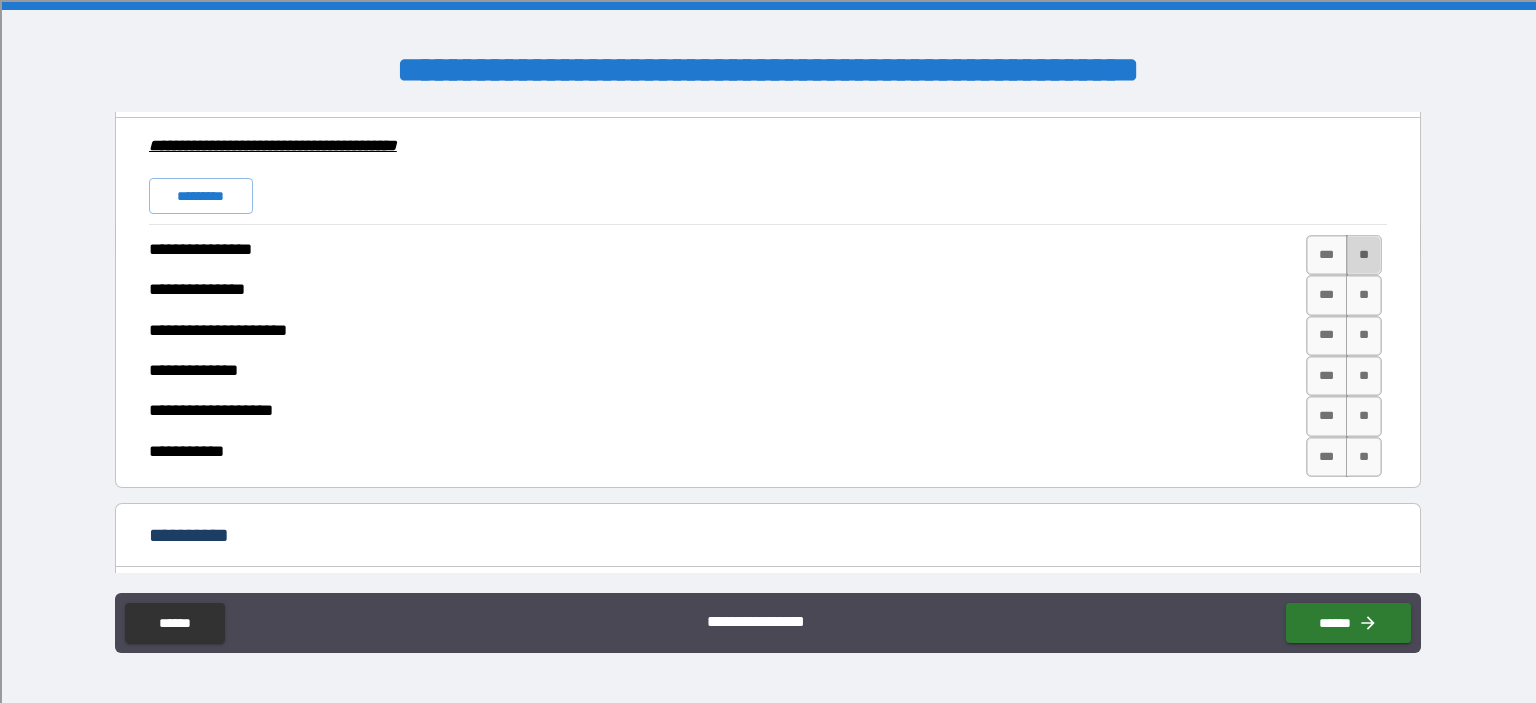 click on "**" at bounding box center (1364, 255) 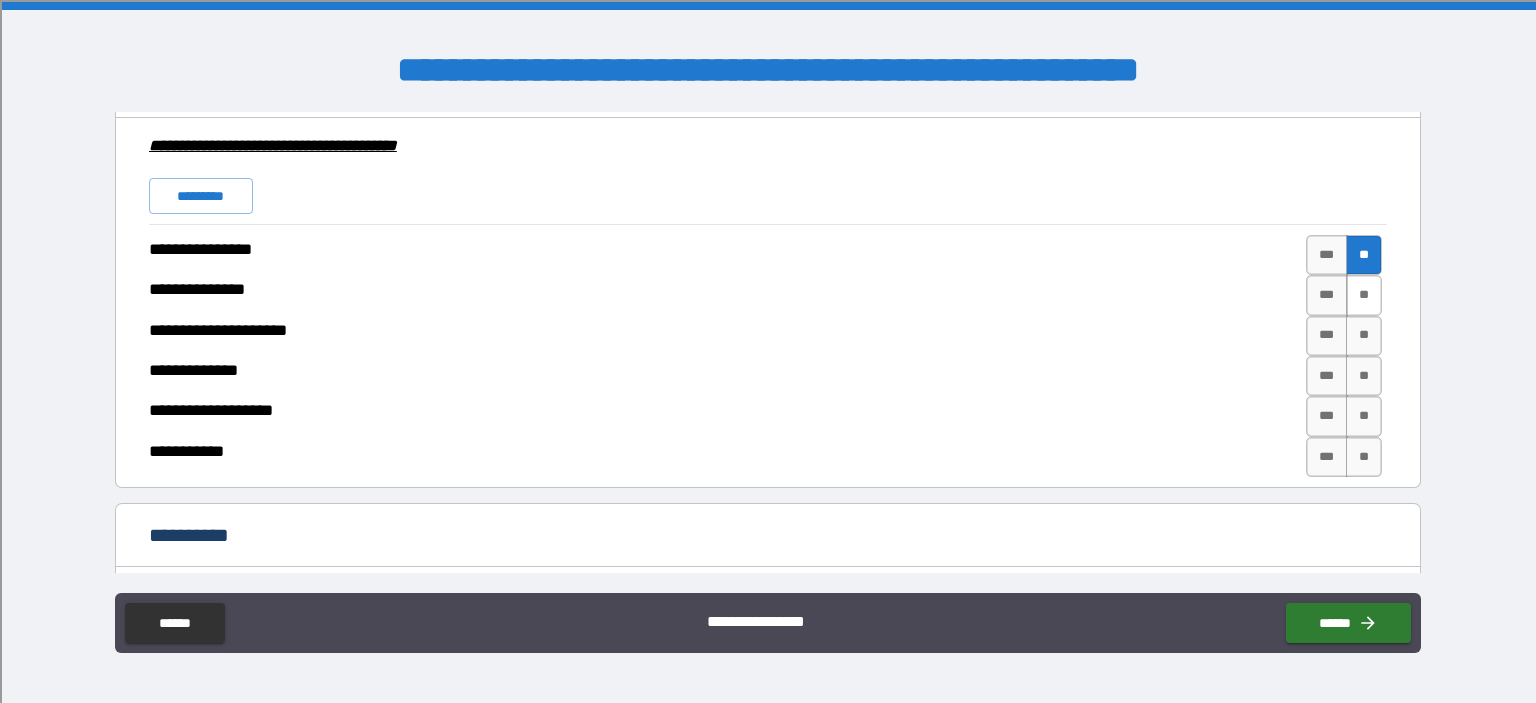 click on "**" at bounding box center [1364, 295] 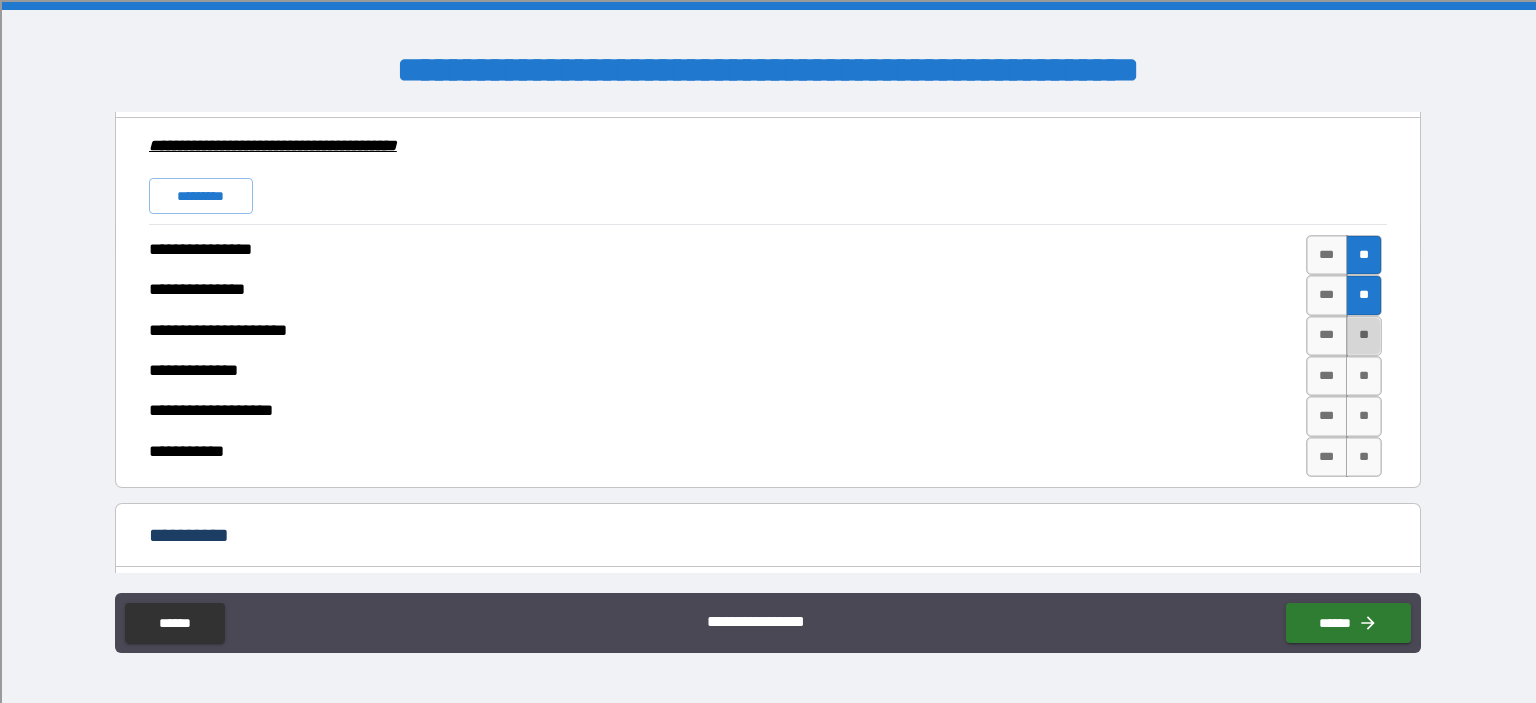 click on "**" at bounding box center (1364, 336) 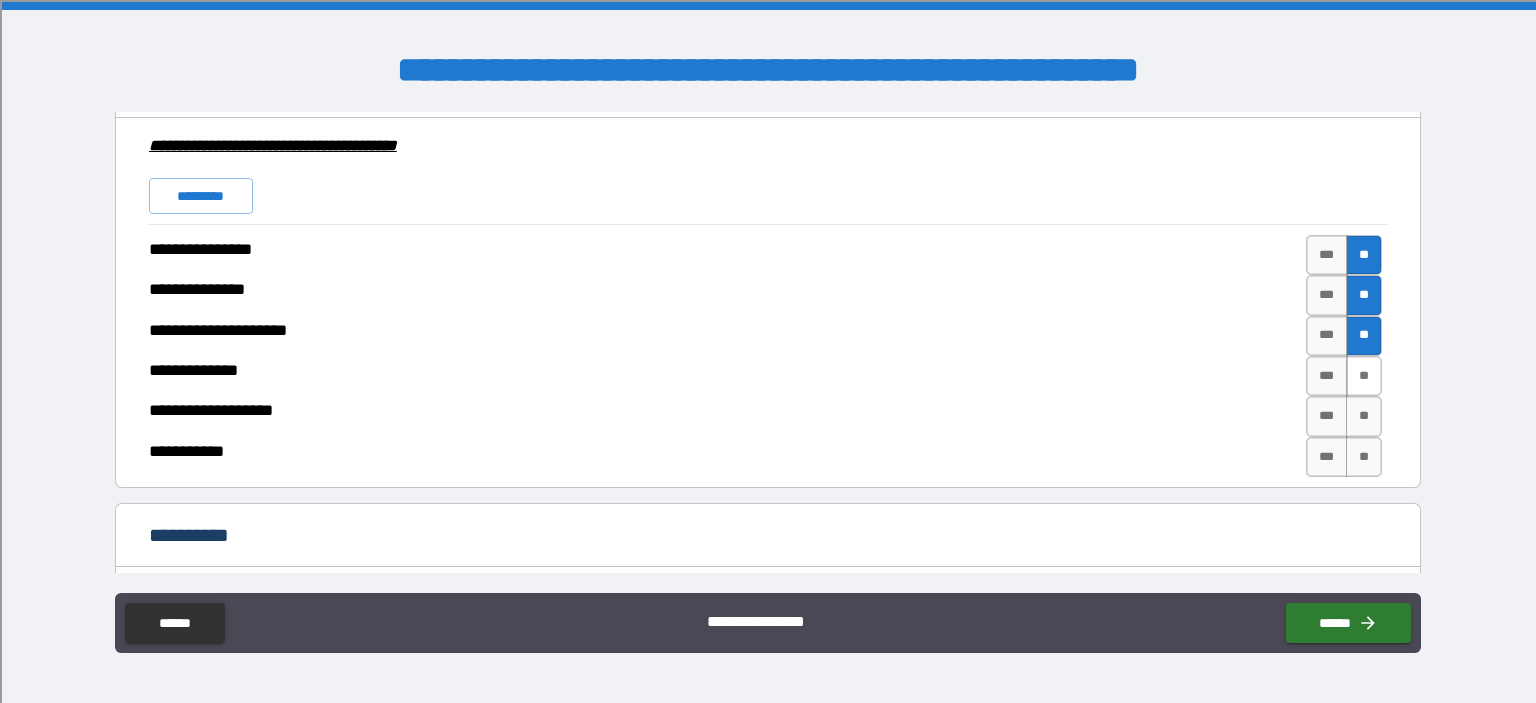 click on "**" at bounding box center (1364, 376) 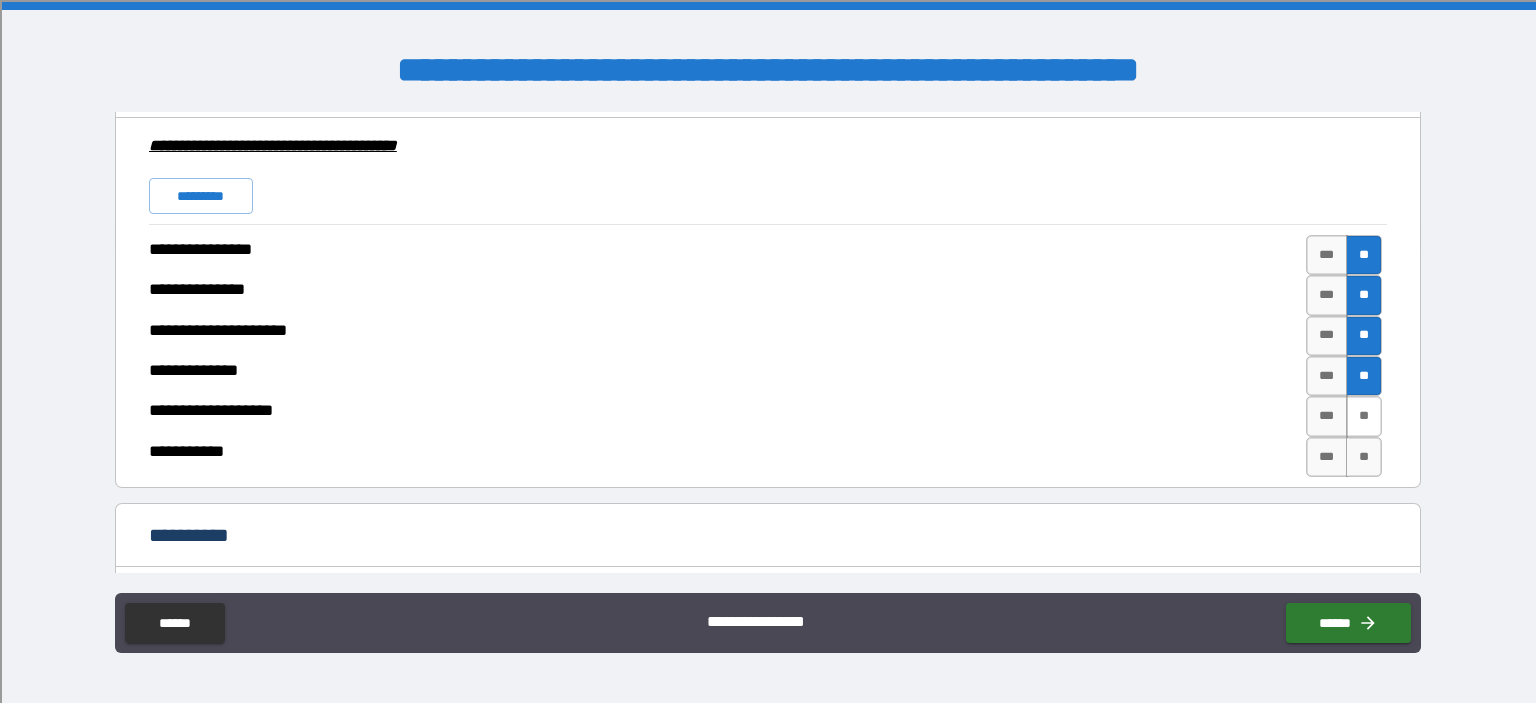 click on "**" at bounding box center [1364, 416] 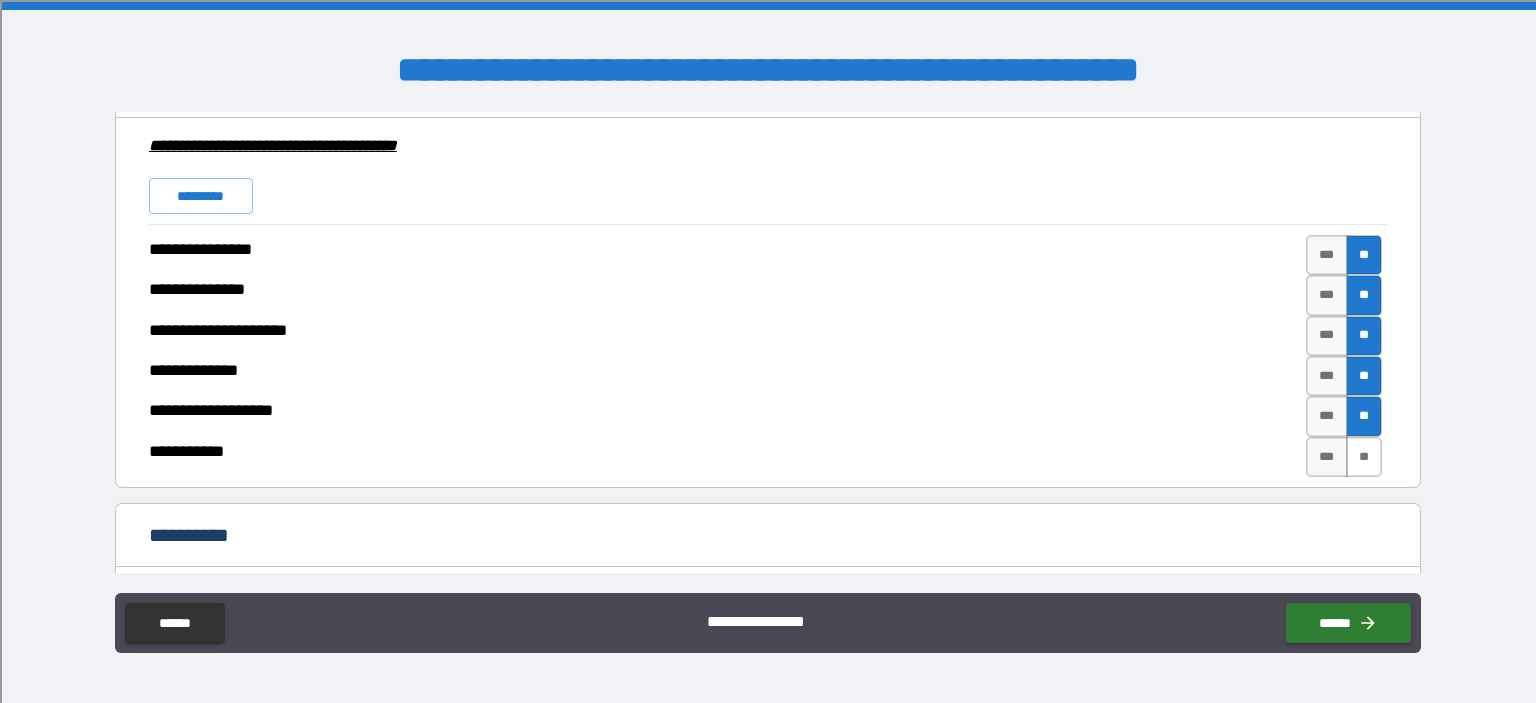 click on "**" at bounding box center (1364, 457) 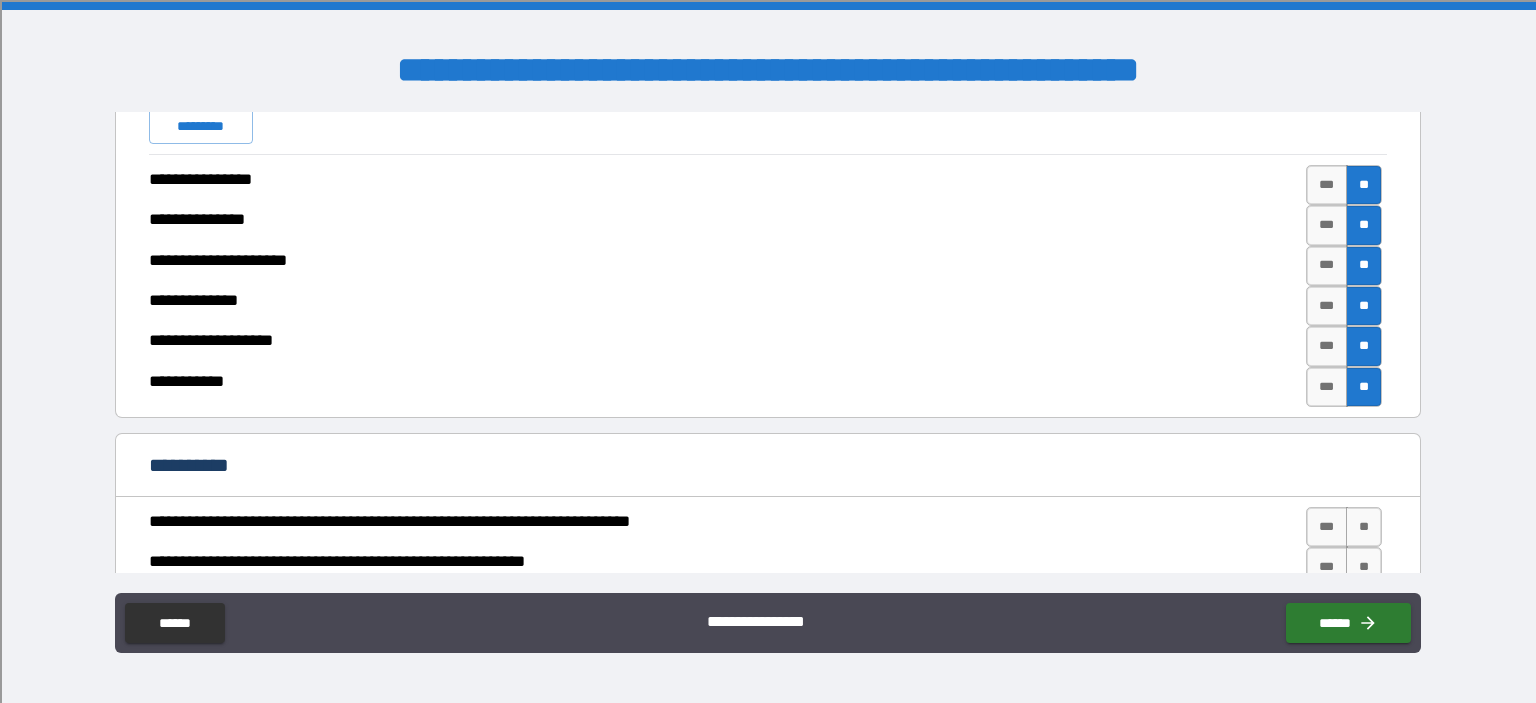 scroll, scrollTop: 3700, scrollLeft: 0, axis: vertical 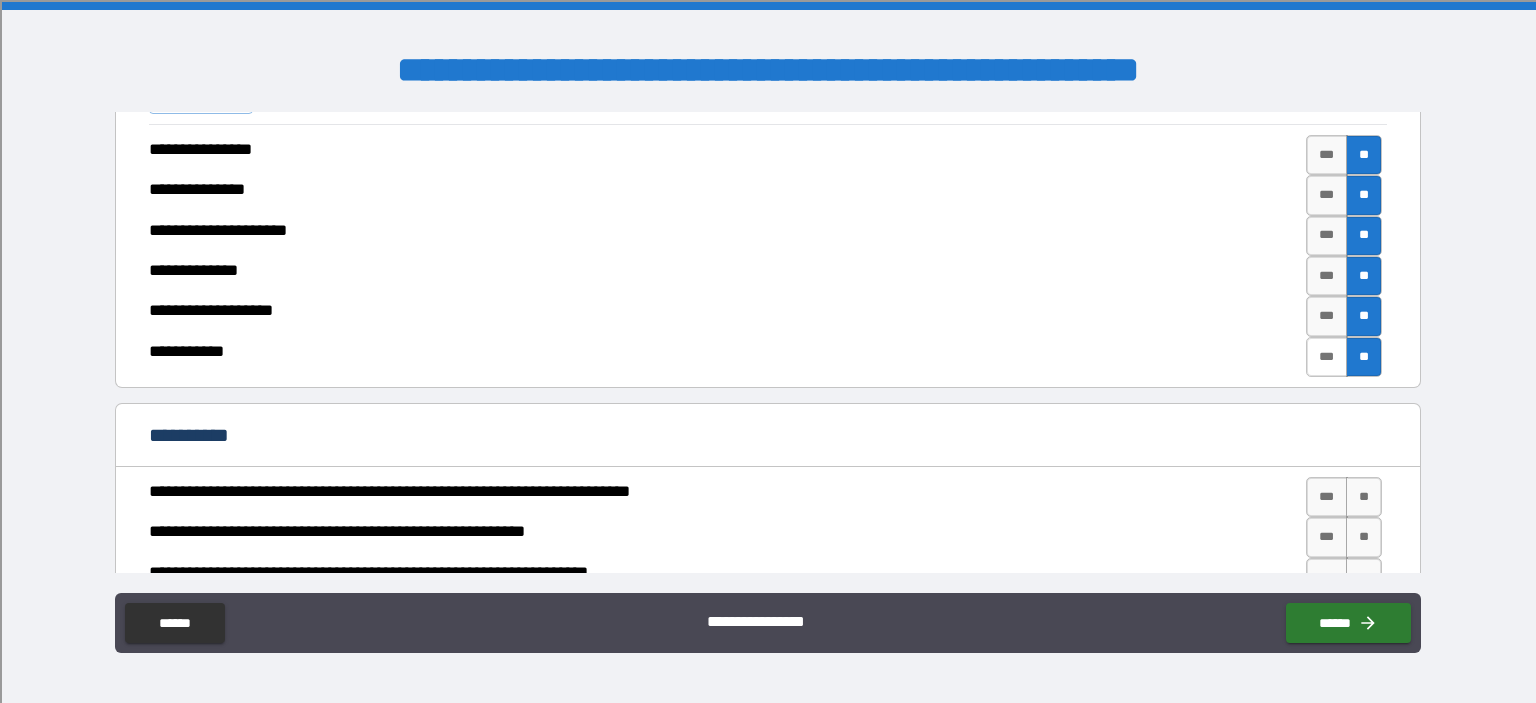 click on "***" at bounding box center (1327, 357) 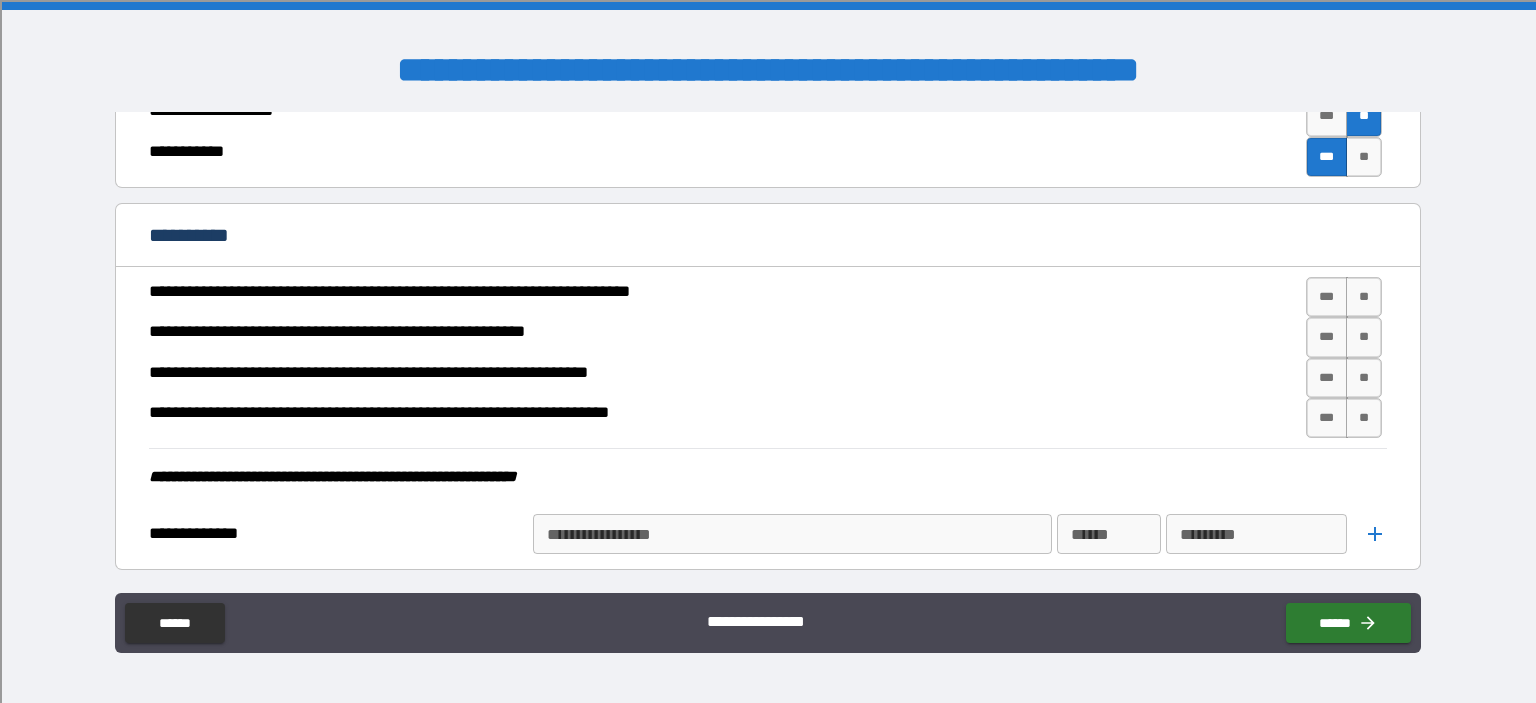 scroll, scrollTop: 4000, scrollLeft: 0, axis: vertical 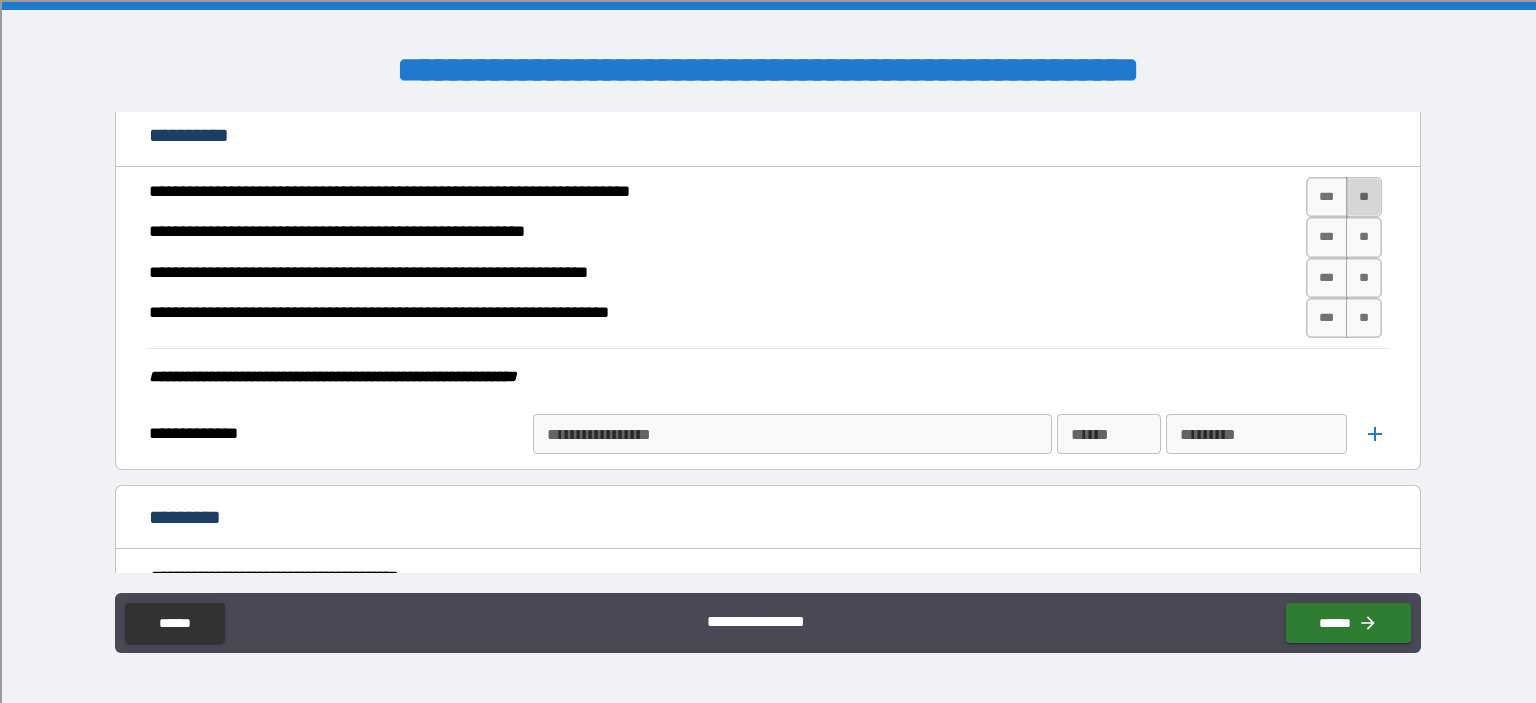 click on "**" at bounding box center [1364, 197] 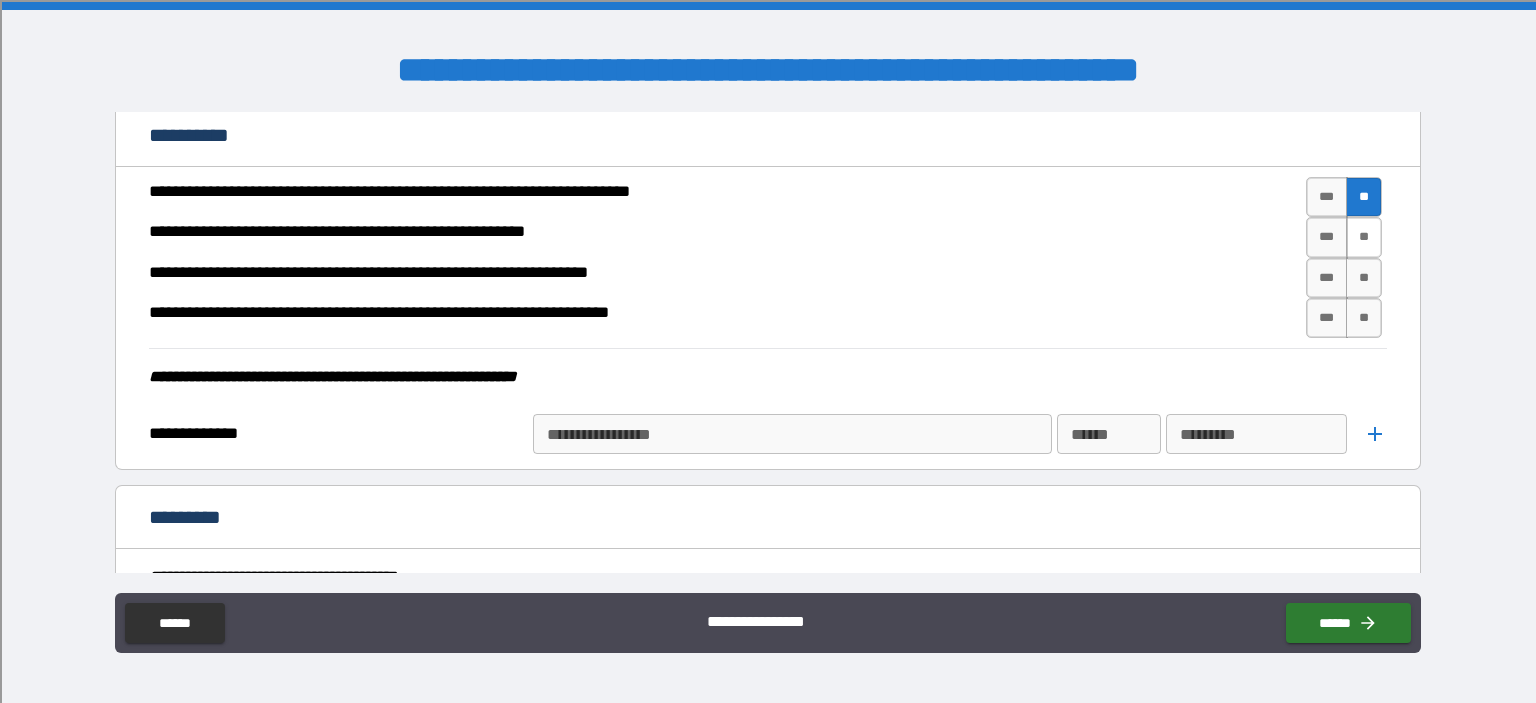 click on "**" at bounding box center [1364, 237] 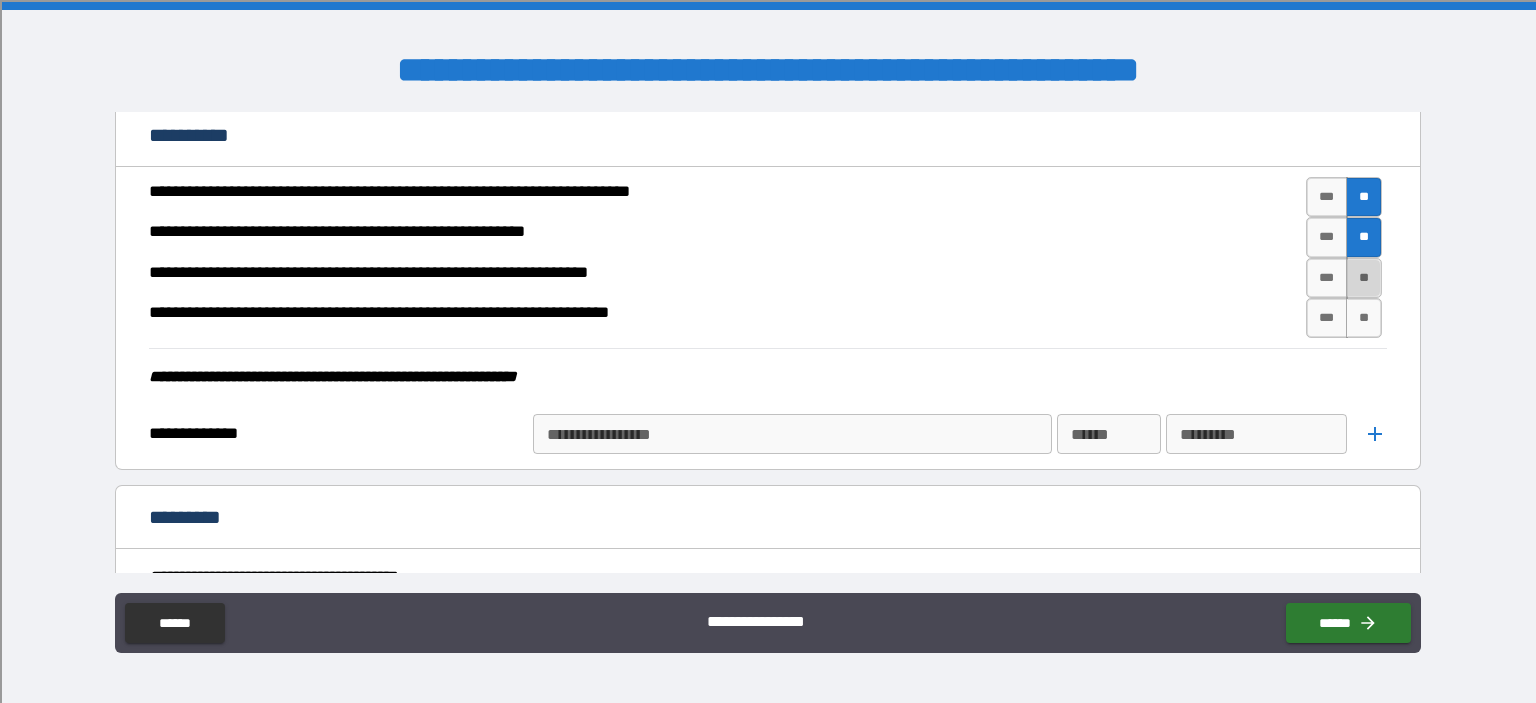 click on "**" at bounding box center [1364, 278] 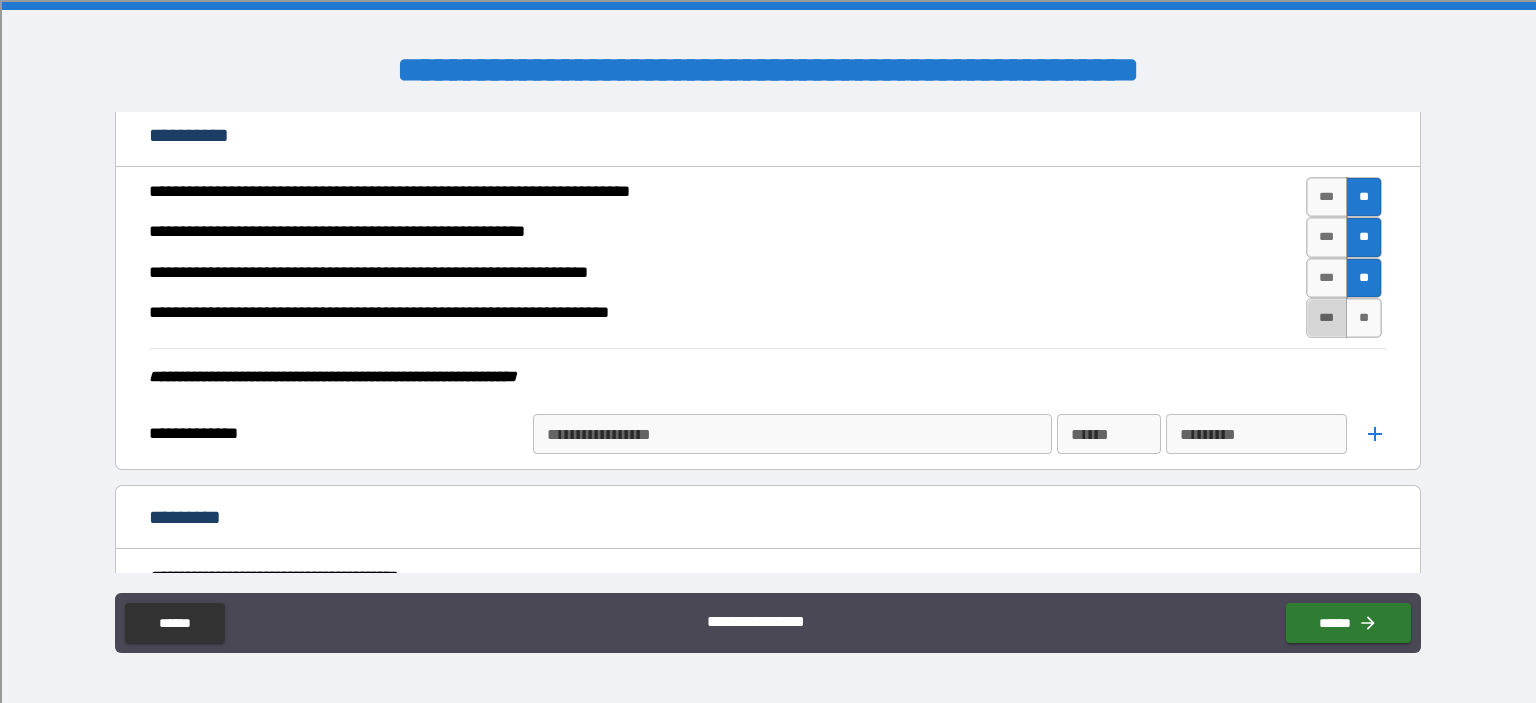 click on "***" at bounding box center [1327, 318] 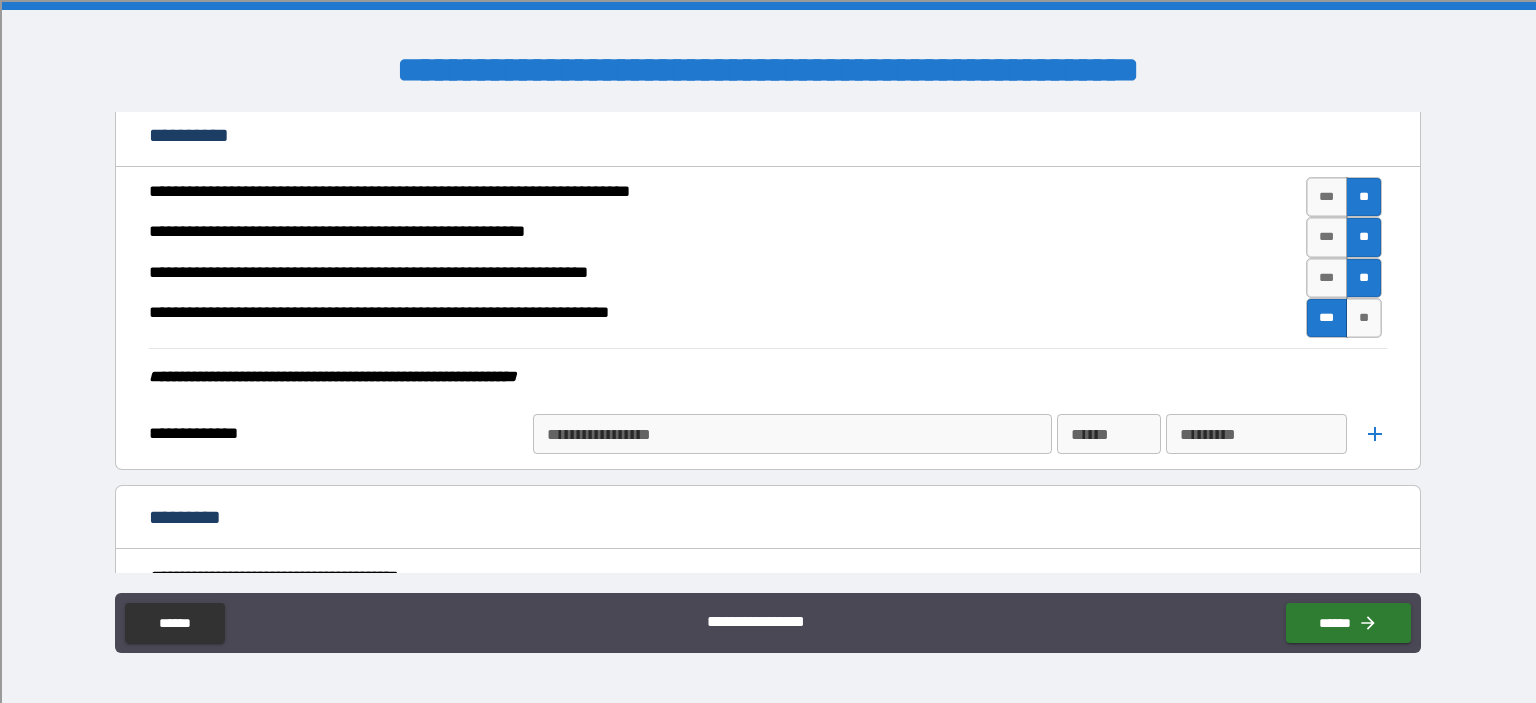 click on "**********" at bounding box center (791, 434) 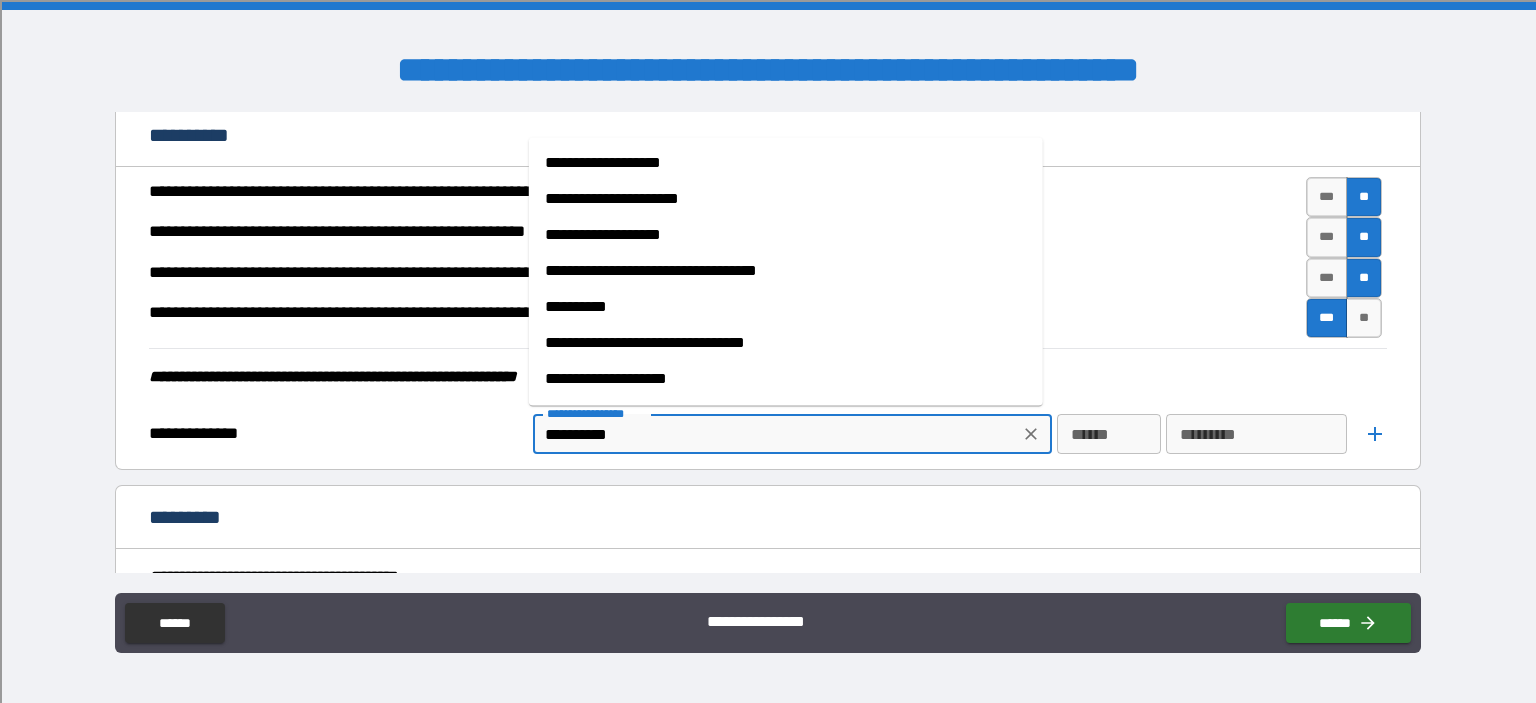 type on "**********" 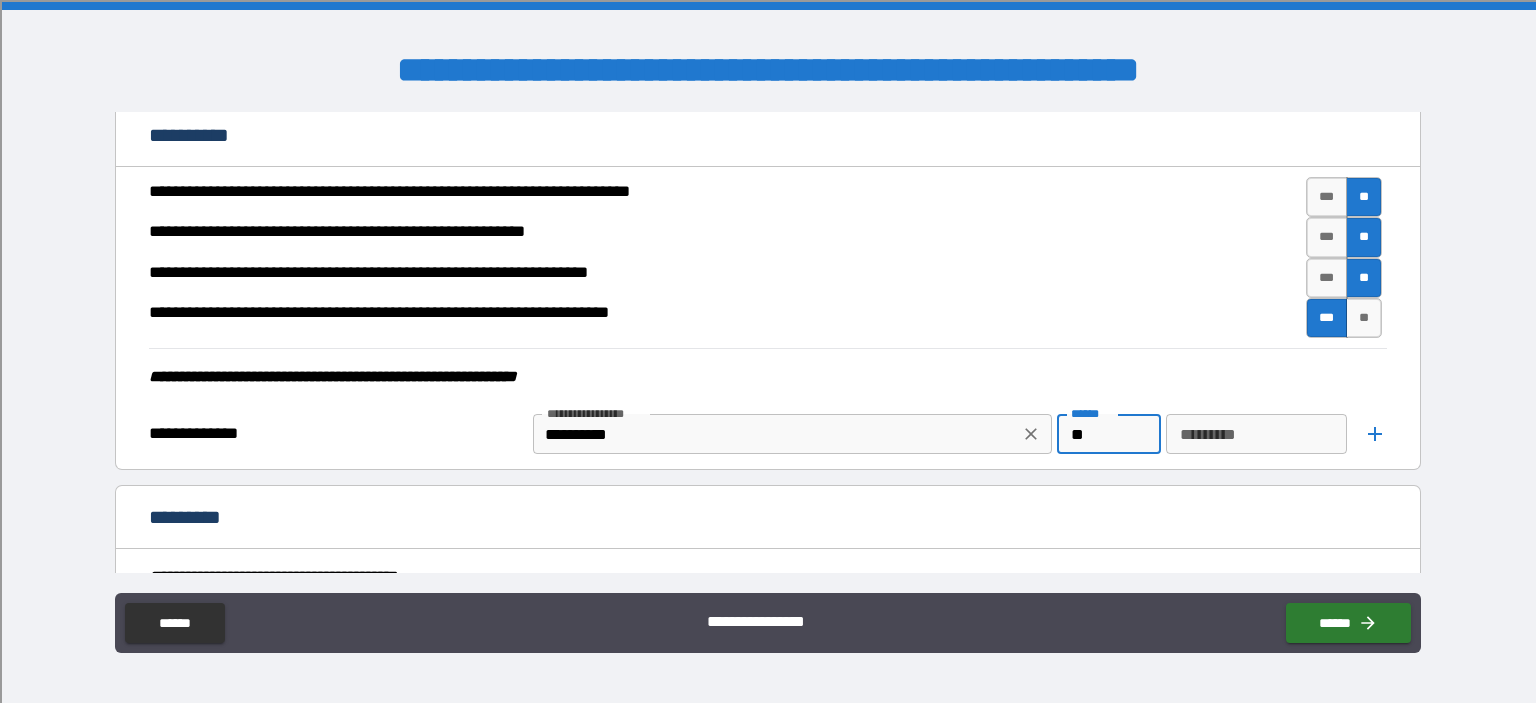 type on "**" 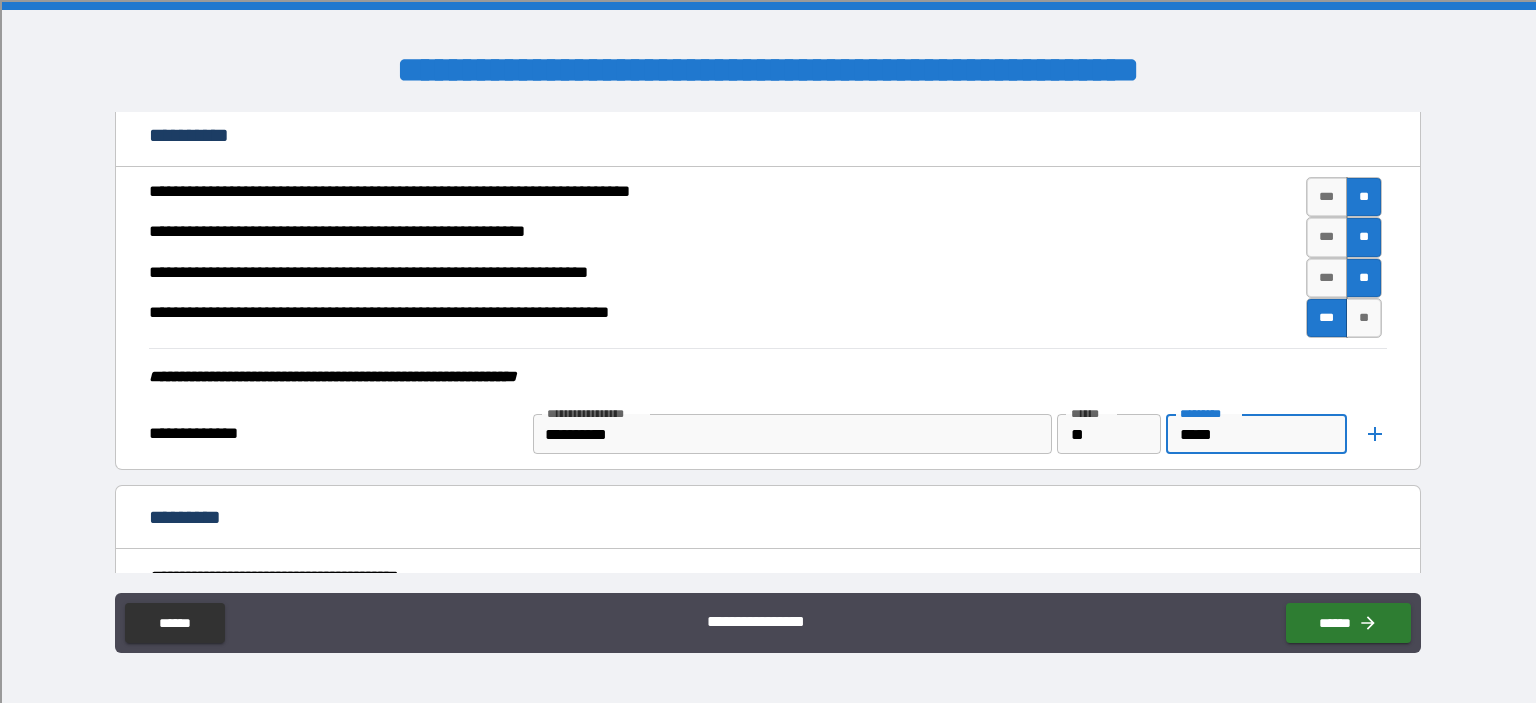 type on "*****" 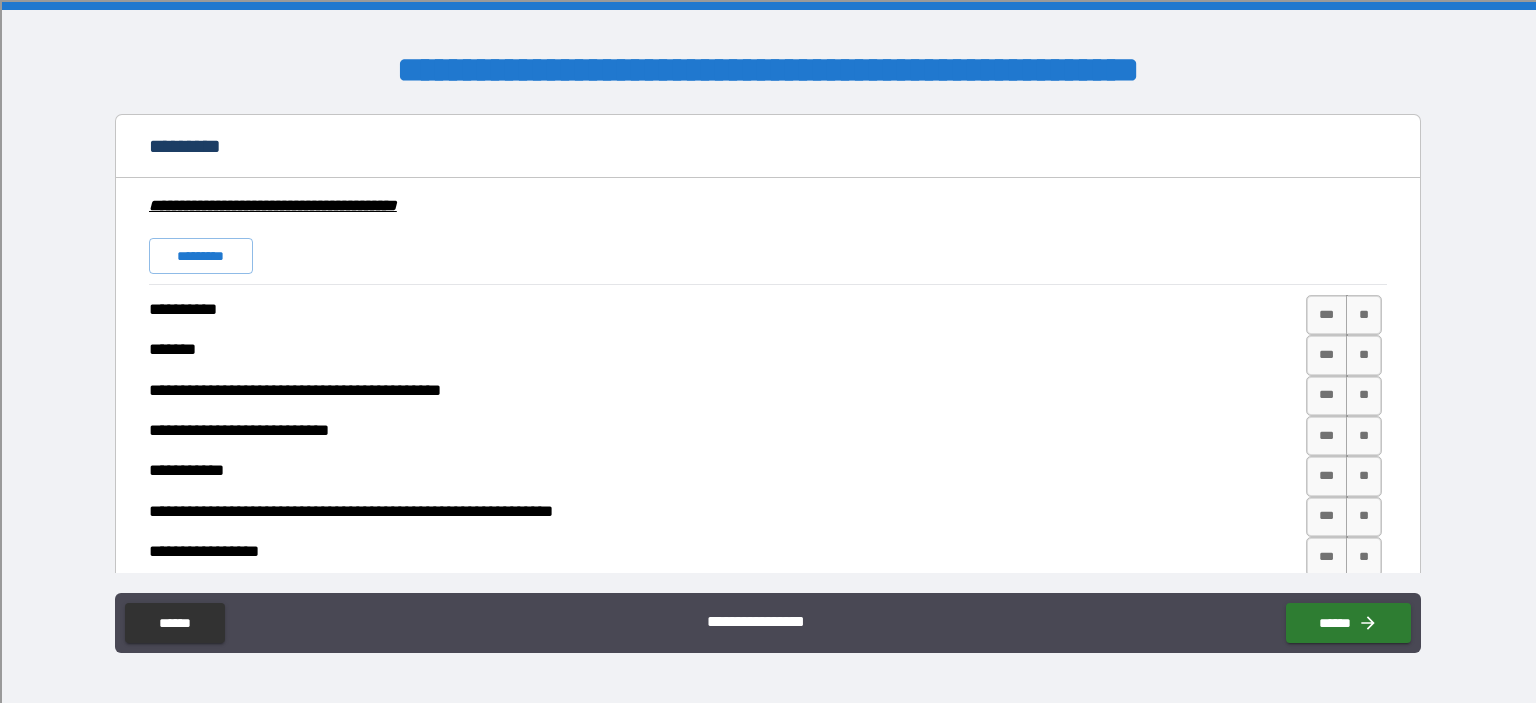 scroll, scrollTop: 4400, scrollLeft: 0, axis: vertical 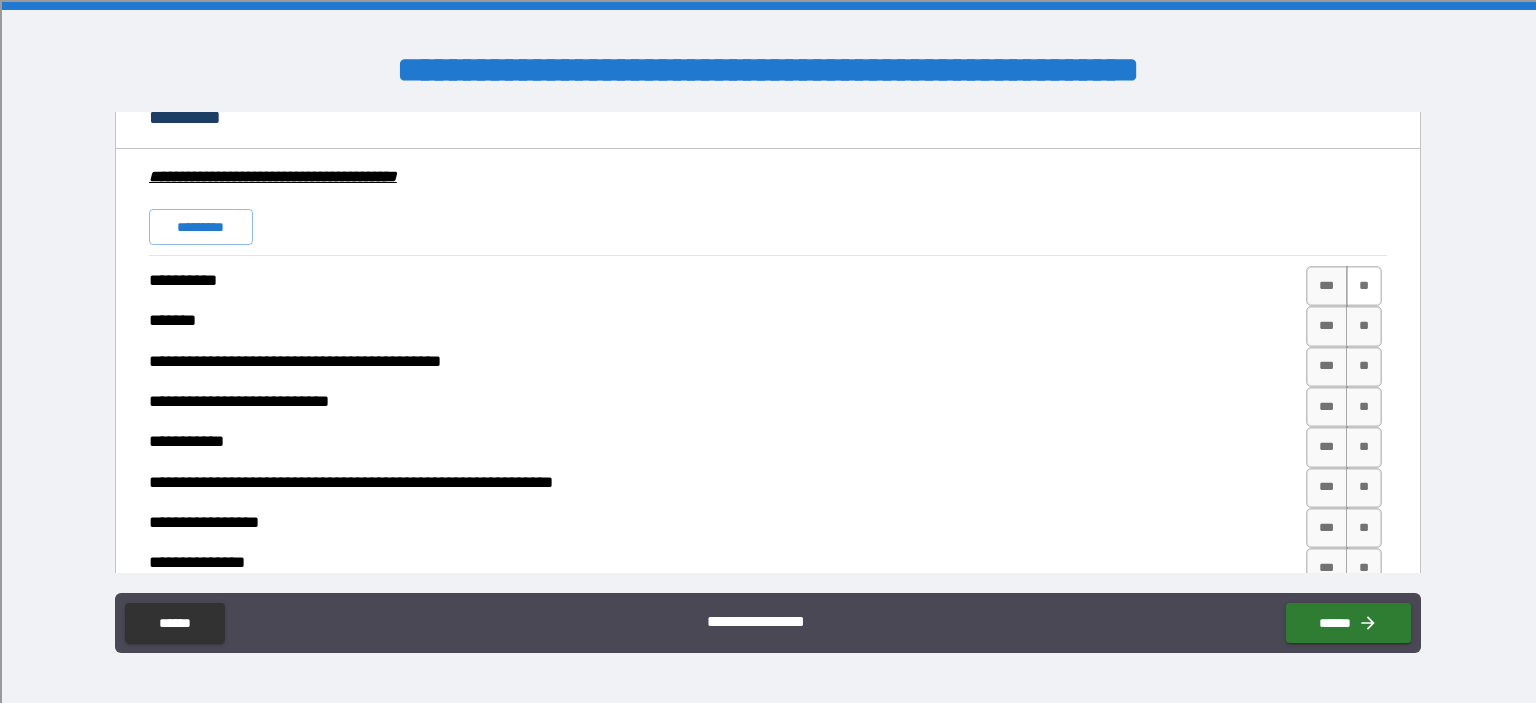 click on "**" at bounding box center [1364, 286] 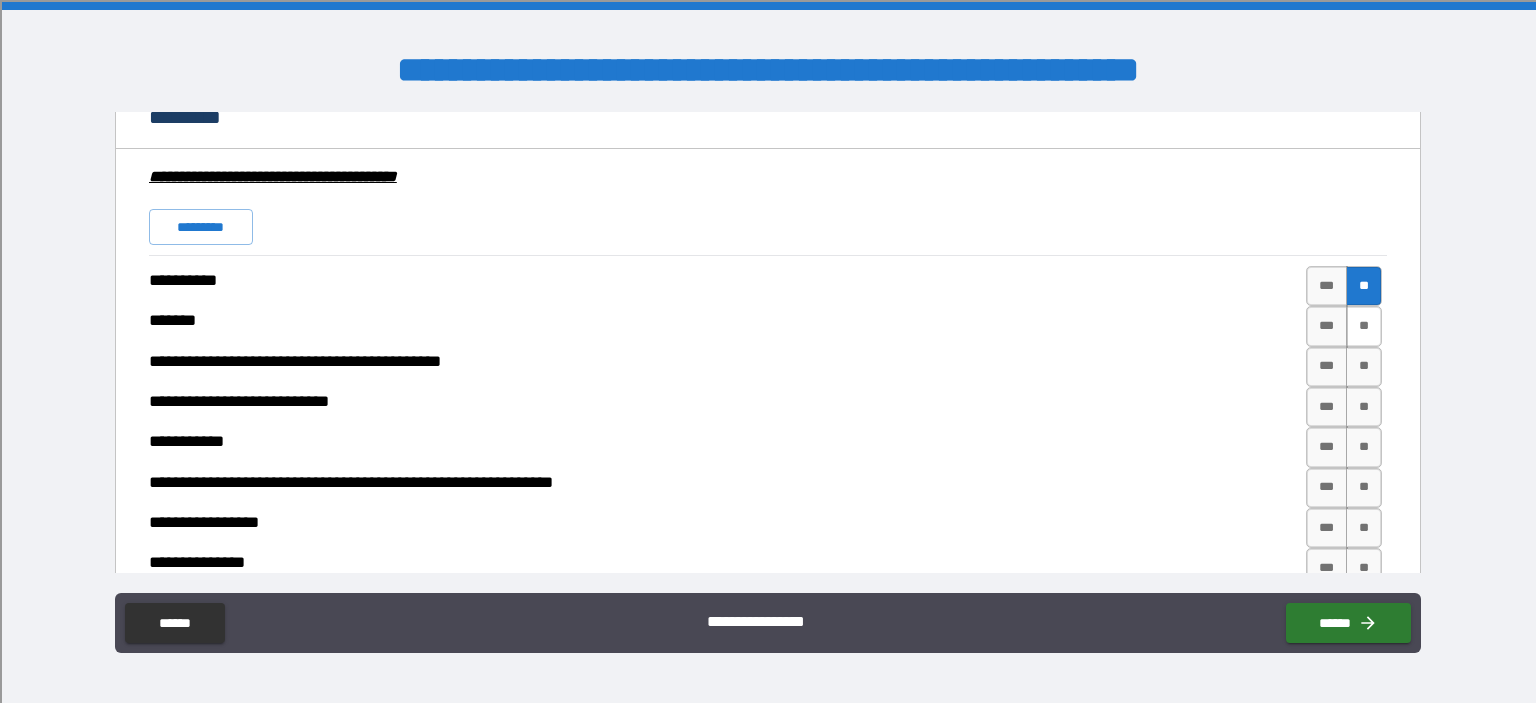 click on "**" at bounding box center [1364, 326] 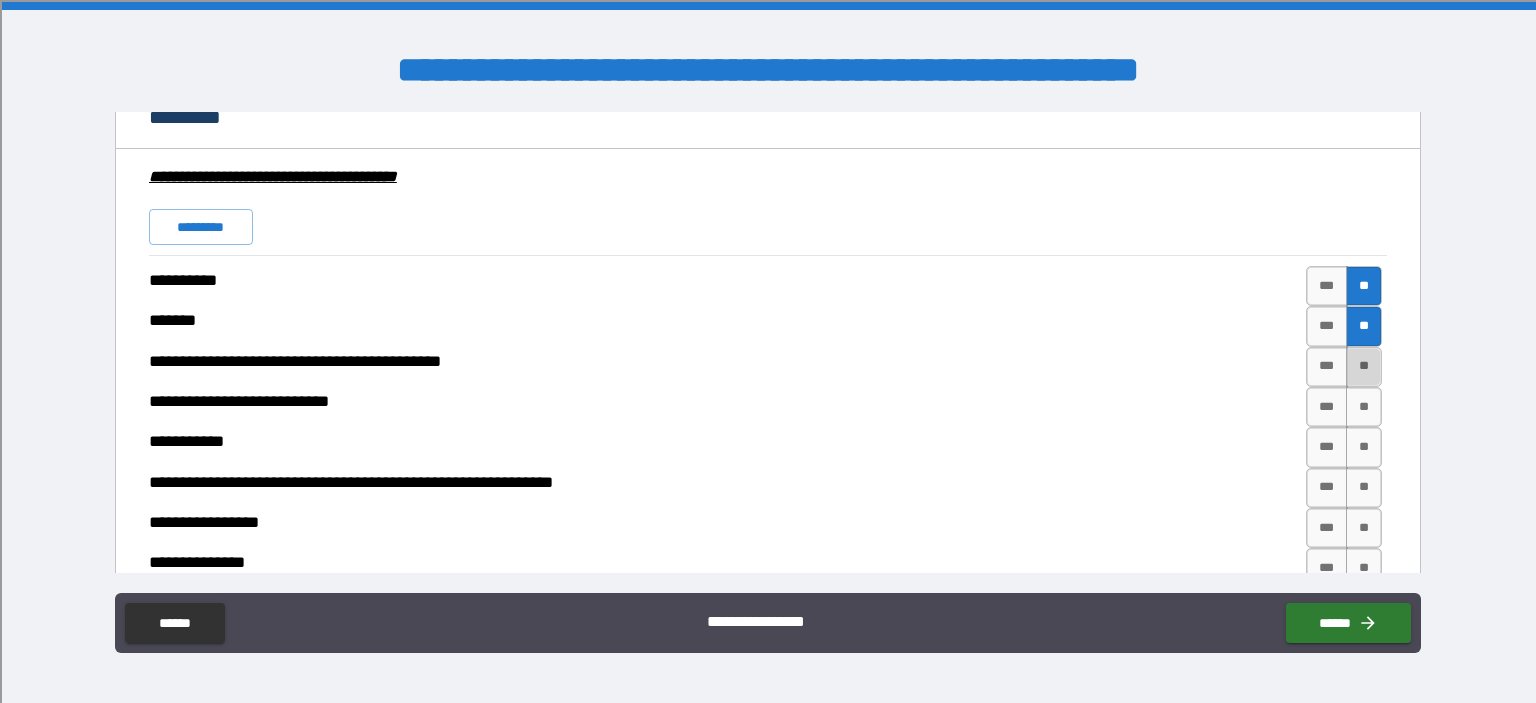 click on "**" at bounding box center (1364, 367) 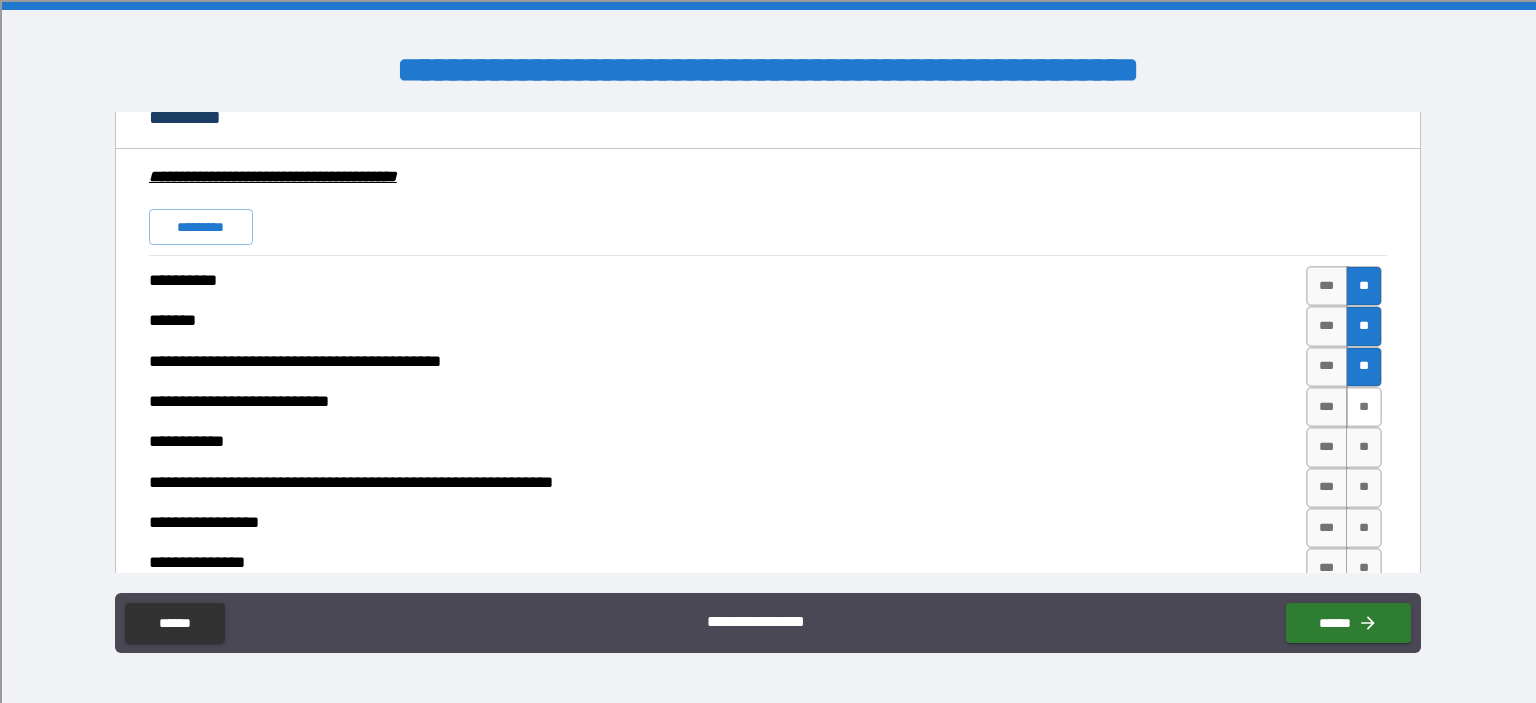 drag, startPoint x: 1352, startPoint y: 393, endPoint x: 1356, endPoint y: 437, distance: 44.181442 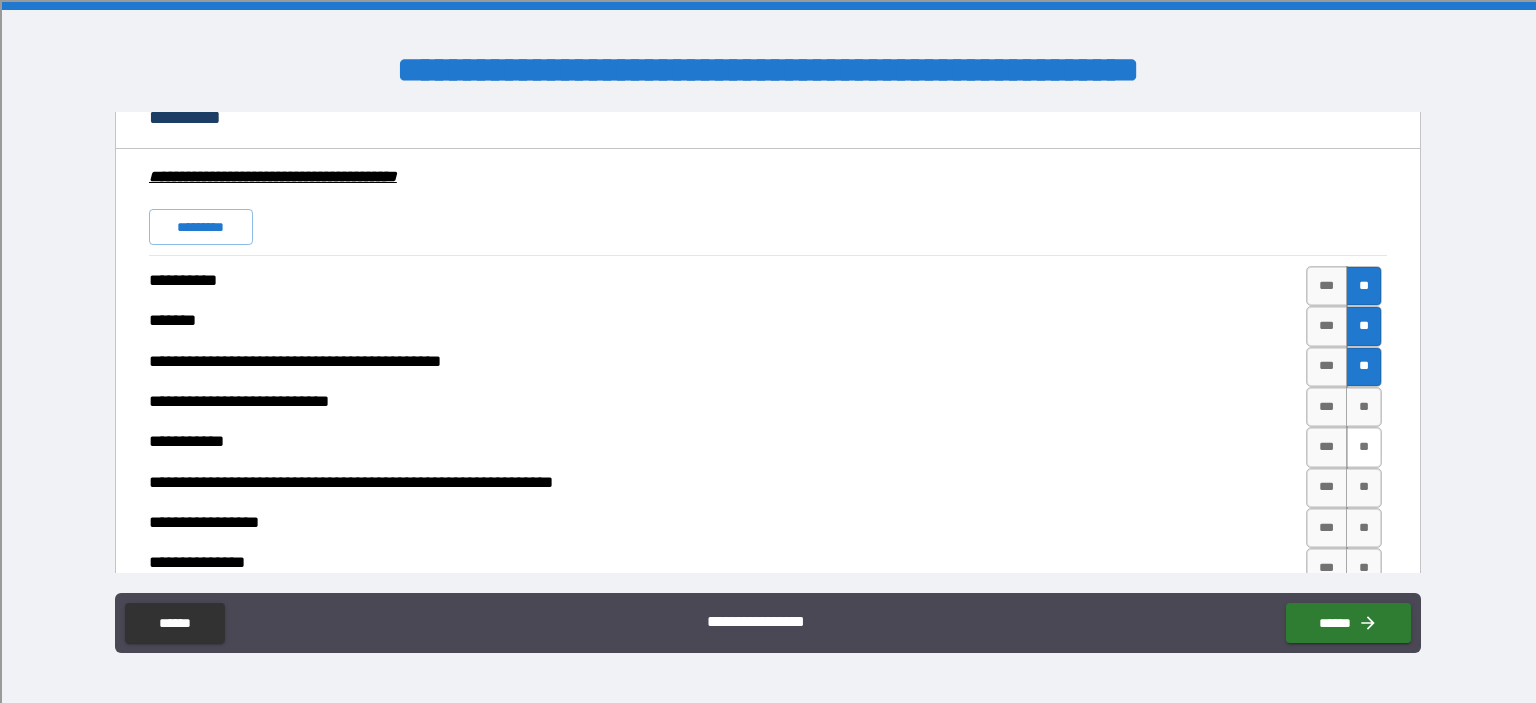 click on "**" at bounding box center (1364, 407) 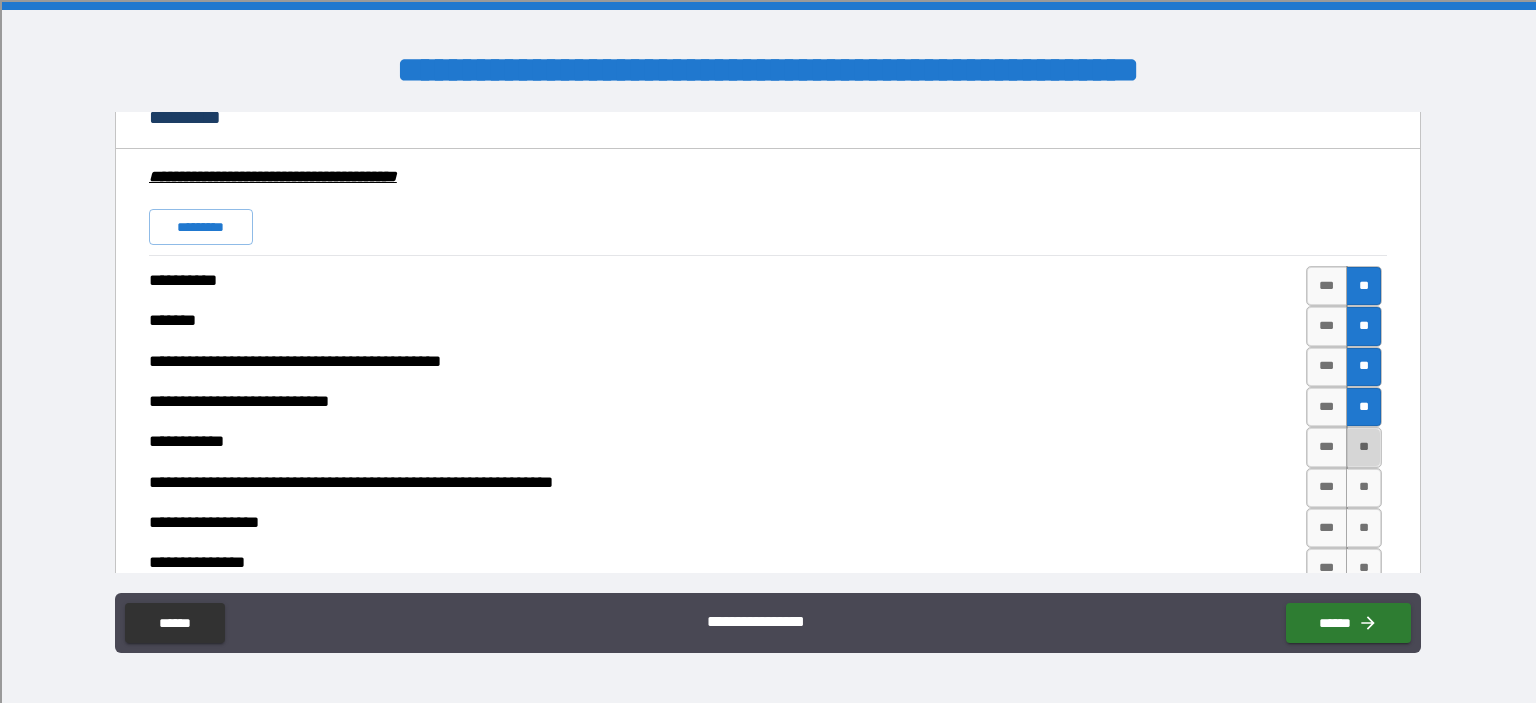 click on "**" at bounding box center (1364, 447) 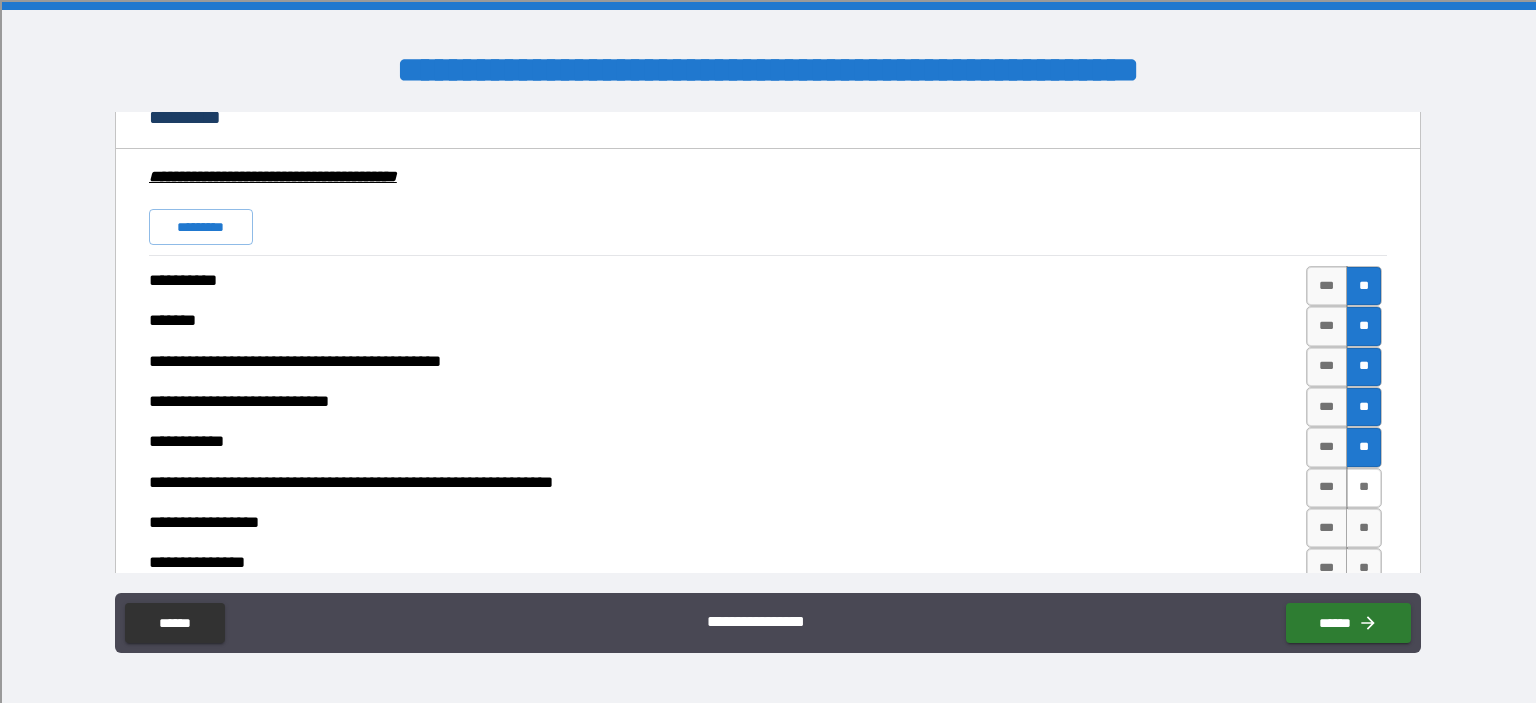 click on "**" at bounding box center (1364, 488) 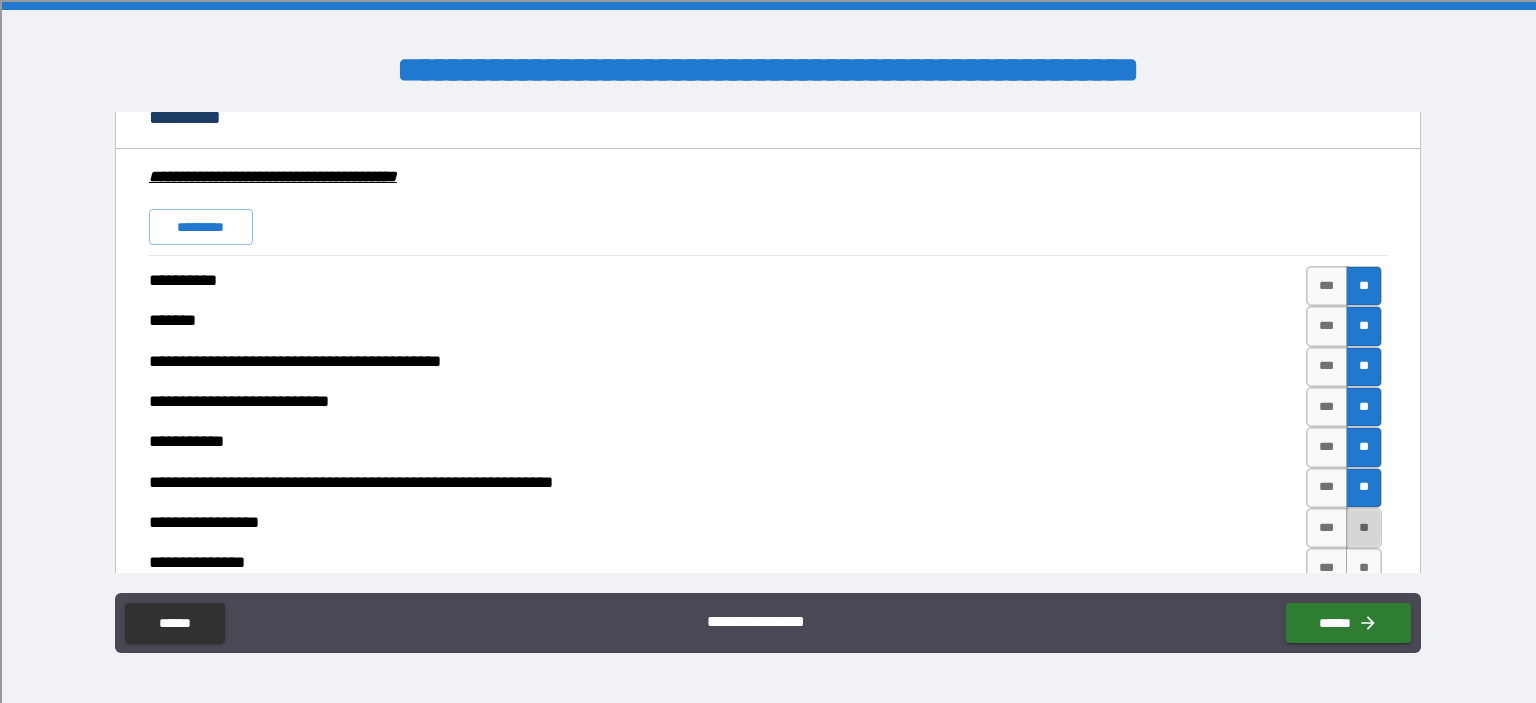 click on "**" at bounding box center (1364, 528) 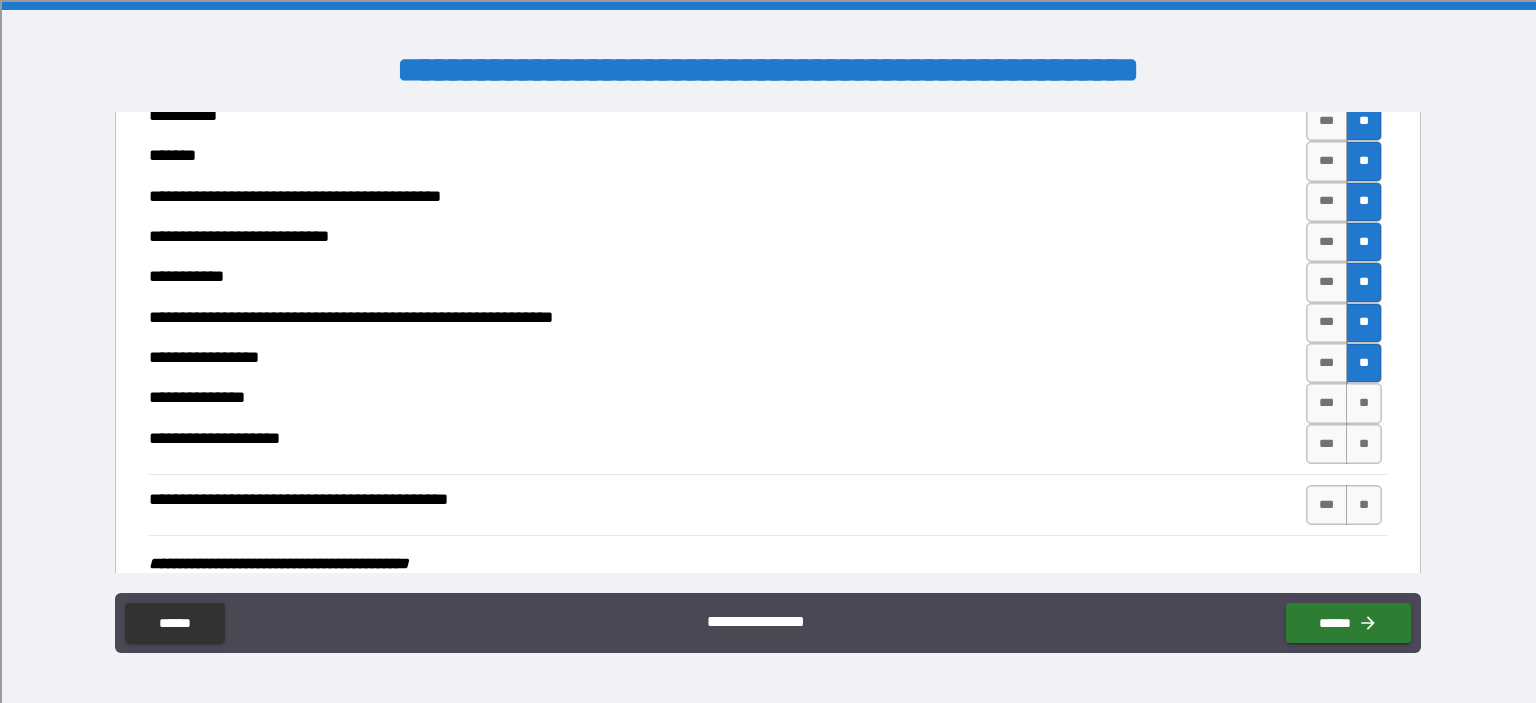 scroll, scrollTop: 4600, scrollLeft: 0, axis: vertical 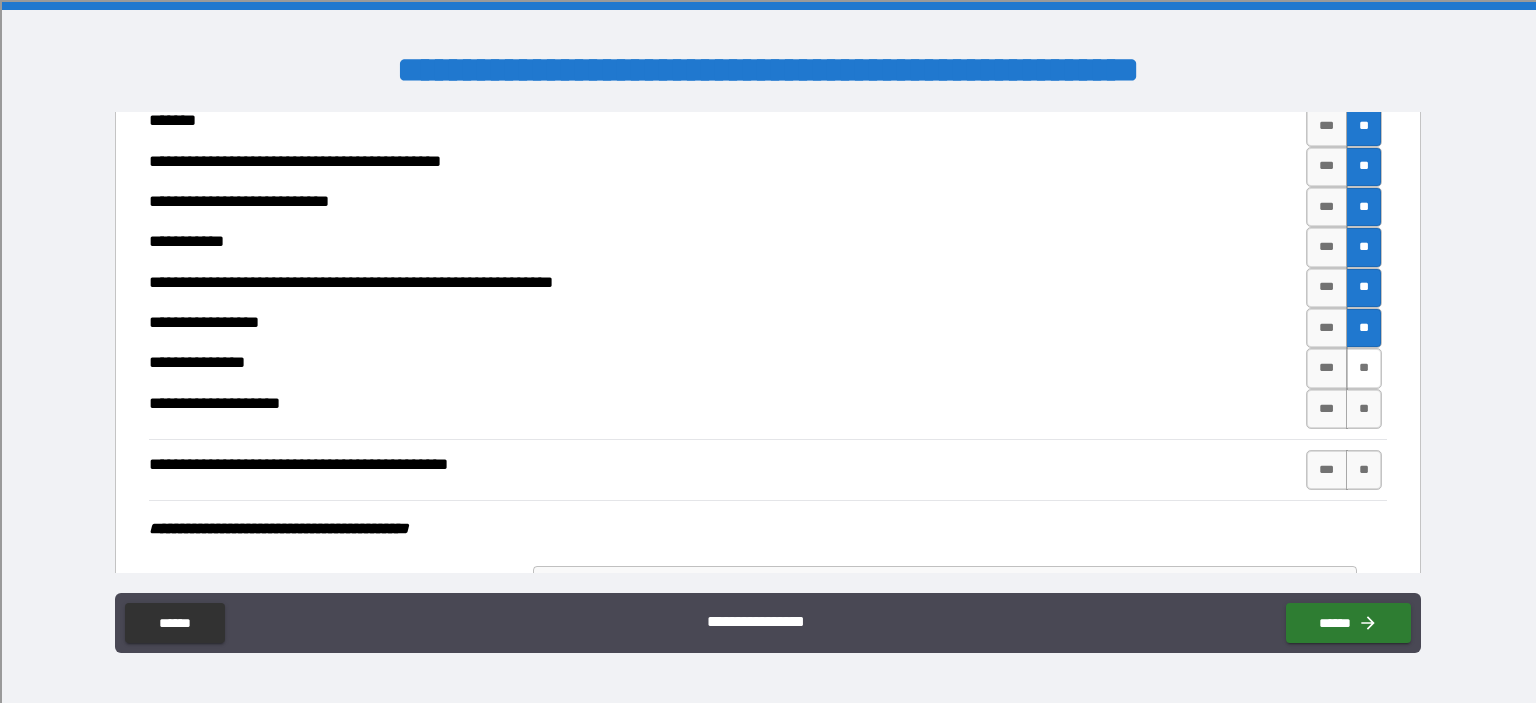 click on "**" at bounding box center (1364, 368) 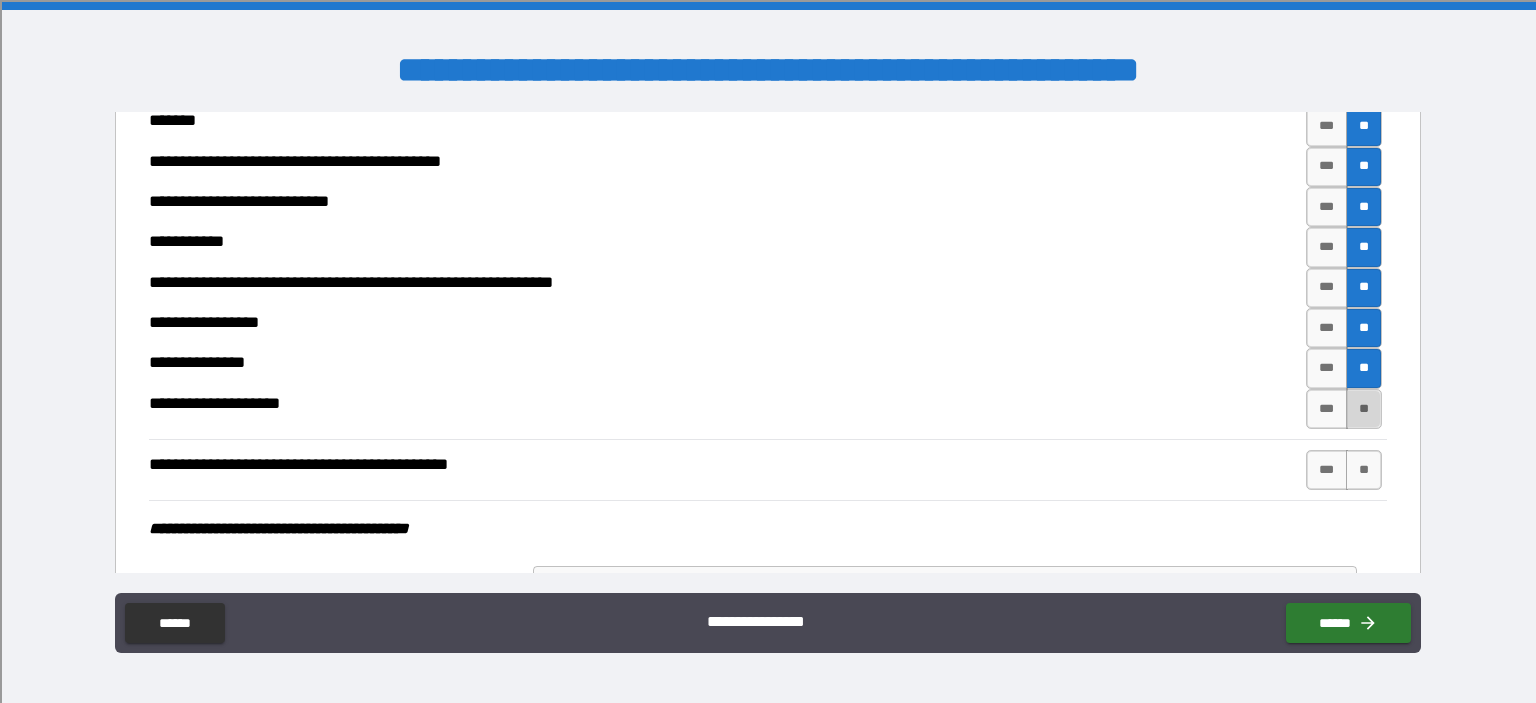 click on "**" at bounding box center (1364, 409) 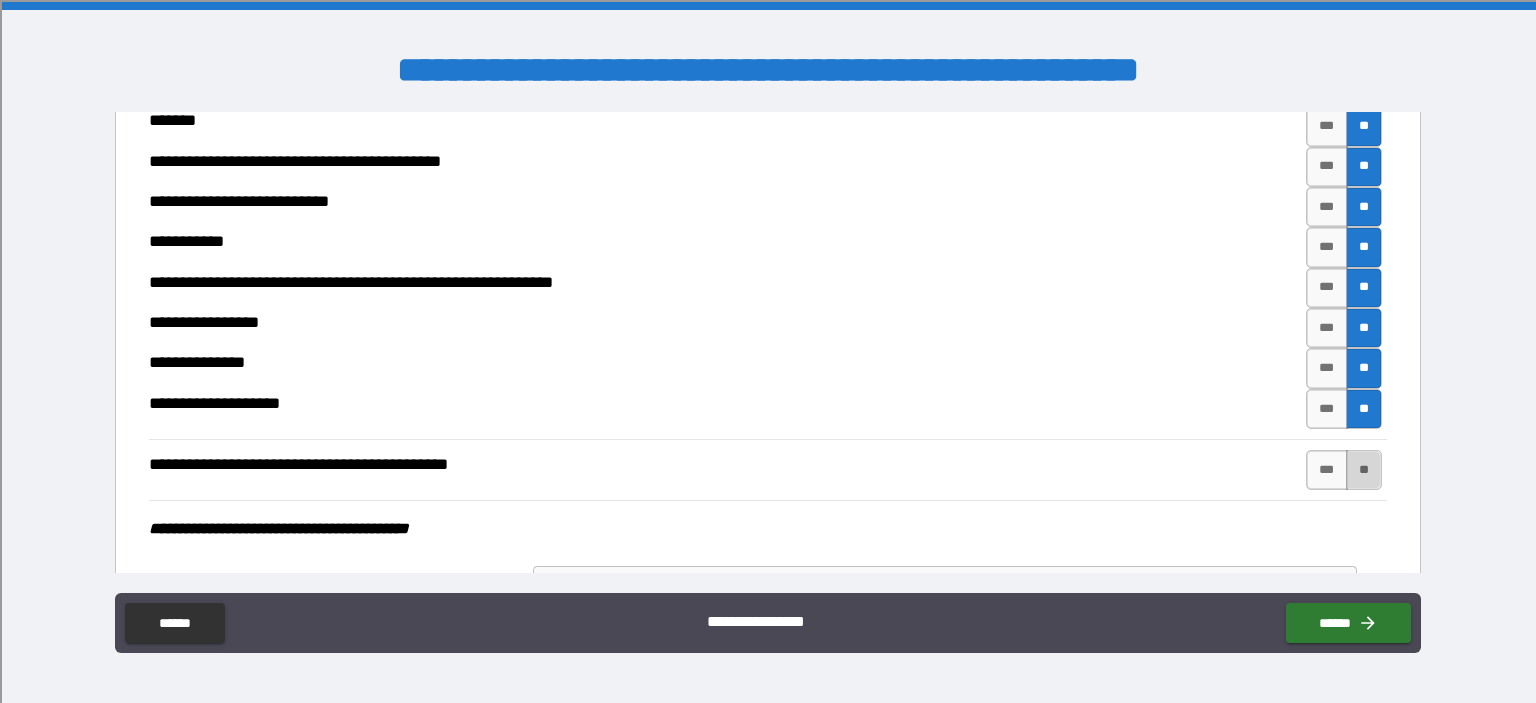 click on "**" at bounding box center (1364, 470) 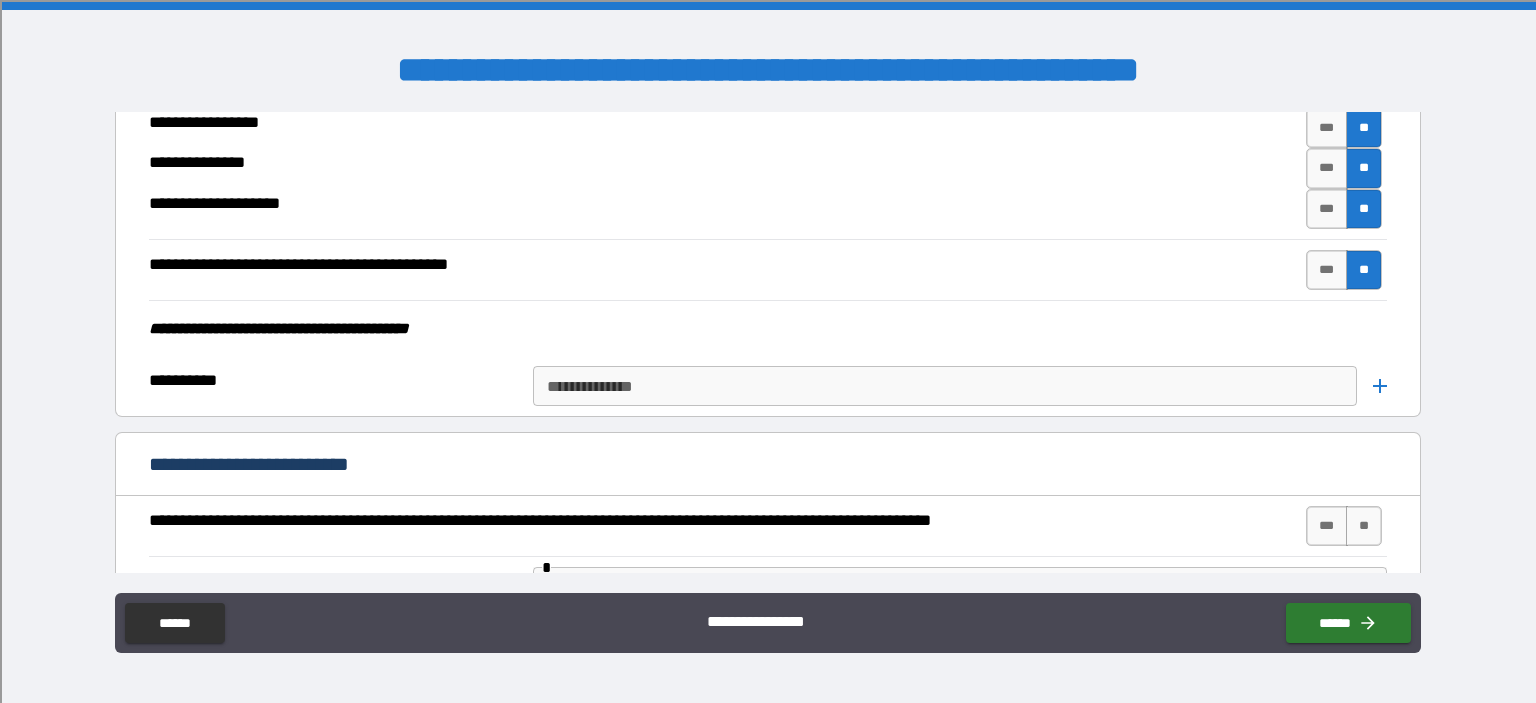 scroll, scrollTop: 5000, scrollLeft: 0, axis: vertical 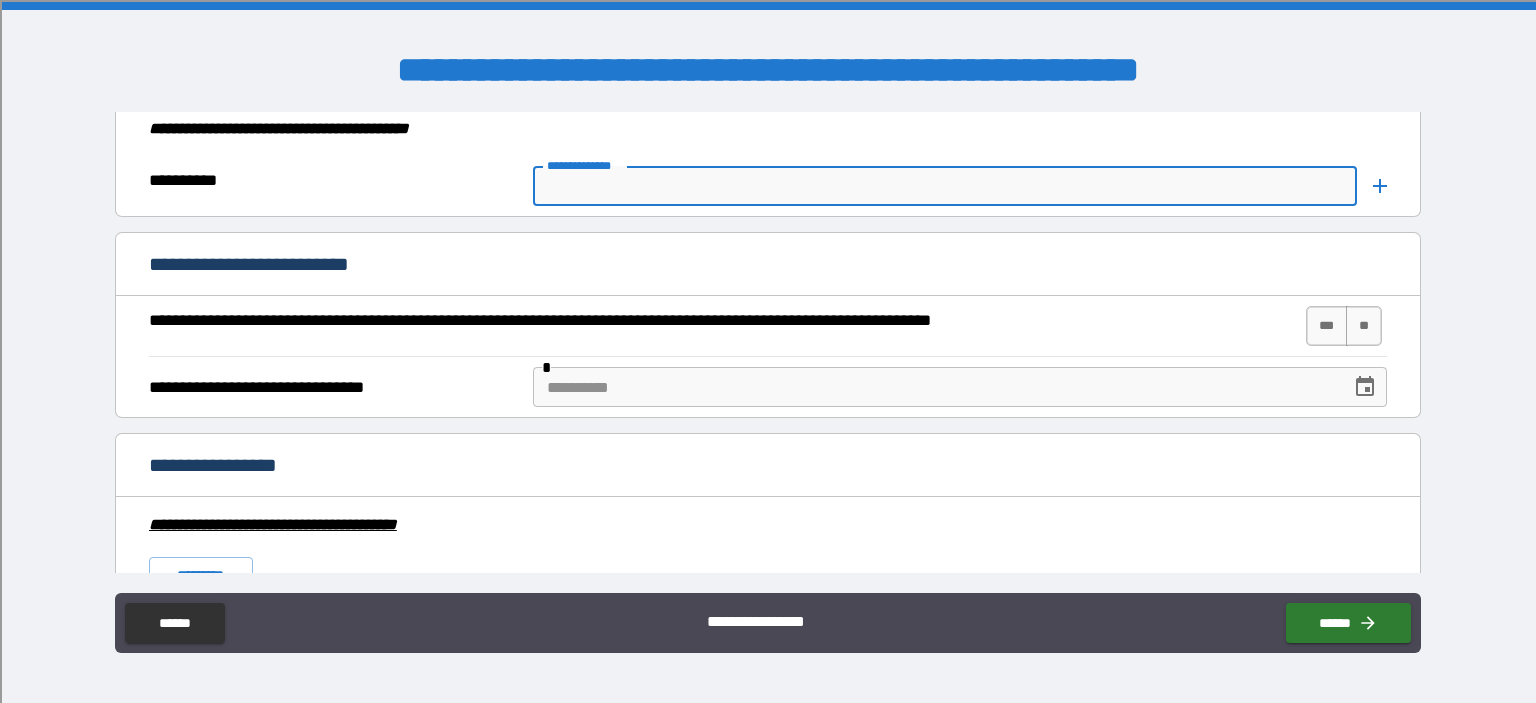 click on "**********" at bounding box center (944, 186) 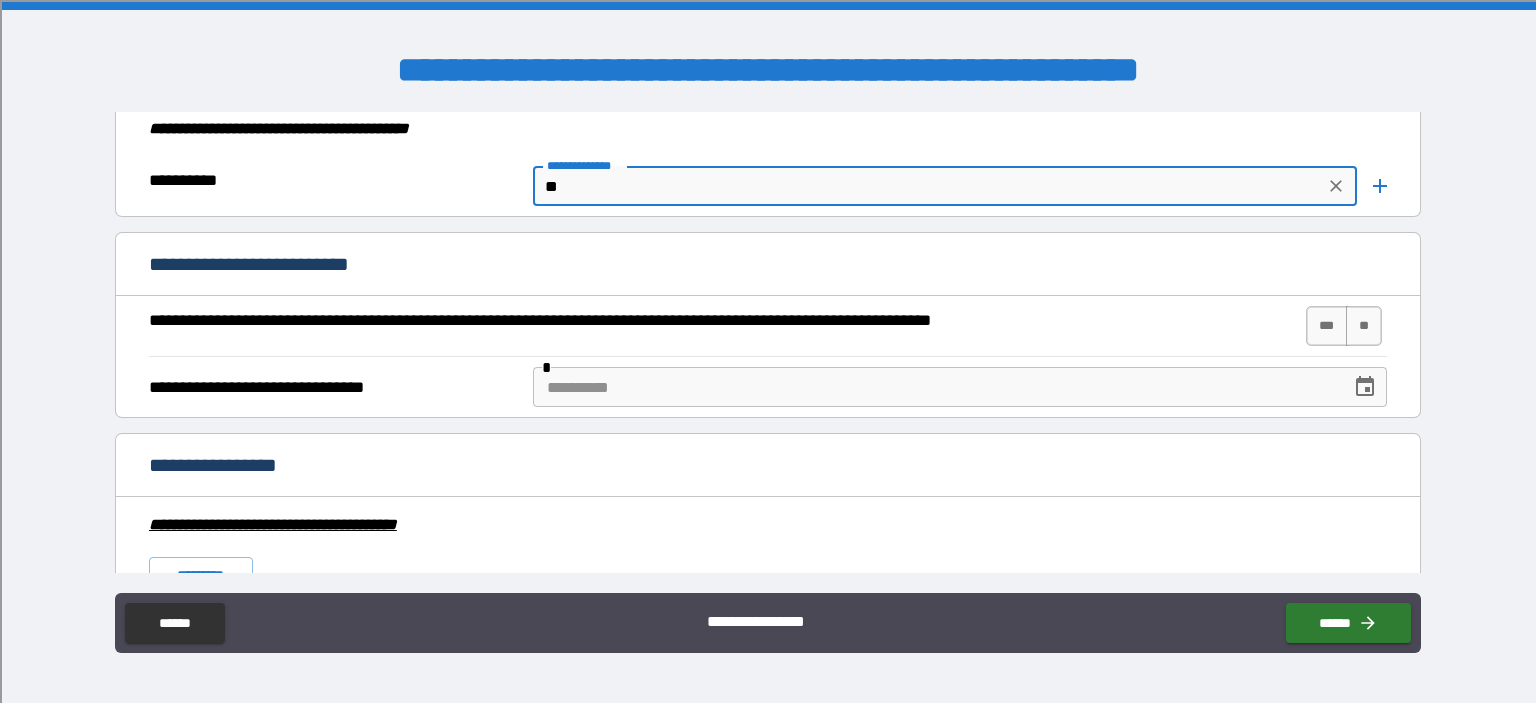 type on "*" 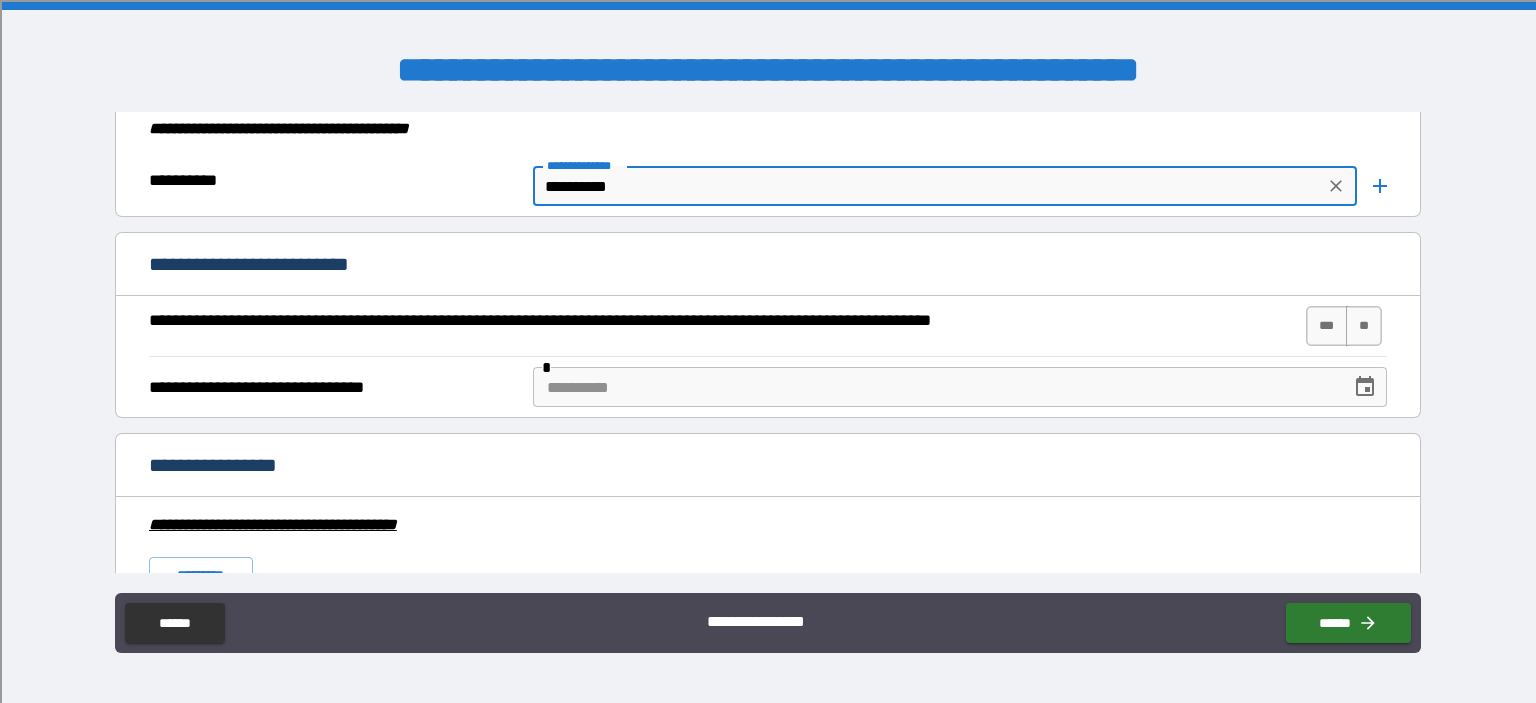 type on "**********" 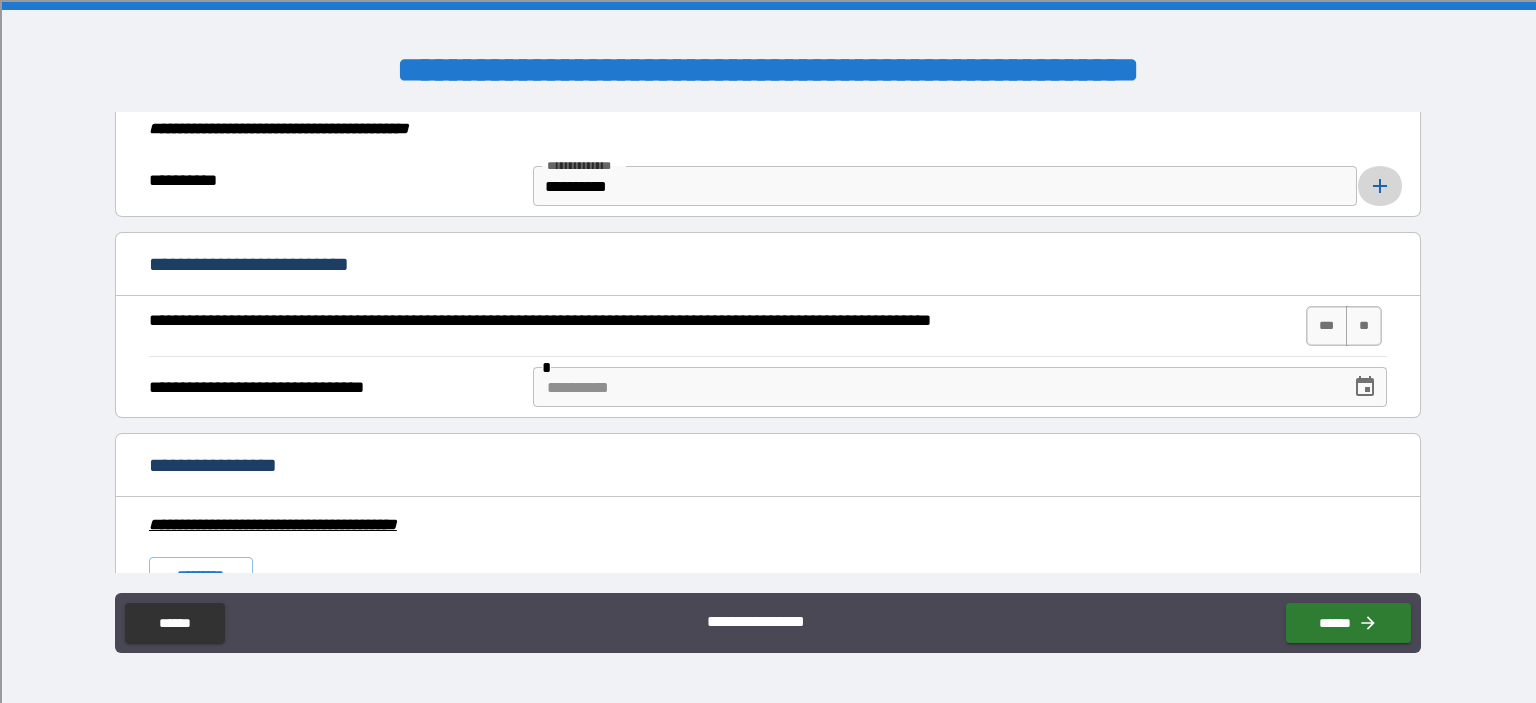 click 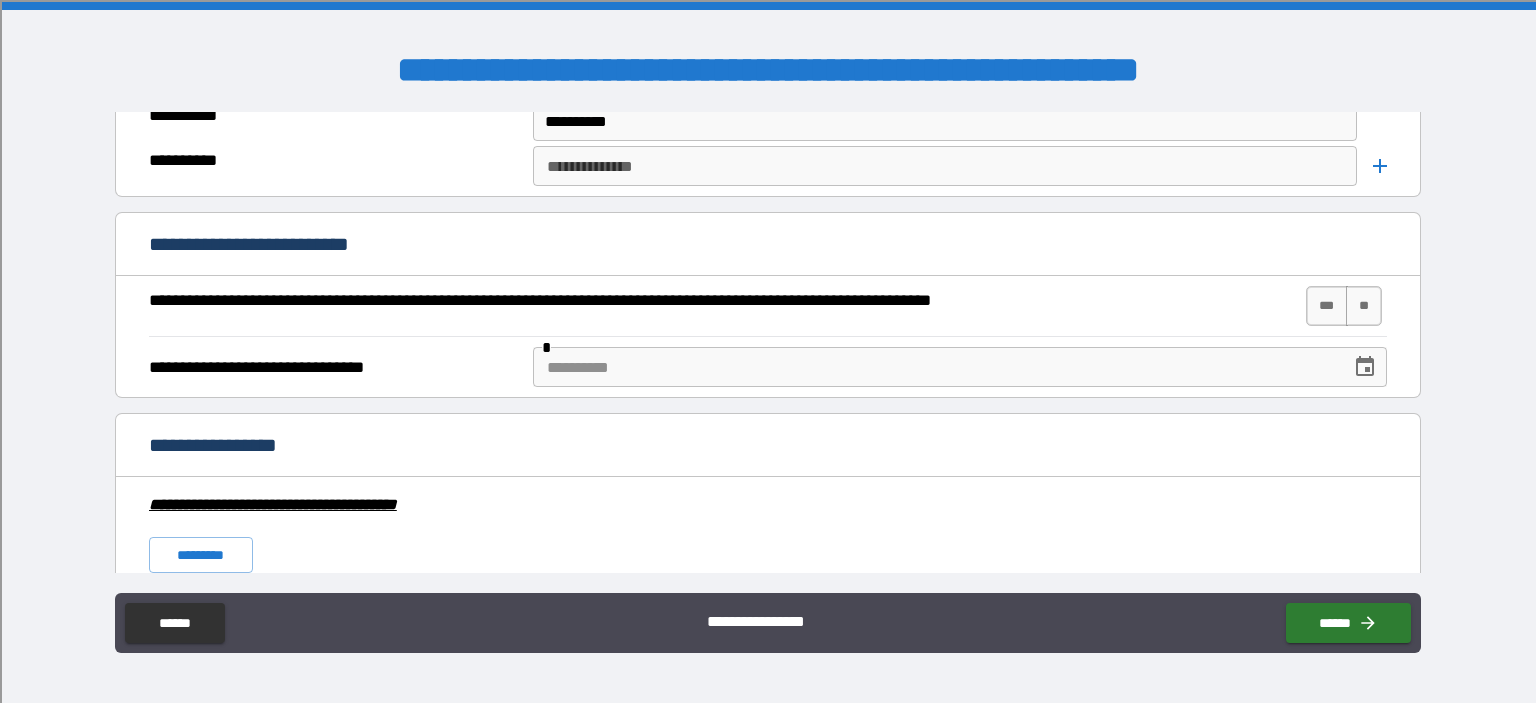 scroll, scrollTop: 5100, scrollLeft: 0, axis: vertical 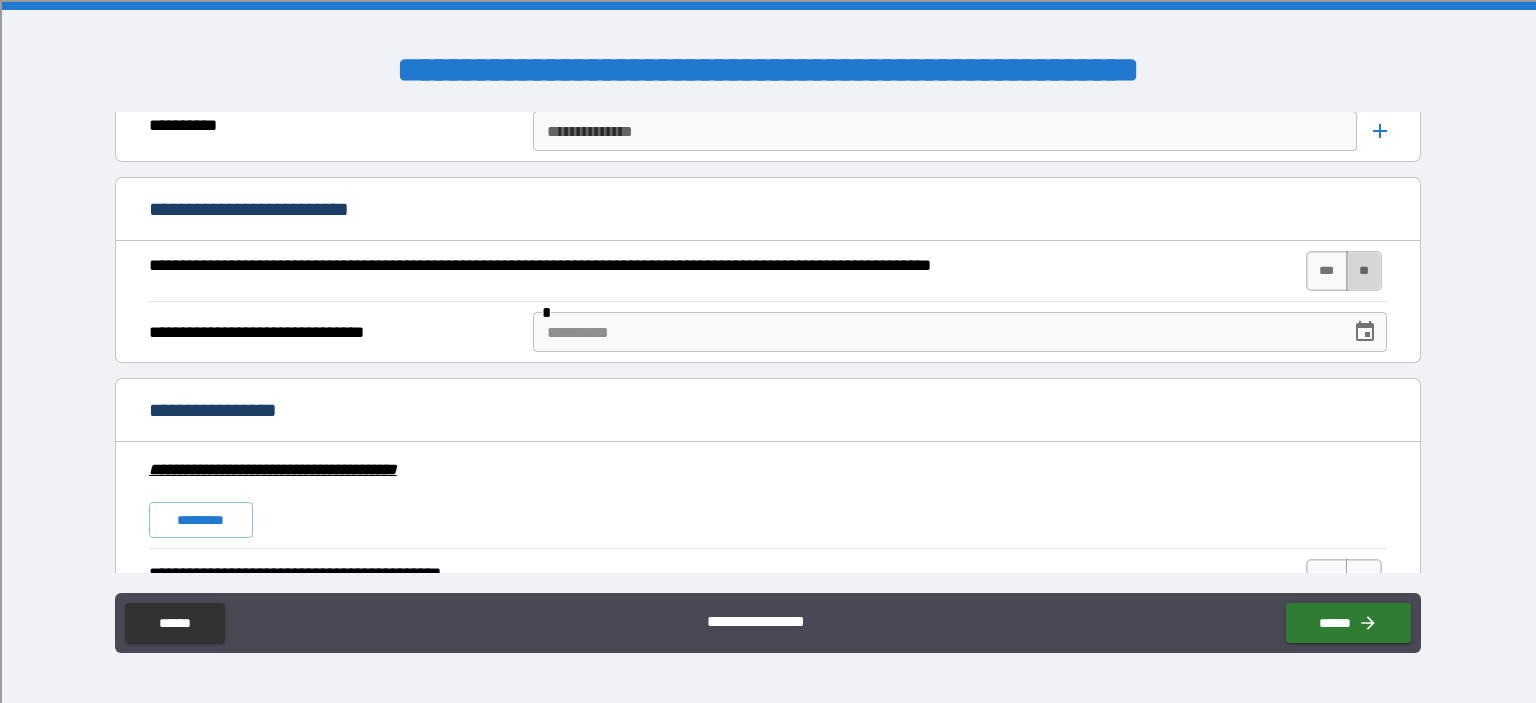 click on "**" at bounding box center [1364, 271] 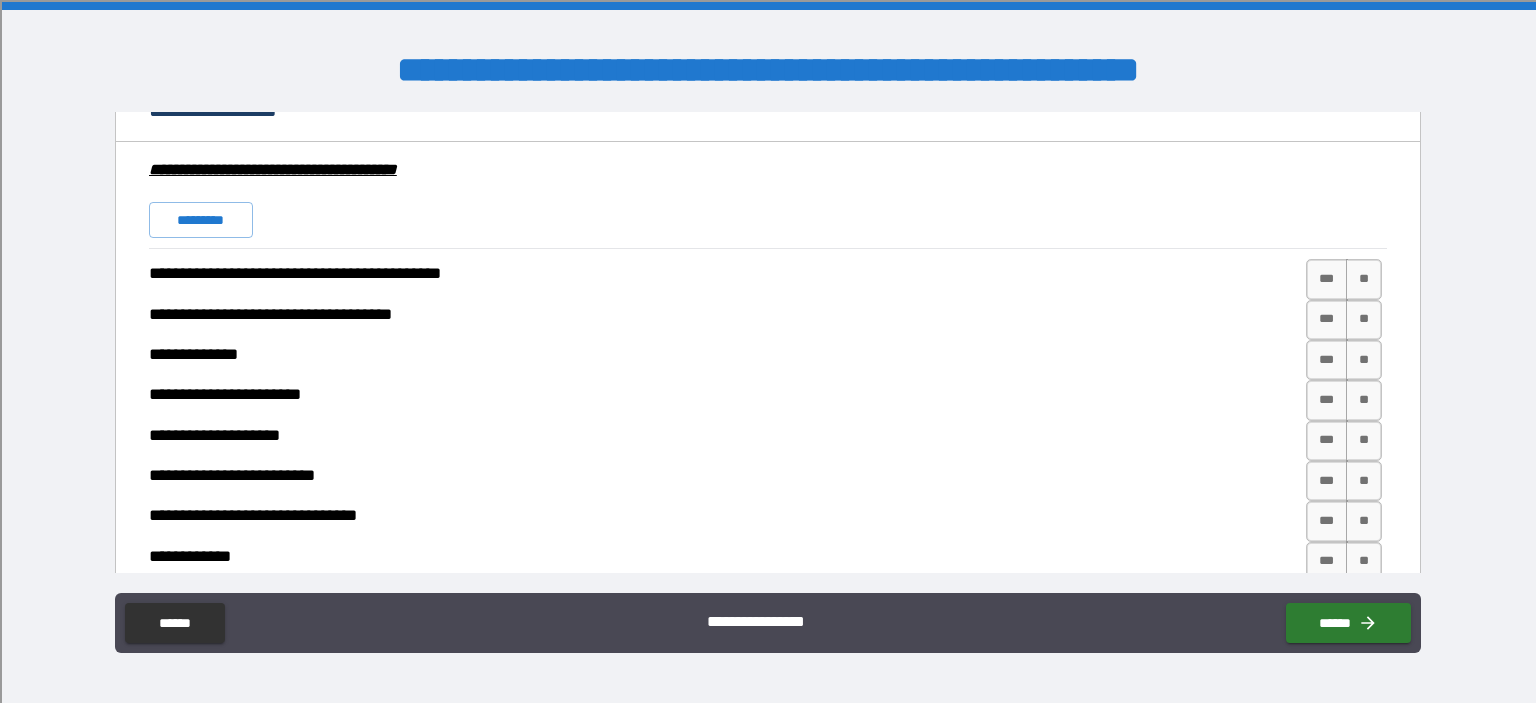 scroll, scrollTop: 5500, scrollLeft: 0, axis: vertical 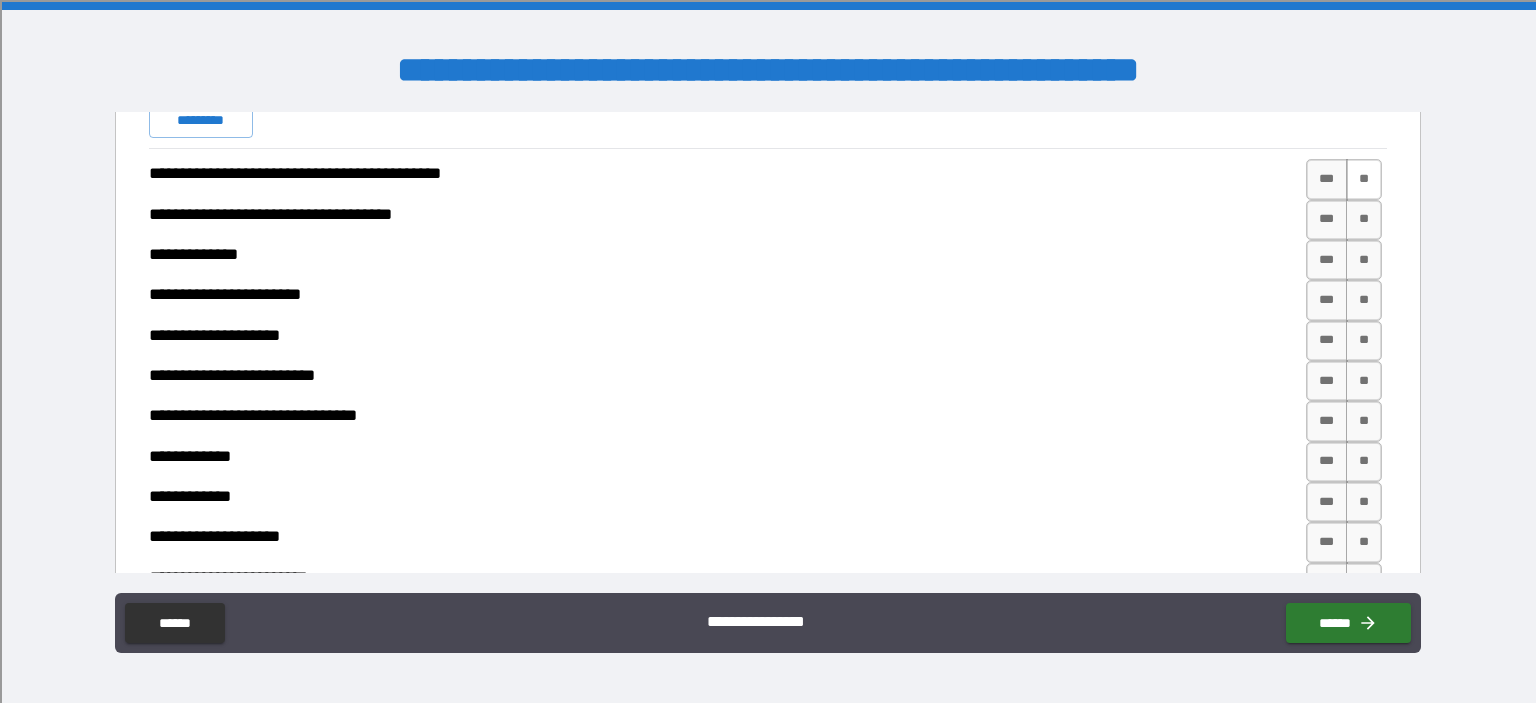 click on "**" at bounding box center (1364, 179) 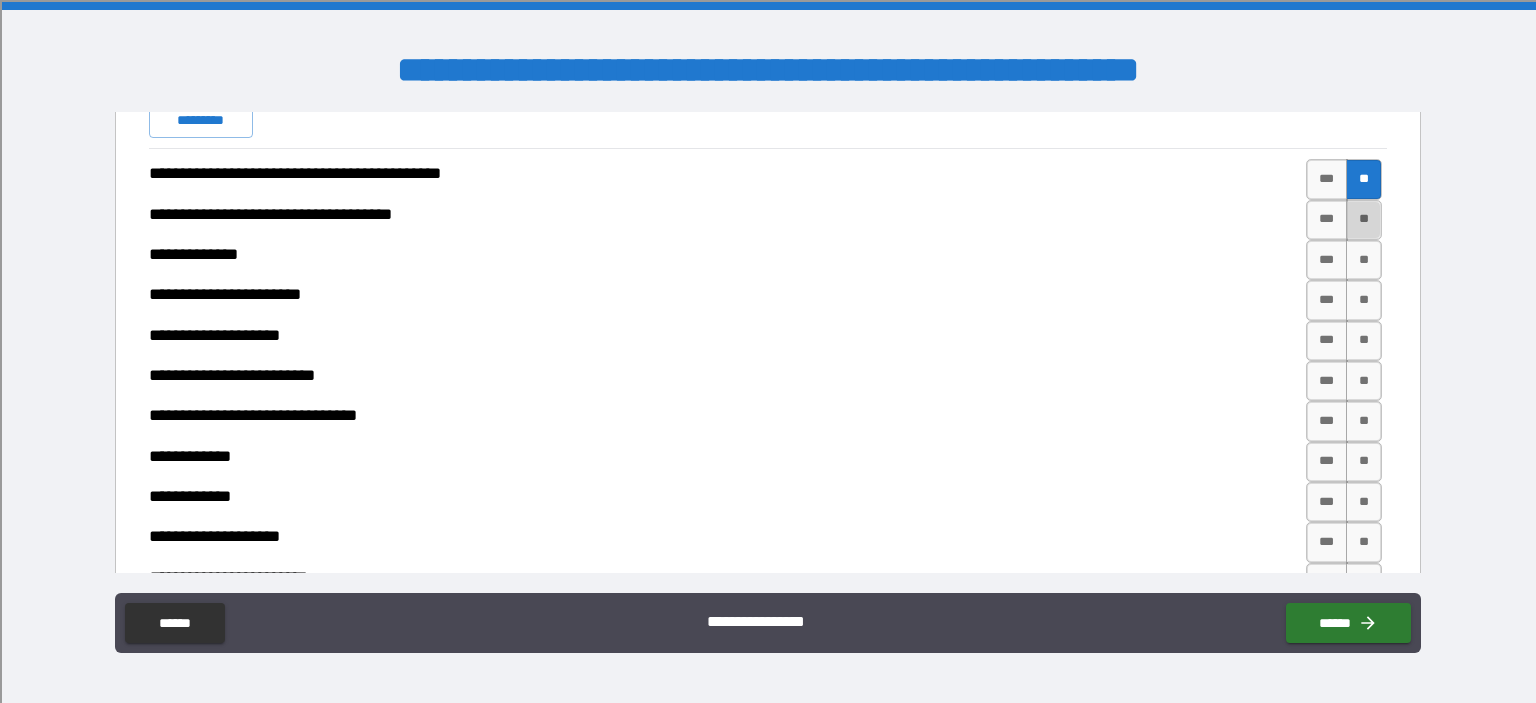 click on "**" at bounding box center (1364, 220) 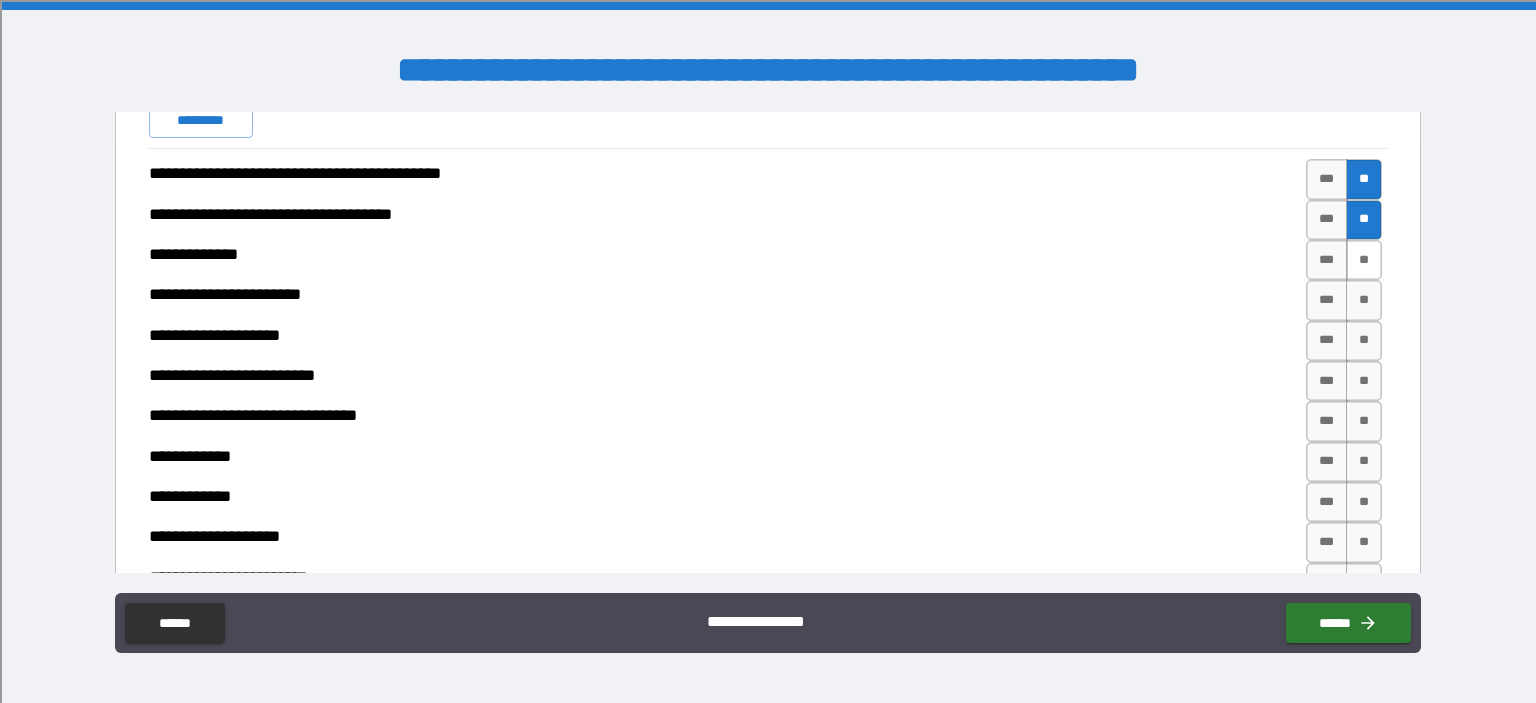 click on "**" at bounding box center (1364, 260) 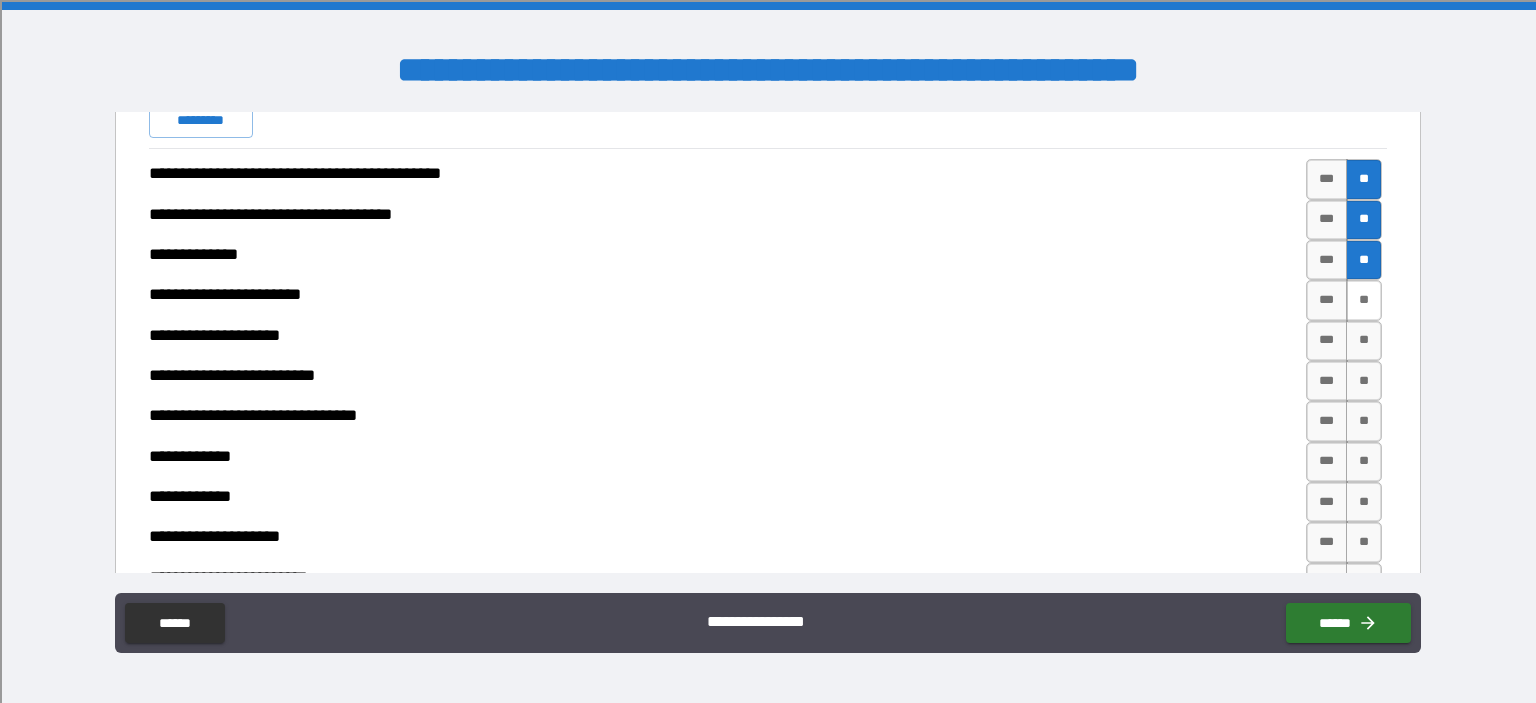 click on "**" at bounding box center (1364, 300) 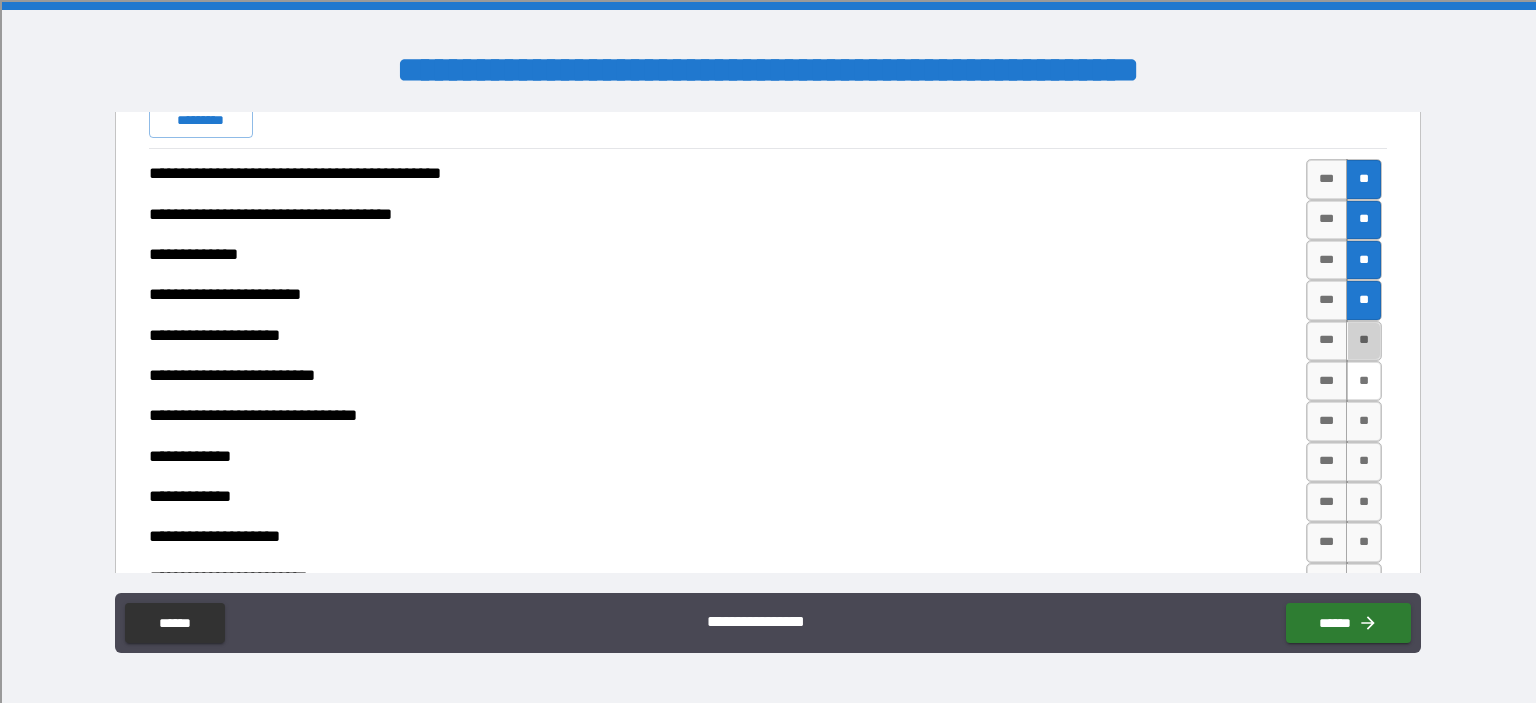 drag, startPoint x: 1353, startPoint y: 323, endPoint x: 1363, endPoint y: 371, distance: 49.0306 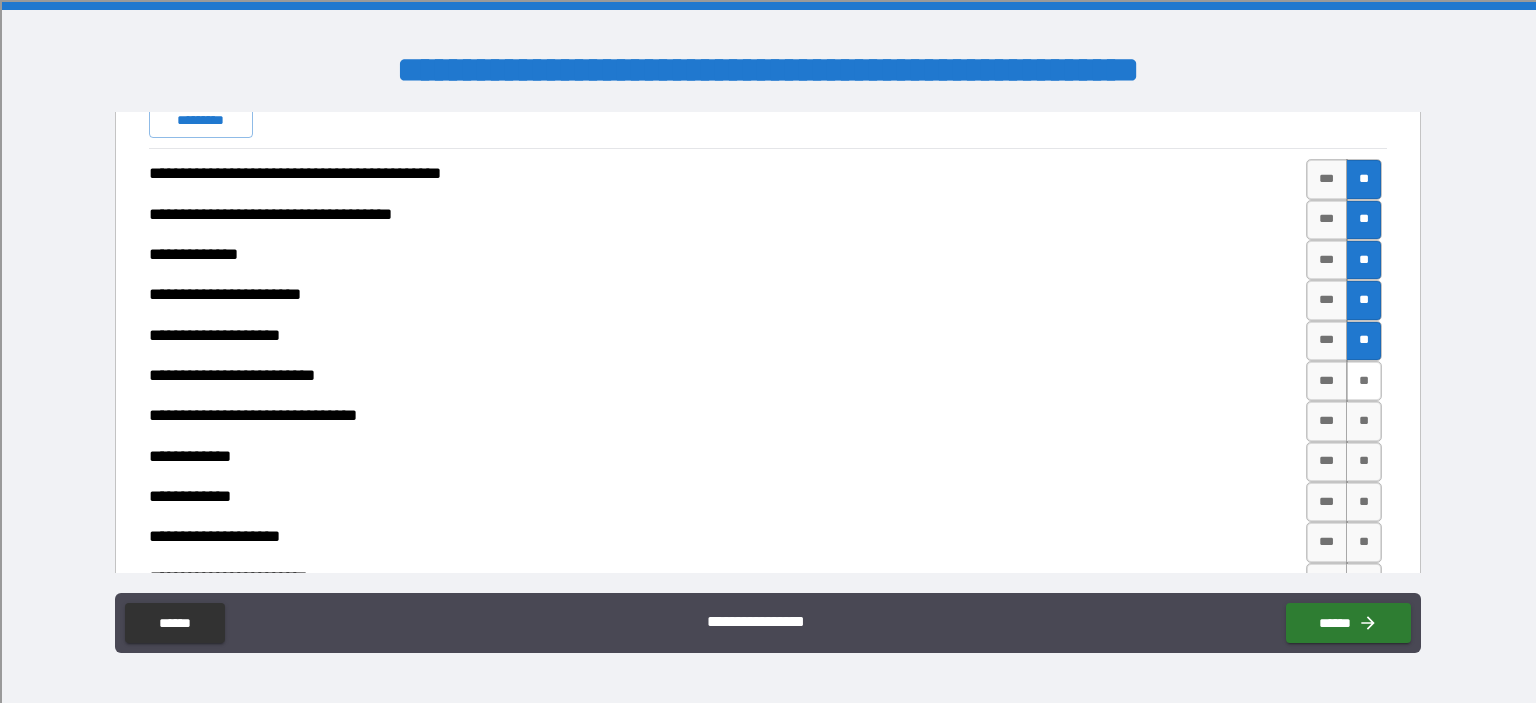 drag, startPoint x: 1346, startPoint y: 358, endPoint x: 1358, endPoint y: 382, distance: 26.832815 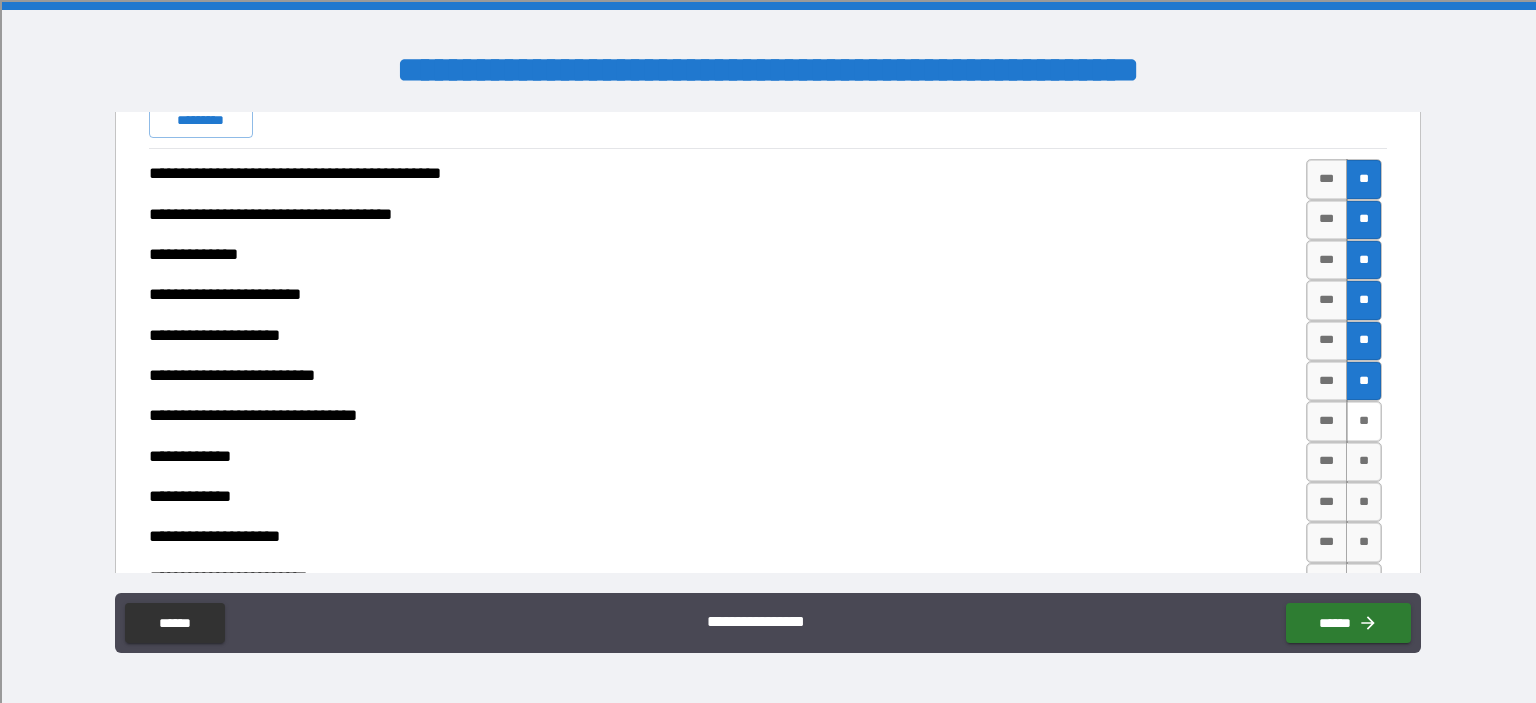click on "**" at bounding box center [1364, 421] 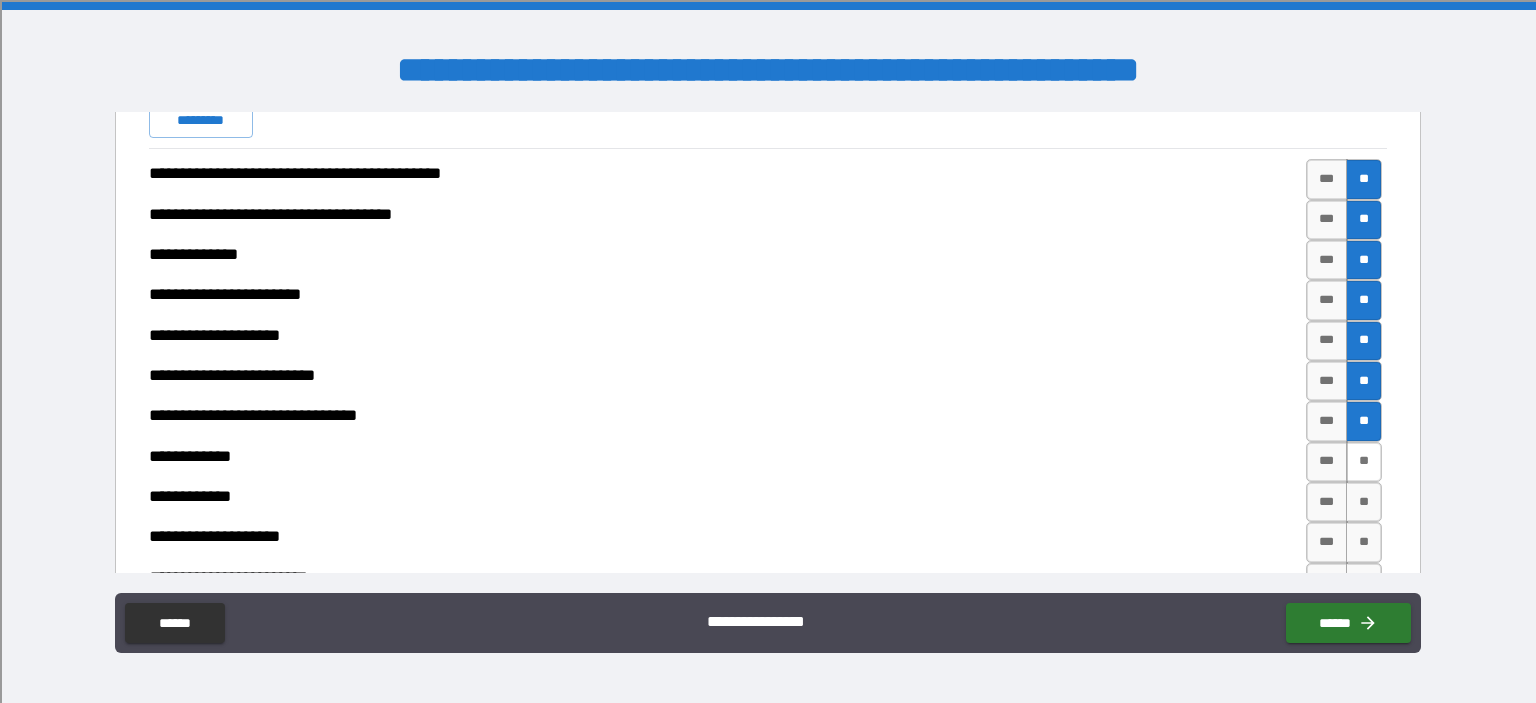 click on "**" at bounding box center (1364, 462) 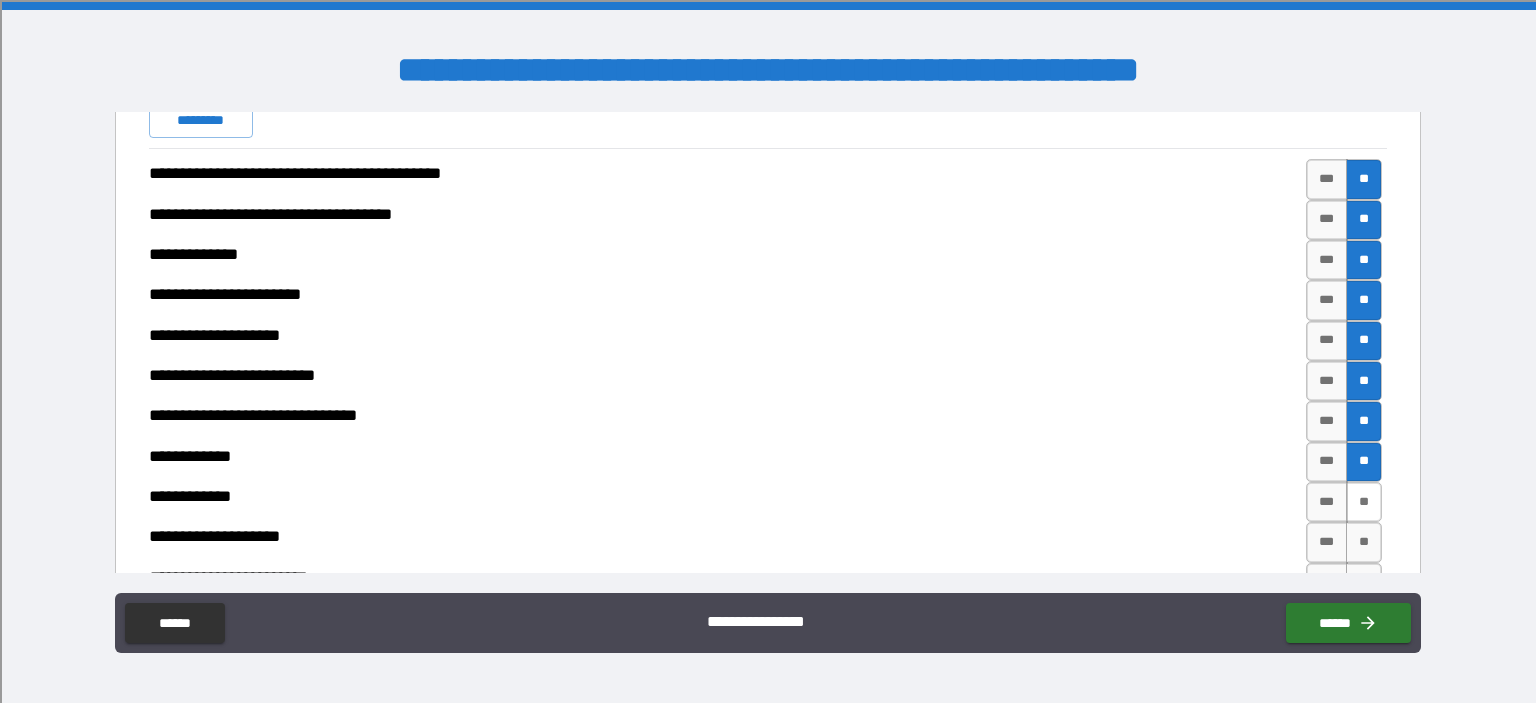 drag, startPoint x: 1348, startPoint y: 495, endPoint x: 1349, endPoint y: 529, distance: 34.0147 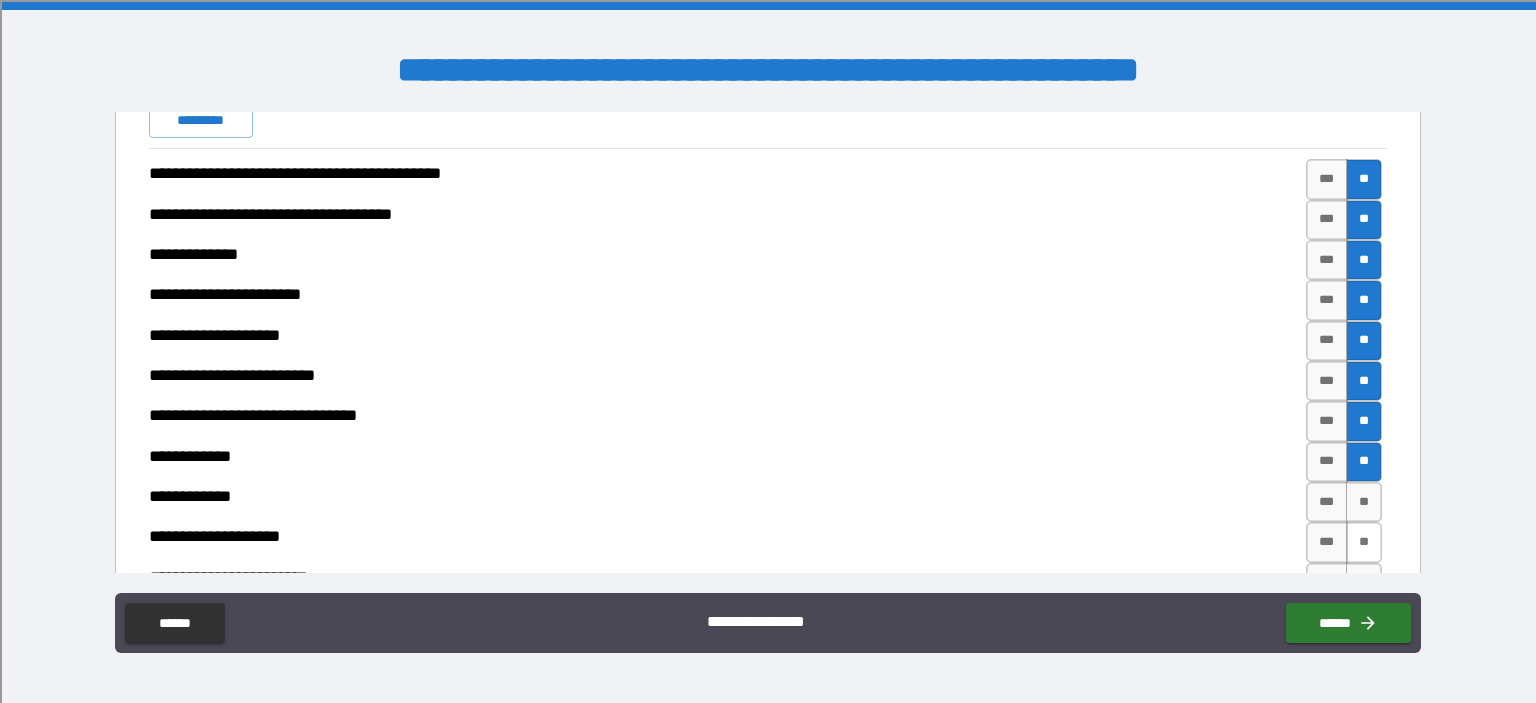 click on "**" at bounding box center (1364, 502) 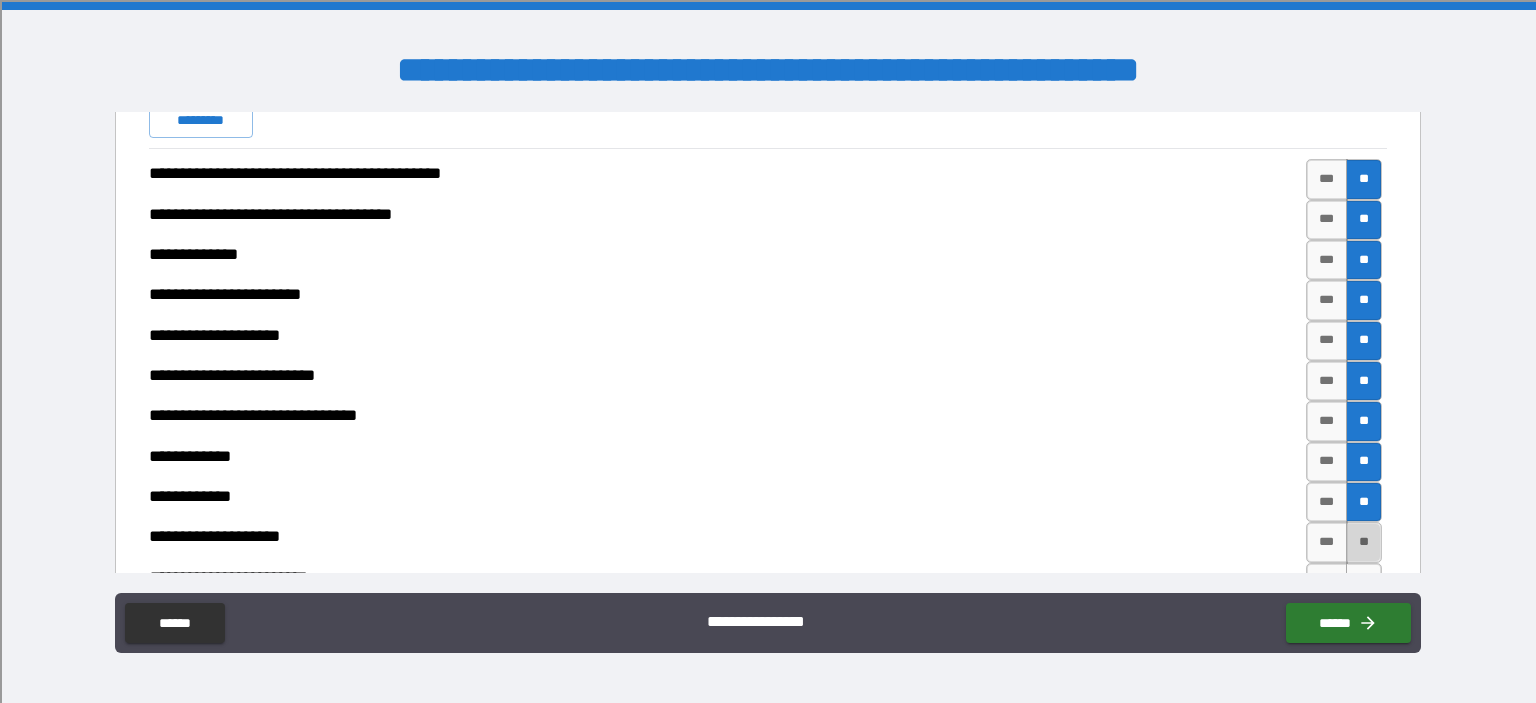 click on "**" at bounding box center (1364, 542) 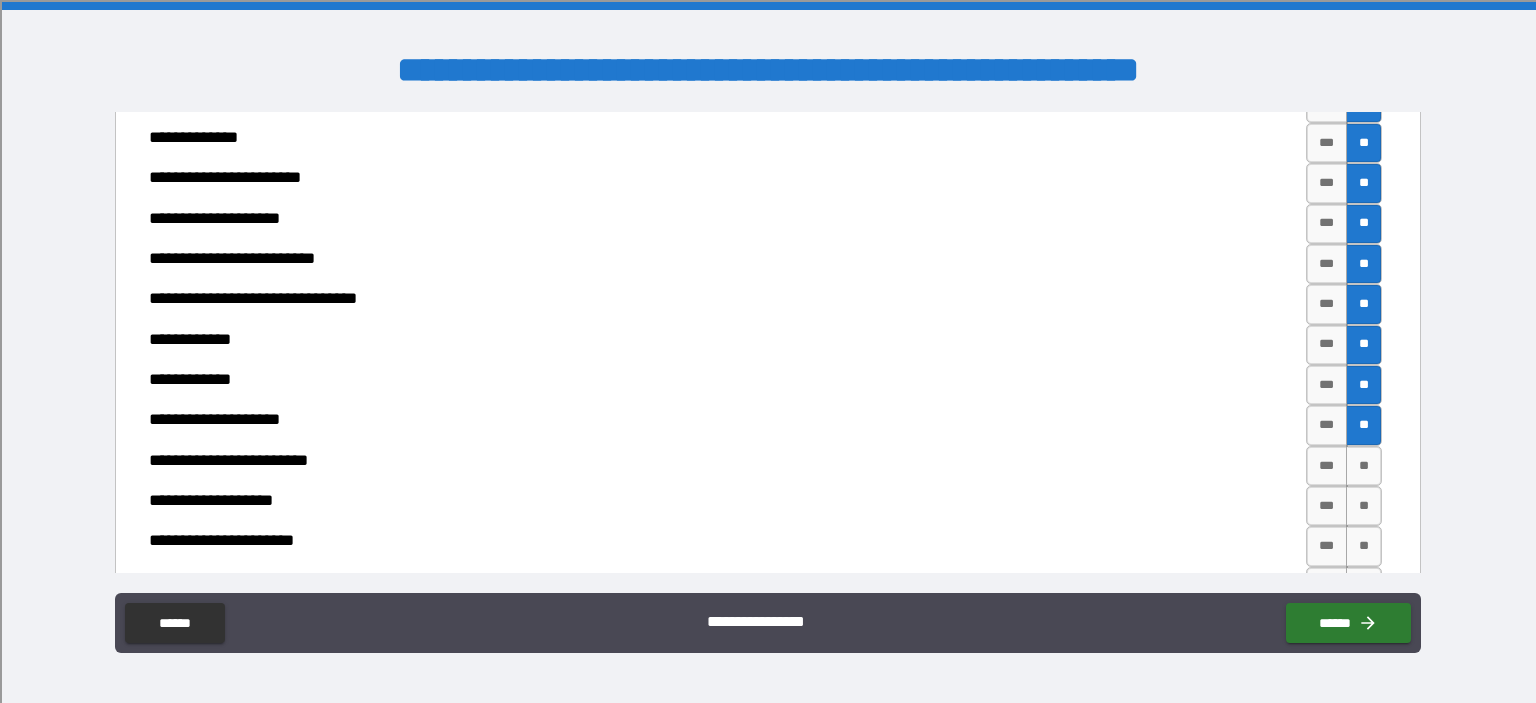 scroll, scrollTop: 5700, scrollLeft: 0, axis: vertical 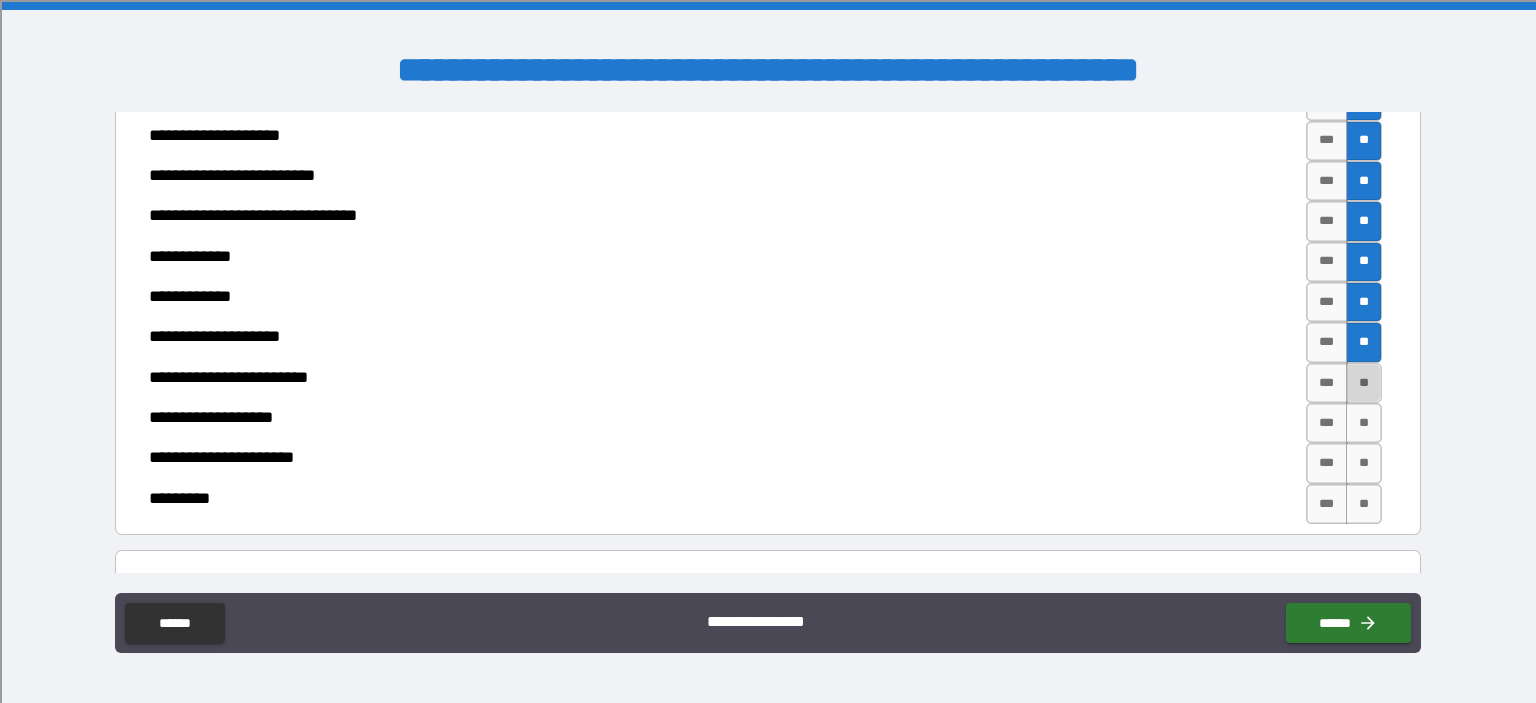 click on "**" at bounding box center (1364, 383) 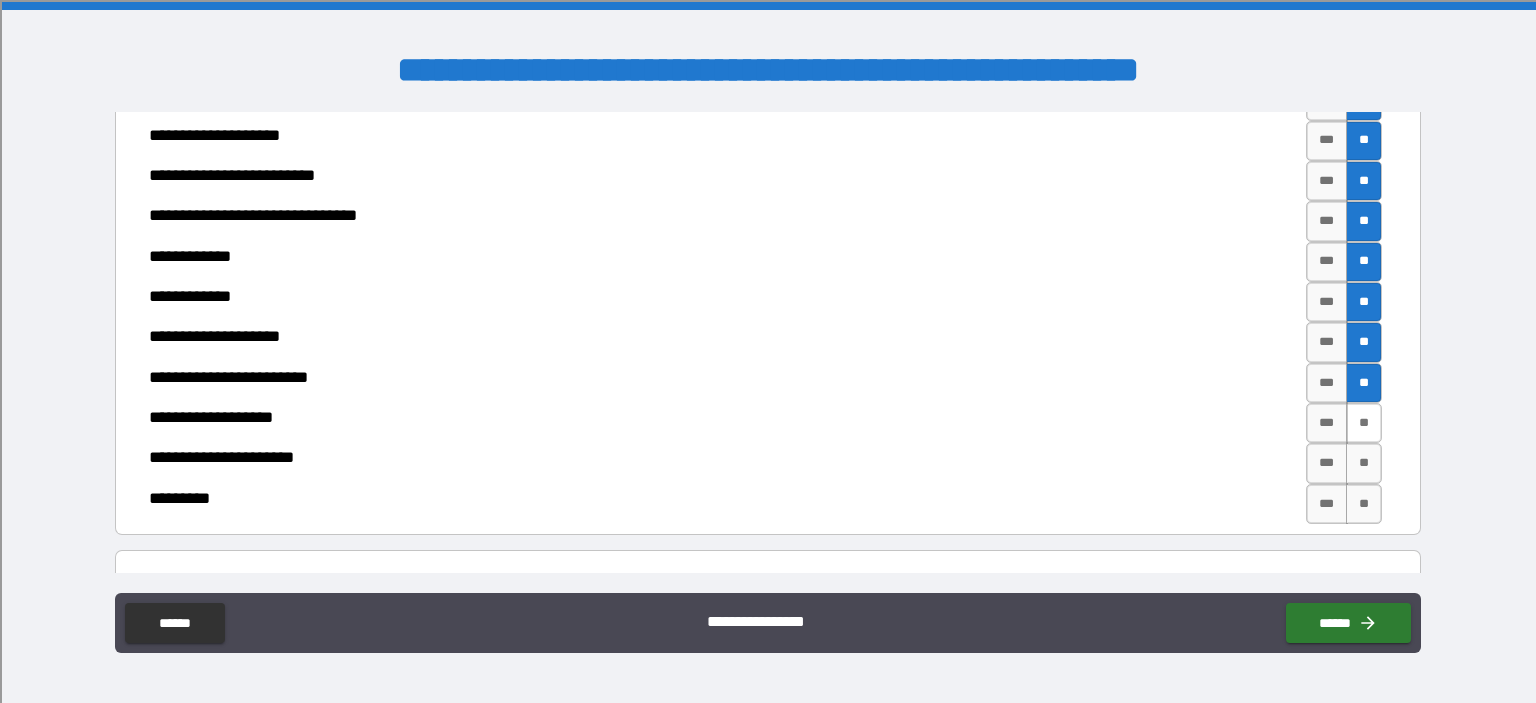 click on "**" at bounding box center (1364, 423) 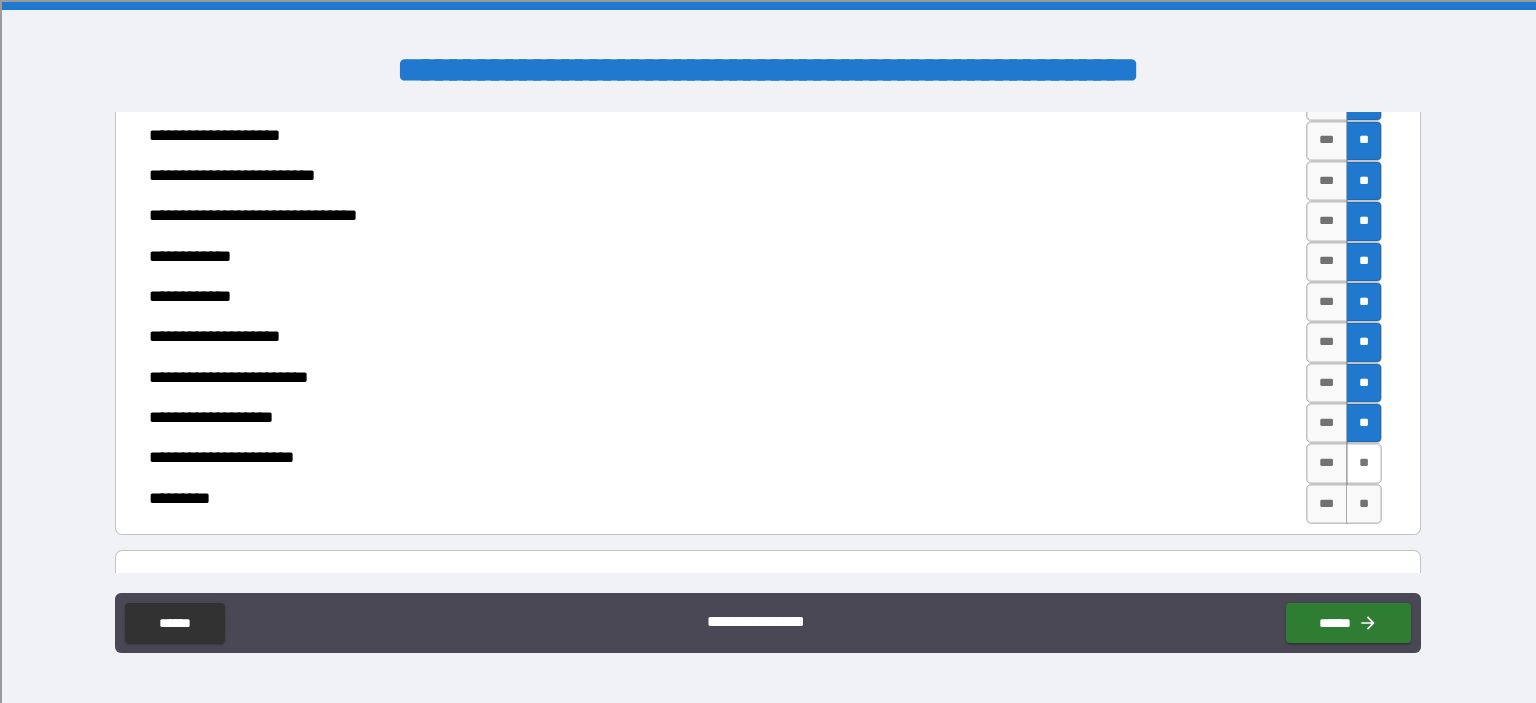 click on "**" at bounding box center [1364, 463] 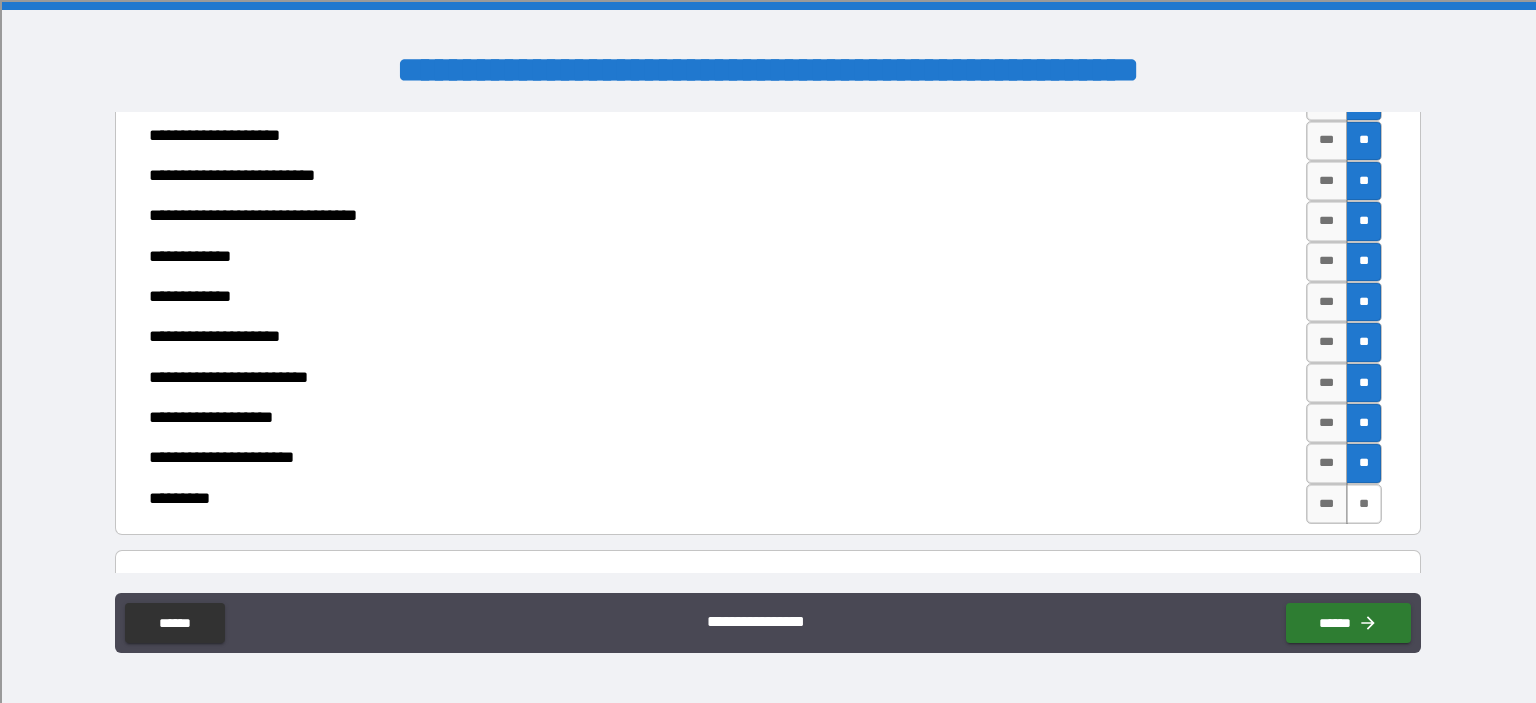 click on "**" at bounding box center (1364, 504) 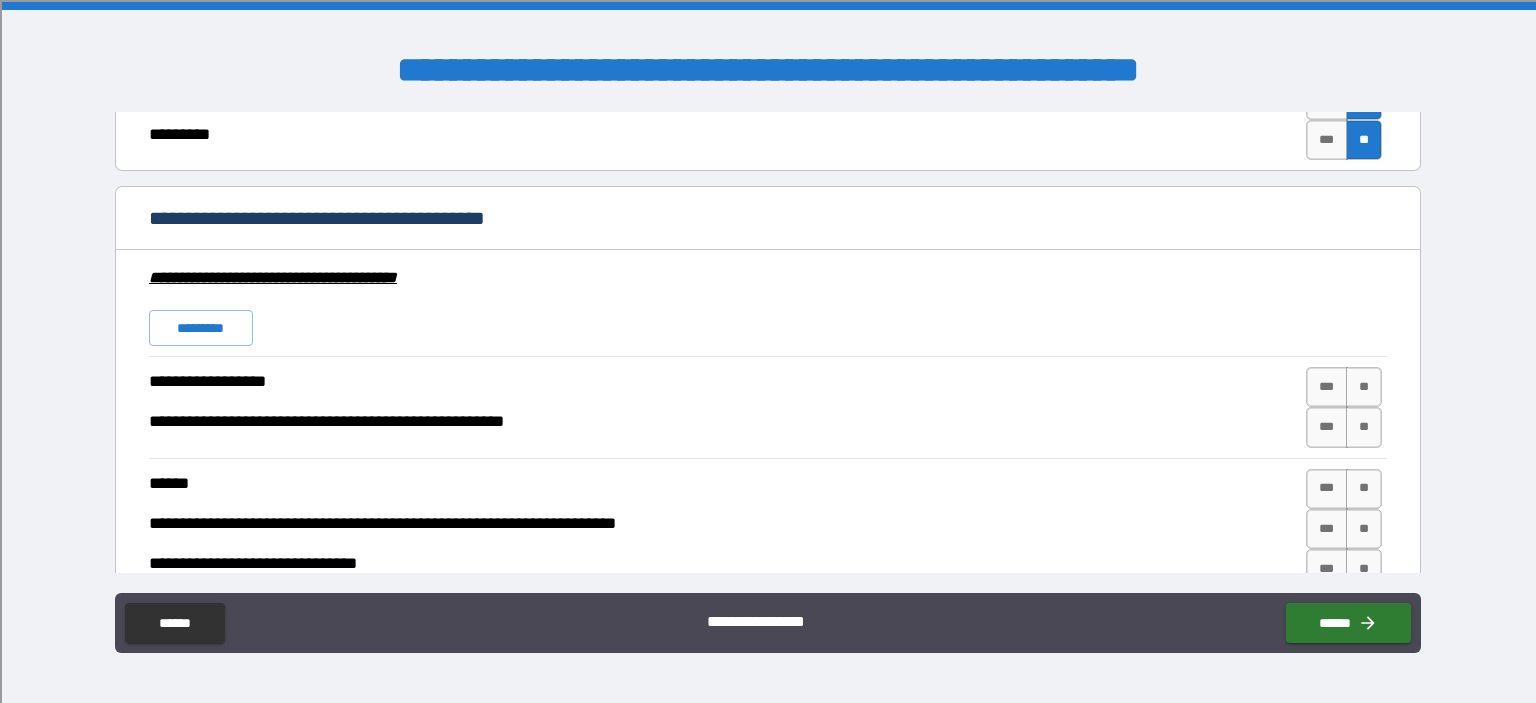 scroll, scrollTop: 6100, scrollLeft: 0, axis: vertical 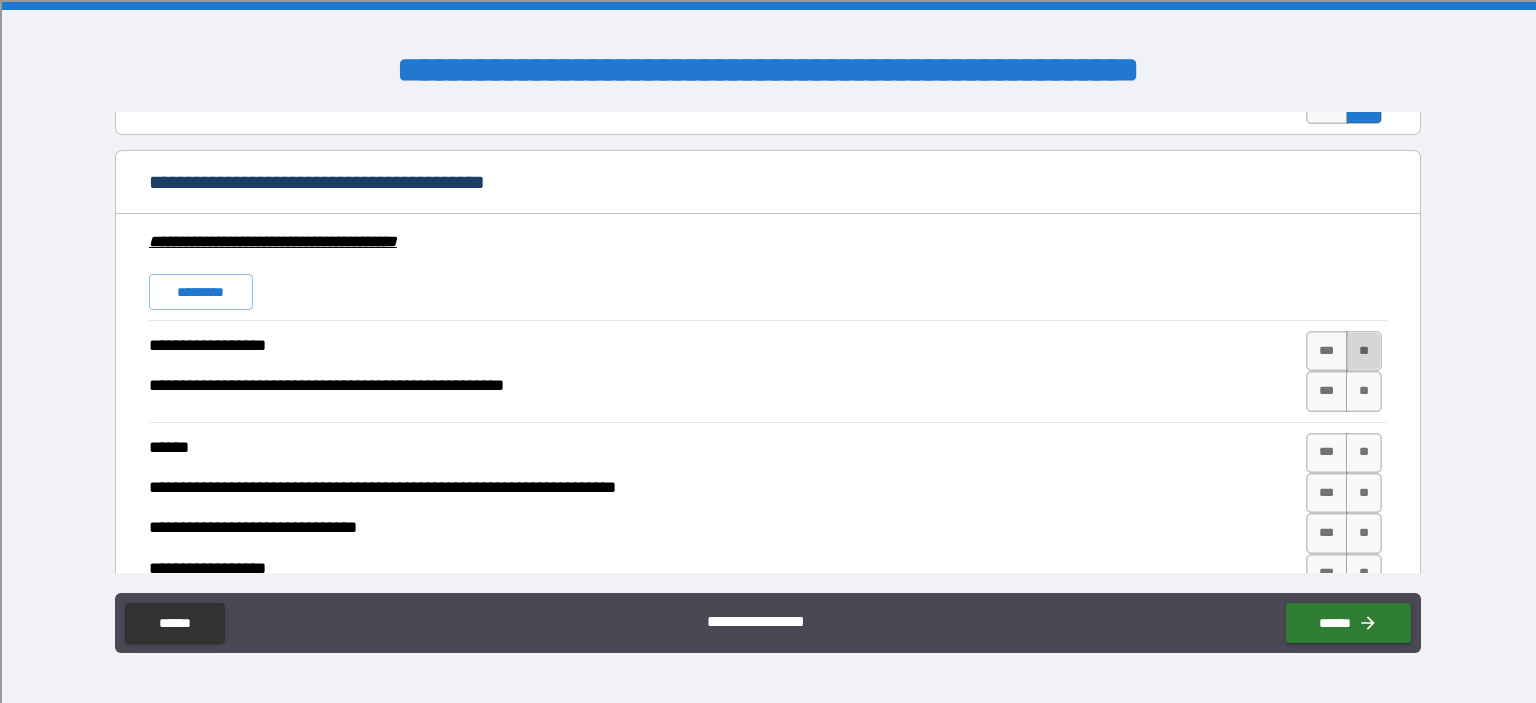 click on "**" at bounding box center (1364, 351) 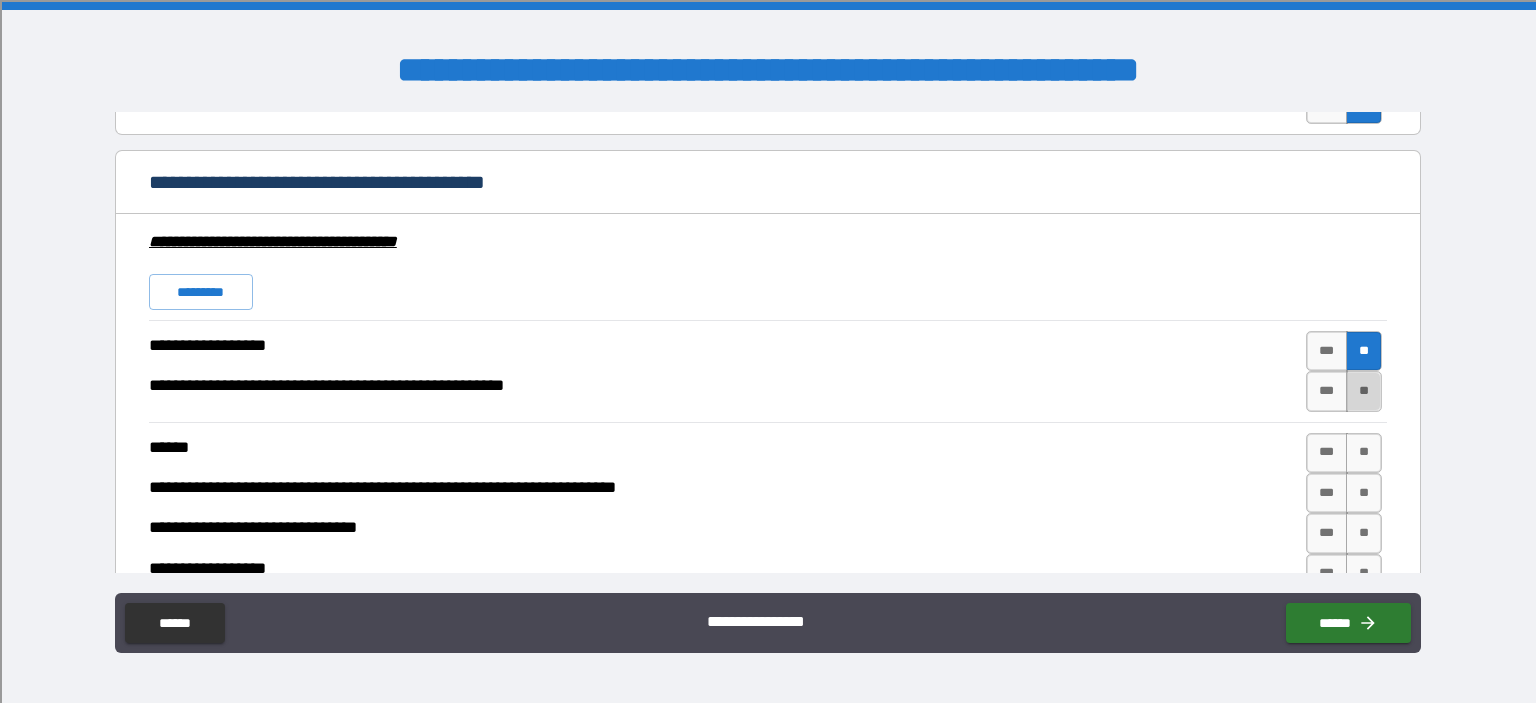 click on "**" at bounding box center [1364, 391] 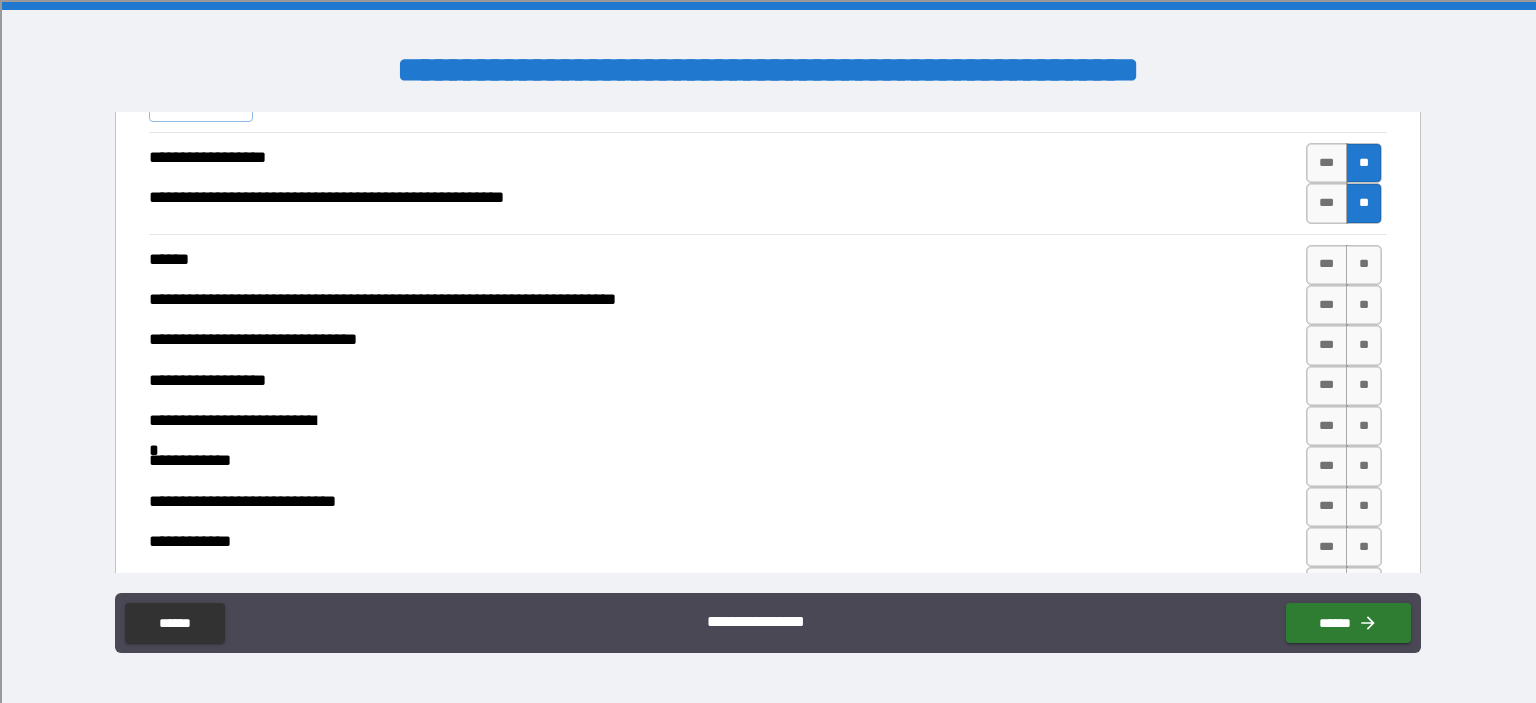 scroll, scrollTop: 6300, scrollLeft: 0, axis: vertical 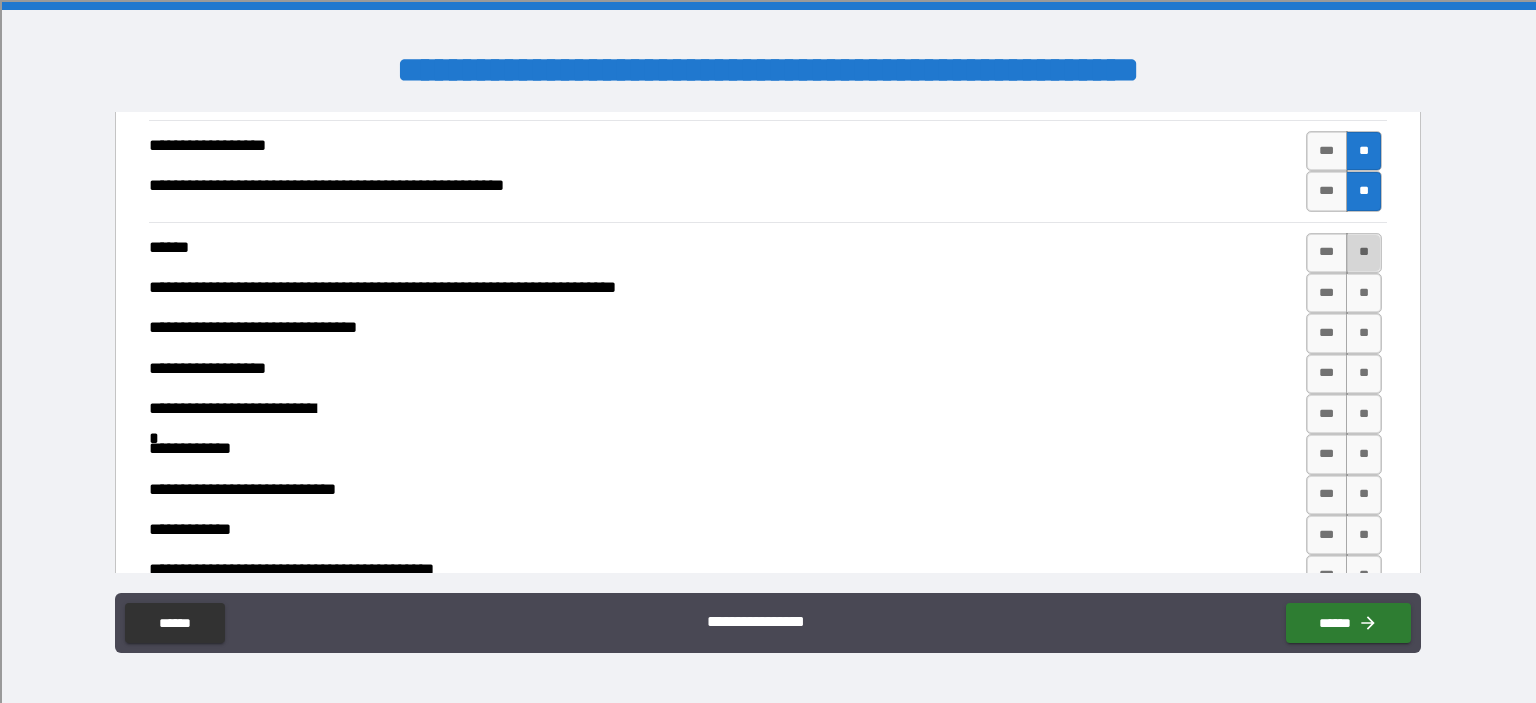 click on "**" at bounding box center (1364, 253) 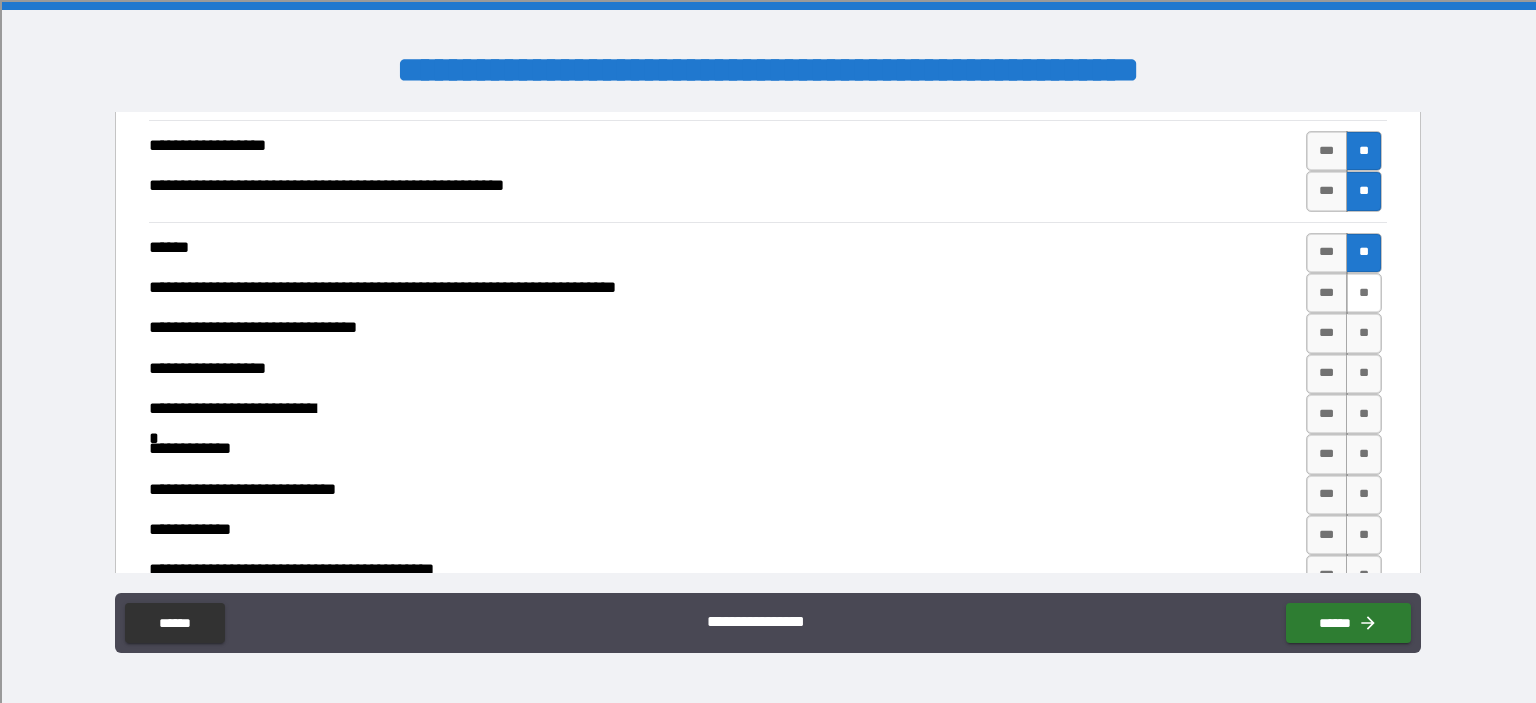 drag, startPoint x: 1356, startPoint y: 273, endPoint x: 1352, endPoint y: 305, distance: 32.24903 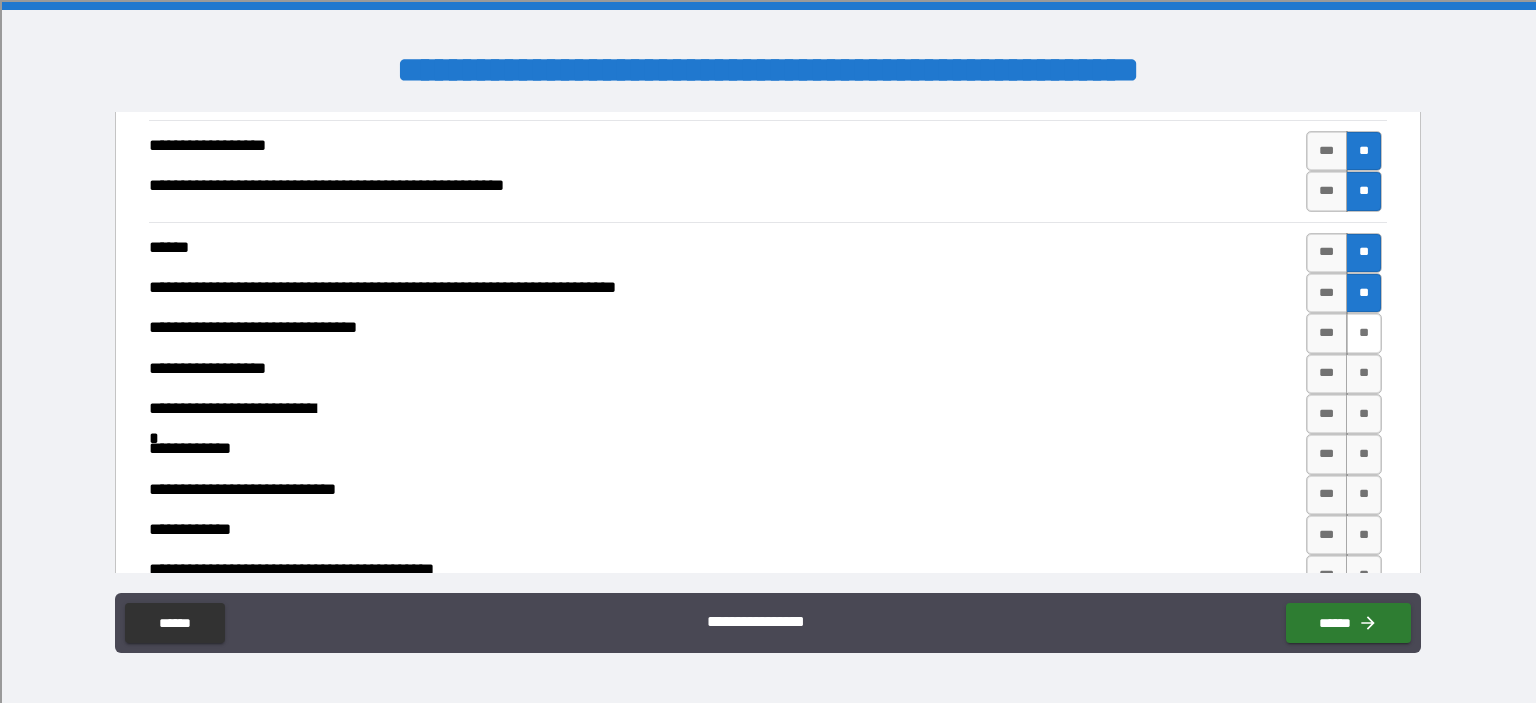 click on "**" at bounding box center (1364, 333) 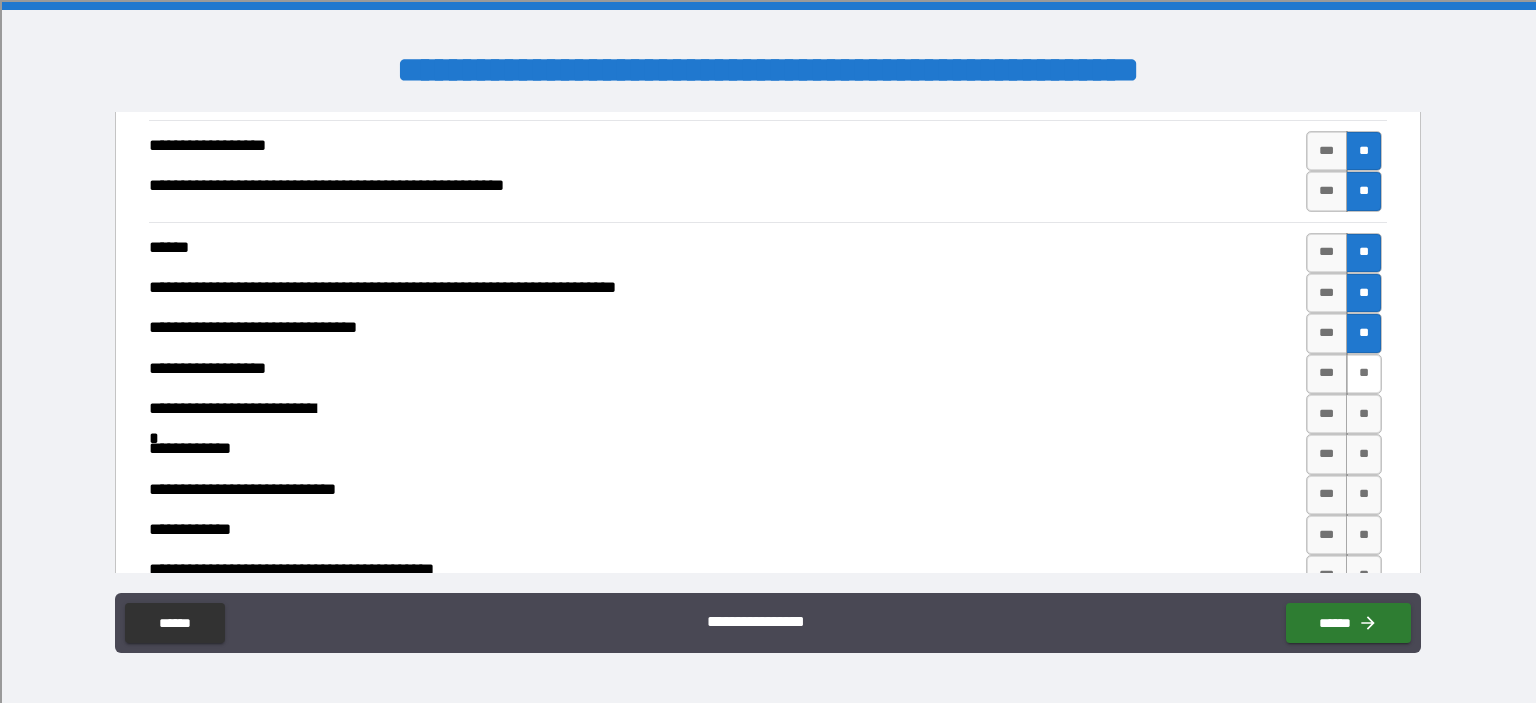 click on "**" at bounding box center (1364, 374) 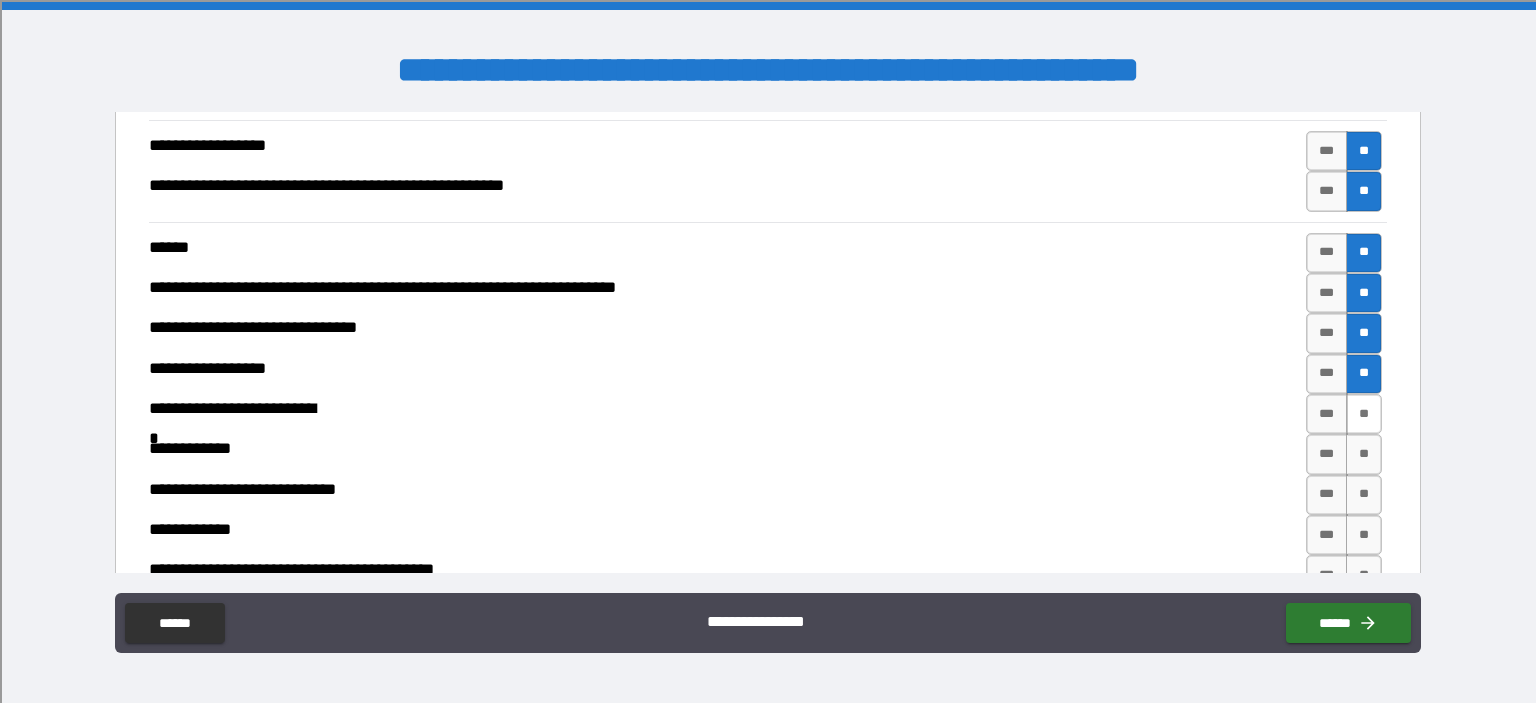 click on "**" at bounding box center (1364, 414) 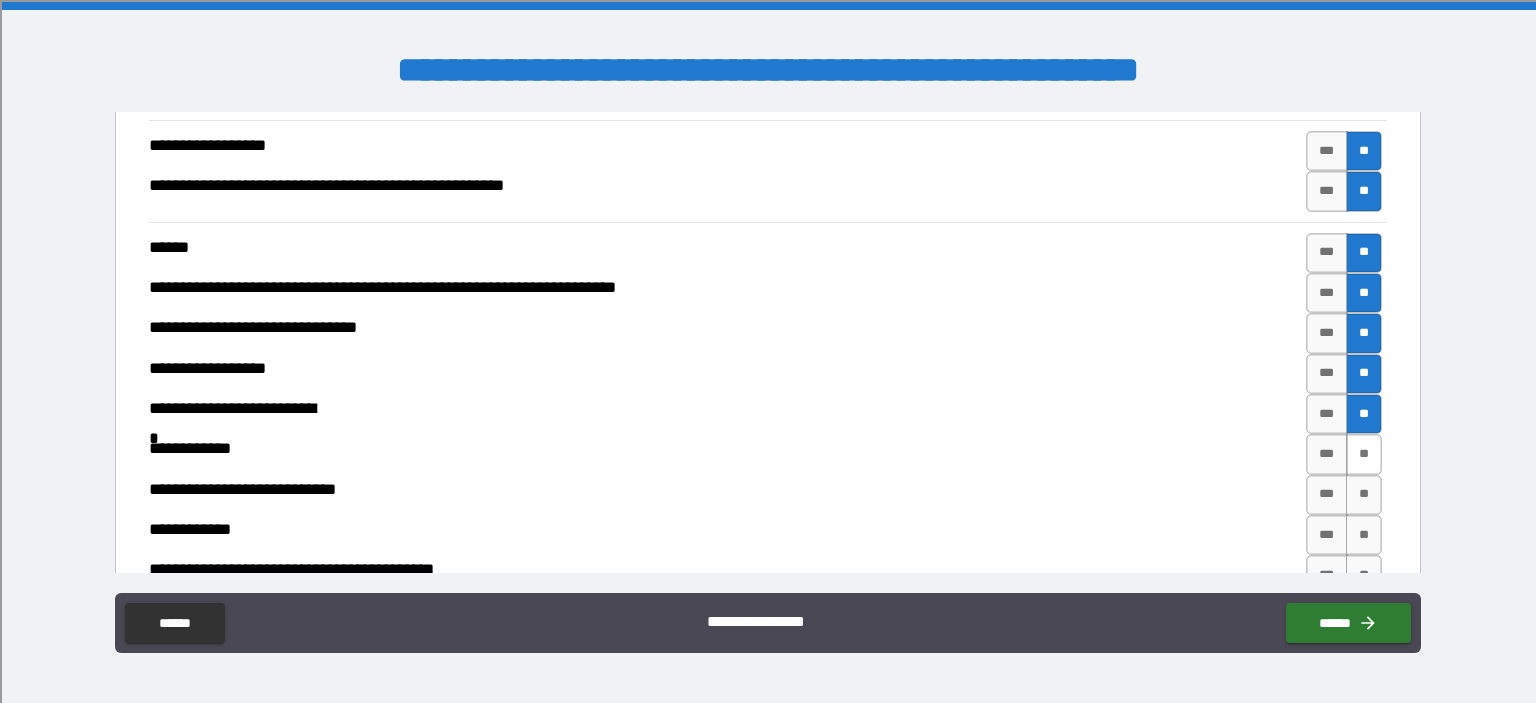 click on "**" at bounding box center [1364, 454] 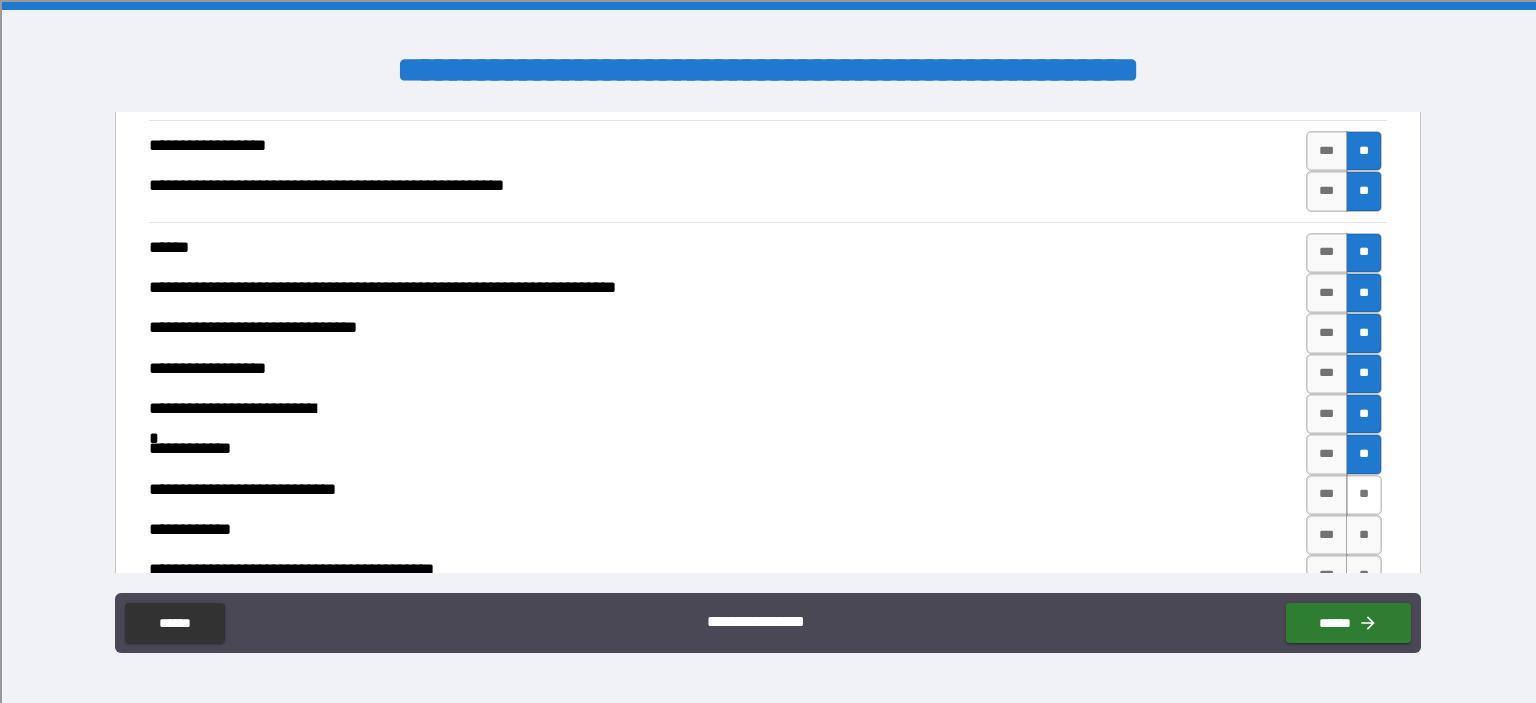 click on "**" at bounding box center [1364, 495] 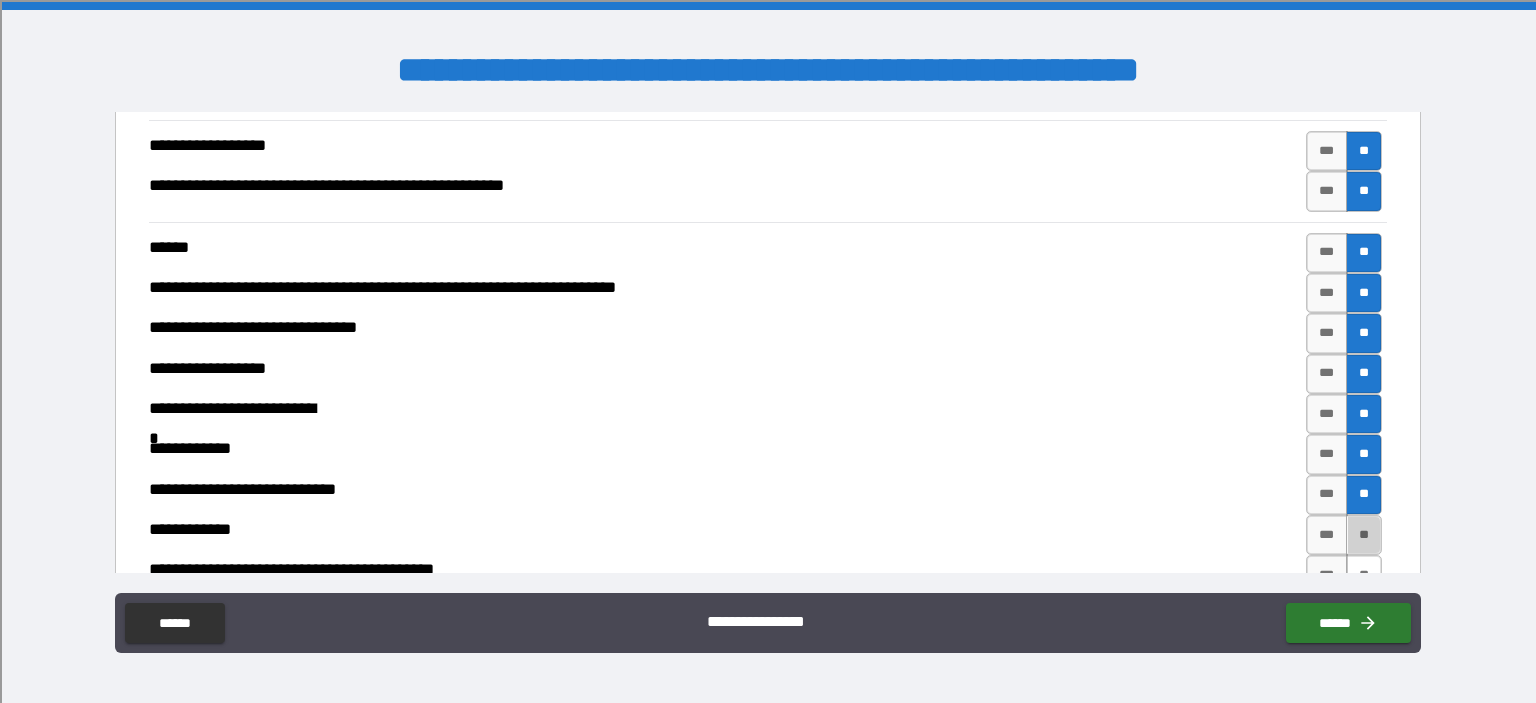 drag, startPoint x: 1348, startPoint y: 526, endPoint x: 1349, endPoint y: 561, distance: 35.014282 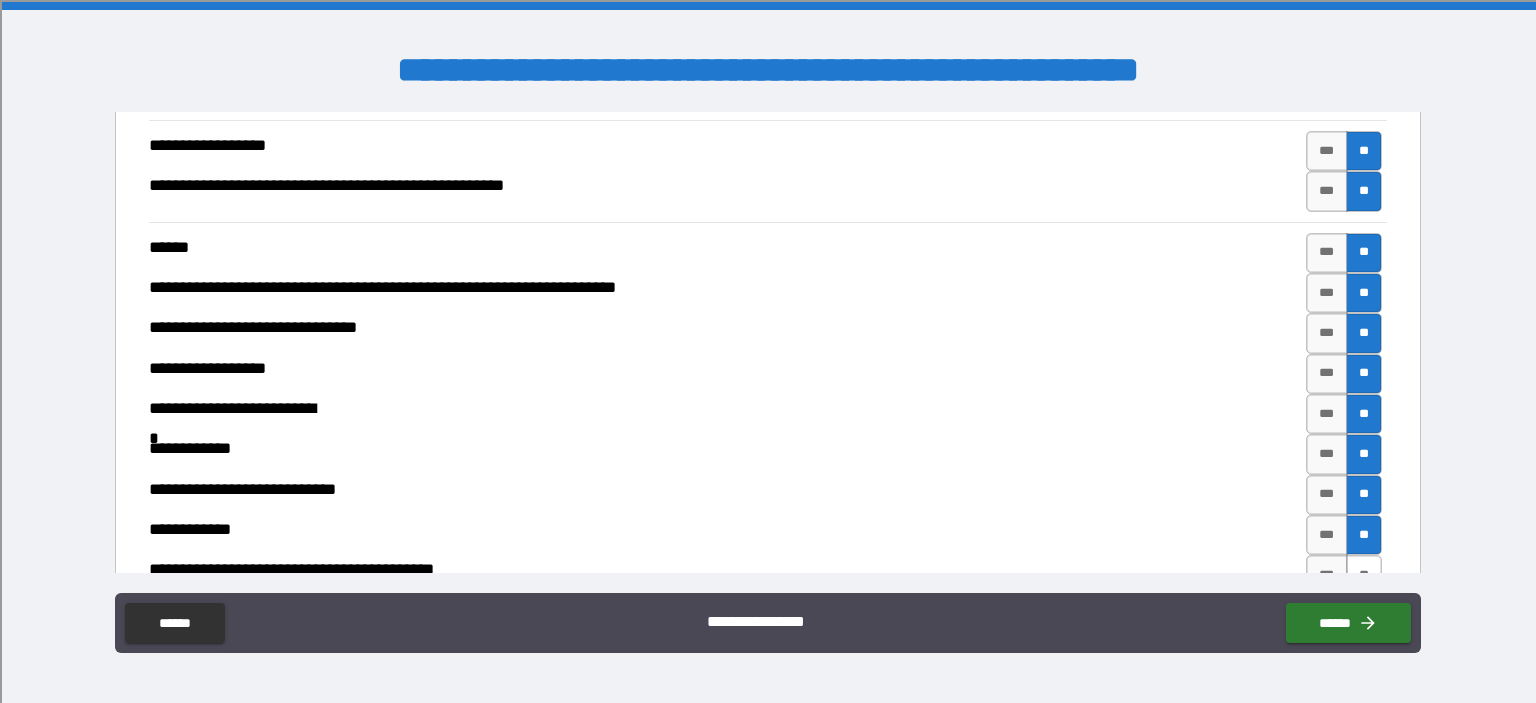click on "**" at bounding box center [1364, 575] 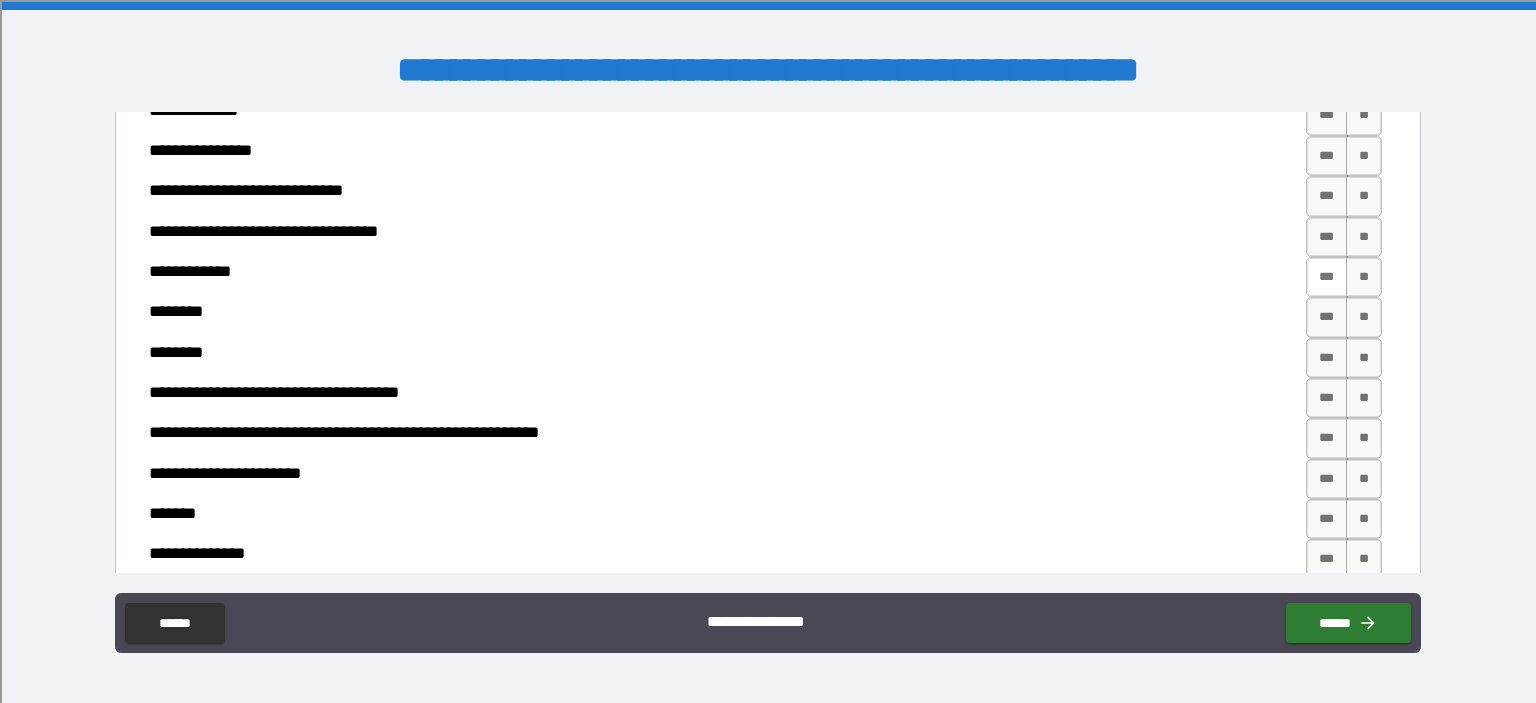 scroll, scrollTop: 6700, scrollLeft: 0, axis: vertical 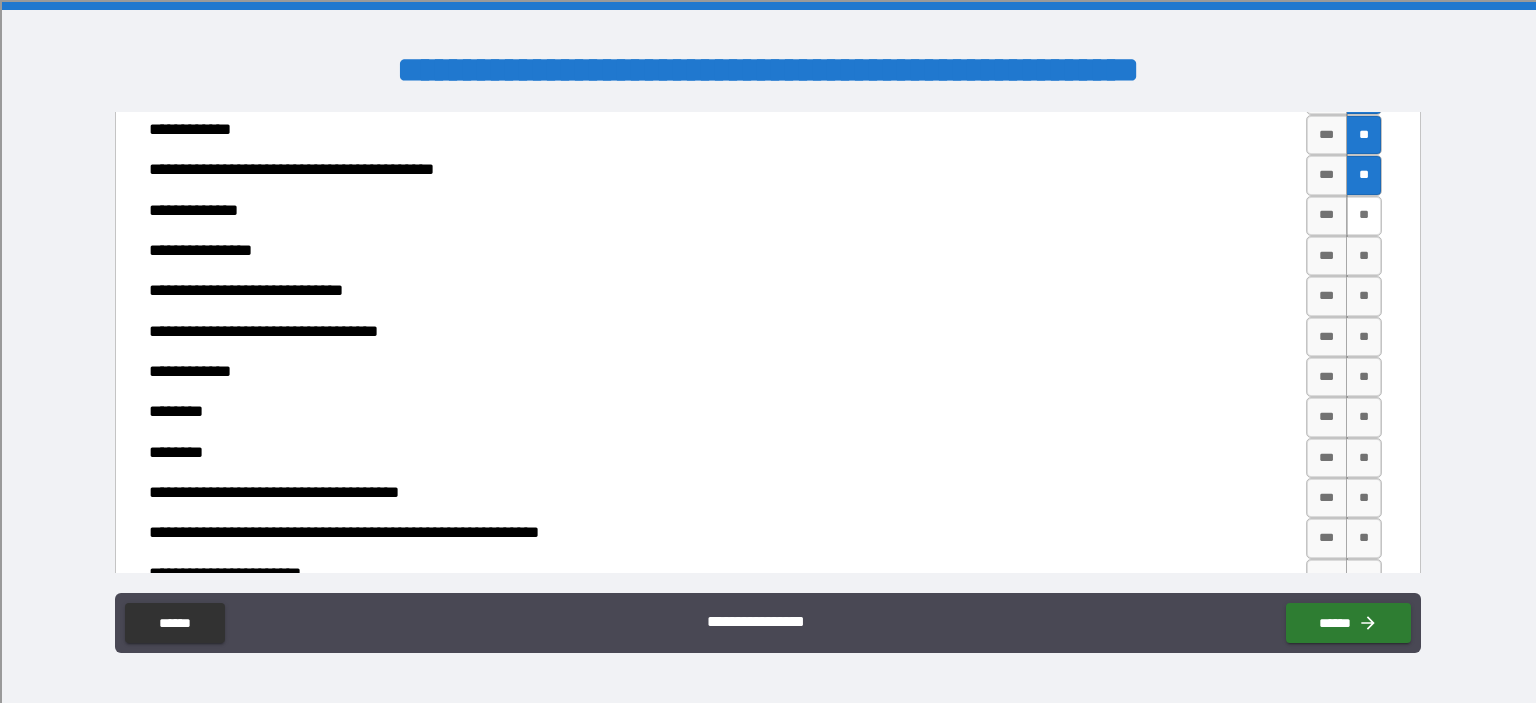 click on "**" at bounding box center (1364, 216) 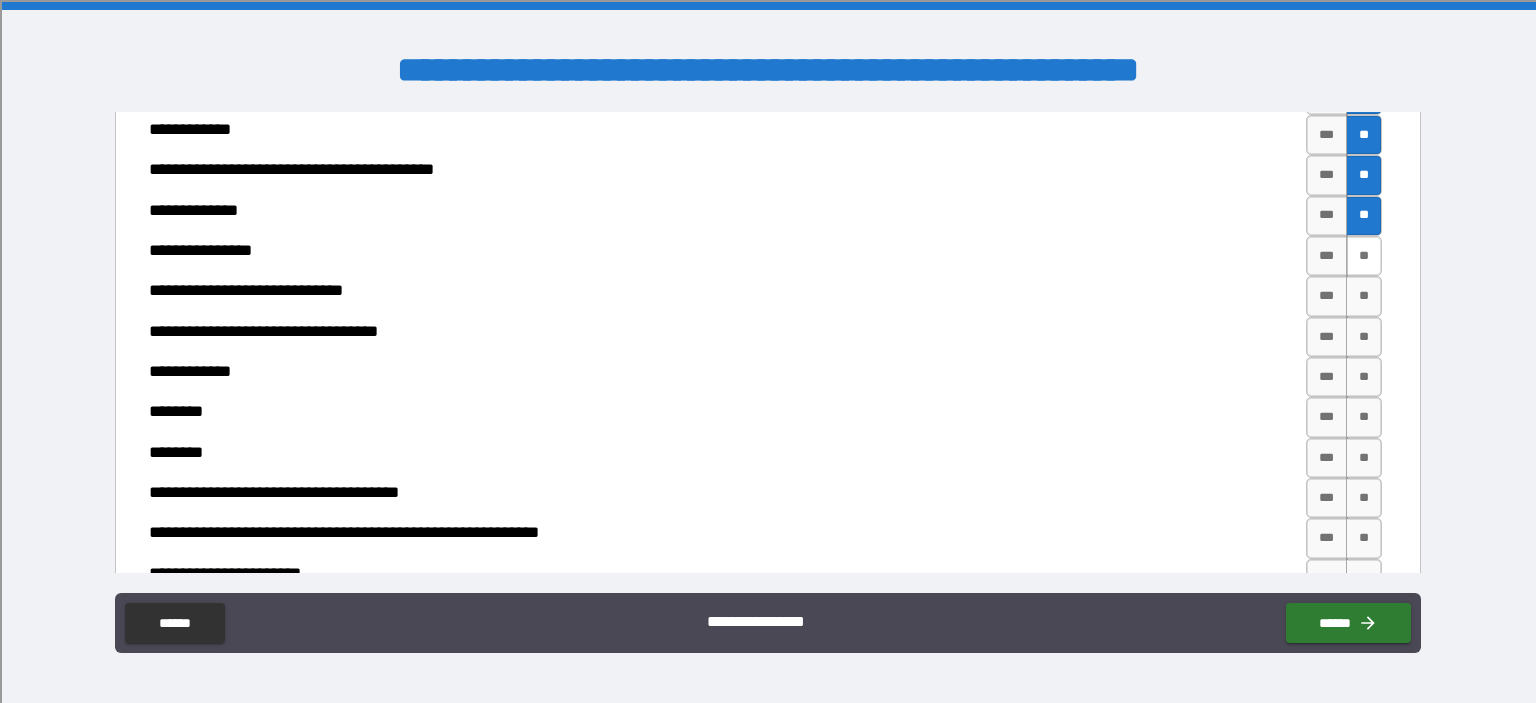 click on "**" at bounding box center (1364, 256) 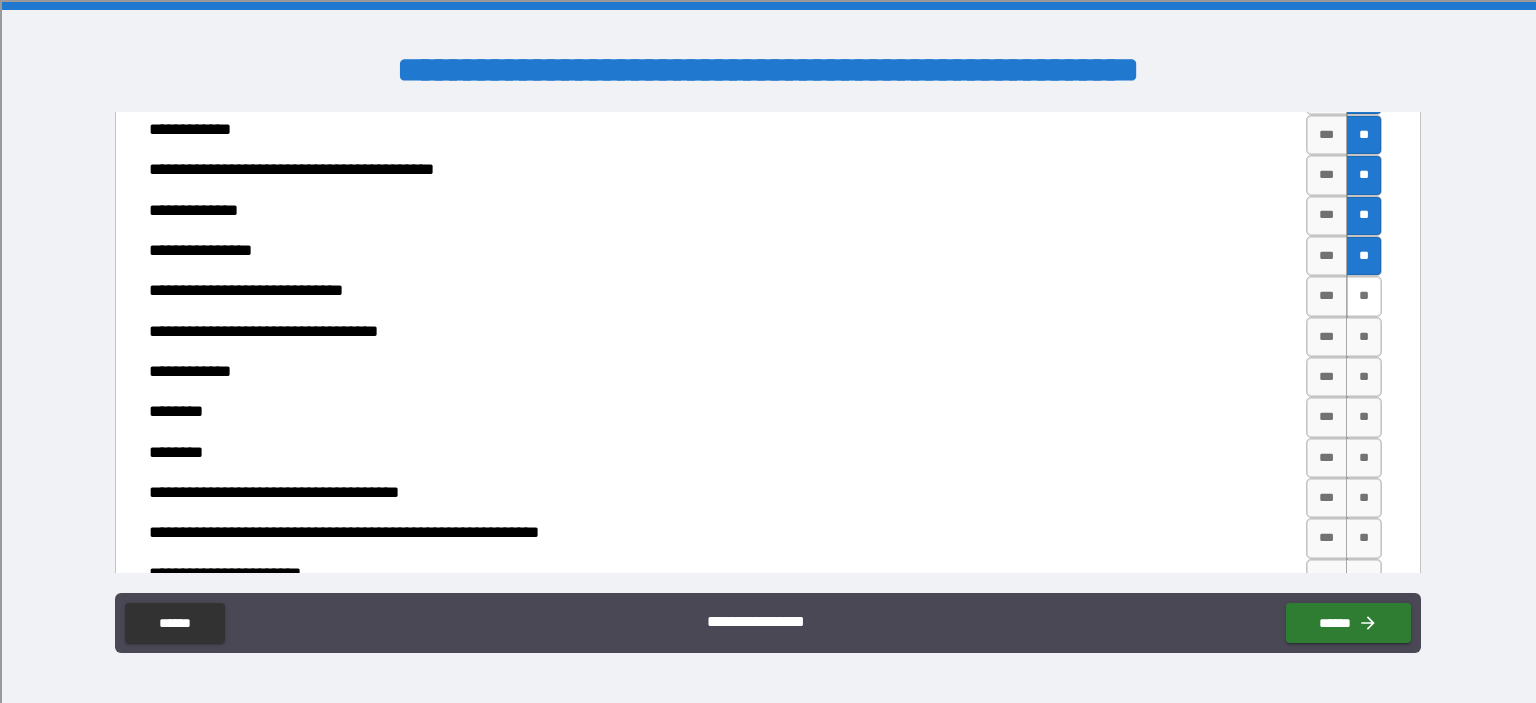 click on "**" at bounding box center [1364, 296] 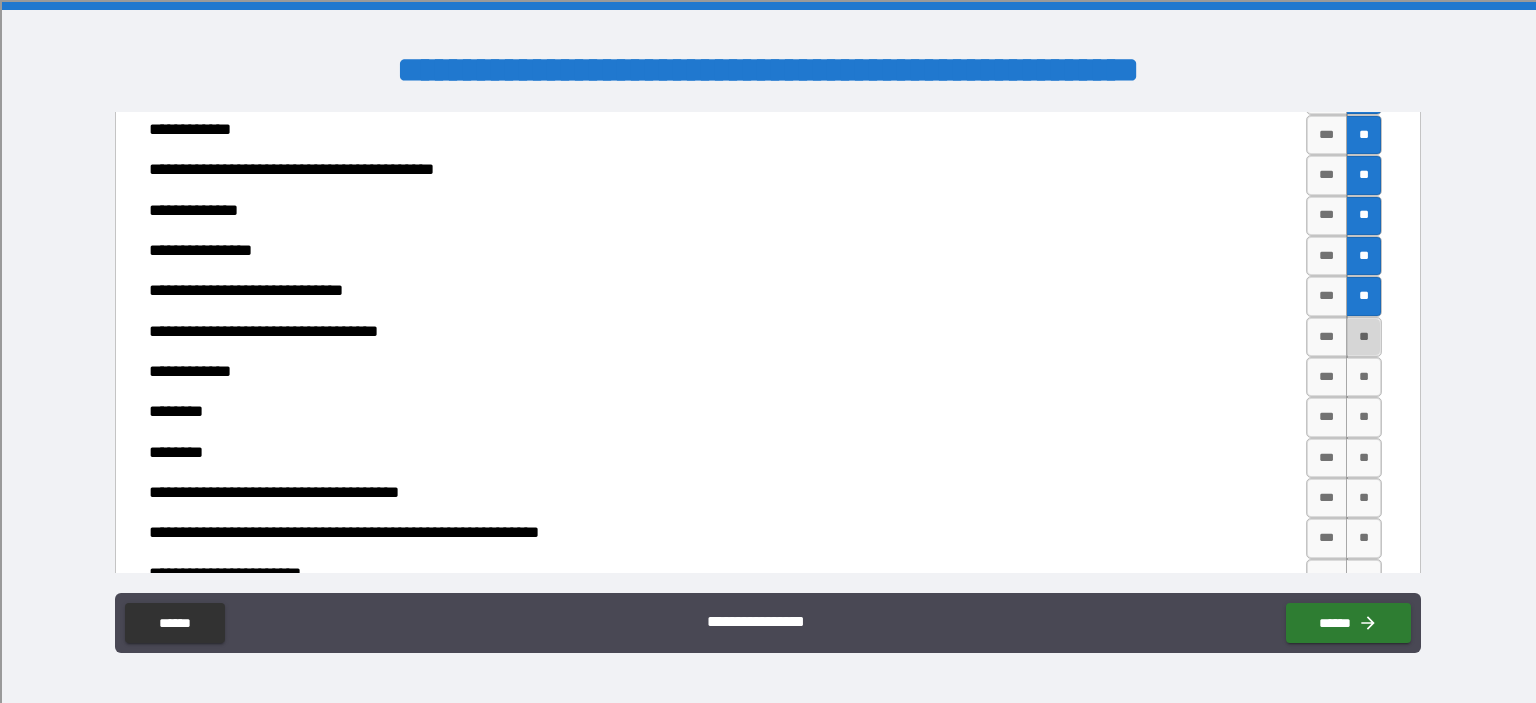 click on "**" at bounding box center (1364, 337) 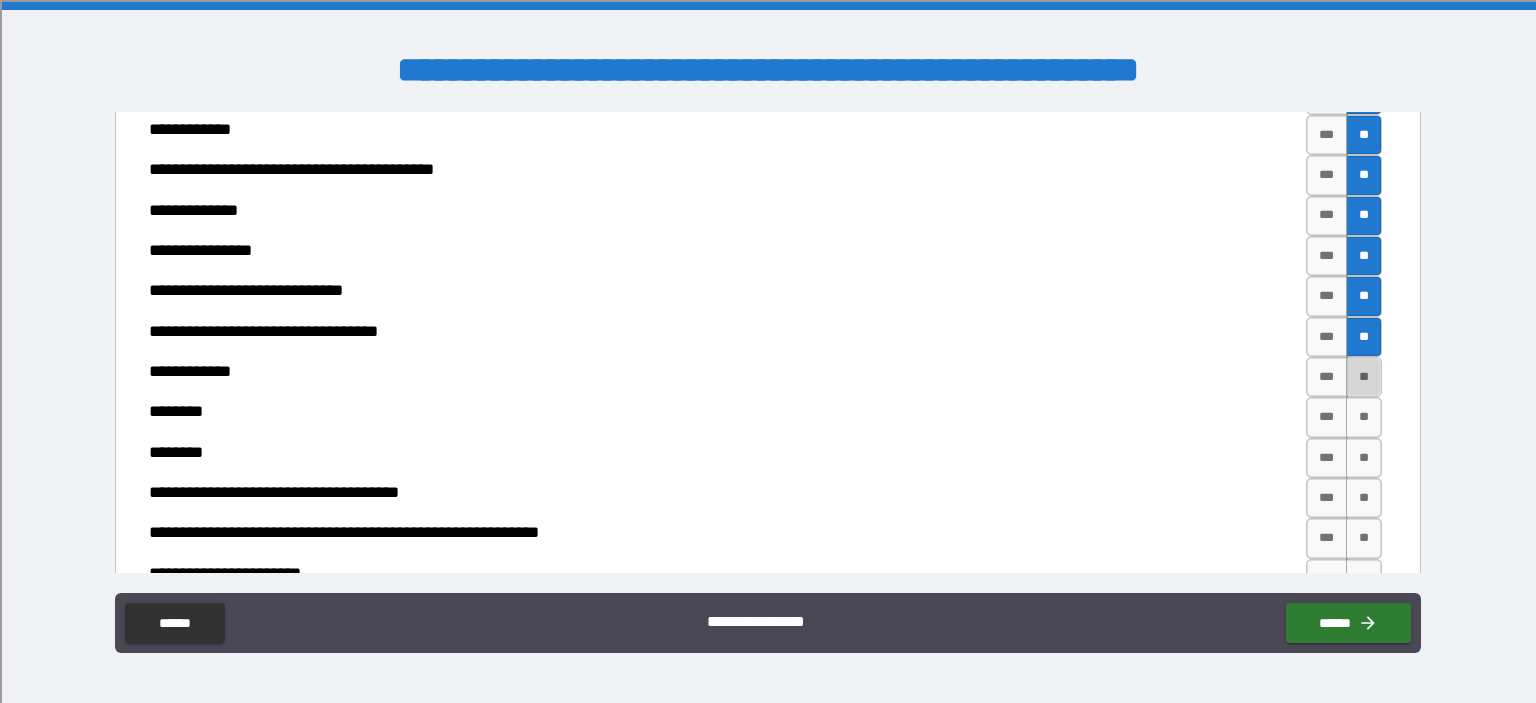 drag, startPoint x: 1352, startPoint y: 365, endPoint x: 1360, endPoint y: 402, distance: 37.85499 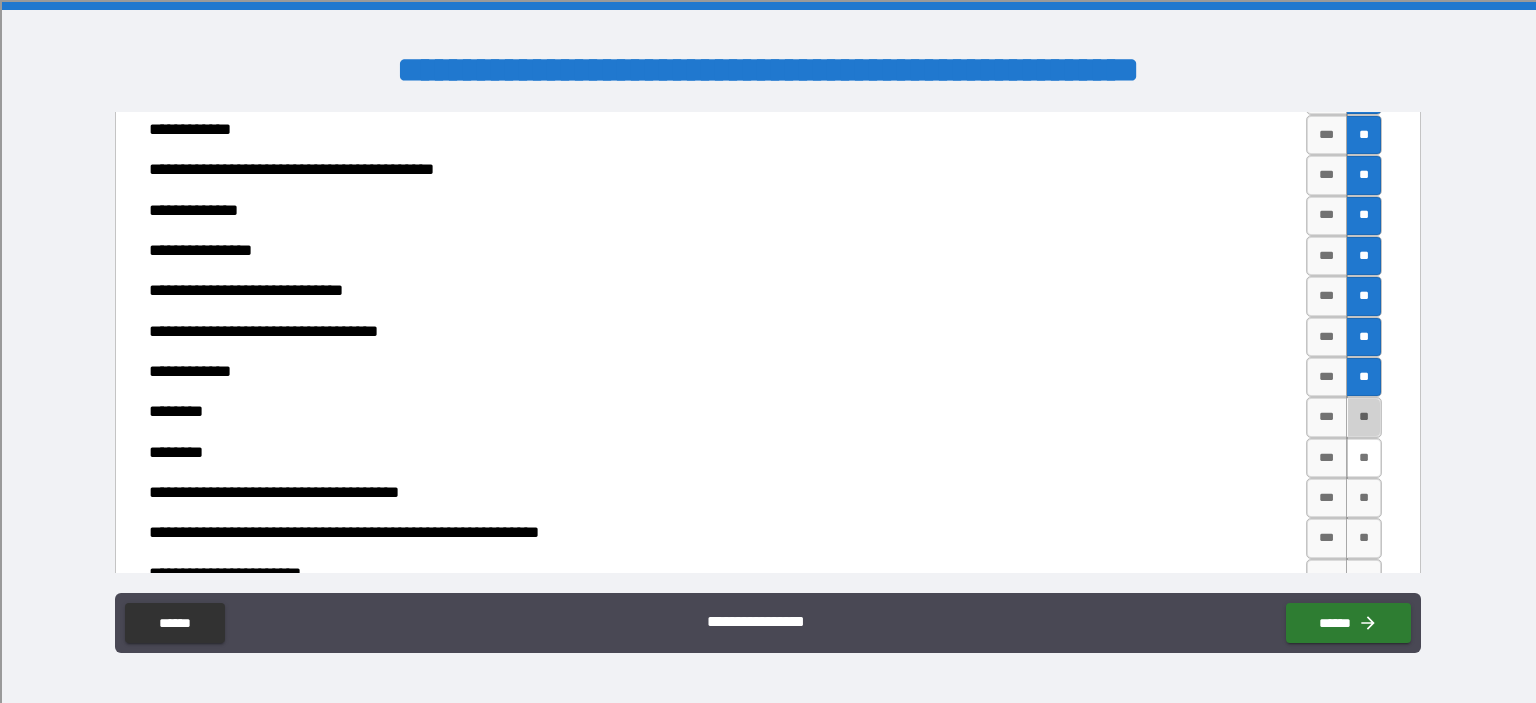 drag, startPoint x: 1360, startPoint y: 402, endPoint x: 1357, endPoint y: 448, distance: 46.09772 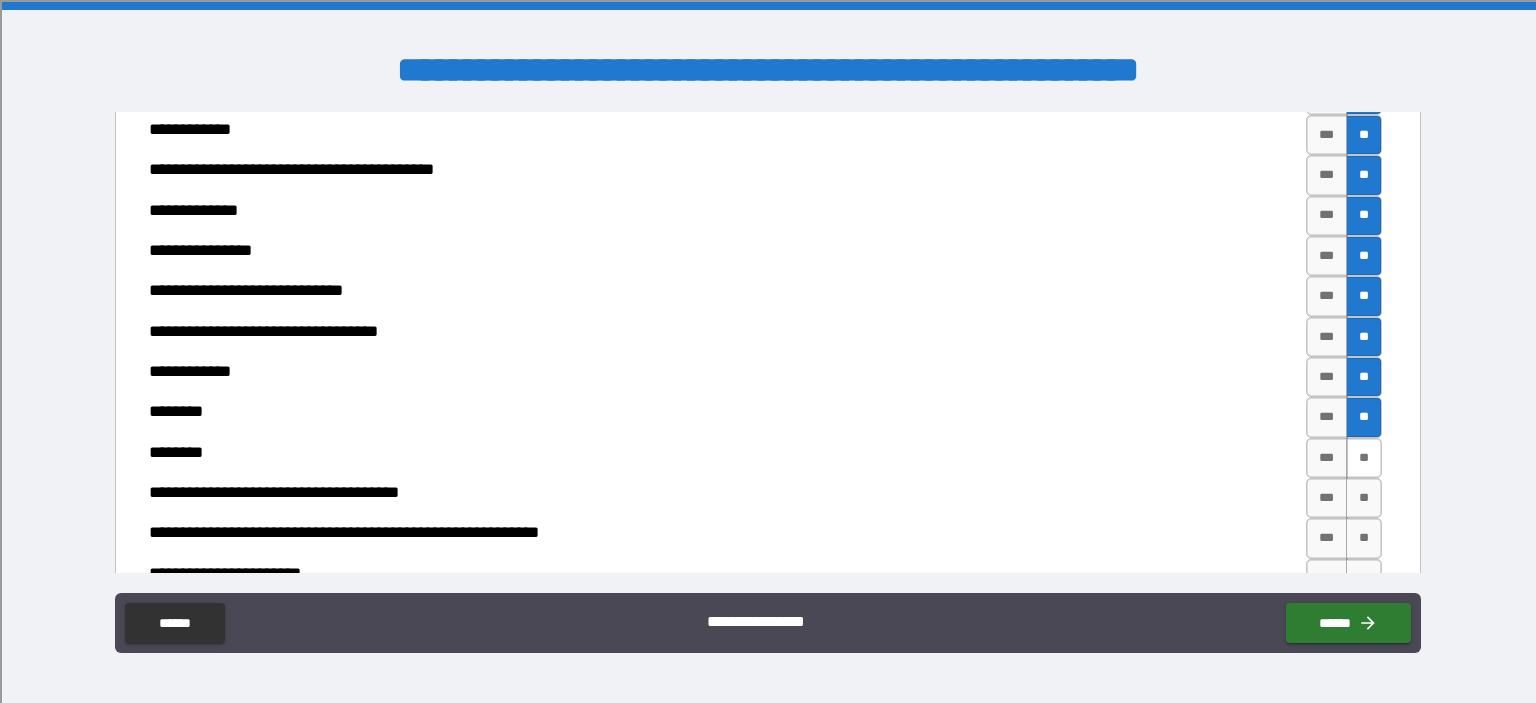click on "**" at bounding box center [1364, 458] 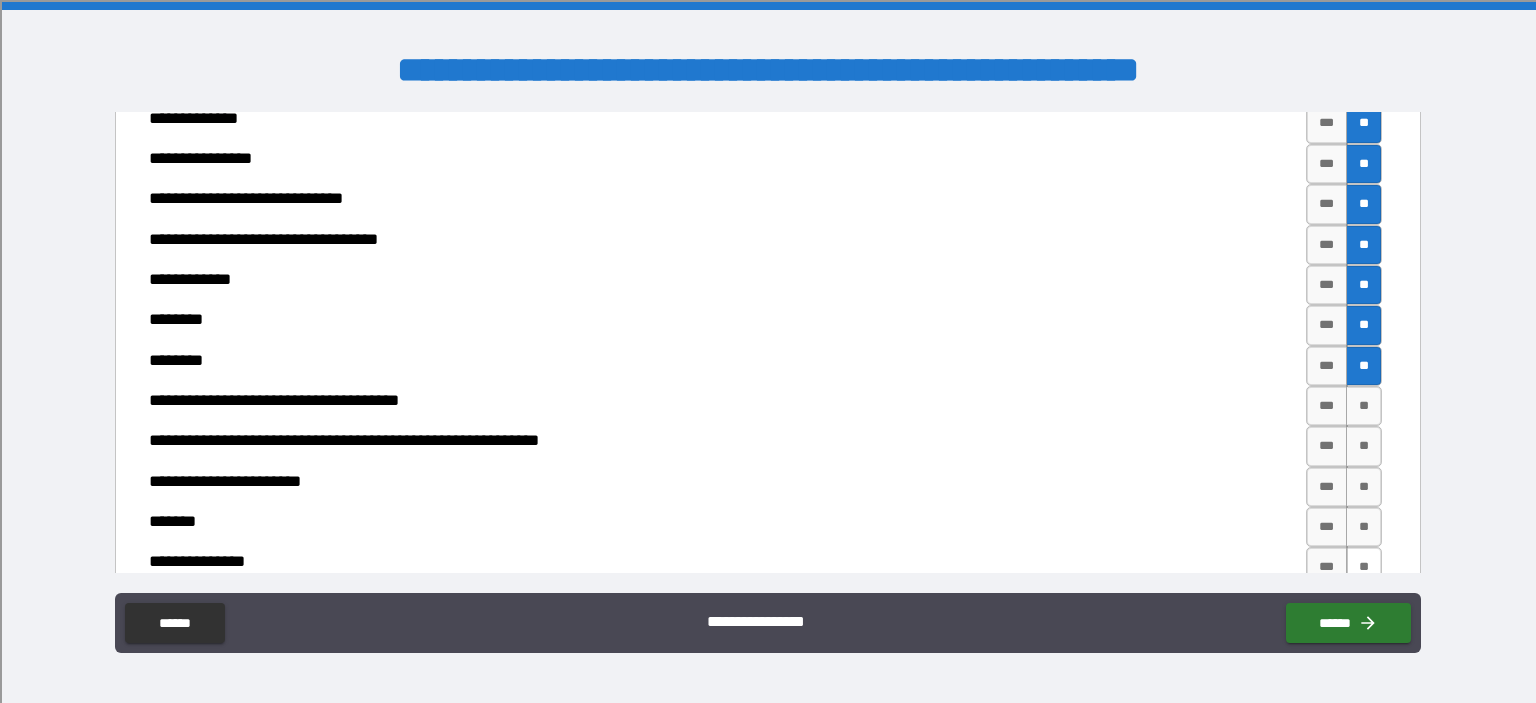 scroll, scrollTop: 6900, scrollLeft: 0, axis: vertical 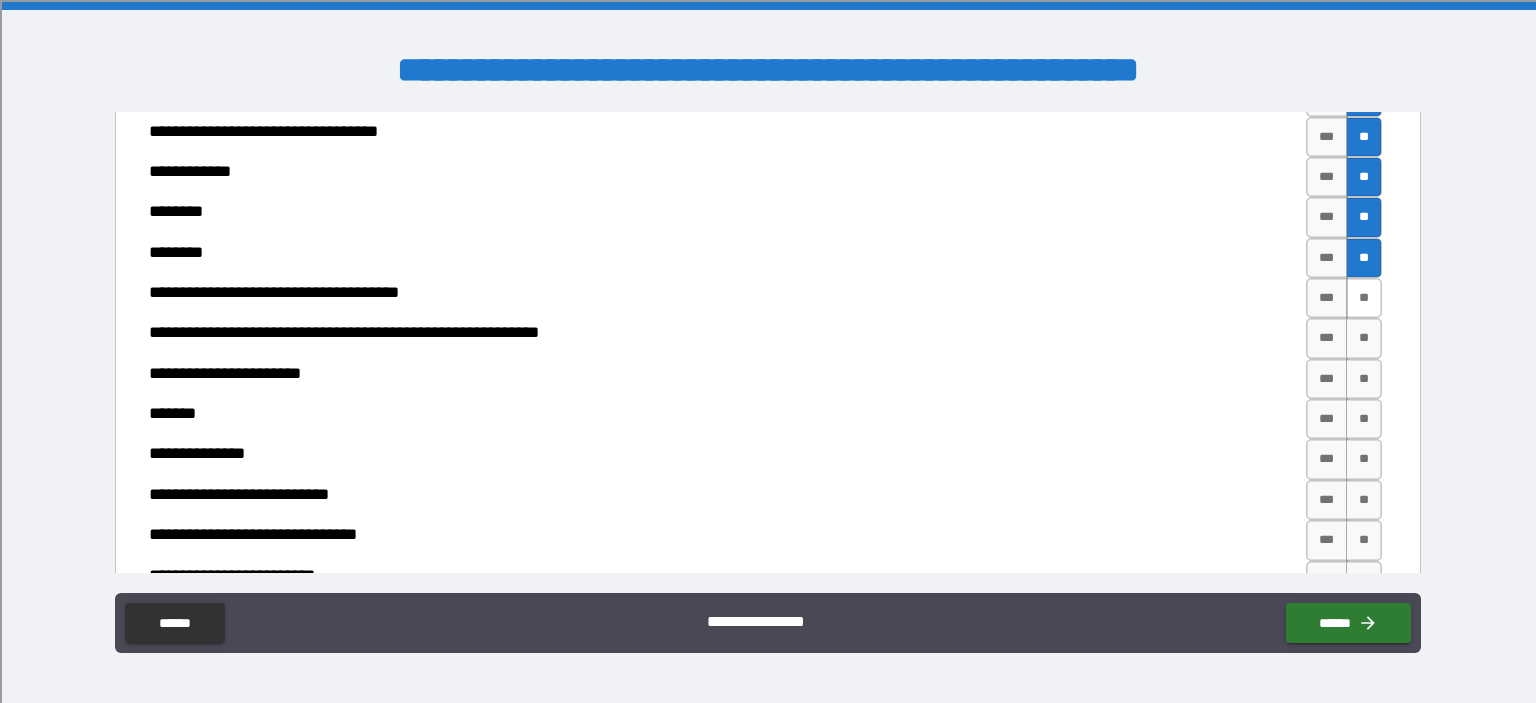 click on "**" at bounding box center (1364, 298) 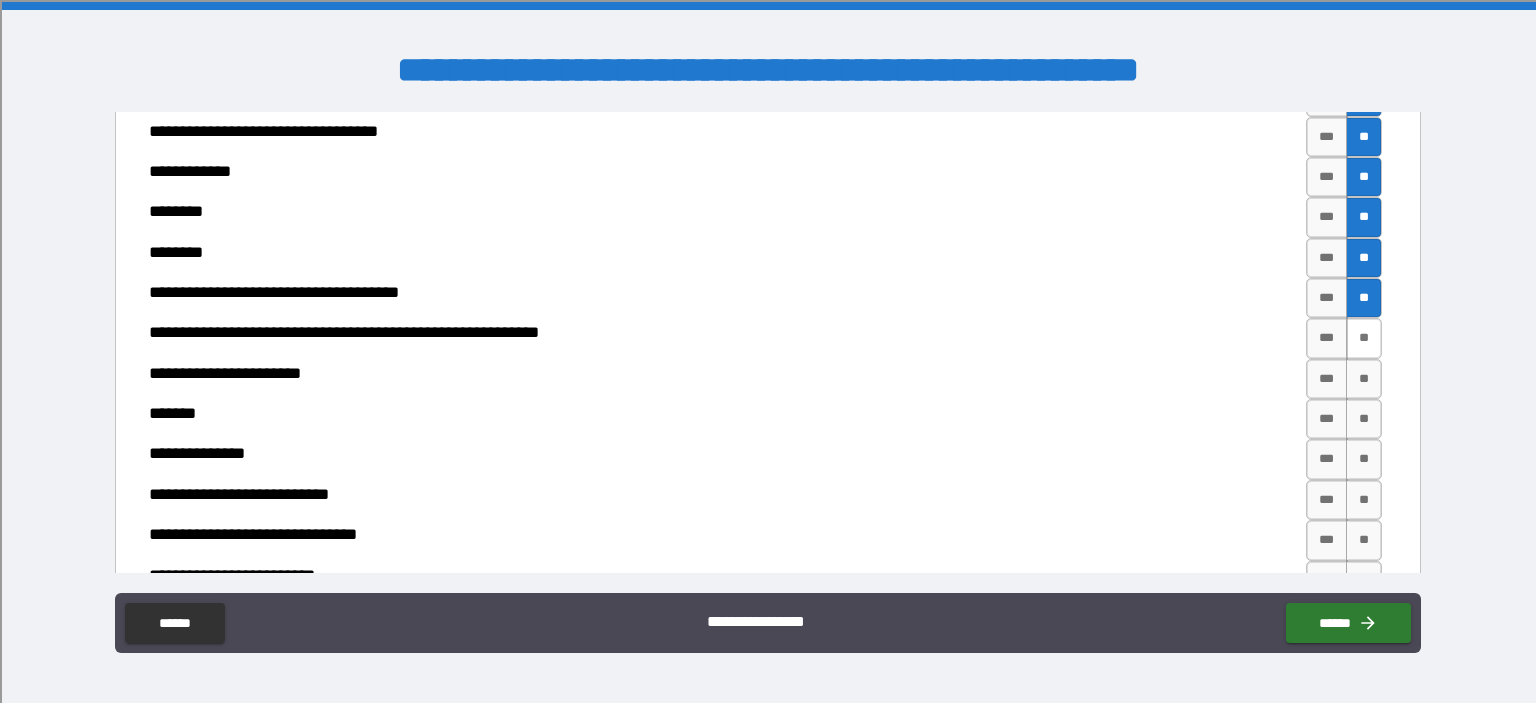 click on "**" at bounding box center [1364, 338] 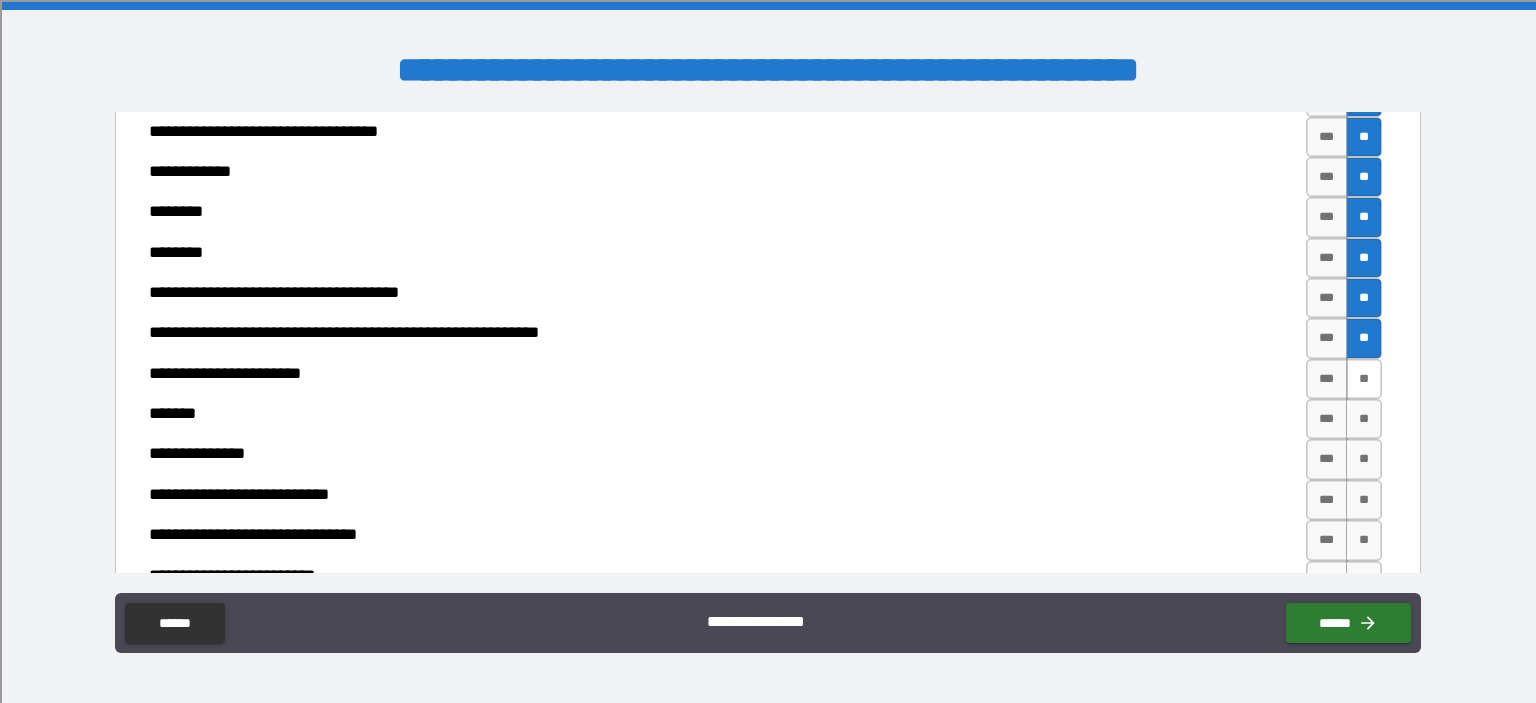 click on "**" at bounding box center [1364, 379] 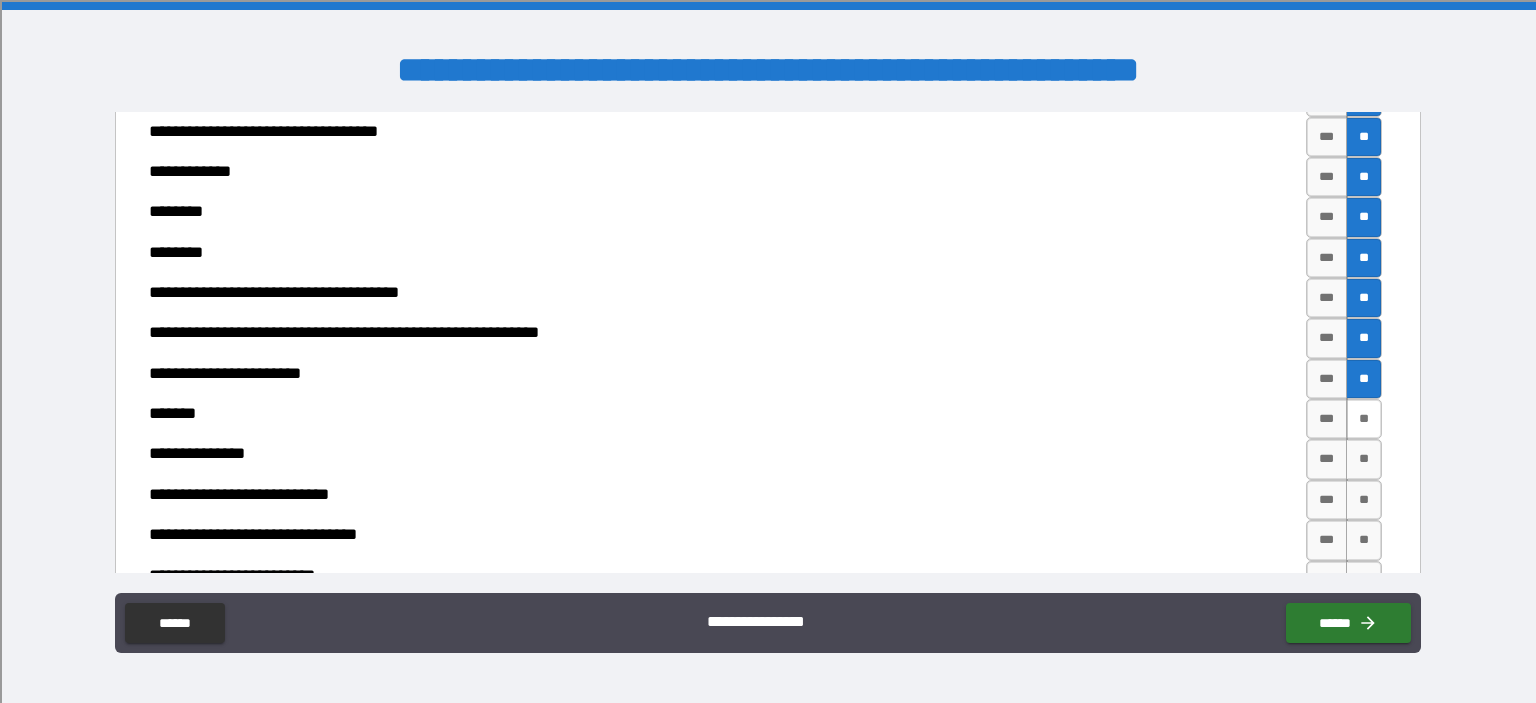 click on "**" at bounding box center (1364, 419) 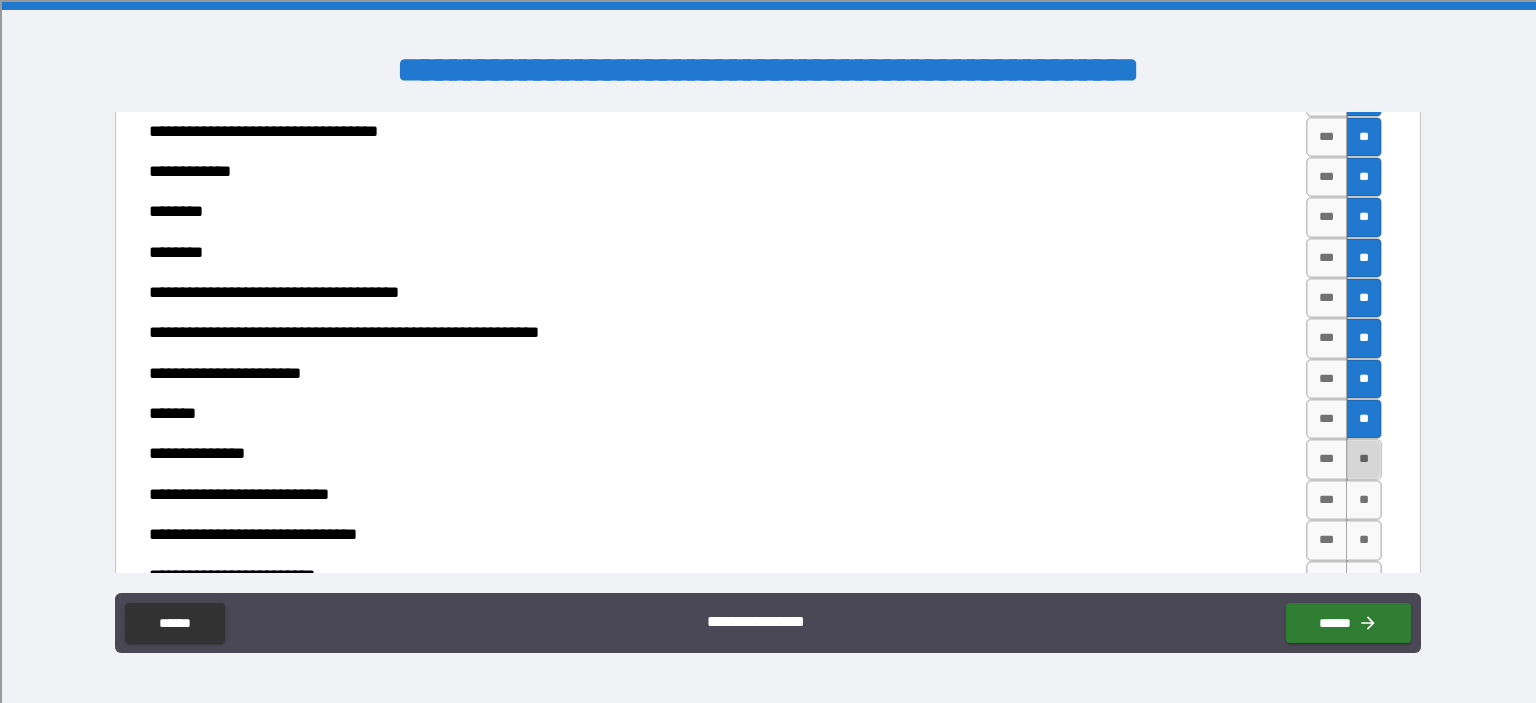 click on "**" at bounding box center [1364, 459] 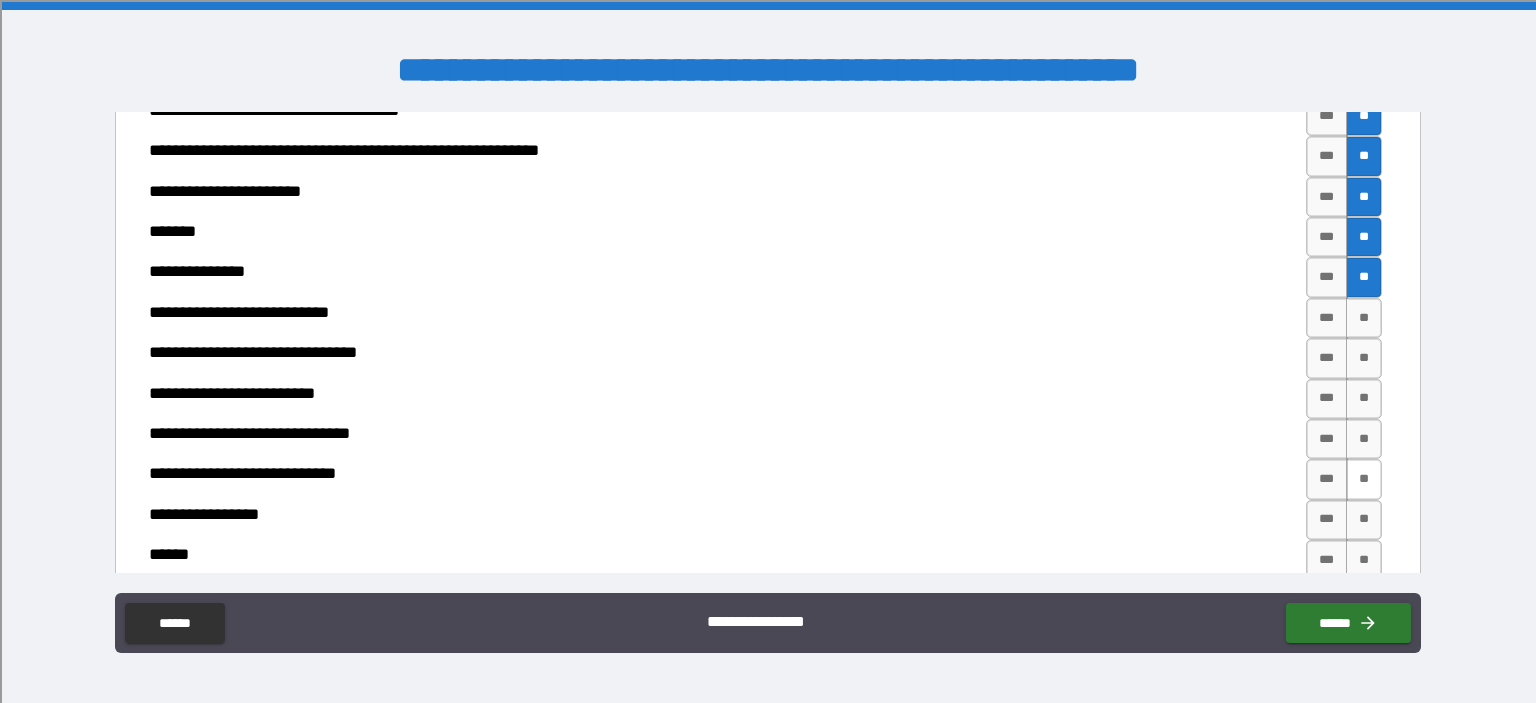 scroll, scrollTop: 7100, scrollLeft: 0, axis: vertical 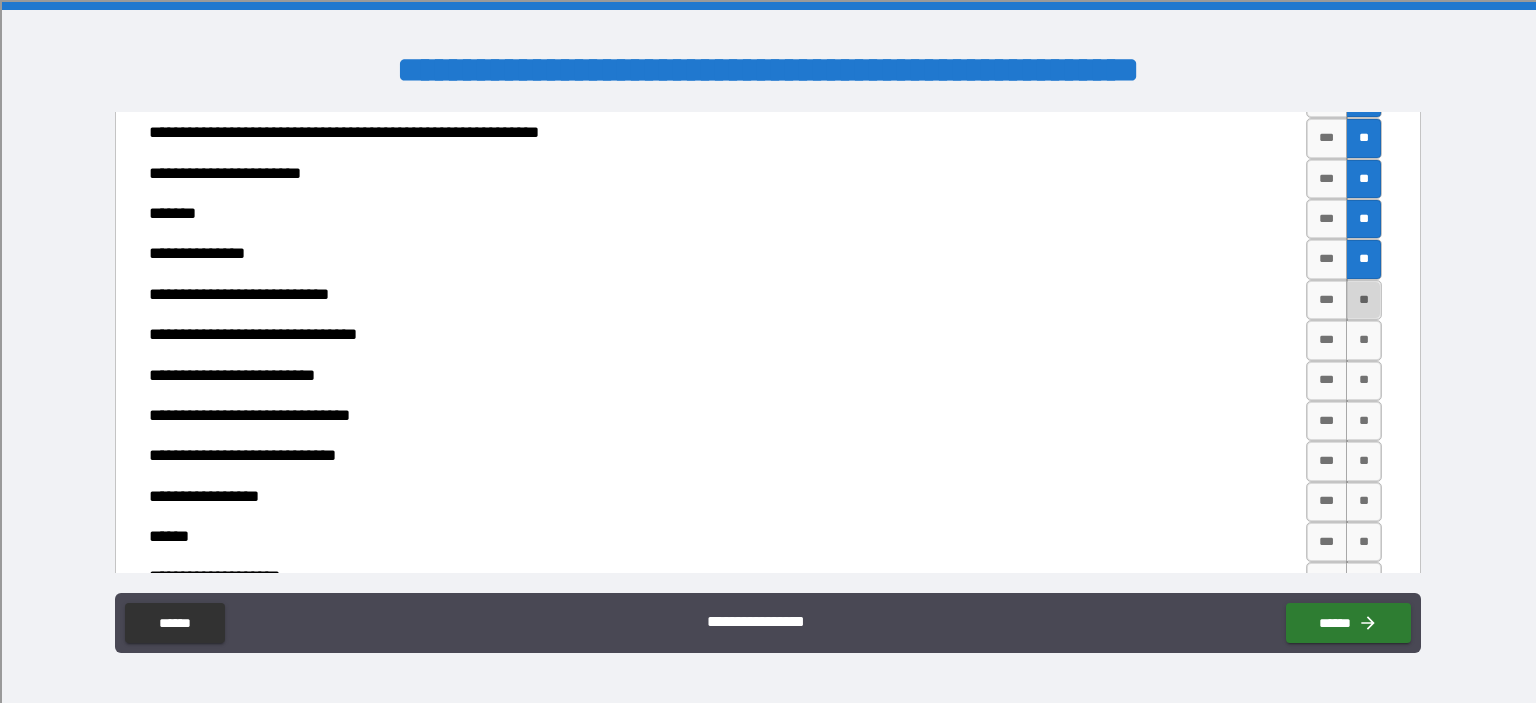 click on "**" at bounding box center [1364, 300] 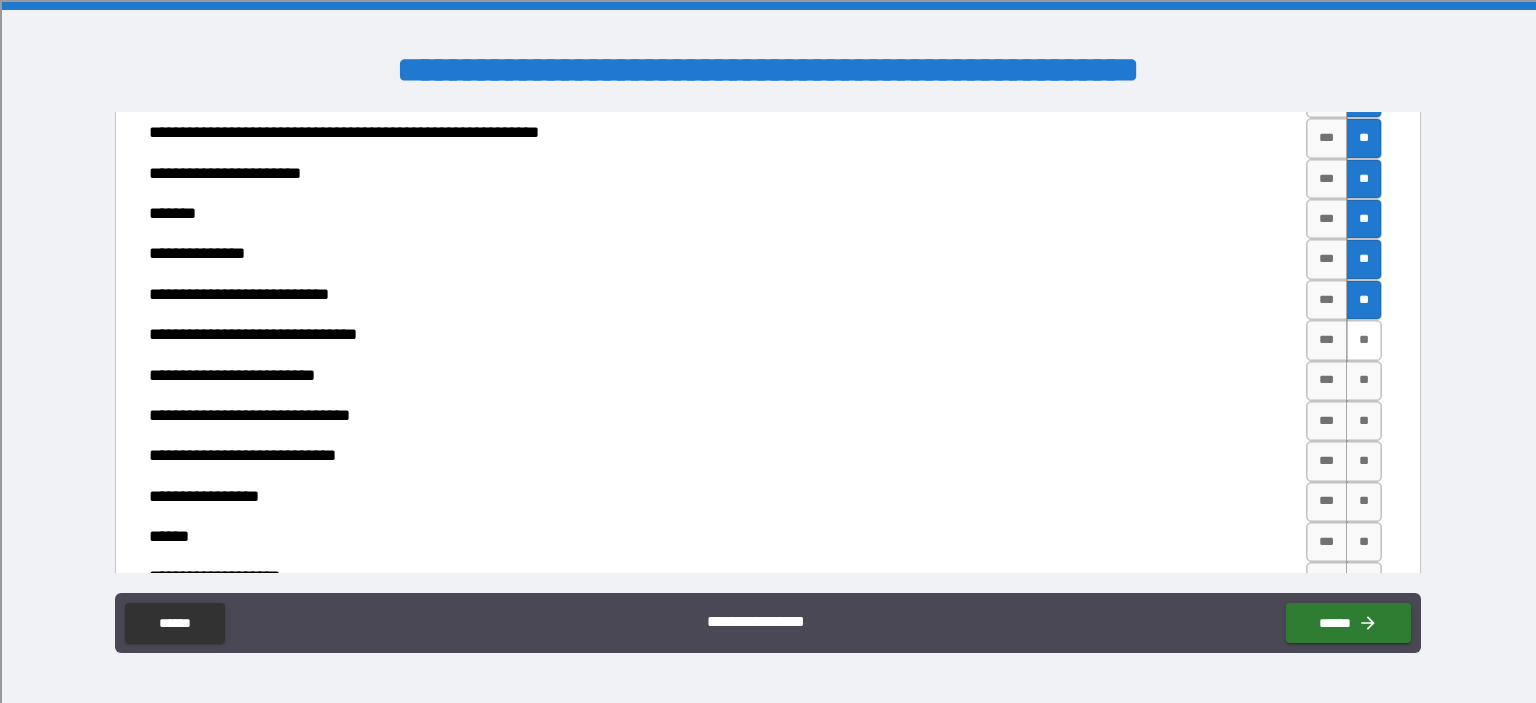 click on "**" at bounding box center [1364, 340] 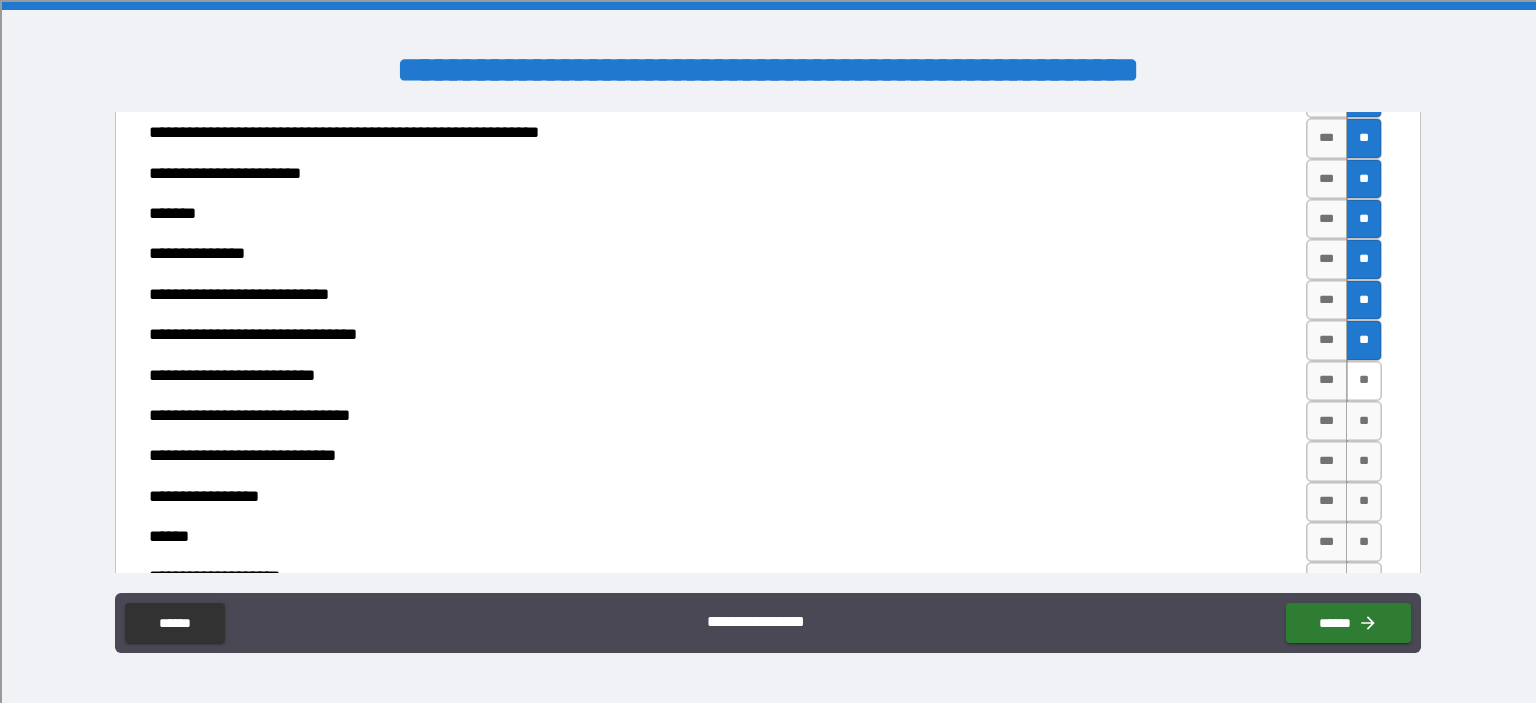 click on "**" at bounding box center [1364, 381] 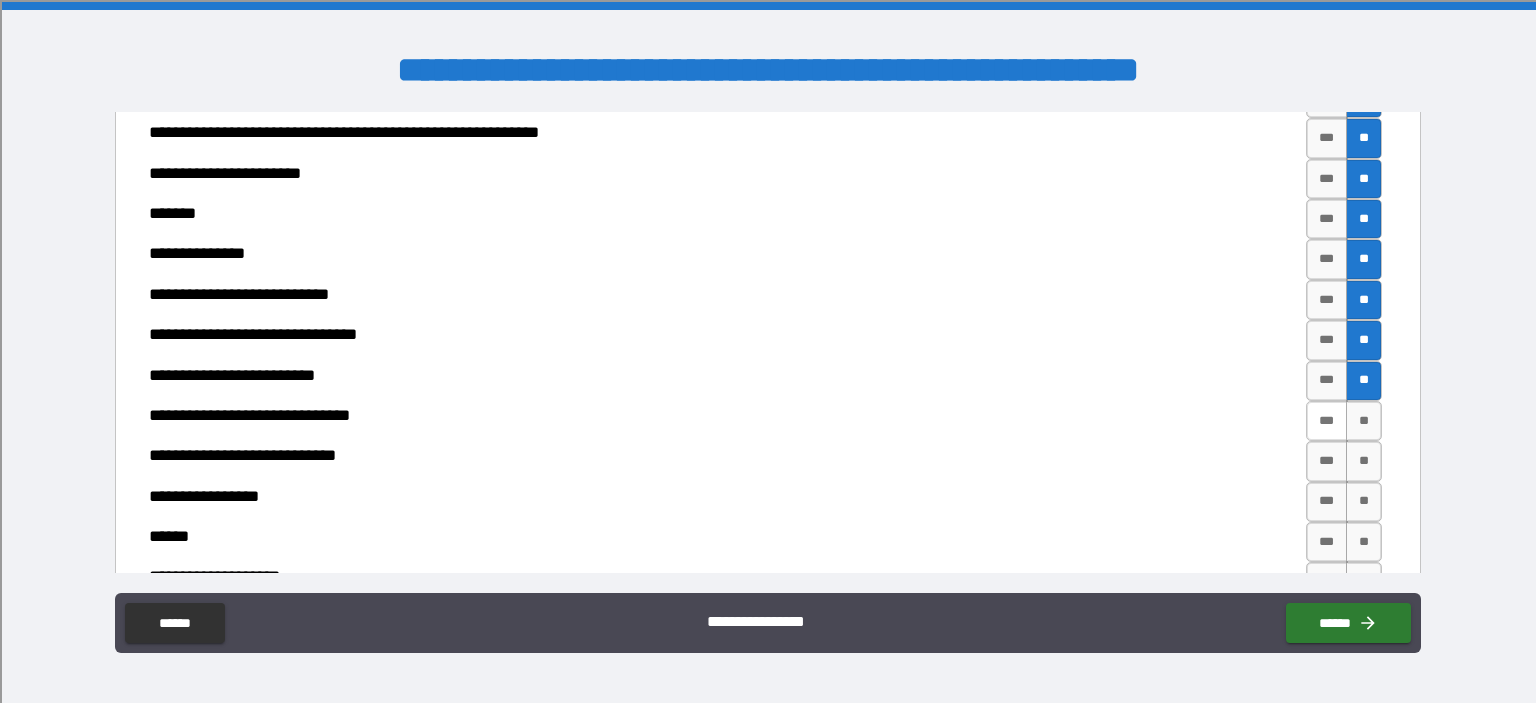 click on "***" at bounding box center [1327, 421] 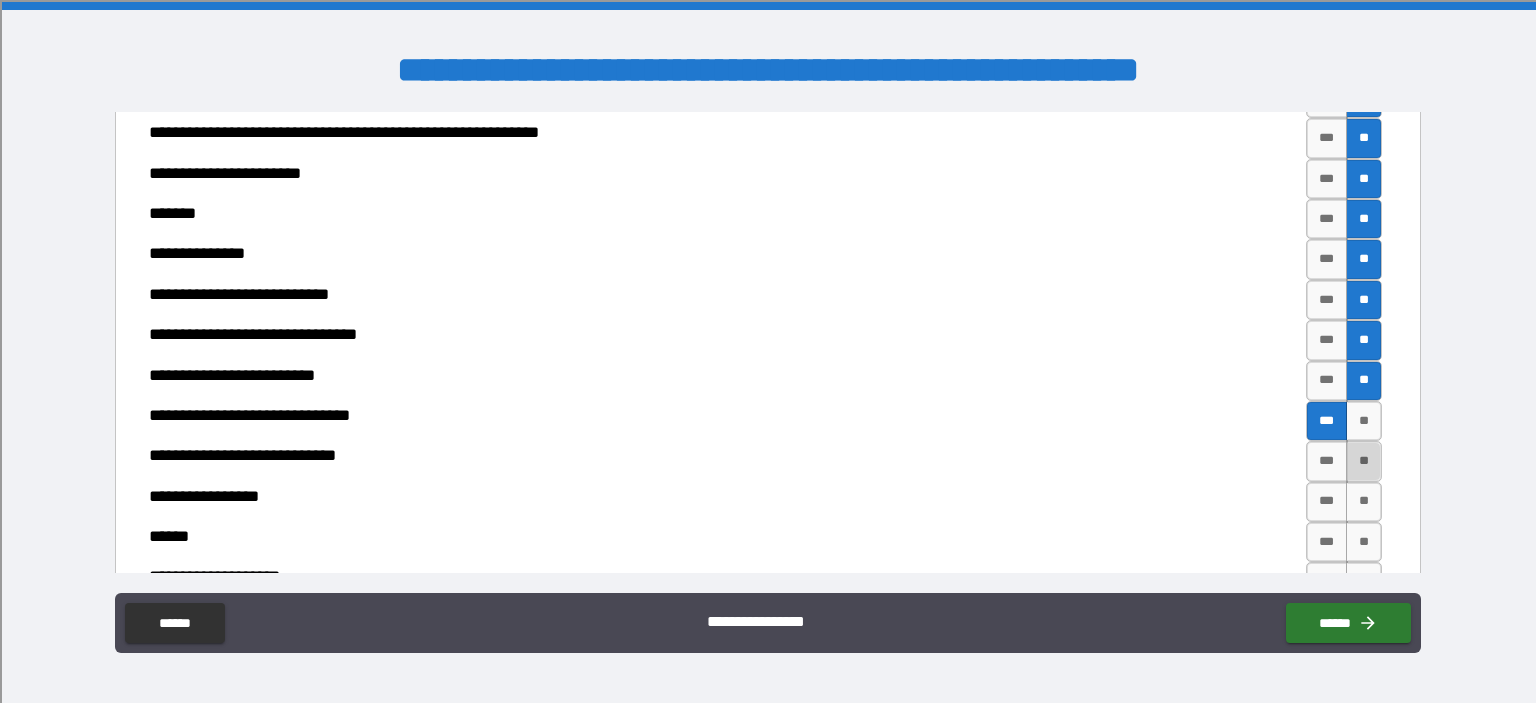 click on "**" at bounding box center [1364, 461] 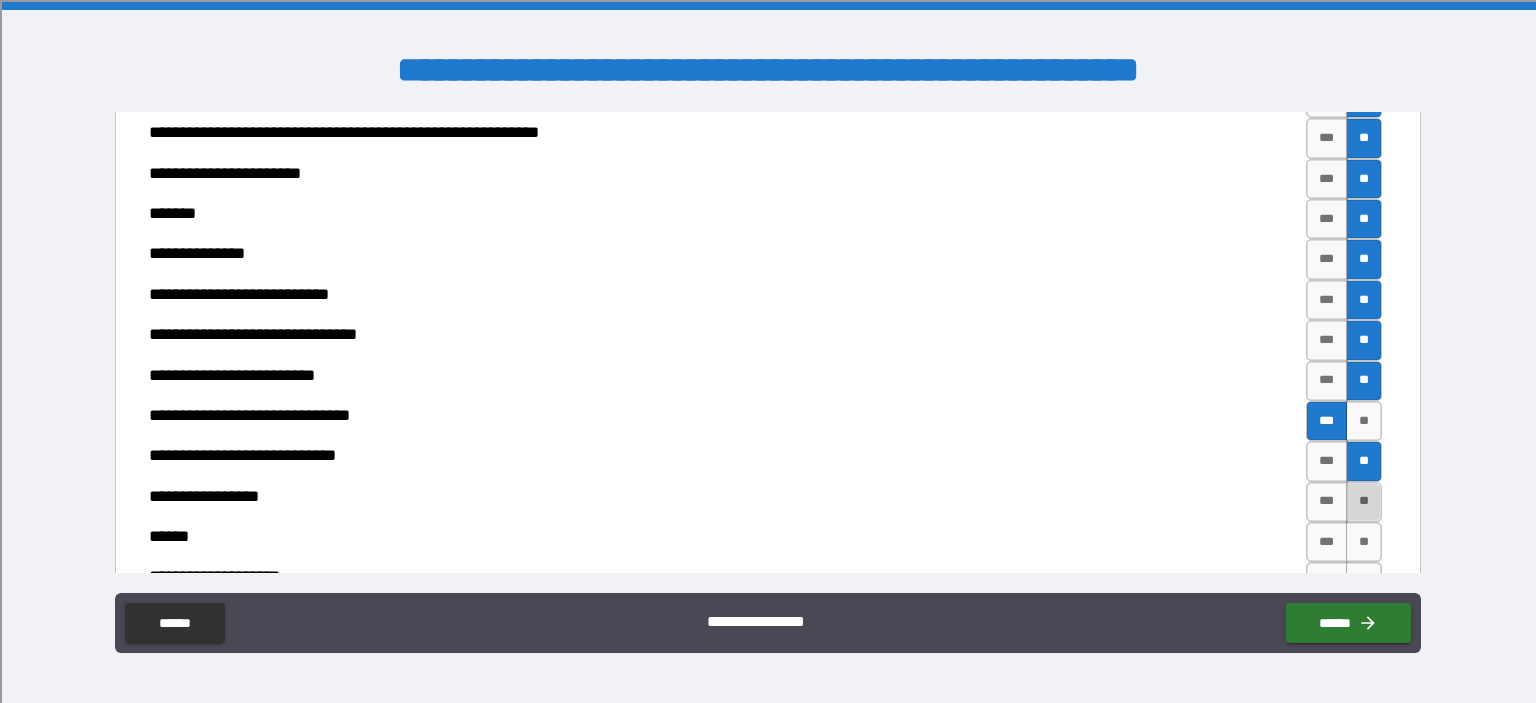 click on "**" at bounding box center [1364, 502] 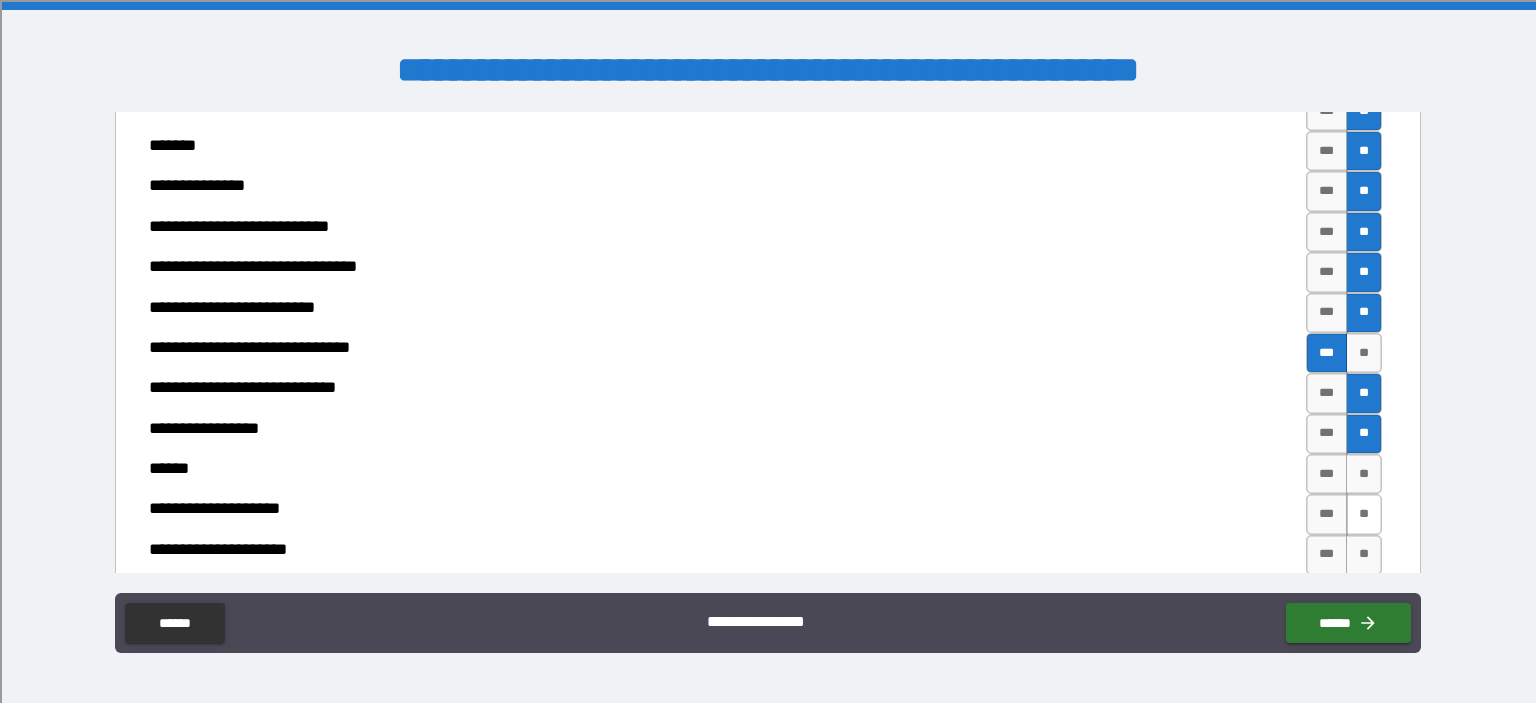 scroll, scrollTop: 7200, scrollLeft: 0, axis: vertical 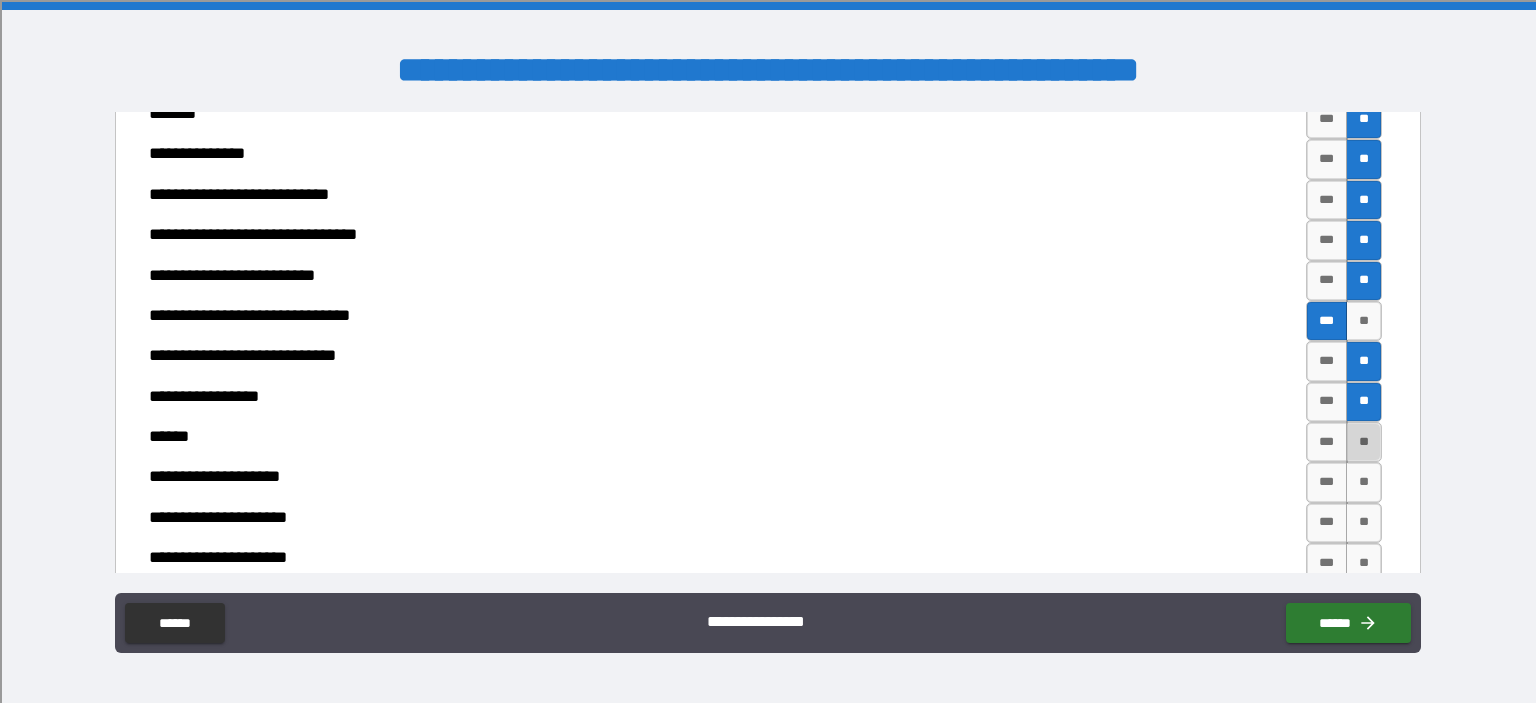 click on "**" at bounding box center (1364, 442) 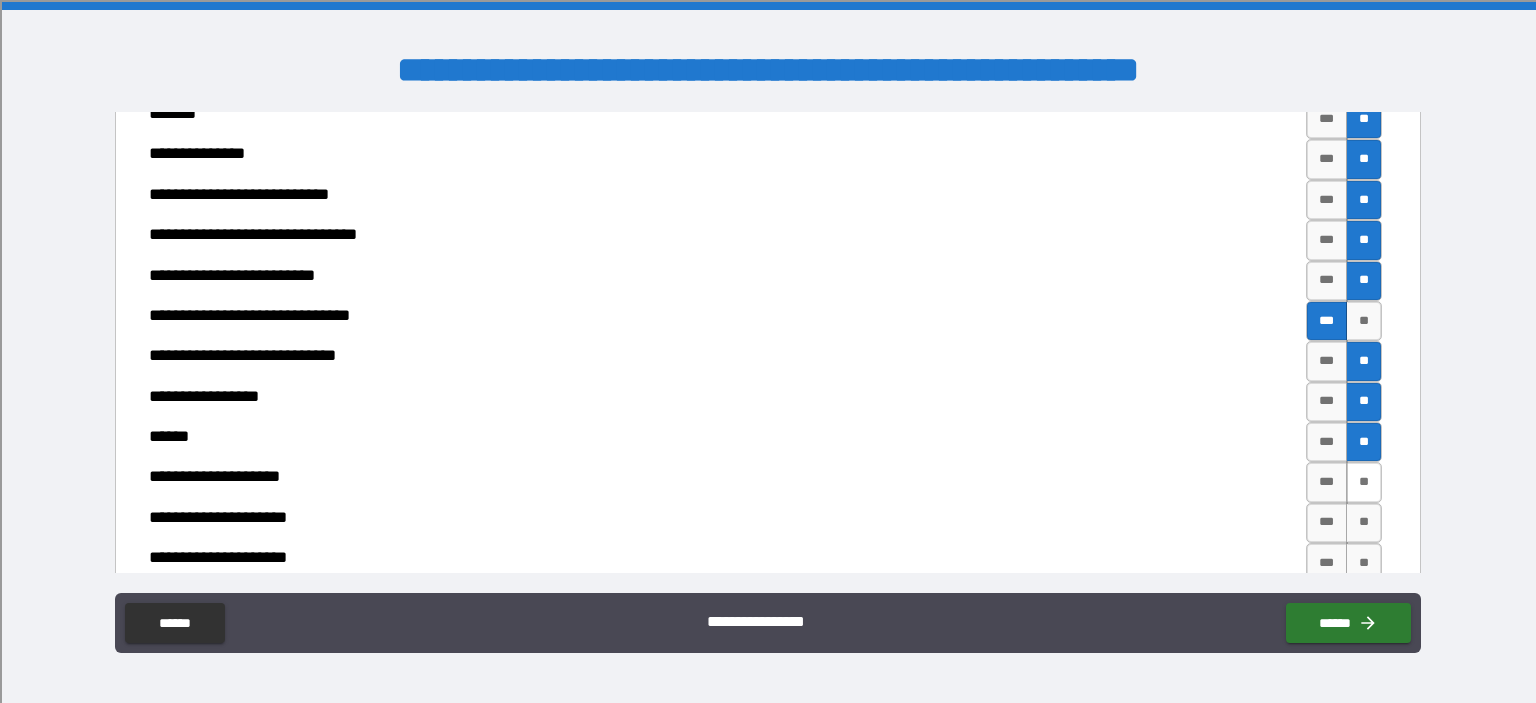 click on "**" at bounding box center [1364, 482] 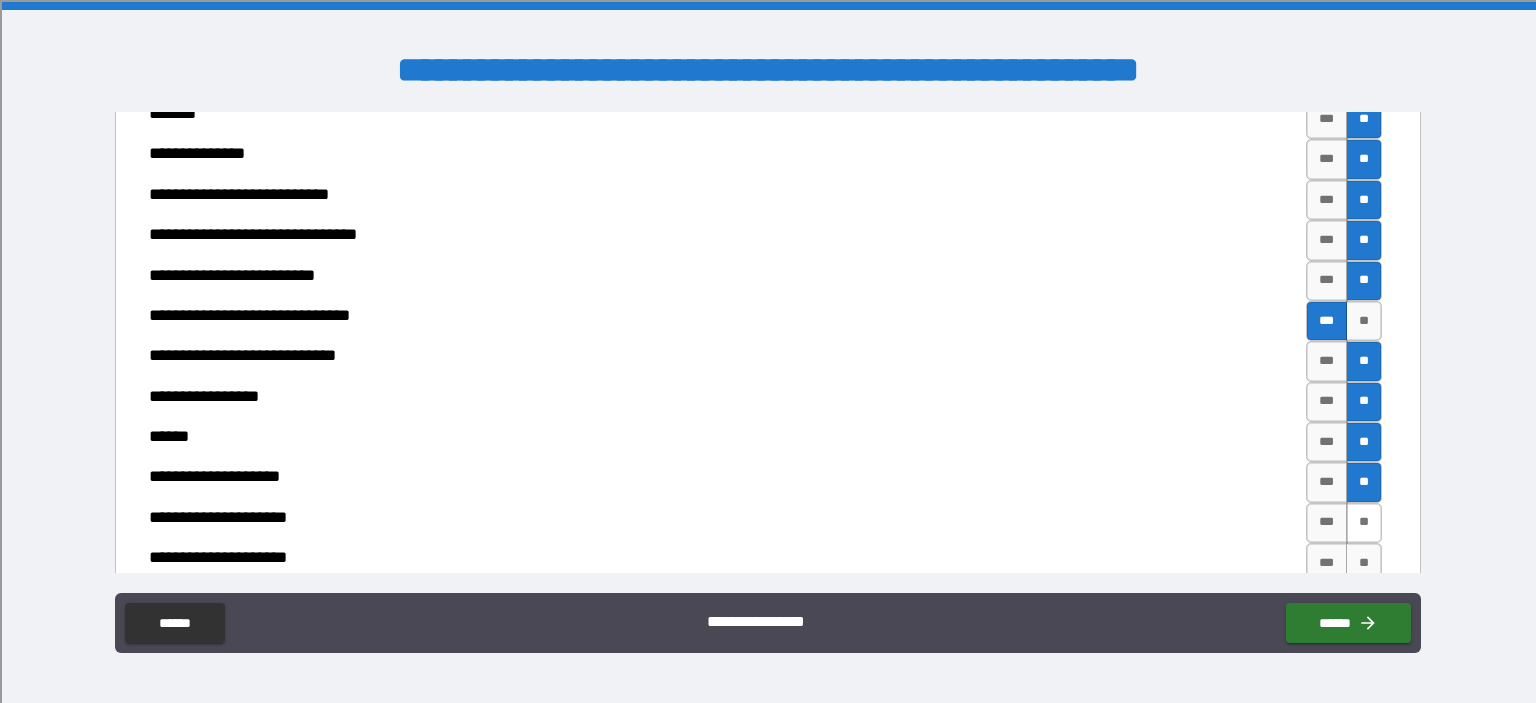 click on "**" at bounding box center [1364, 523] 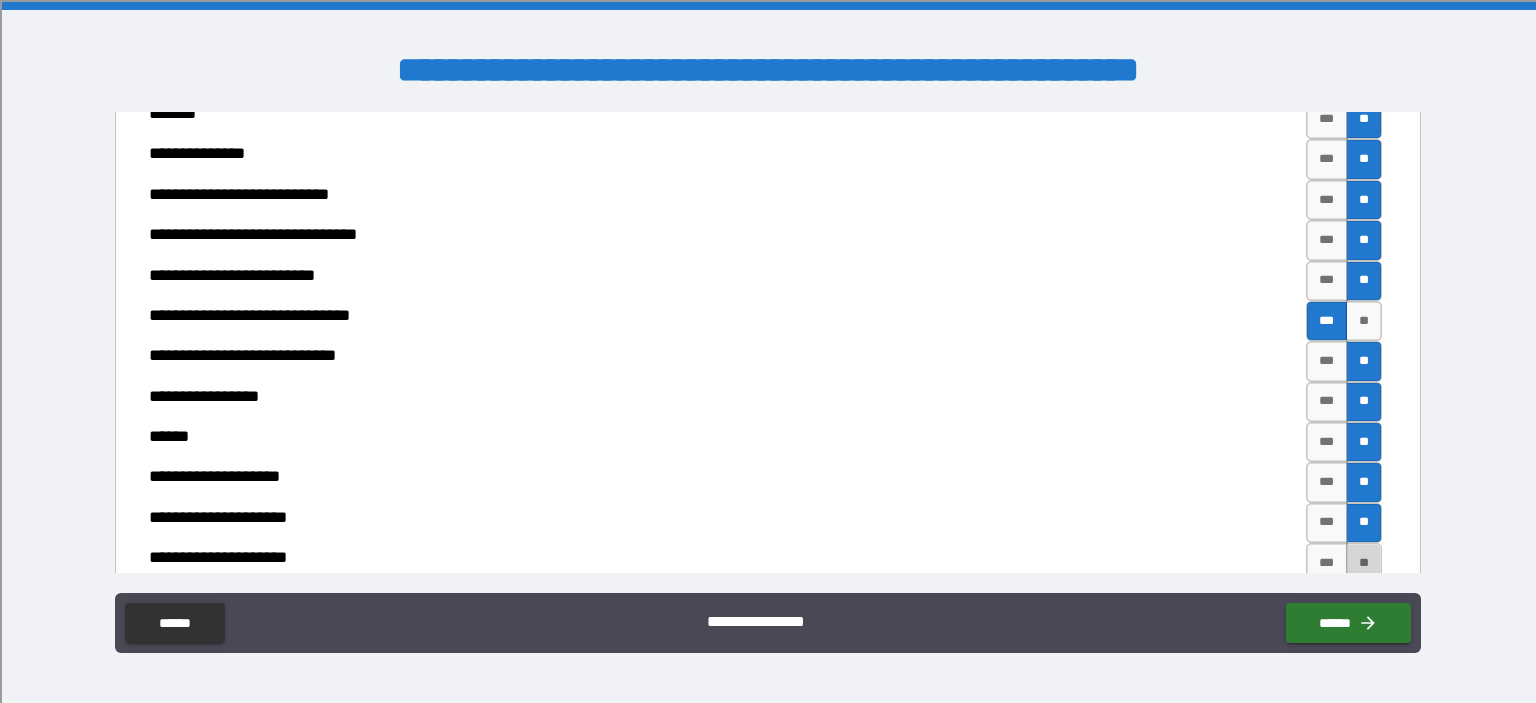 click on "**" at bounding box center (1364, 563) 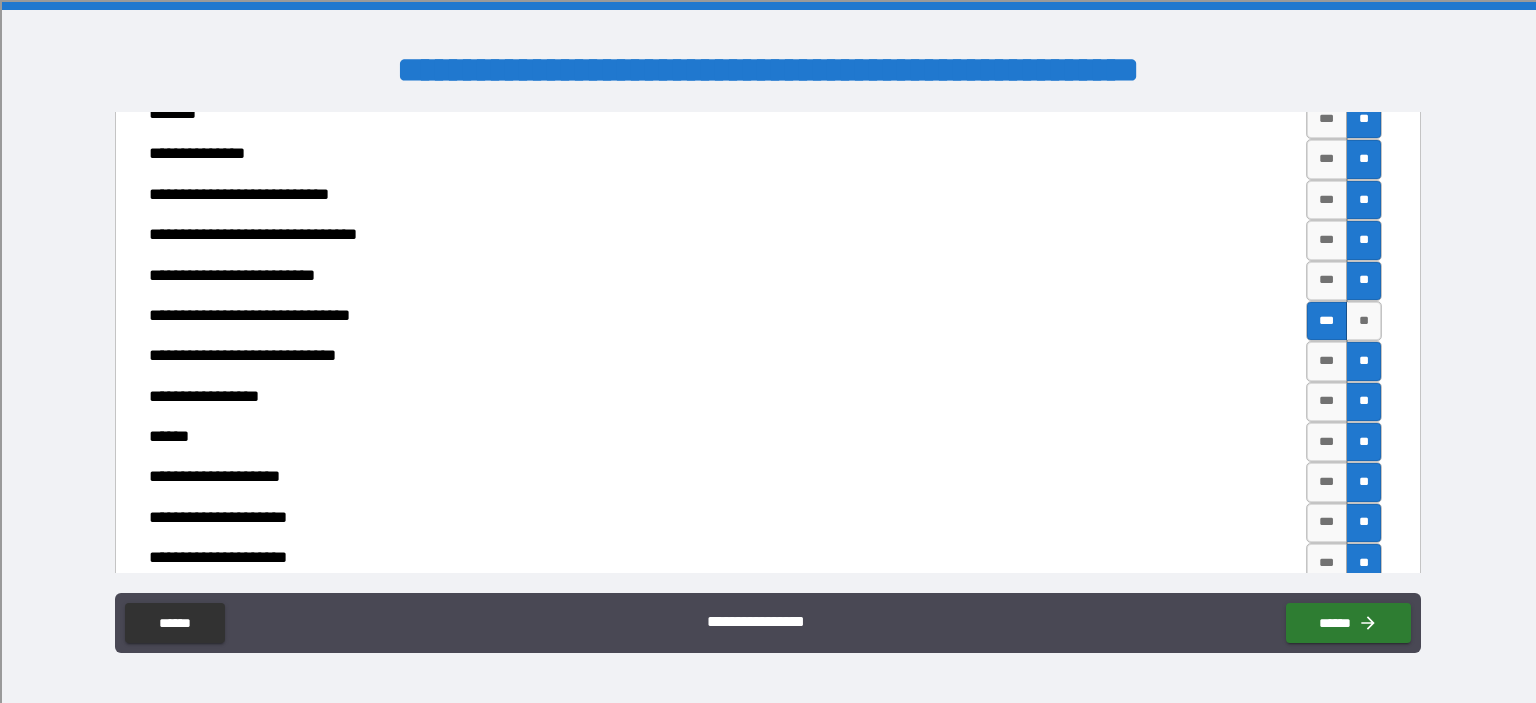 scroll, scrollTop: 7400, scrollLeft: 0, axis: vertical 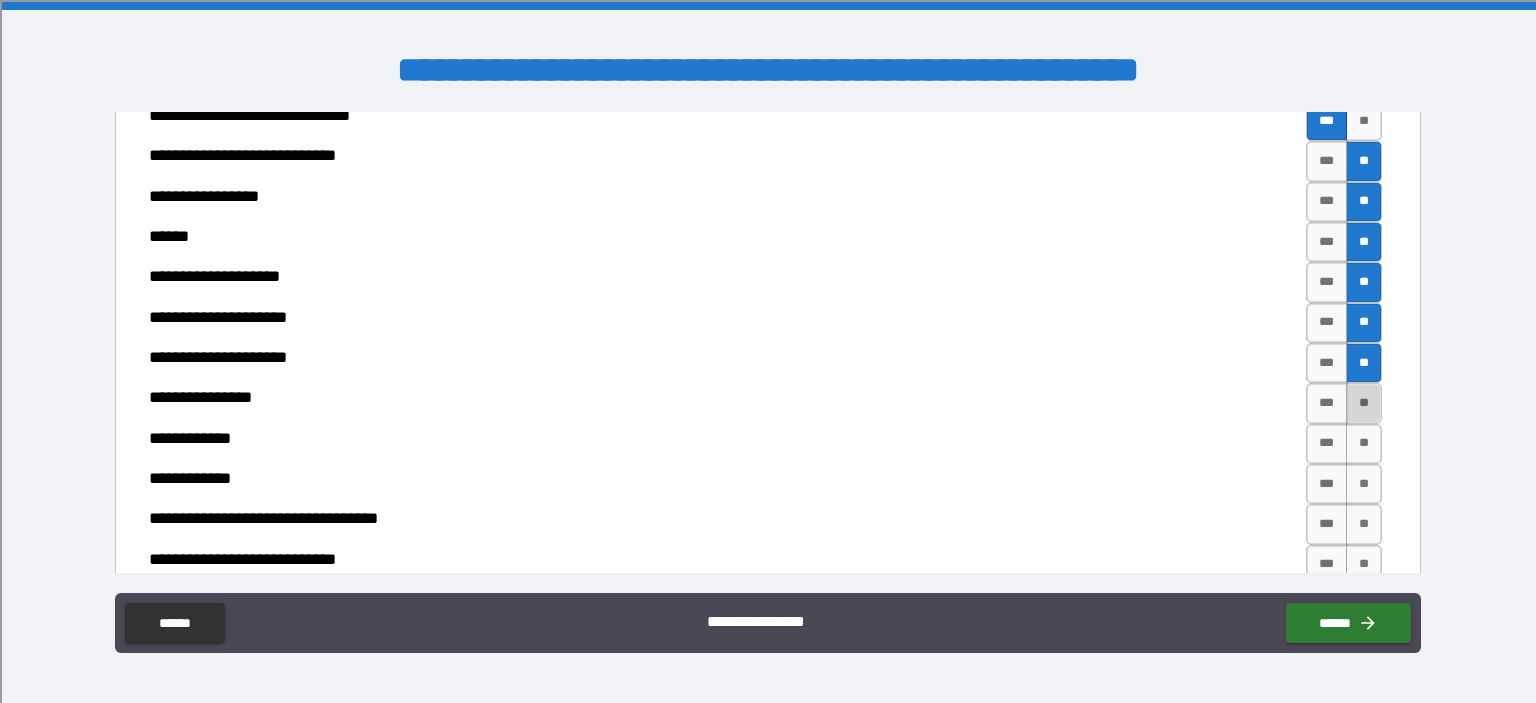 click on "**" at bounding box center (1364, 403) 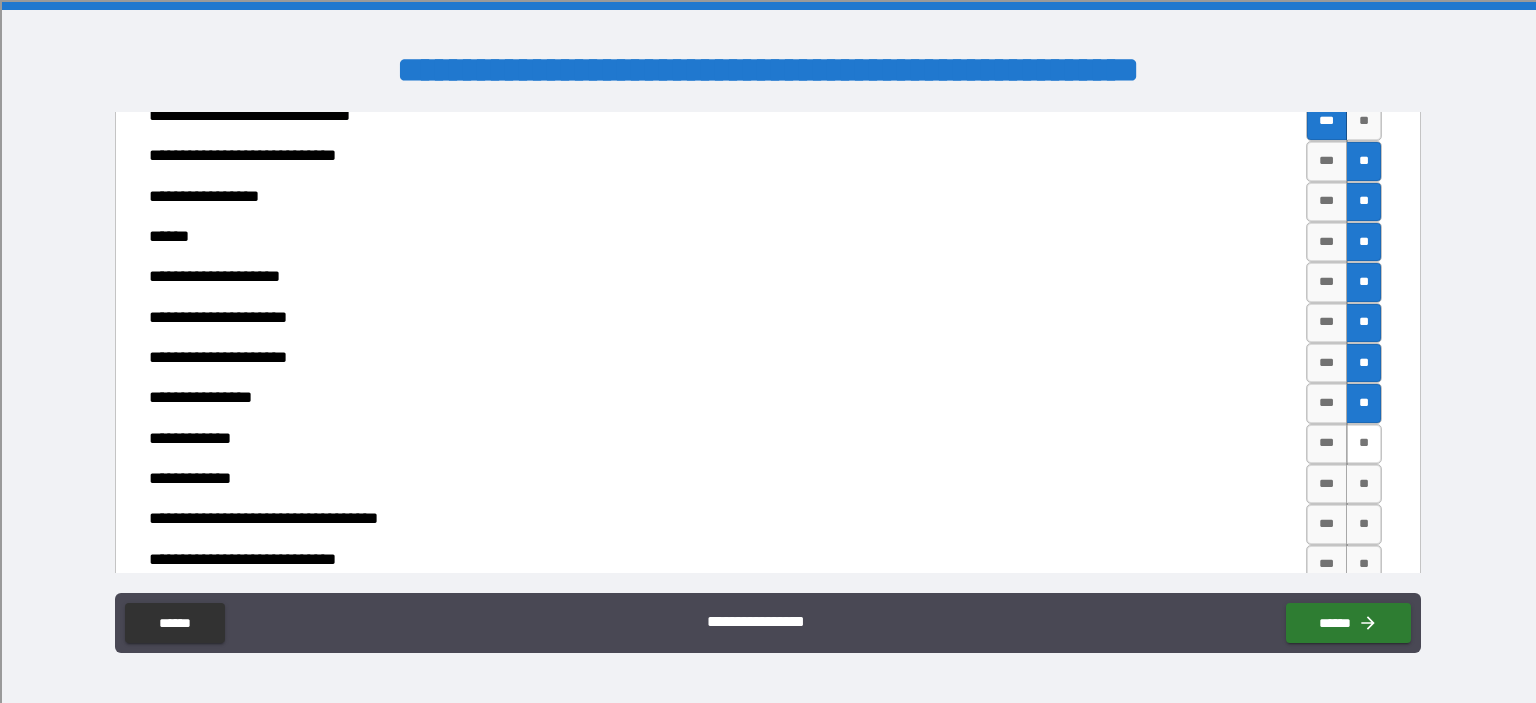click on "**" at bounding box center (1364, 444) 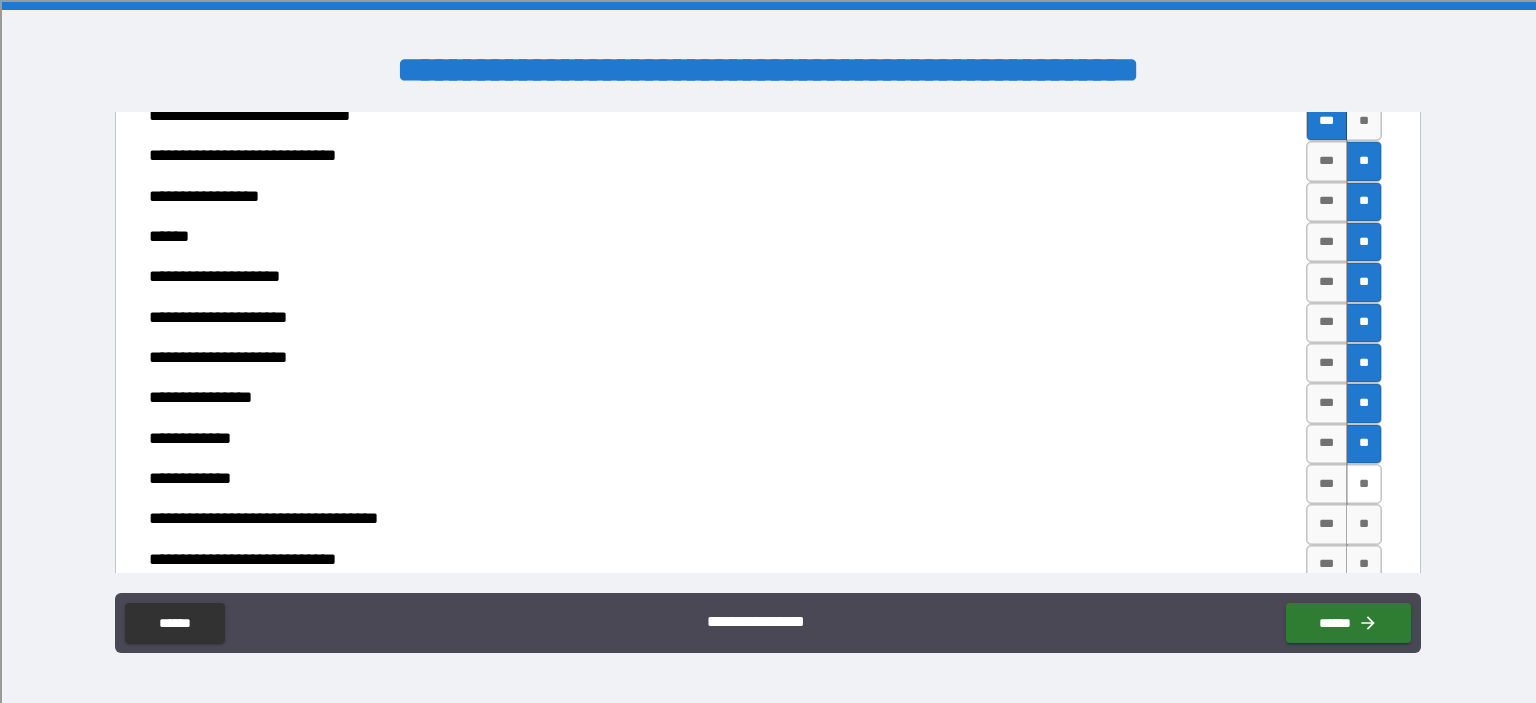 click on "**" at bounding box center [1364, 484] 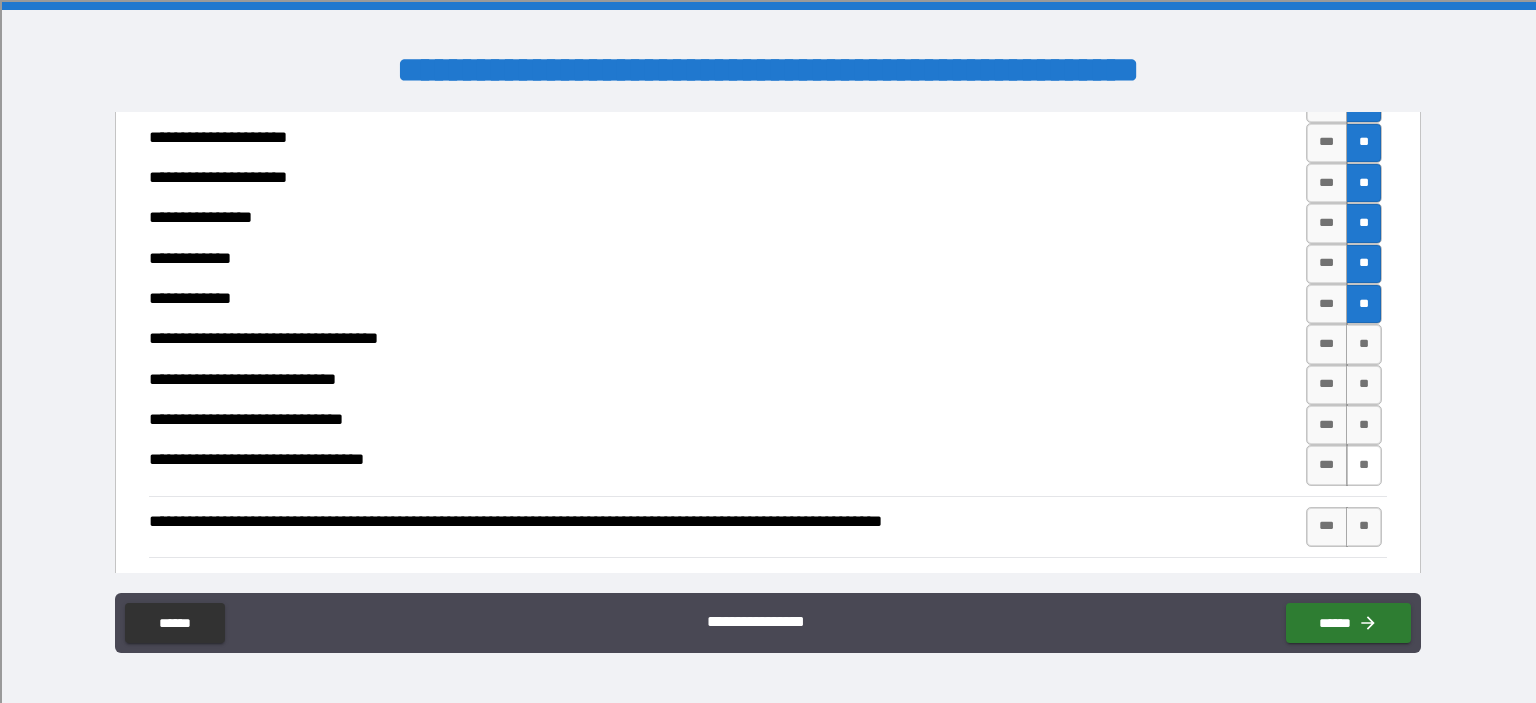 scroll, scrollTop: 7600, scrollLeft: 0, axis: vertical 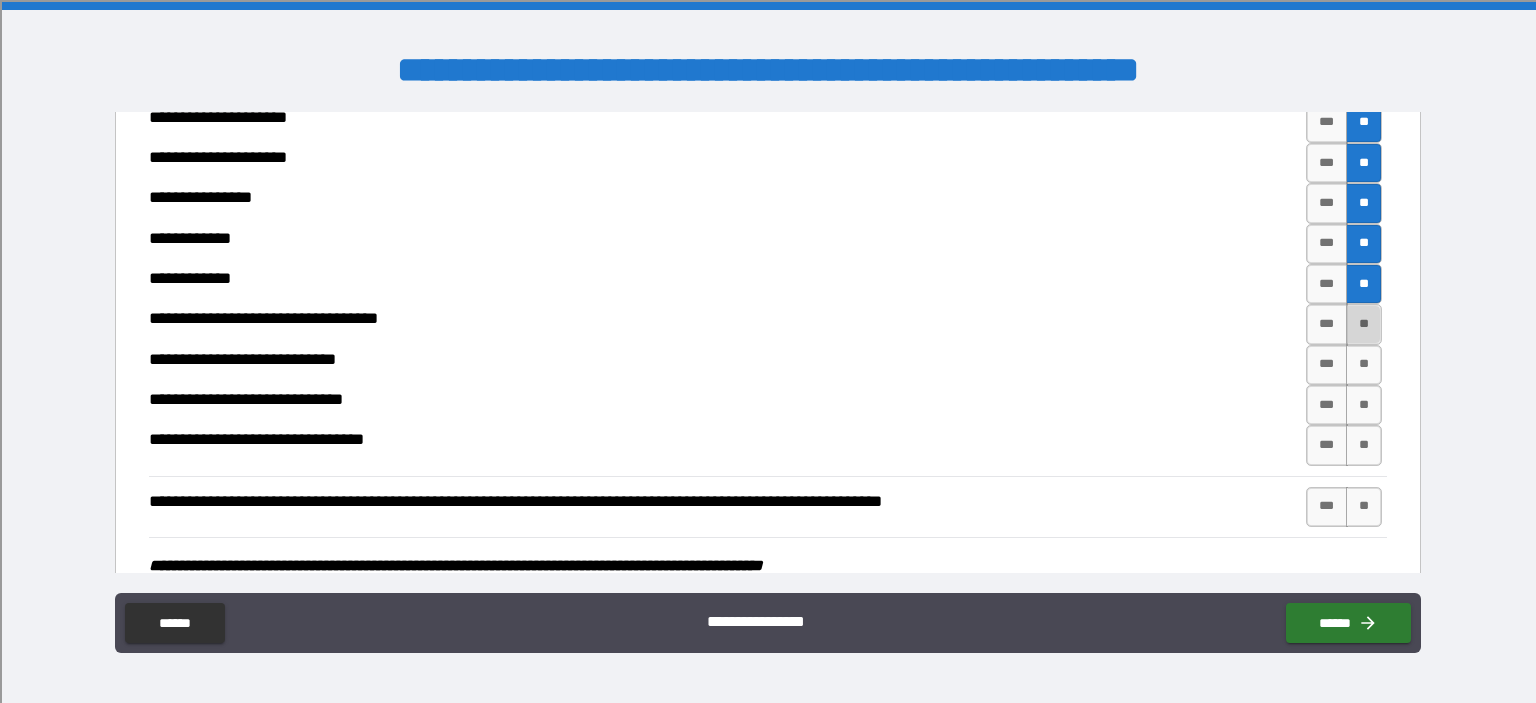 click on "**" at bounding box center (1364, 324) 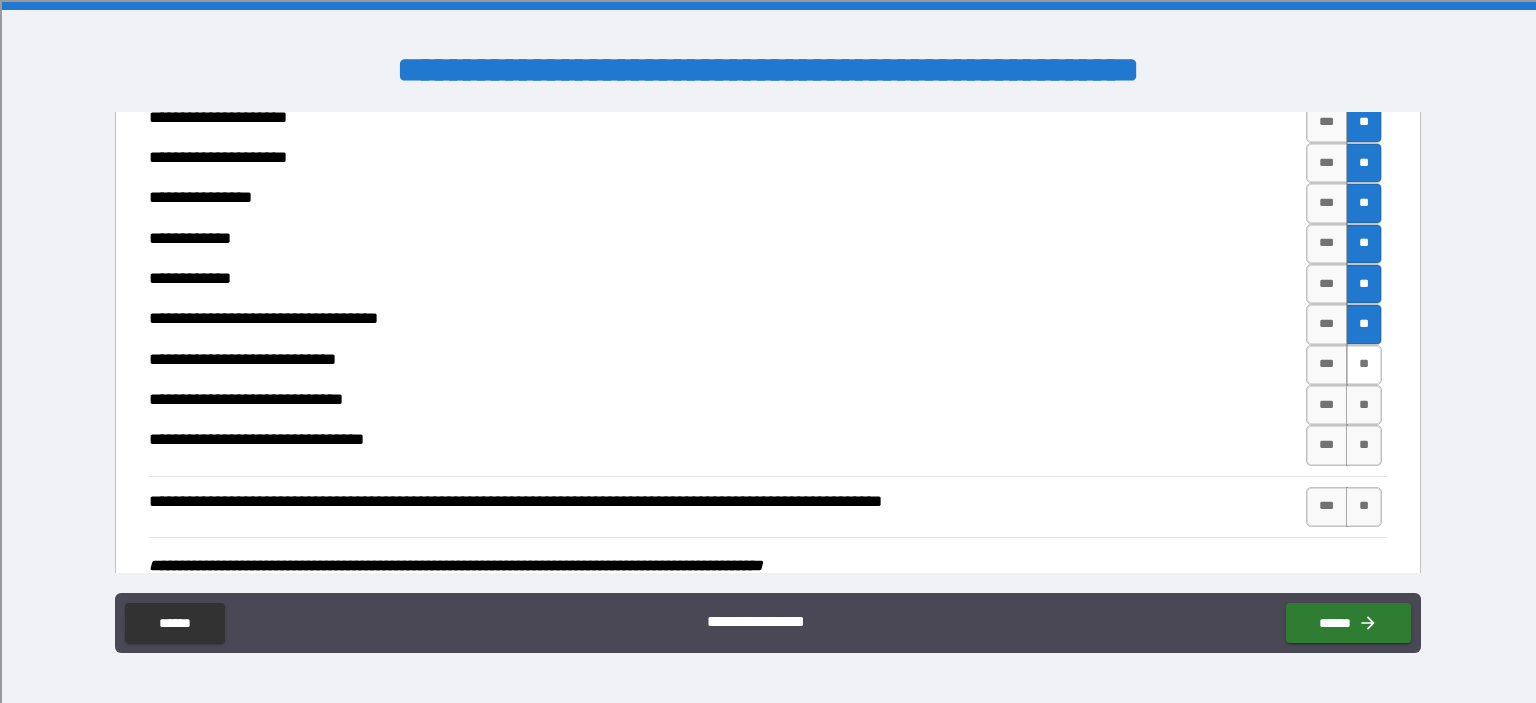 click on "**" at bounding box center [1364, 365] 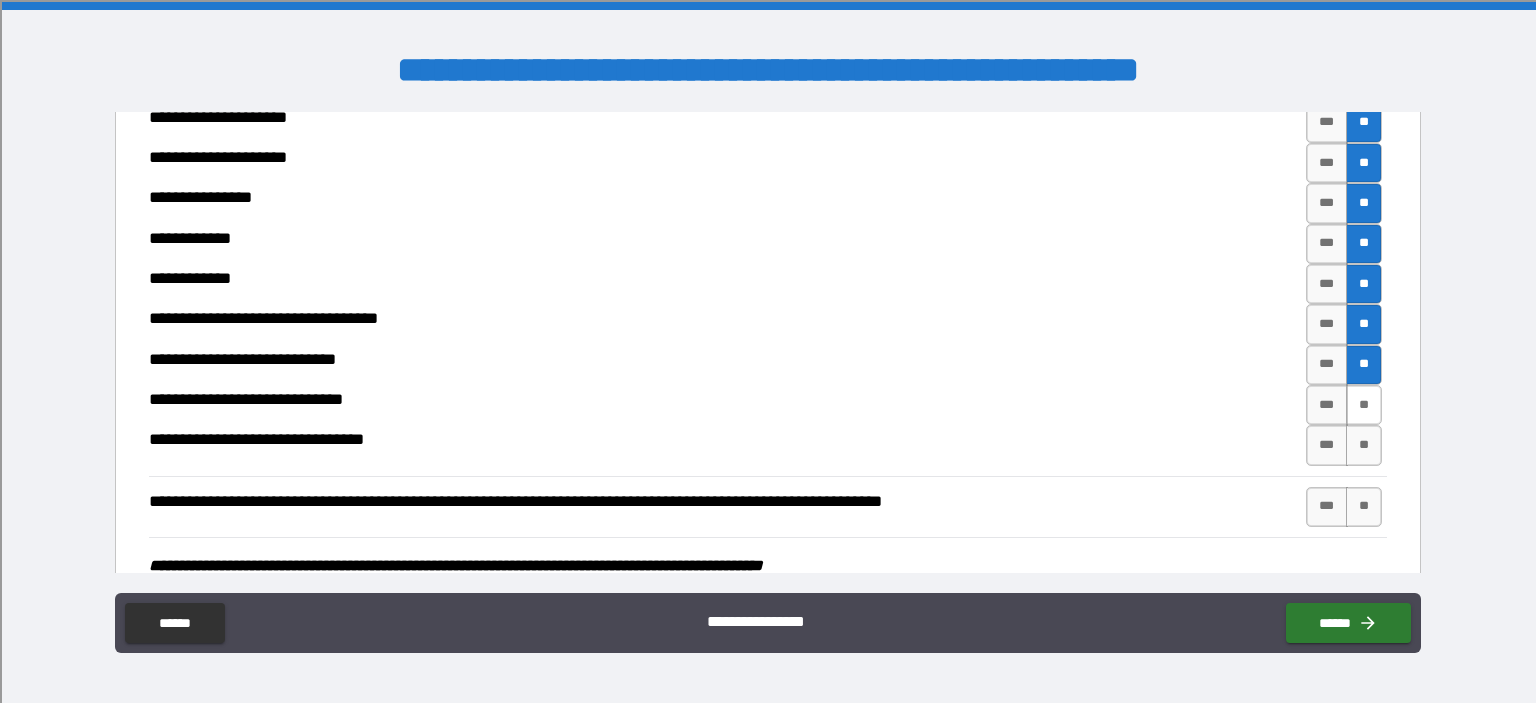 click on "**" at bounding box center (1364, 405) 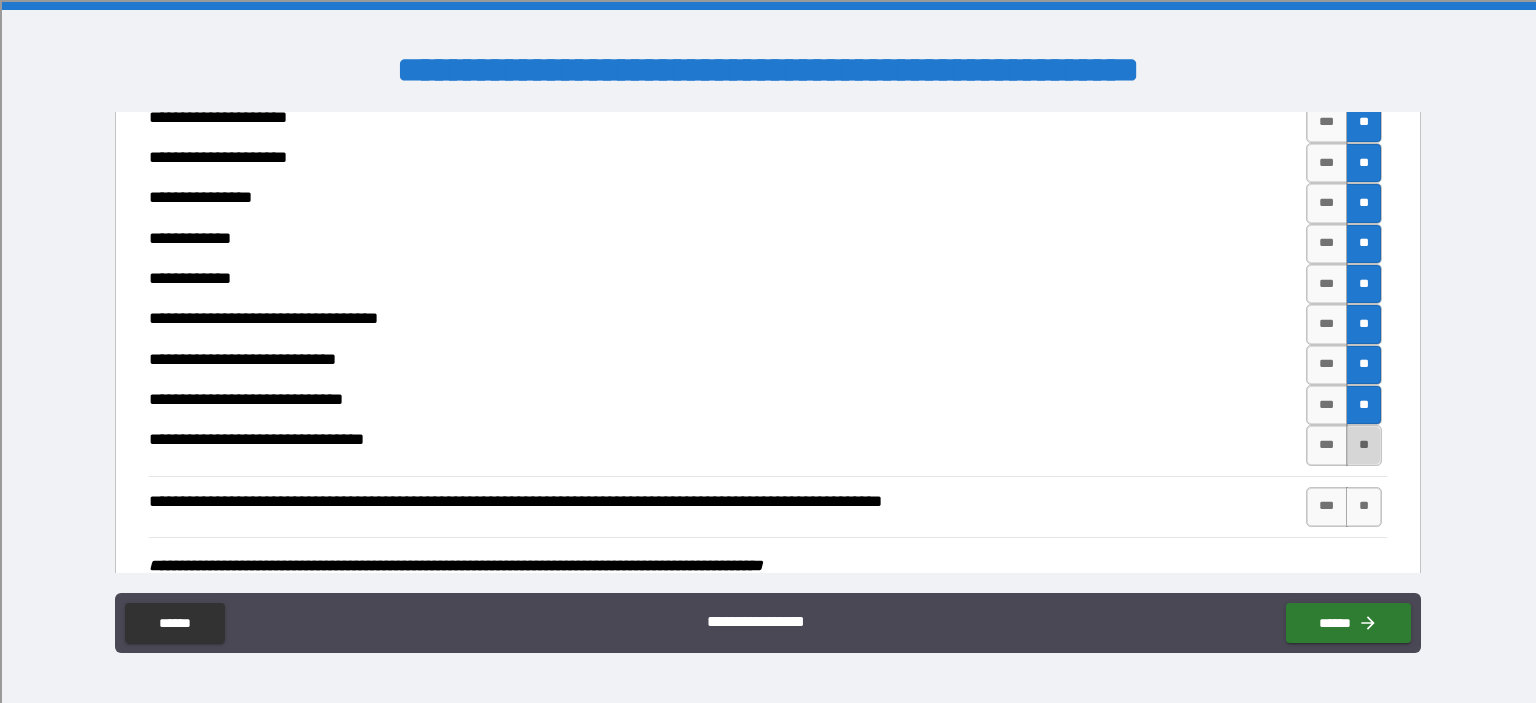 click on "**" at bounding box center (1364, 445) 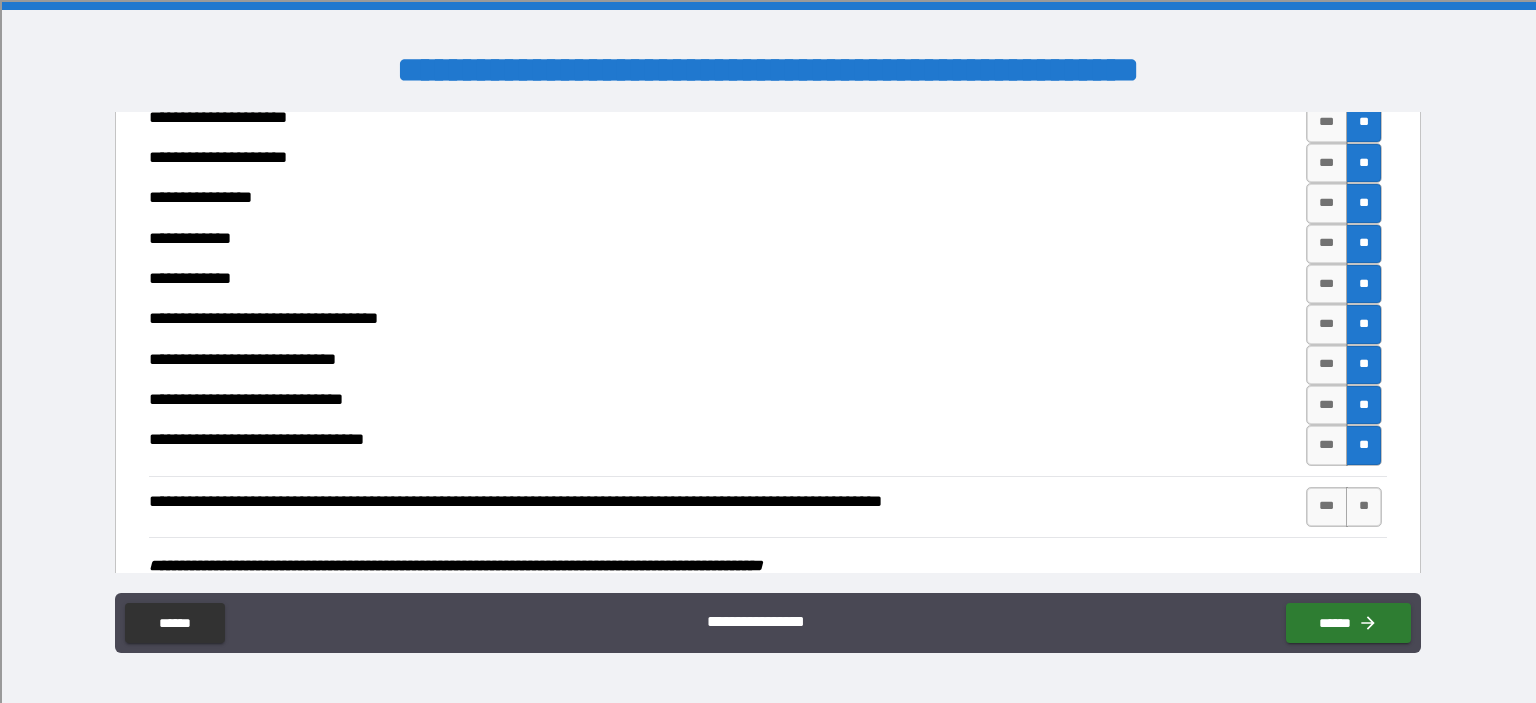 scroll, scrollTop: 7800, scrollLeft: 0, axis: vertical 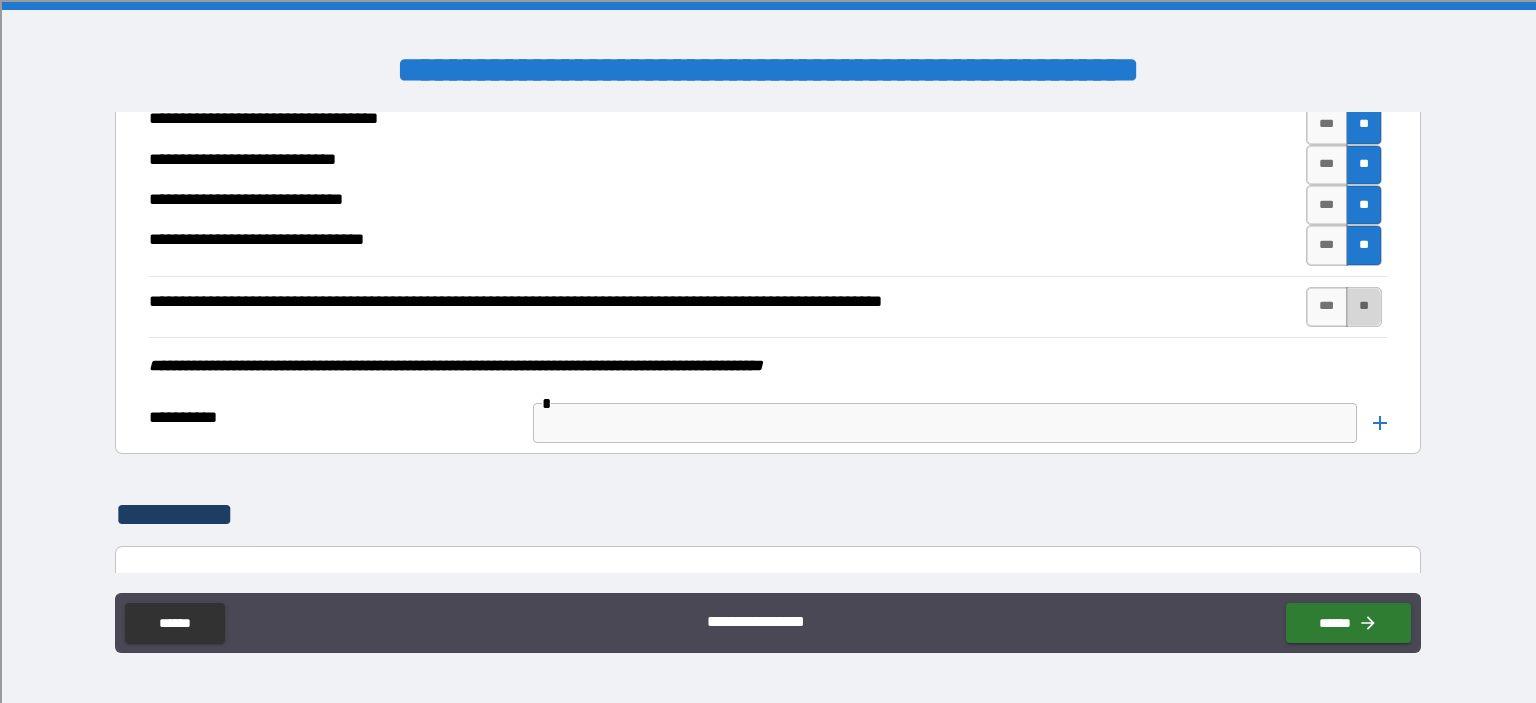 click on "**" at bounding box center (1364, 307) 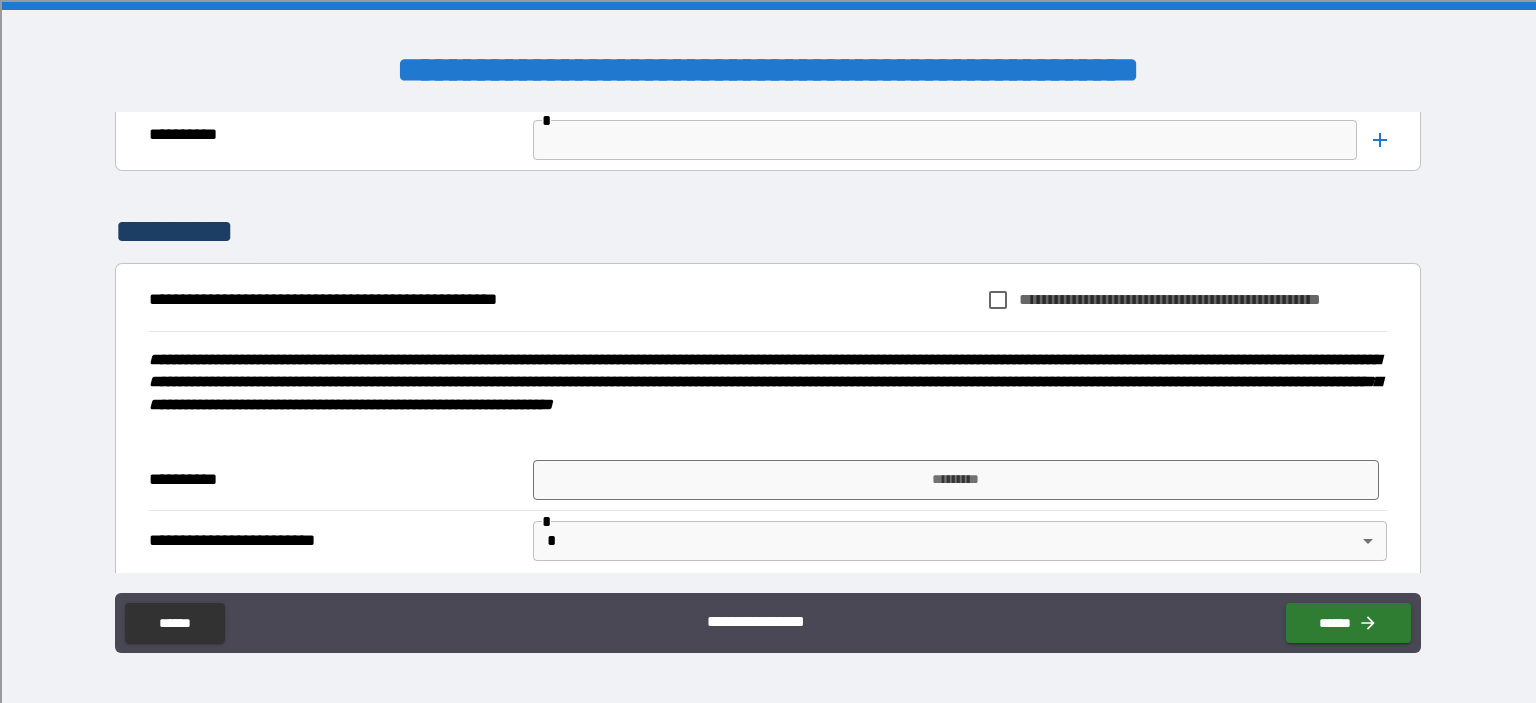 scroll, scrollTop: 8088, scrollLeft: 0, axis: vertical 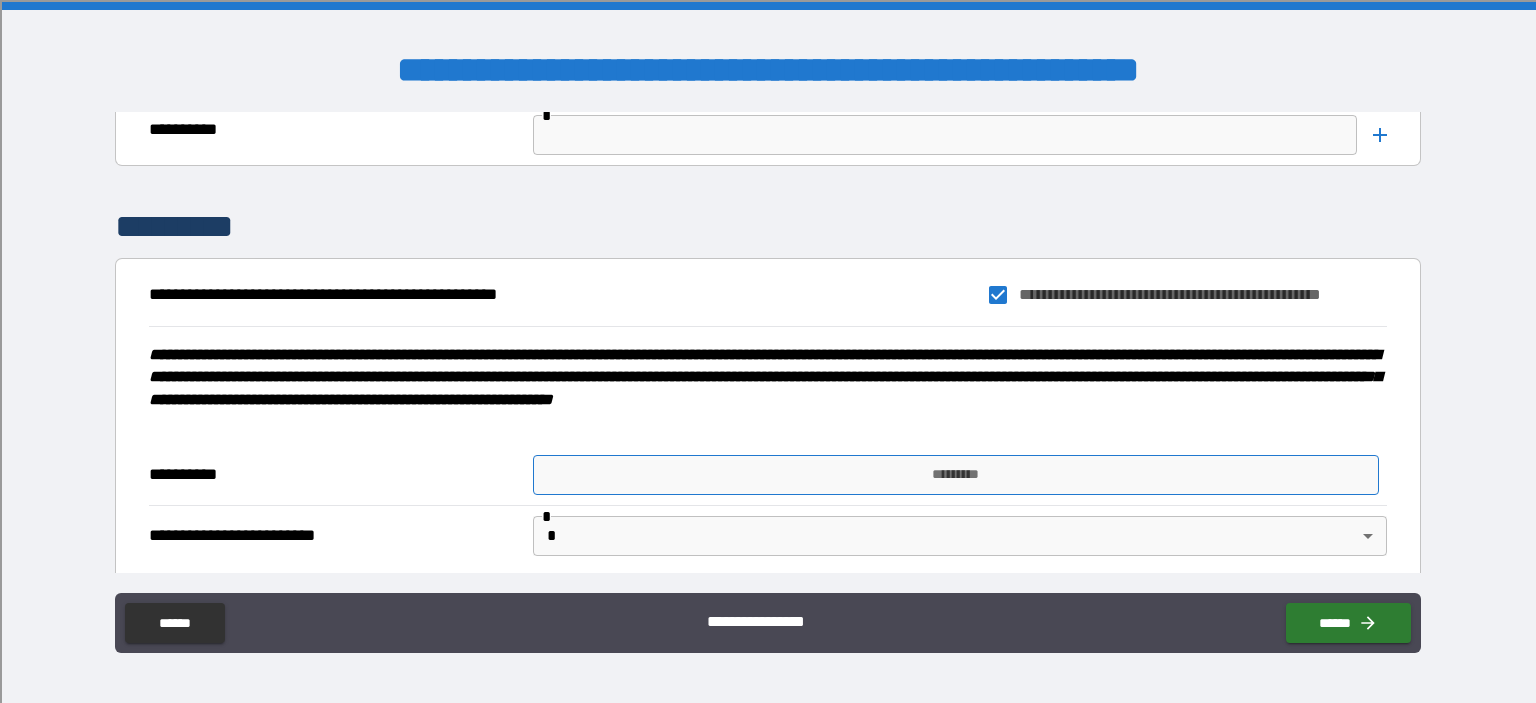 click on "*********" at bounding box center (956, 475) 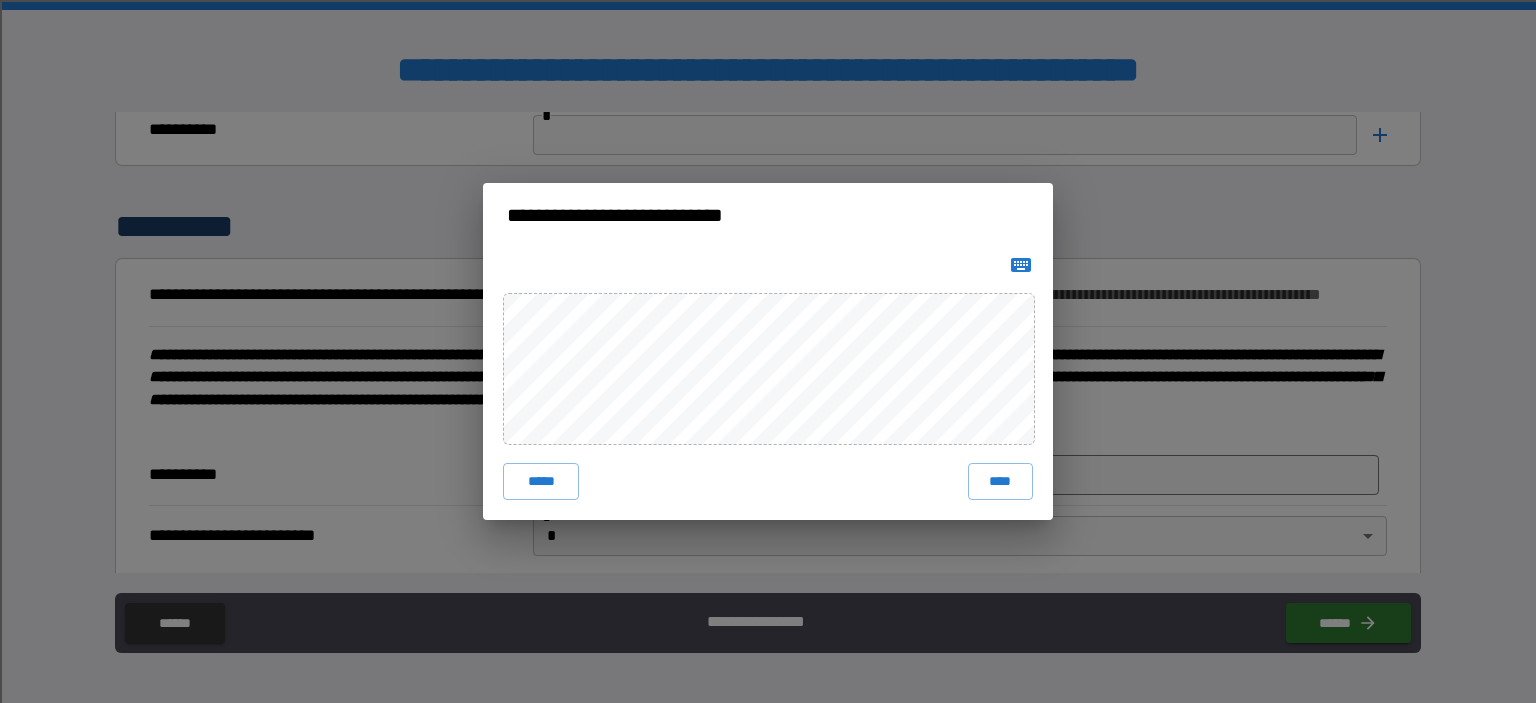 click 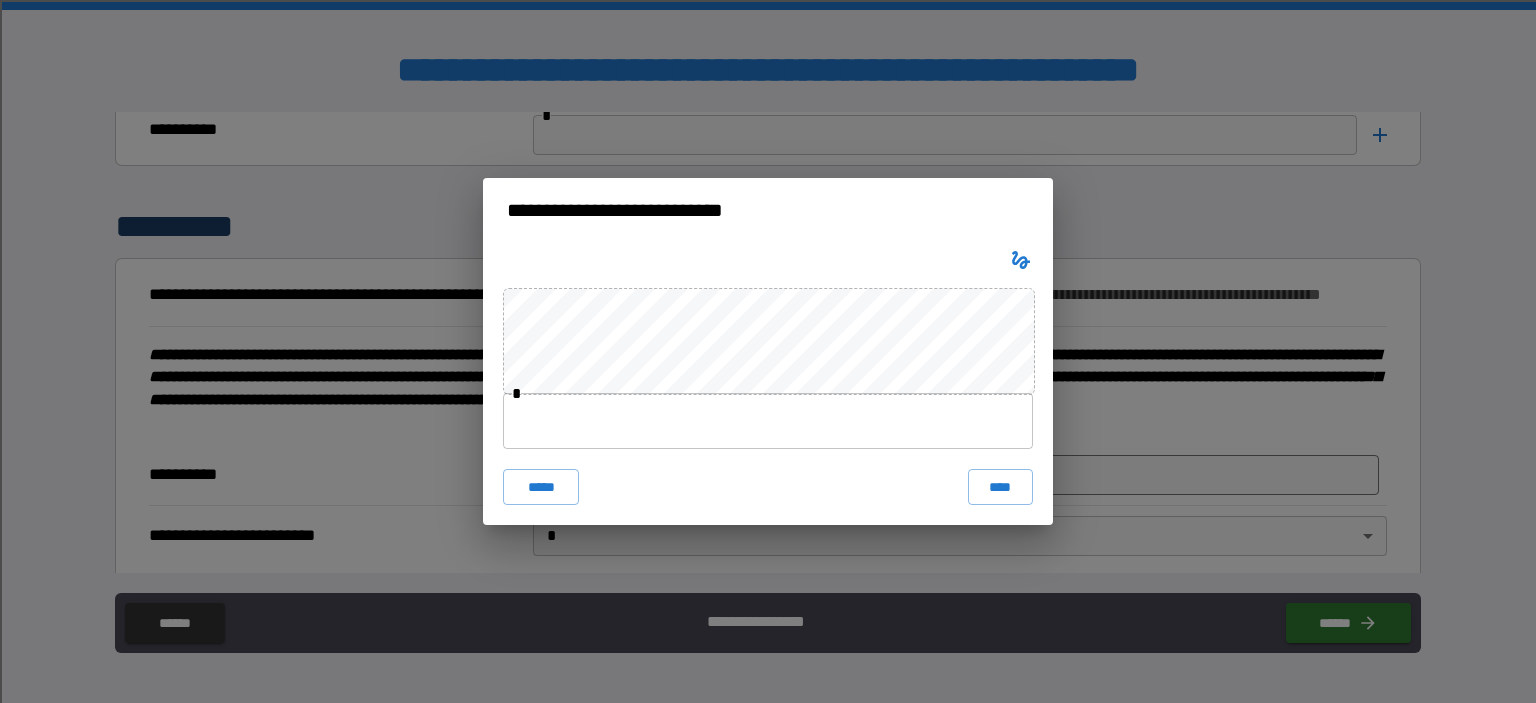click at bounding box center [768, 421] 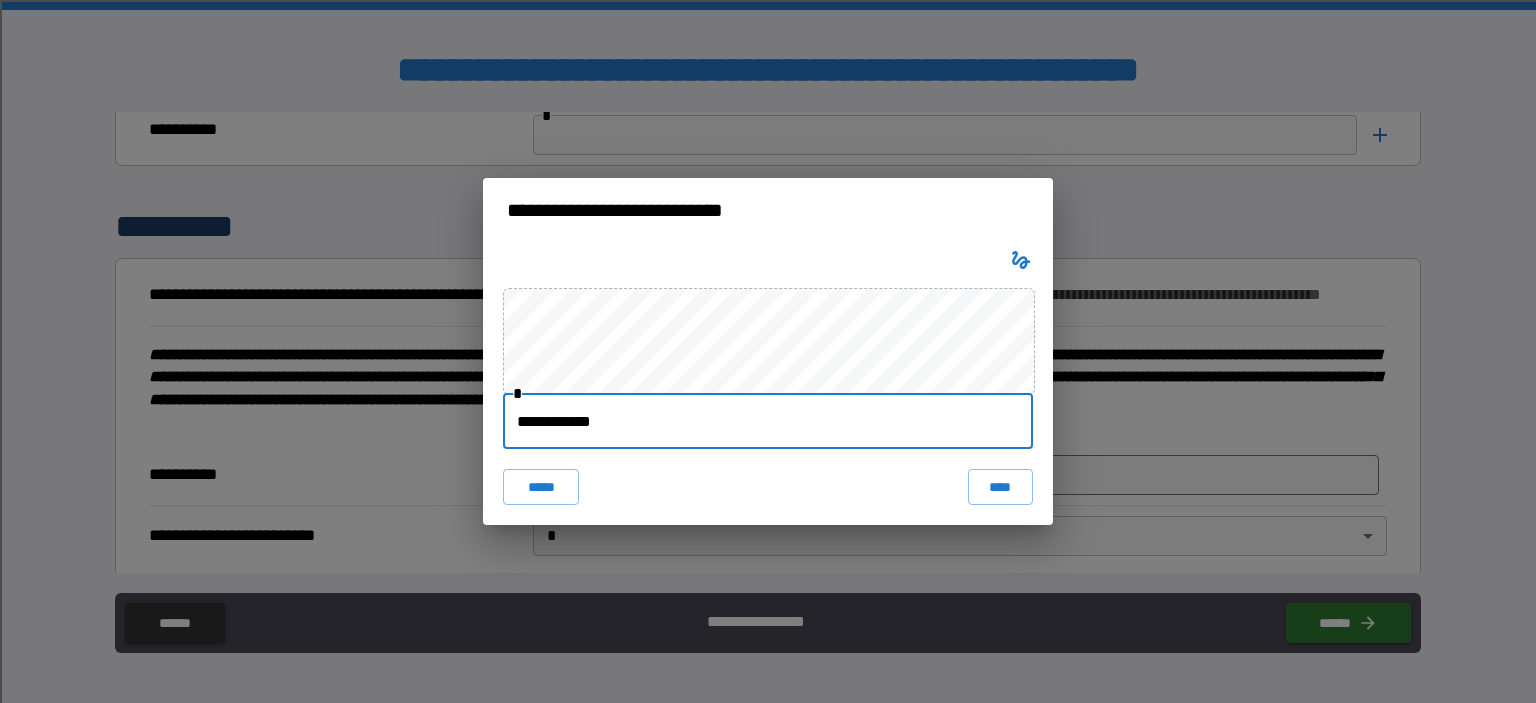 type on "**********" 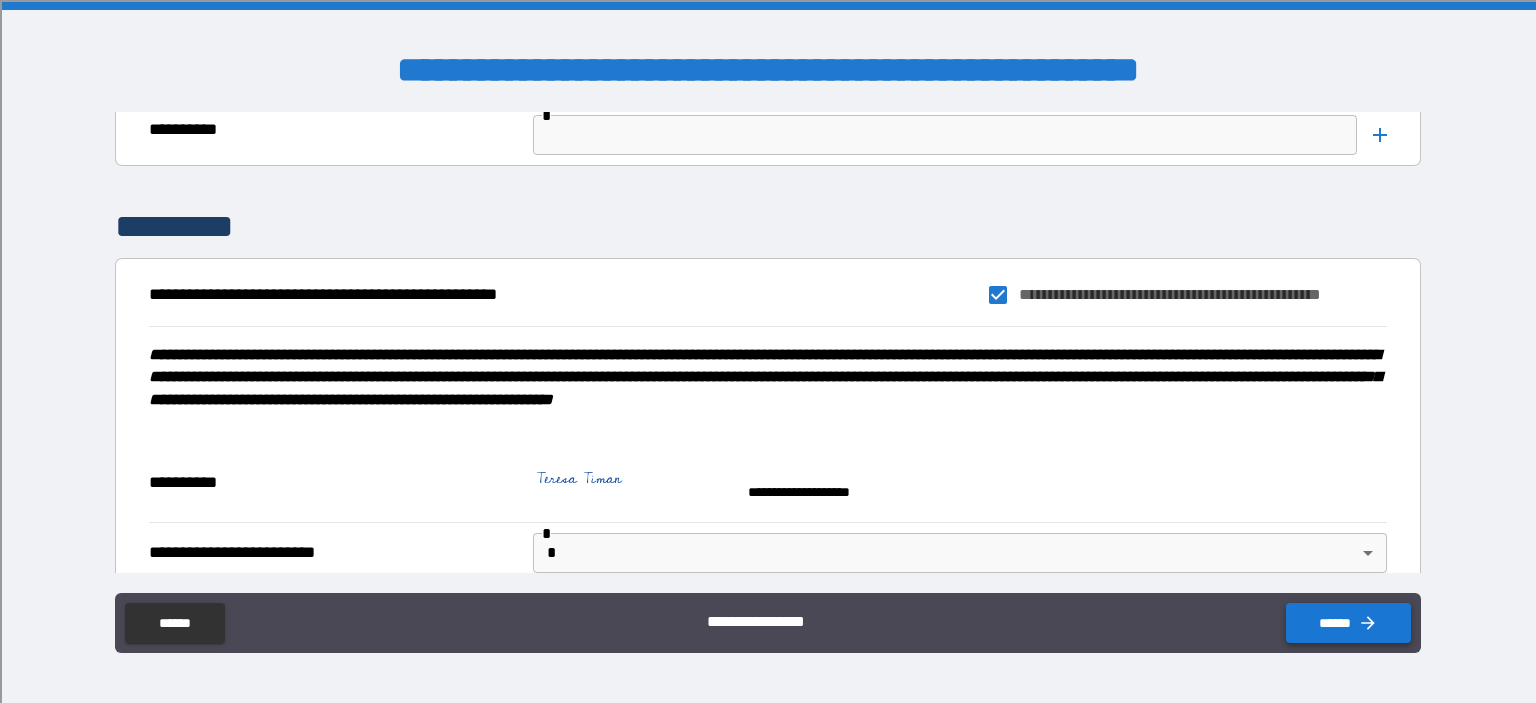 click on "******" at bounding box center (1348, 623) 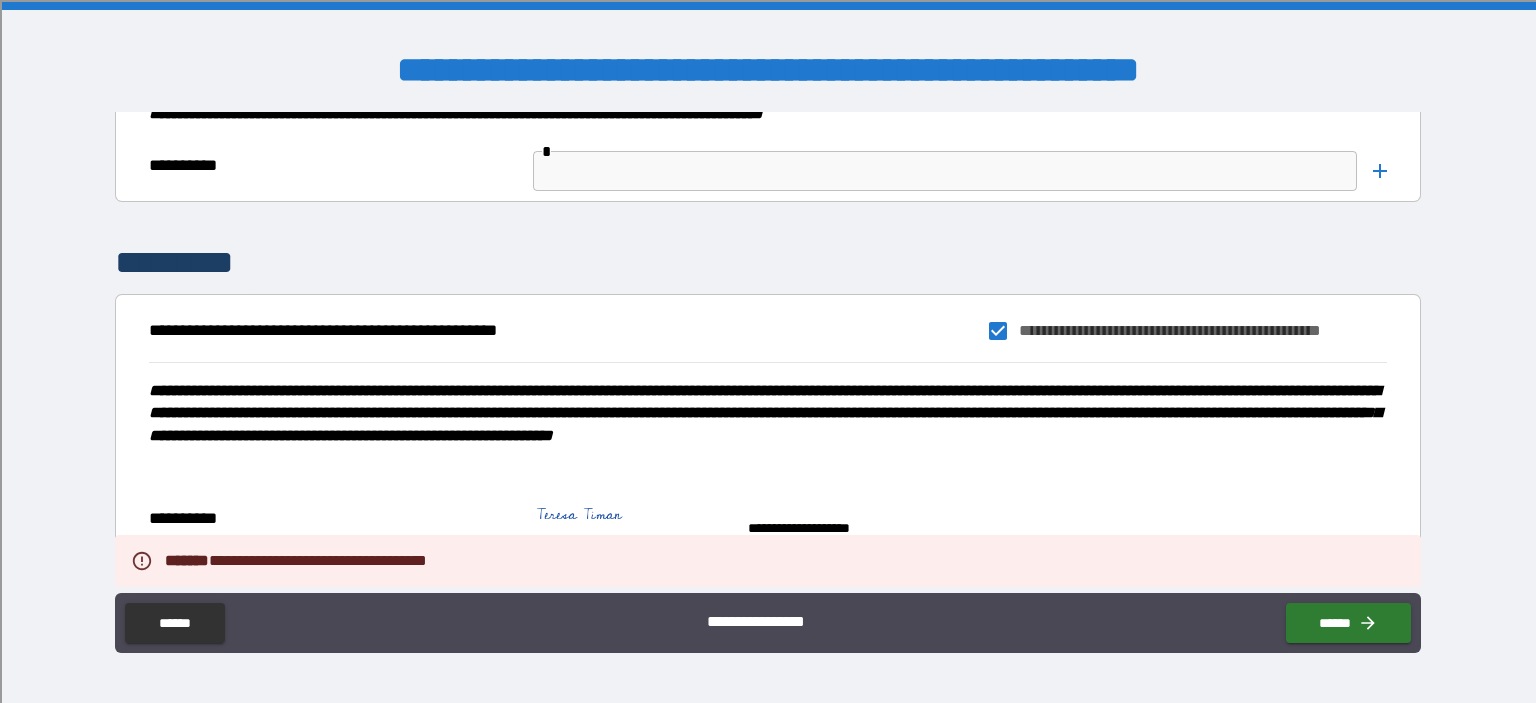 scroll, scrollTop: 8105, scrollLeft: 0, axis: vertical 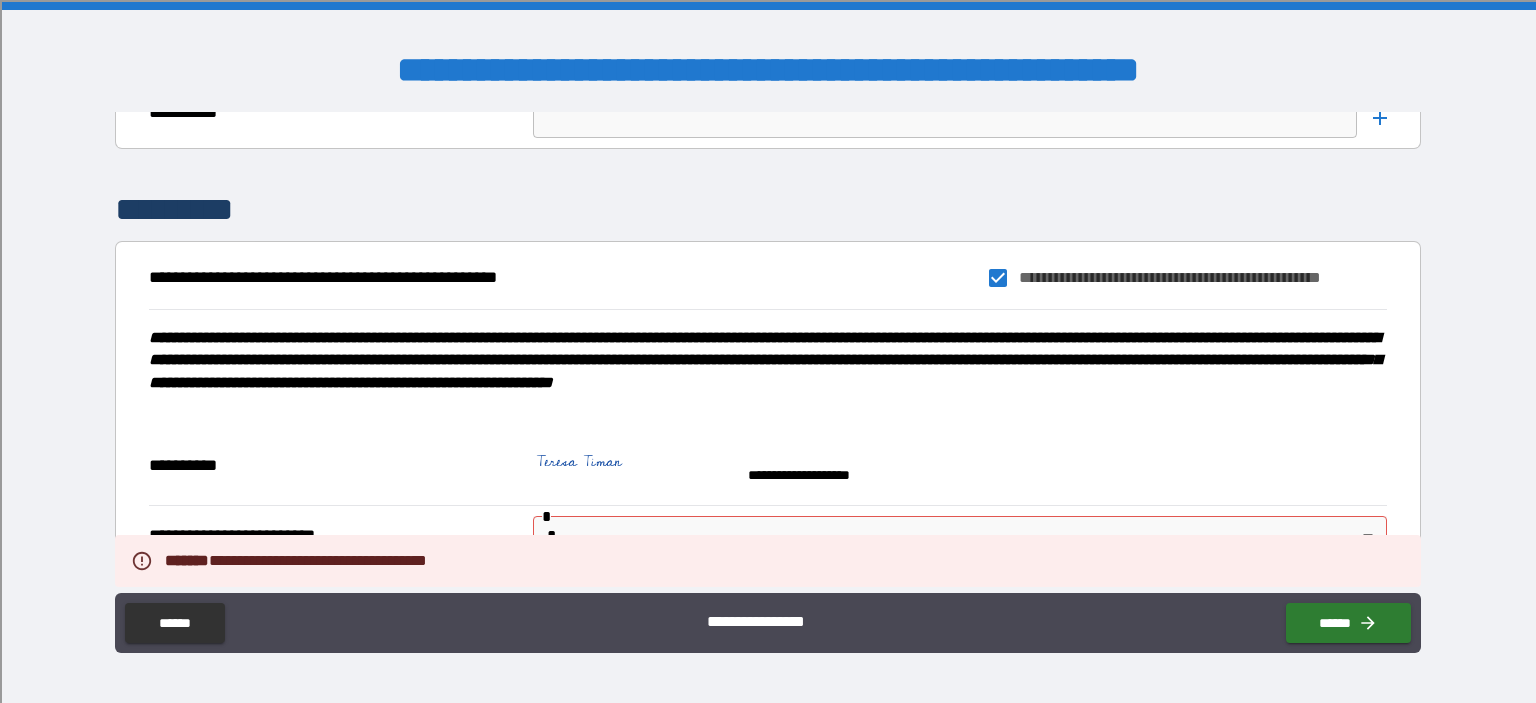 click on "**********" at bounding box center [768, 351] 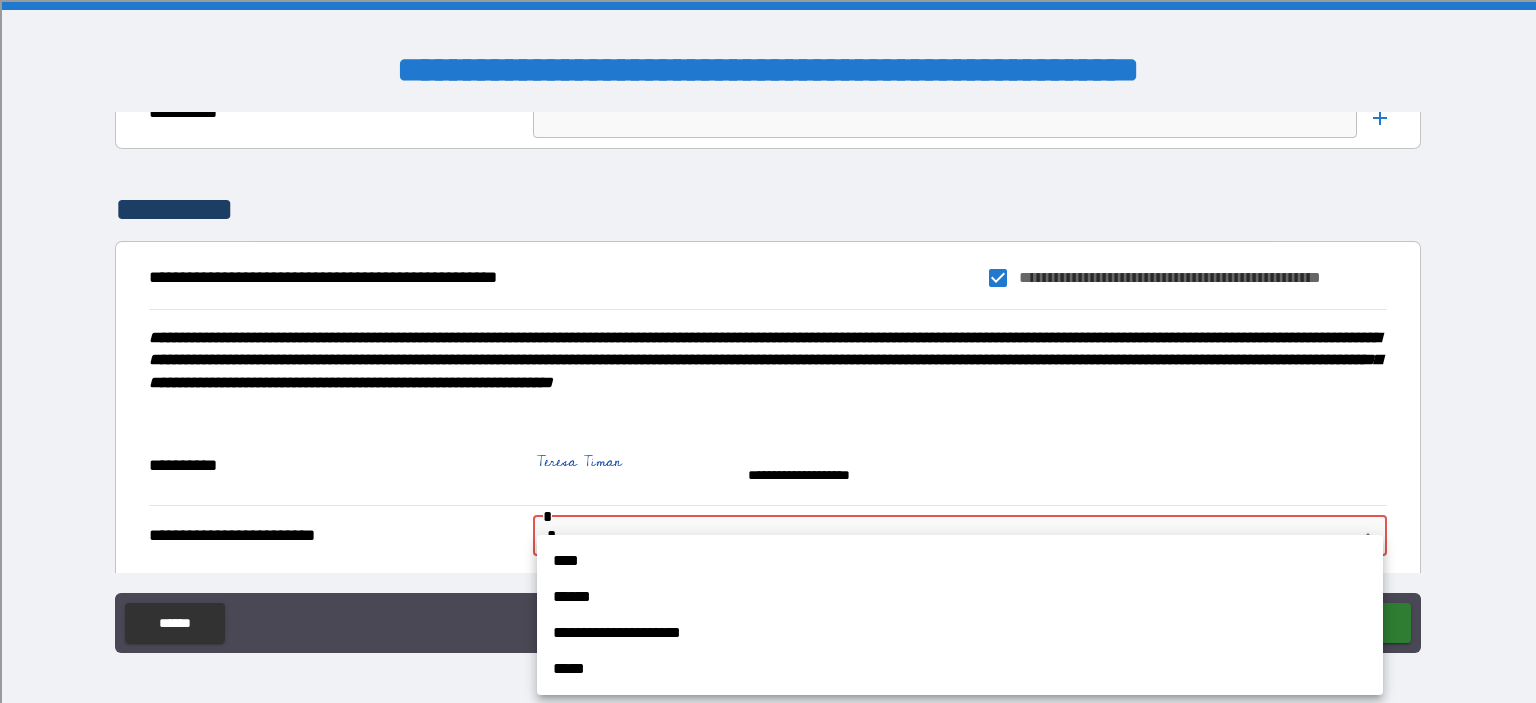 click on "****" at bounding box center (960, 561) 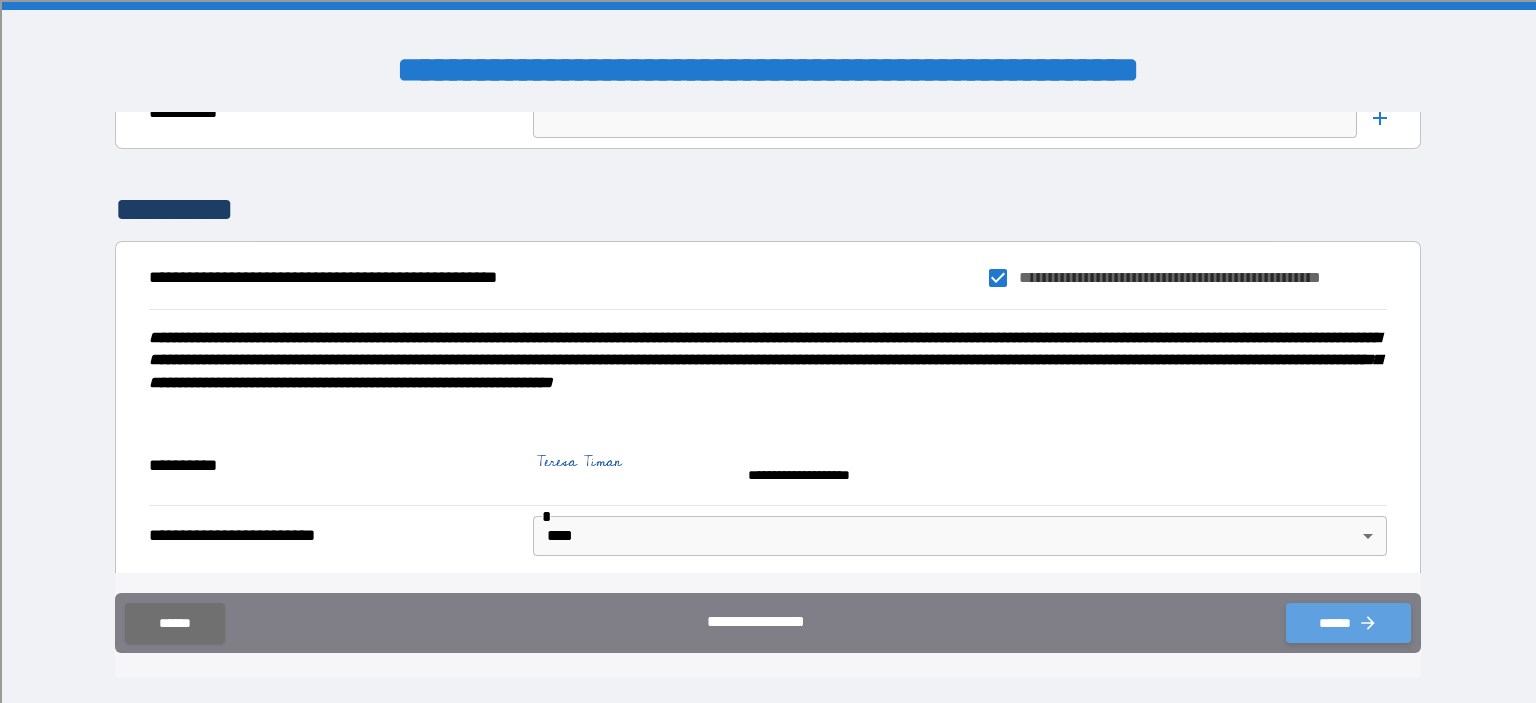 click on "******" at bounding box center [1348, 623] 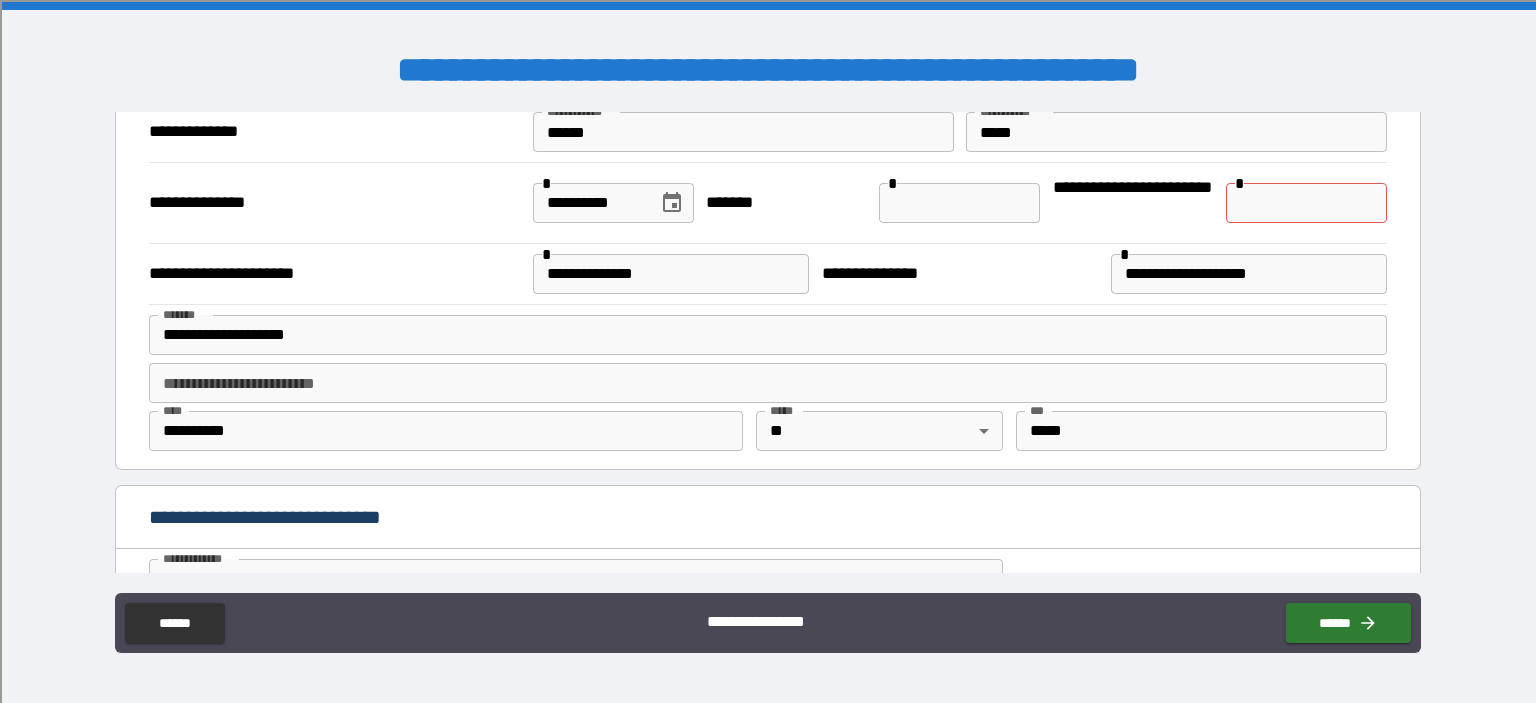 scroll, scrollTop: 0, scrollLeft: 0, axis: both 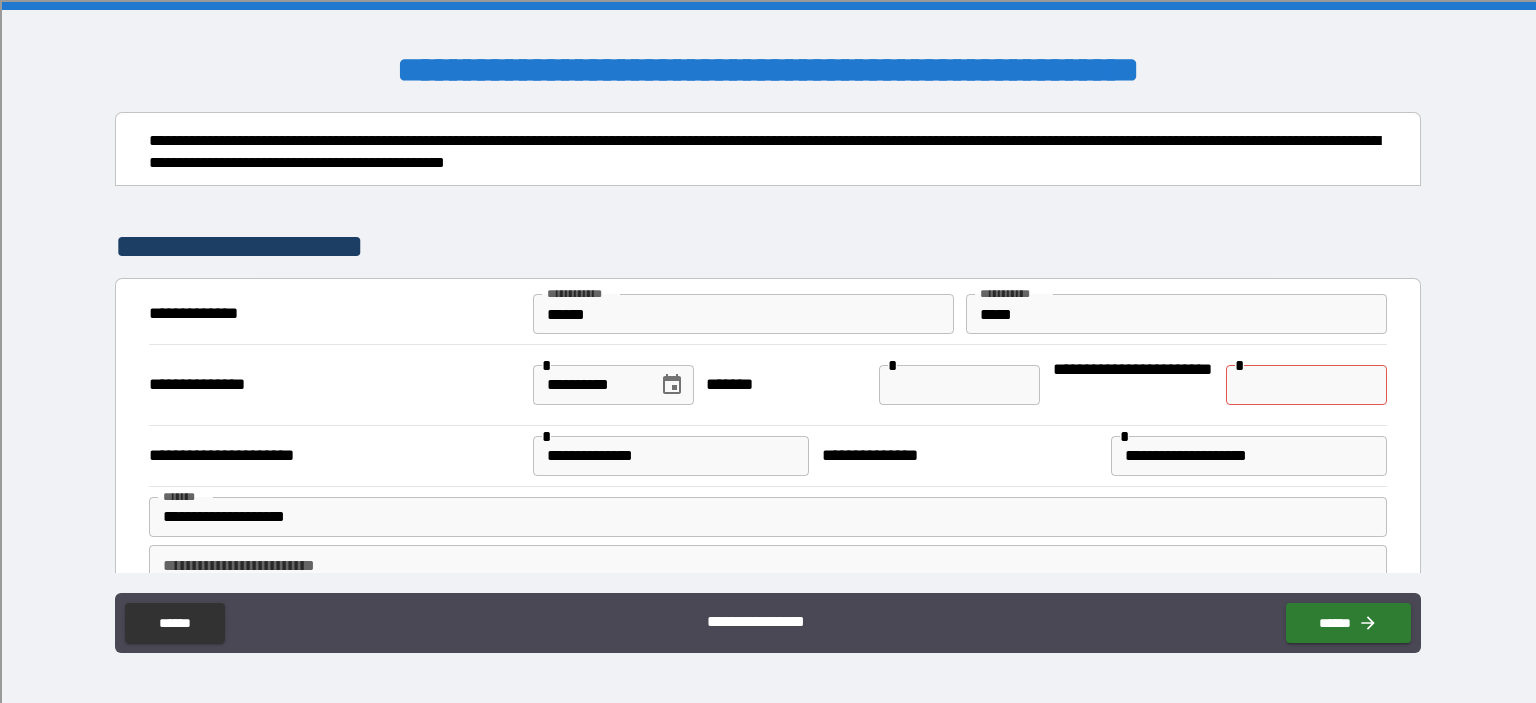 click at bounding box center (1306, 385) 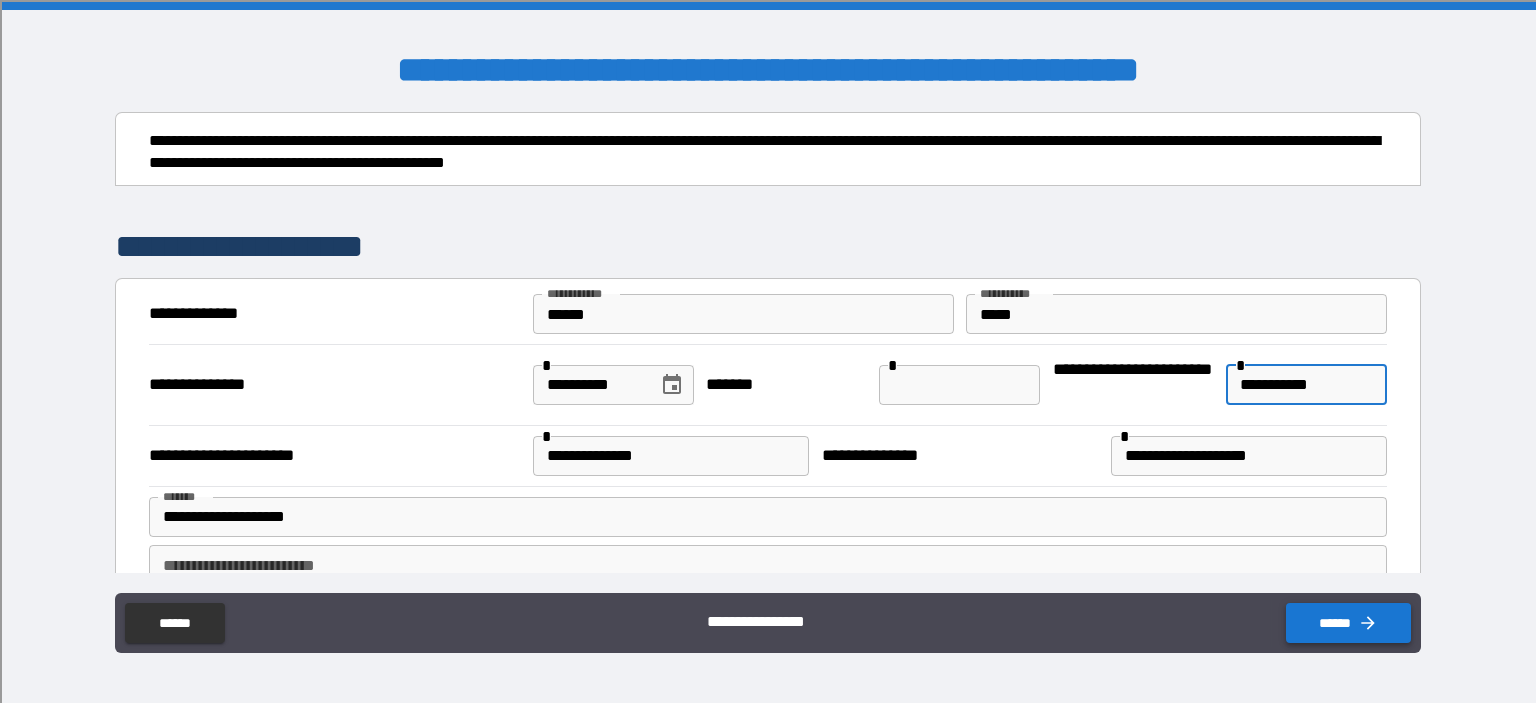 type on "**********" 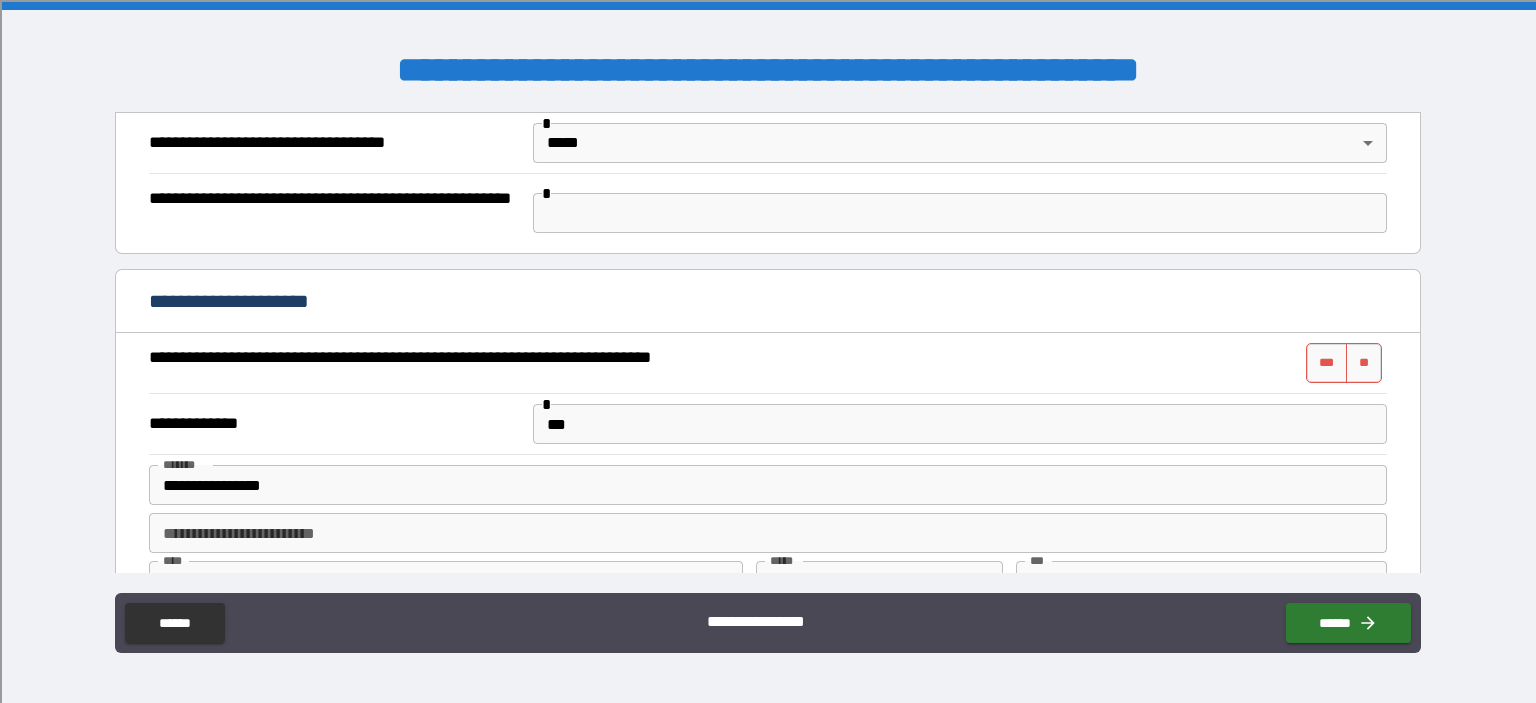 scroll, scrollTop: 900, scrollLeft: 0, axis: vertical 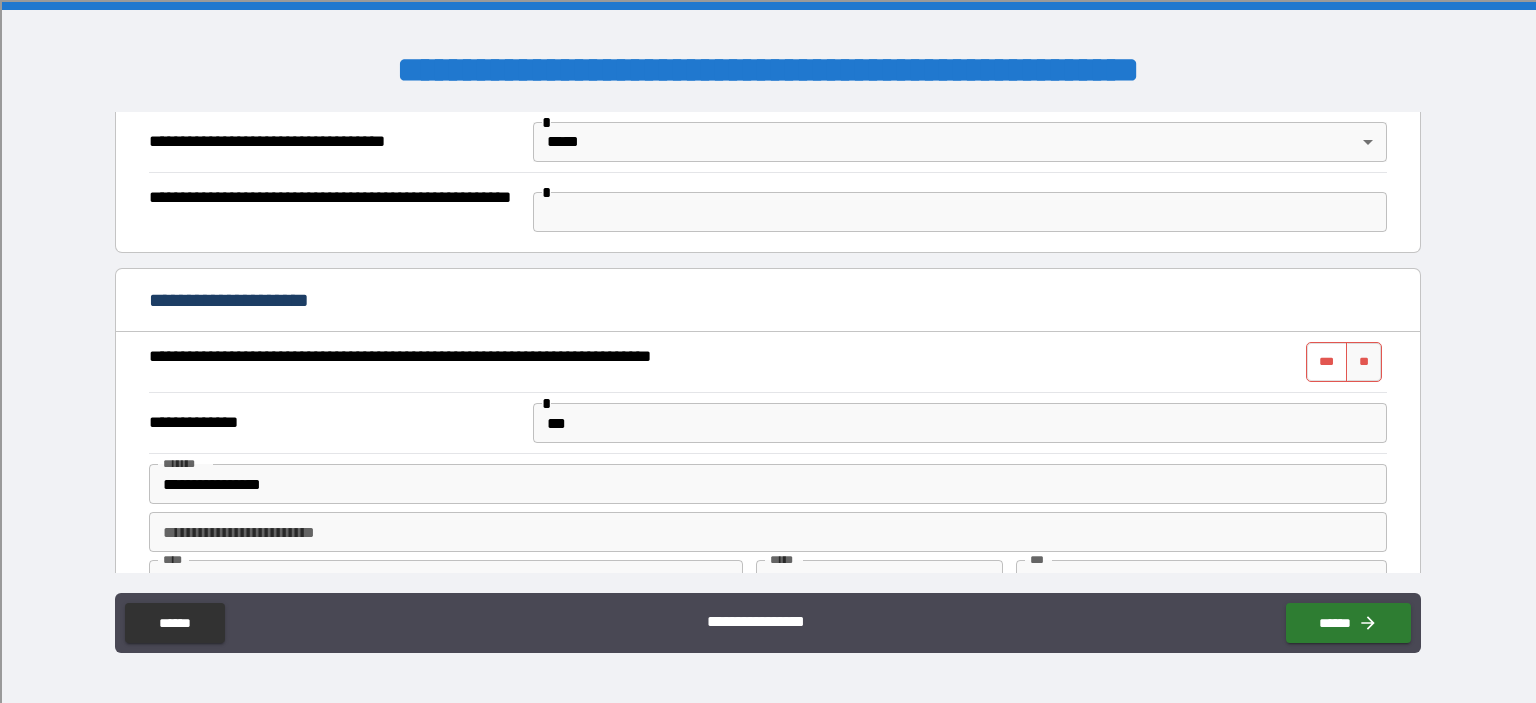 click on "***" at bounding box center (1327, 362) 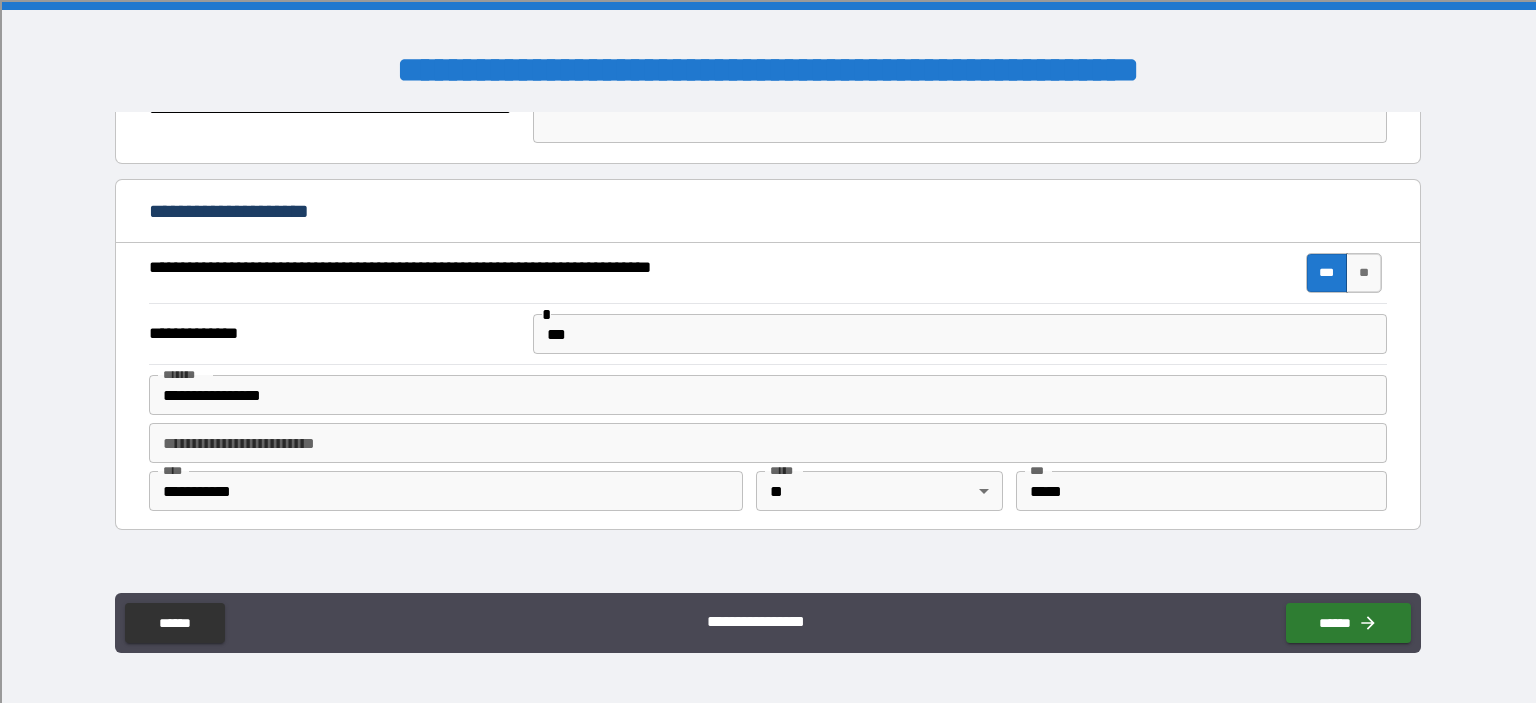 scroll, scrollTop: 1200, scrollLeft: 0, axis: vertical 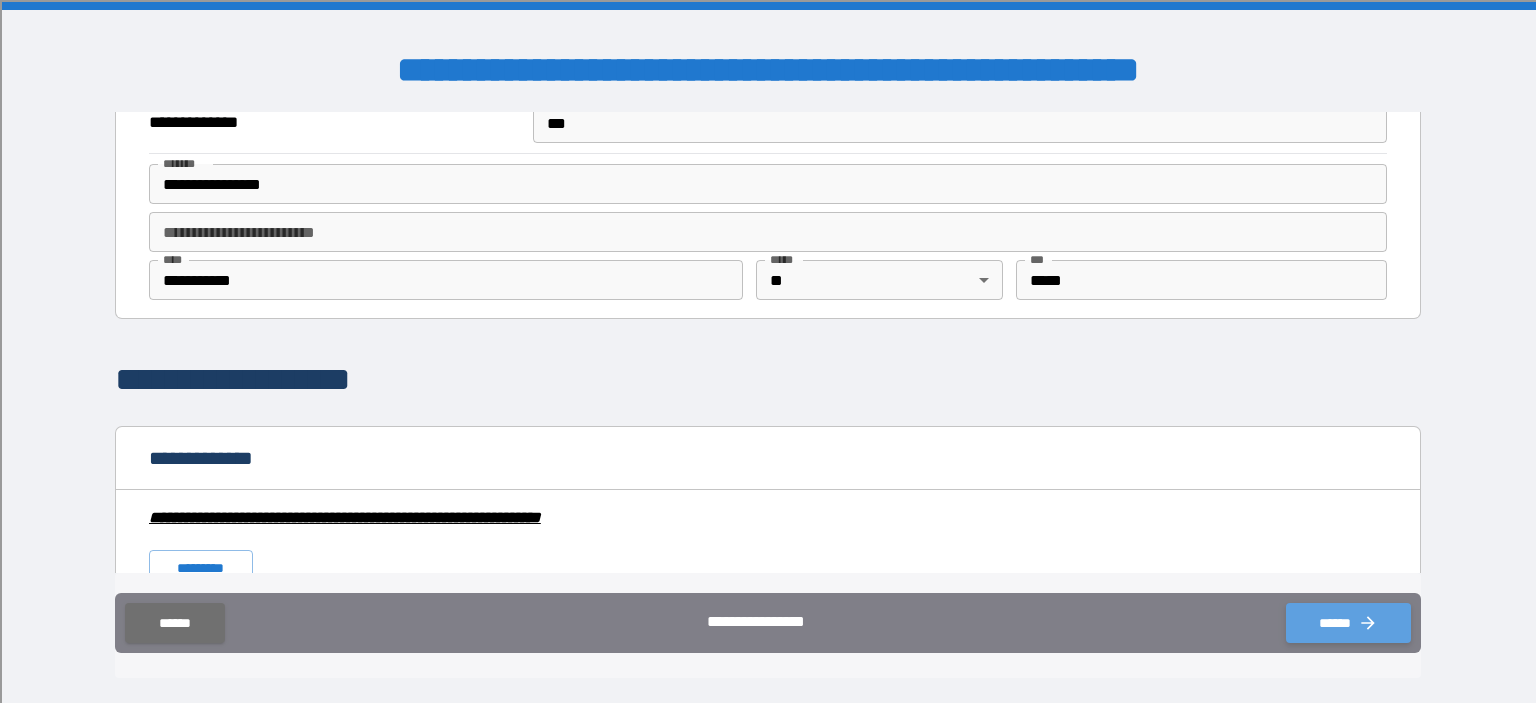 click on "******" at bounding box center [1348, 623] 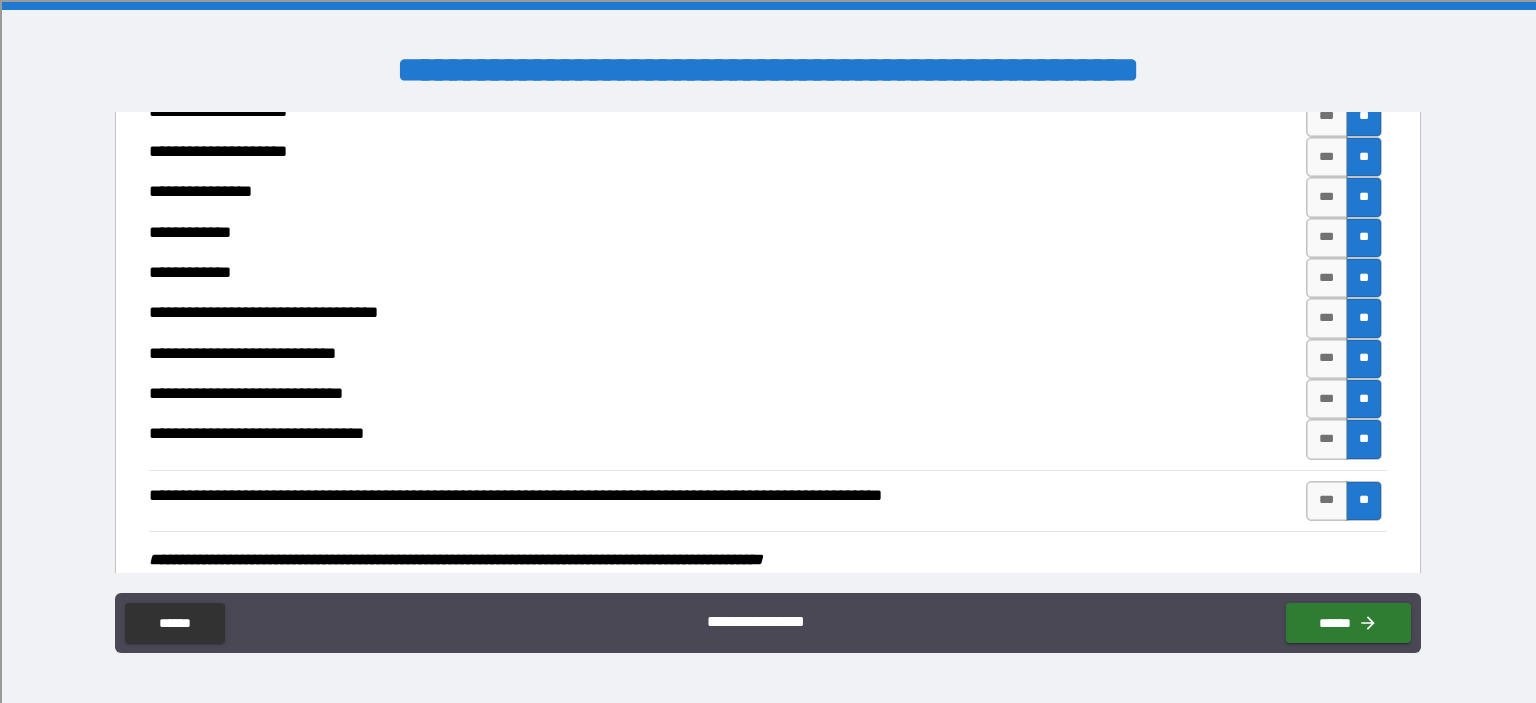 scroll, scrollTop: 7605, scrollLeft: 0, axis: vertical 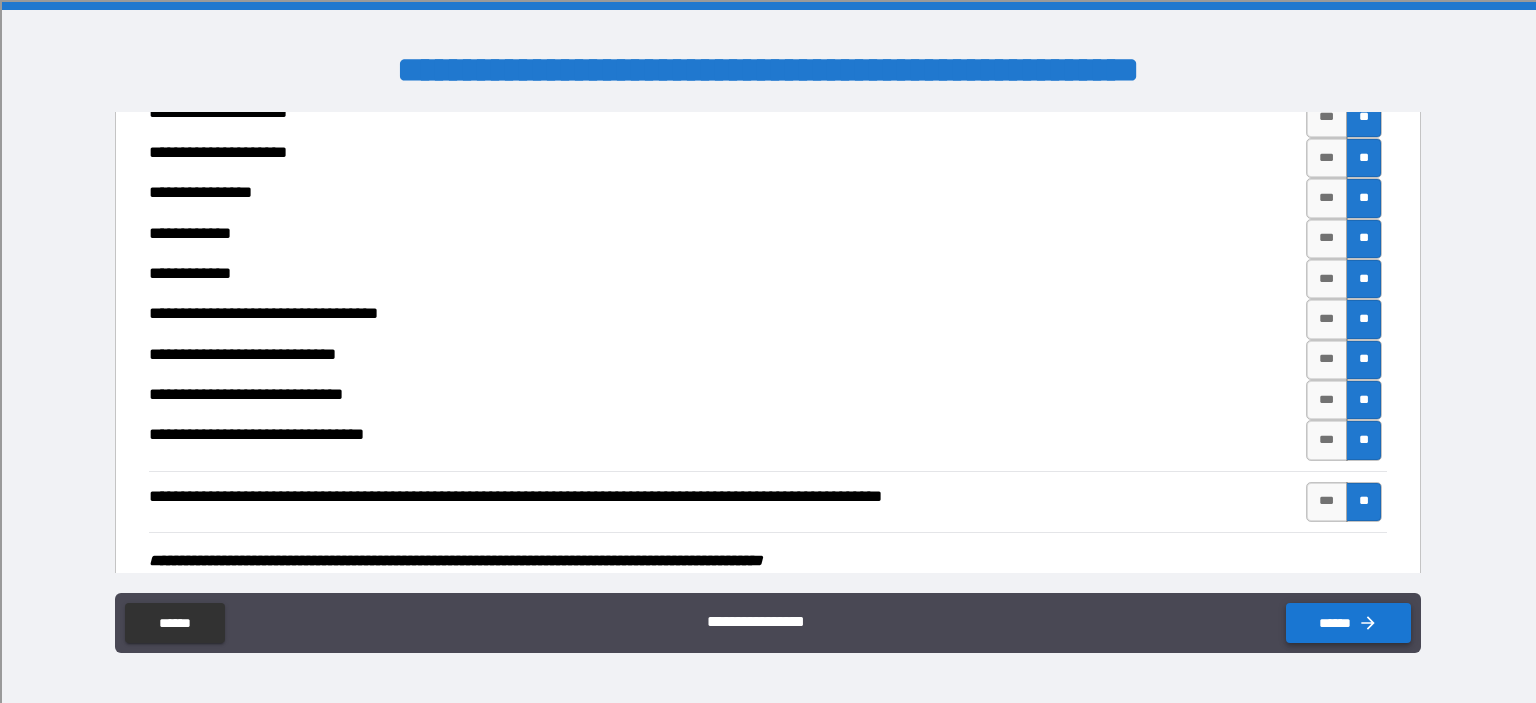click on "******" at bounding box center [1348, 623] 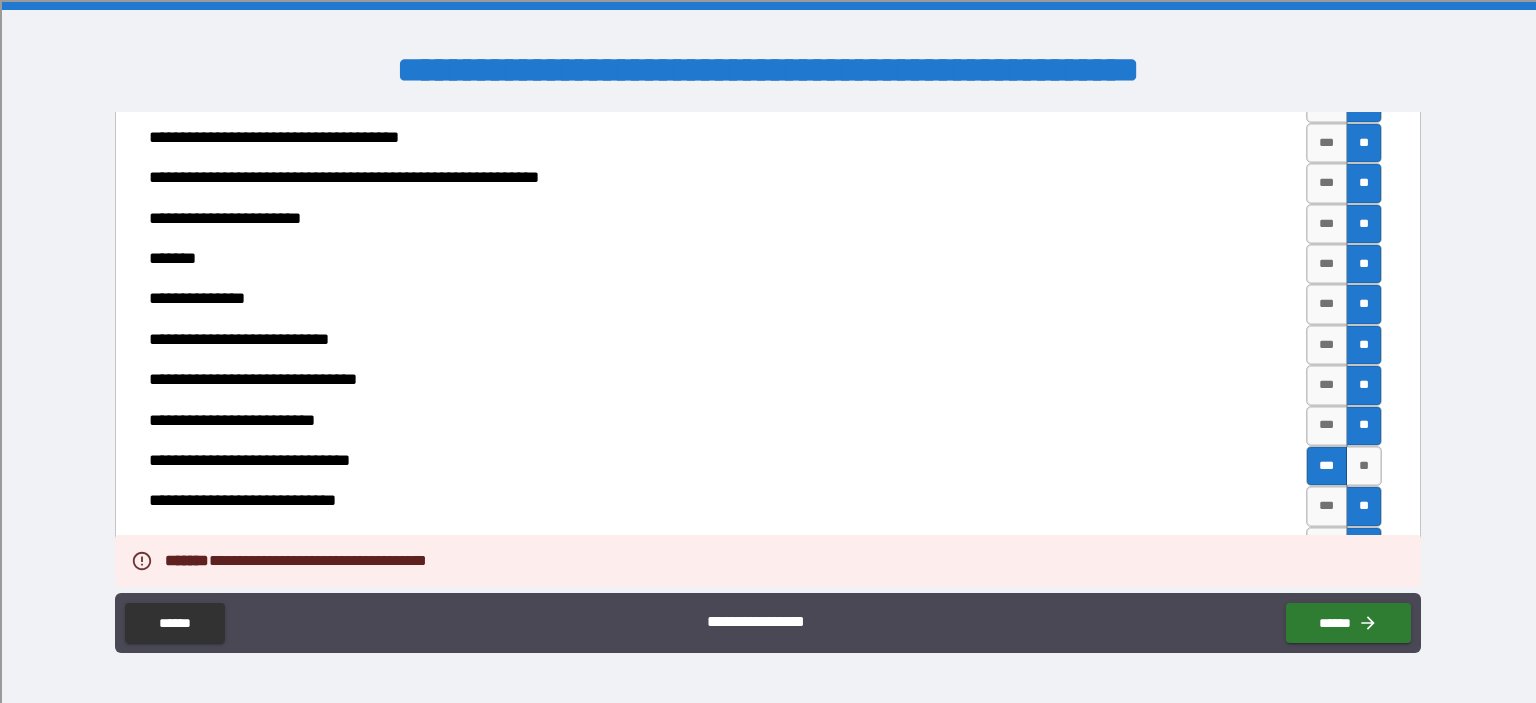 scroll, scrollTop: 7005, scrollLeft: 0, axis: vertical 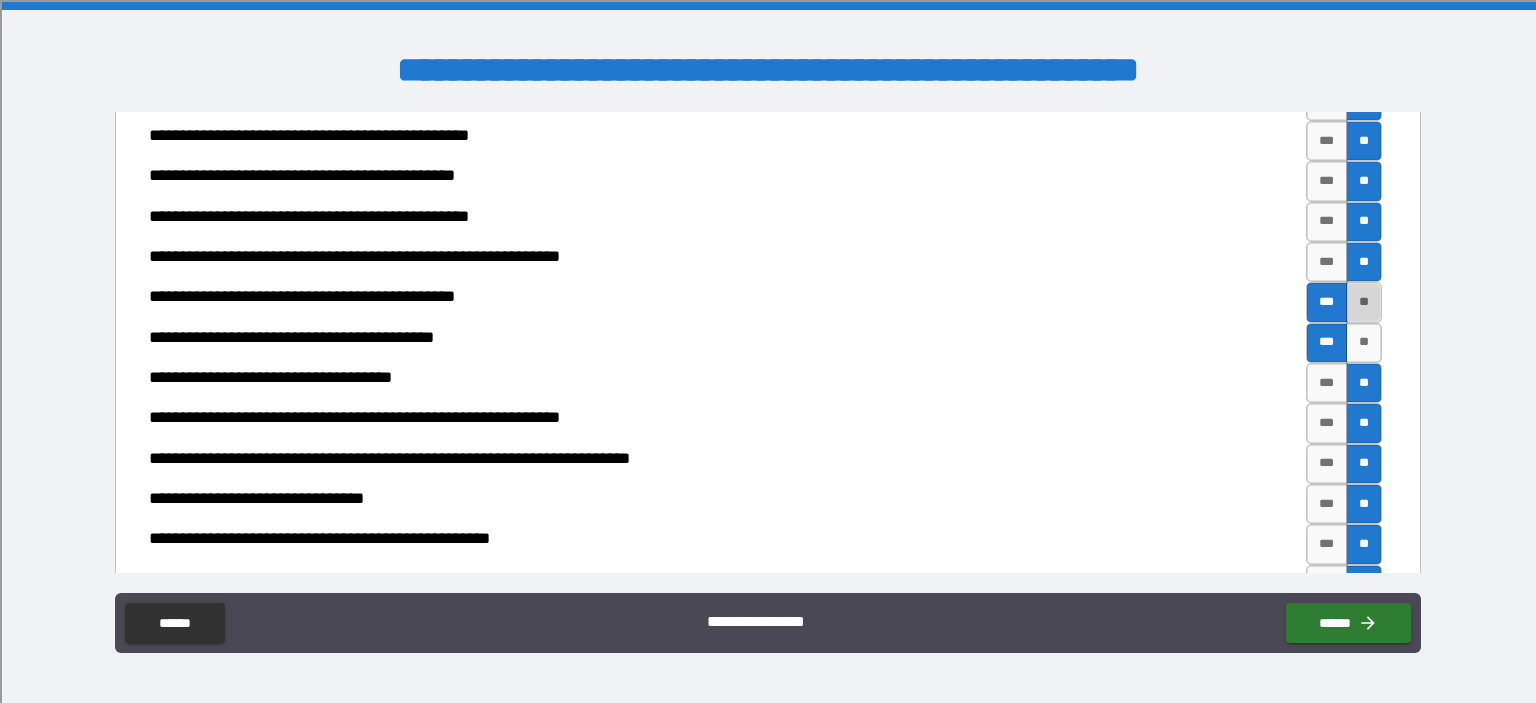 click on "**" at bounding box center [1364, 302] 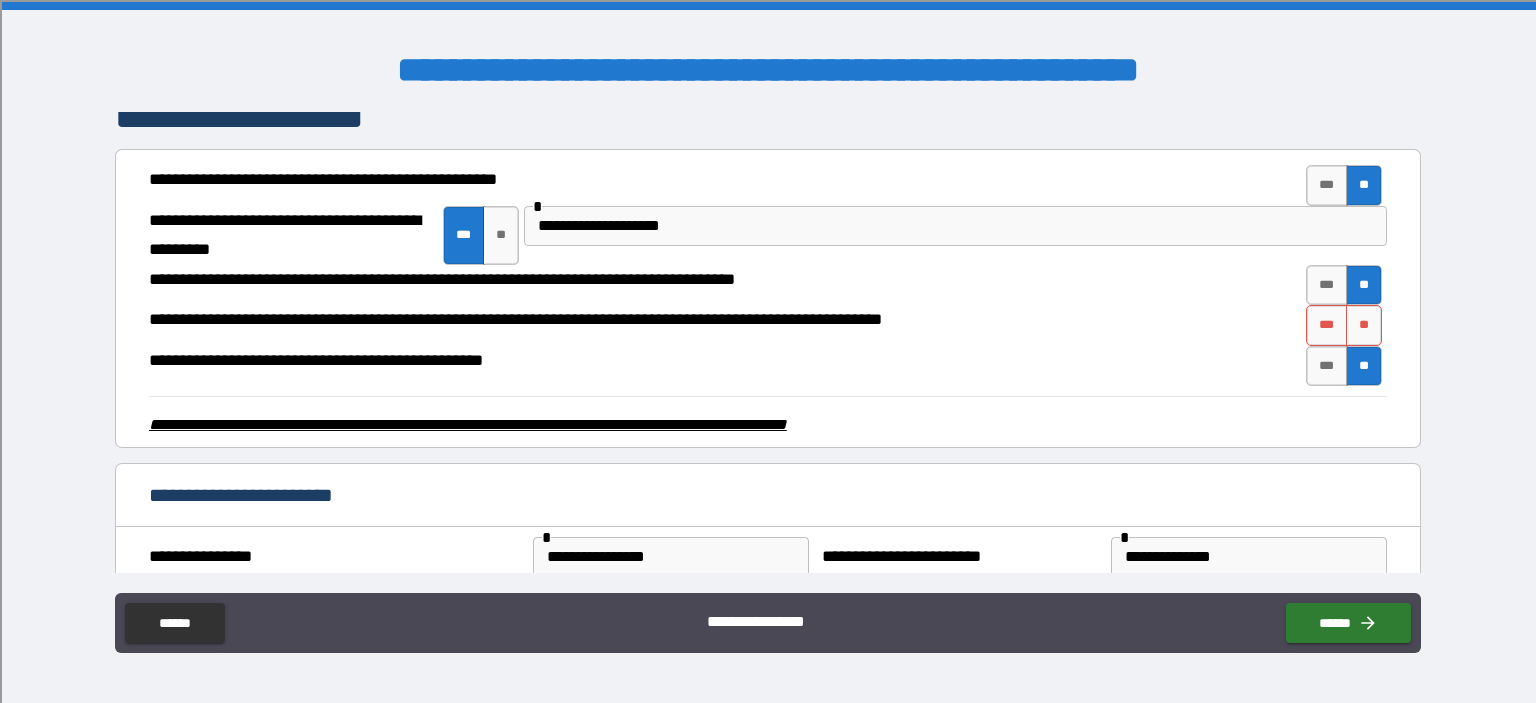 scroll, scrollTop: 2960, scrollLeft: 0, axis: vertical 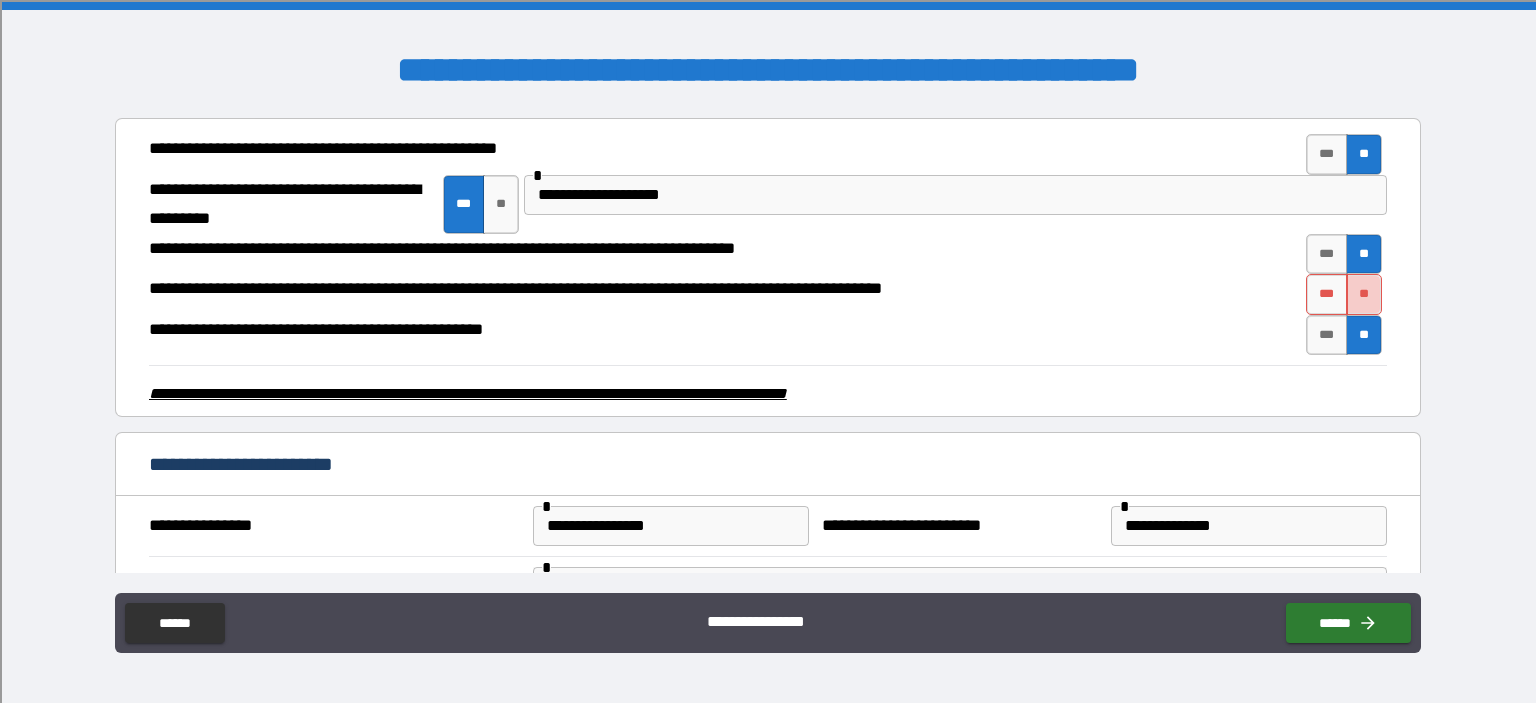 click on "**" at bounding box center (1364, 294) 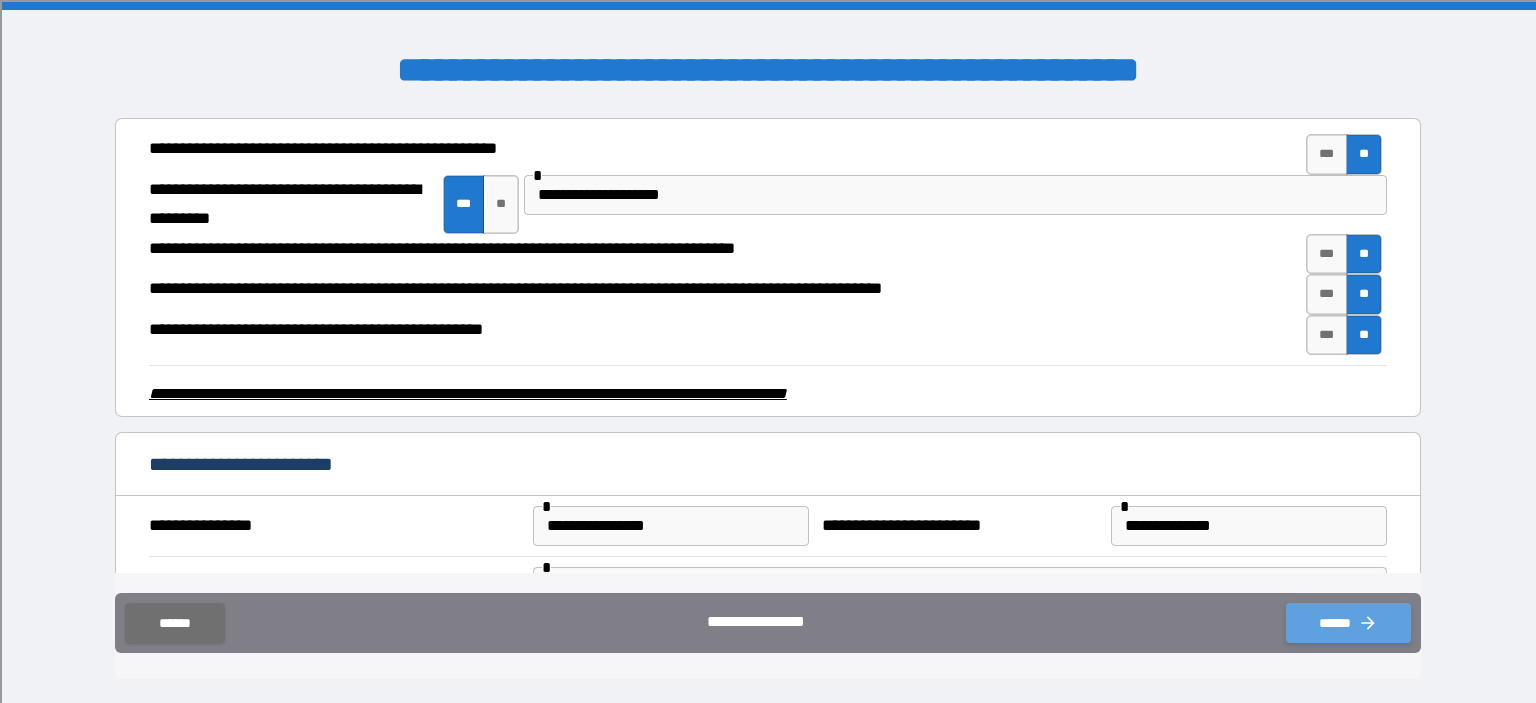 click on "******" at bounding box center (1348, 623) 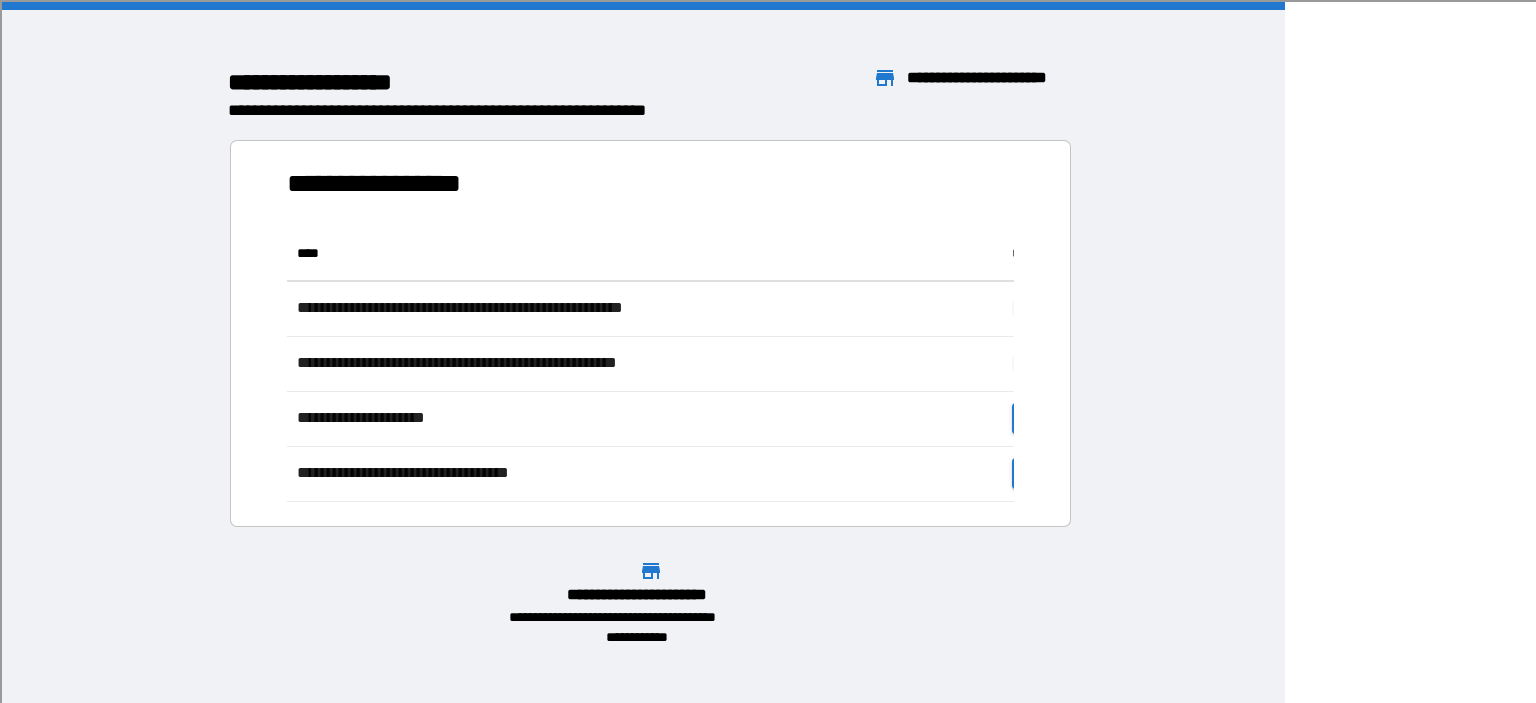 scroll, scrollTop: 16, scrollLeft: 16, axis: both 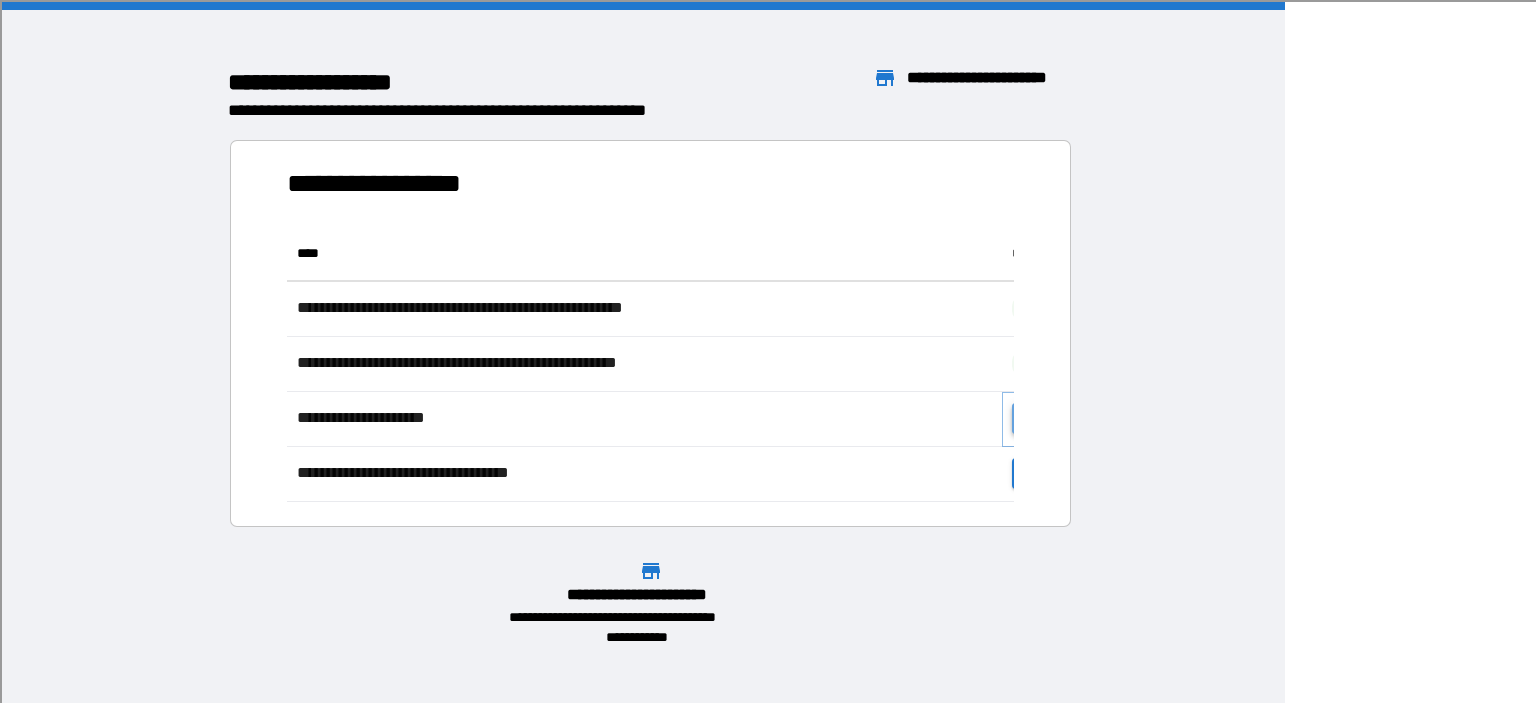 click on "**********" at bounding box center (1074, 418) 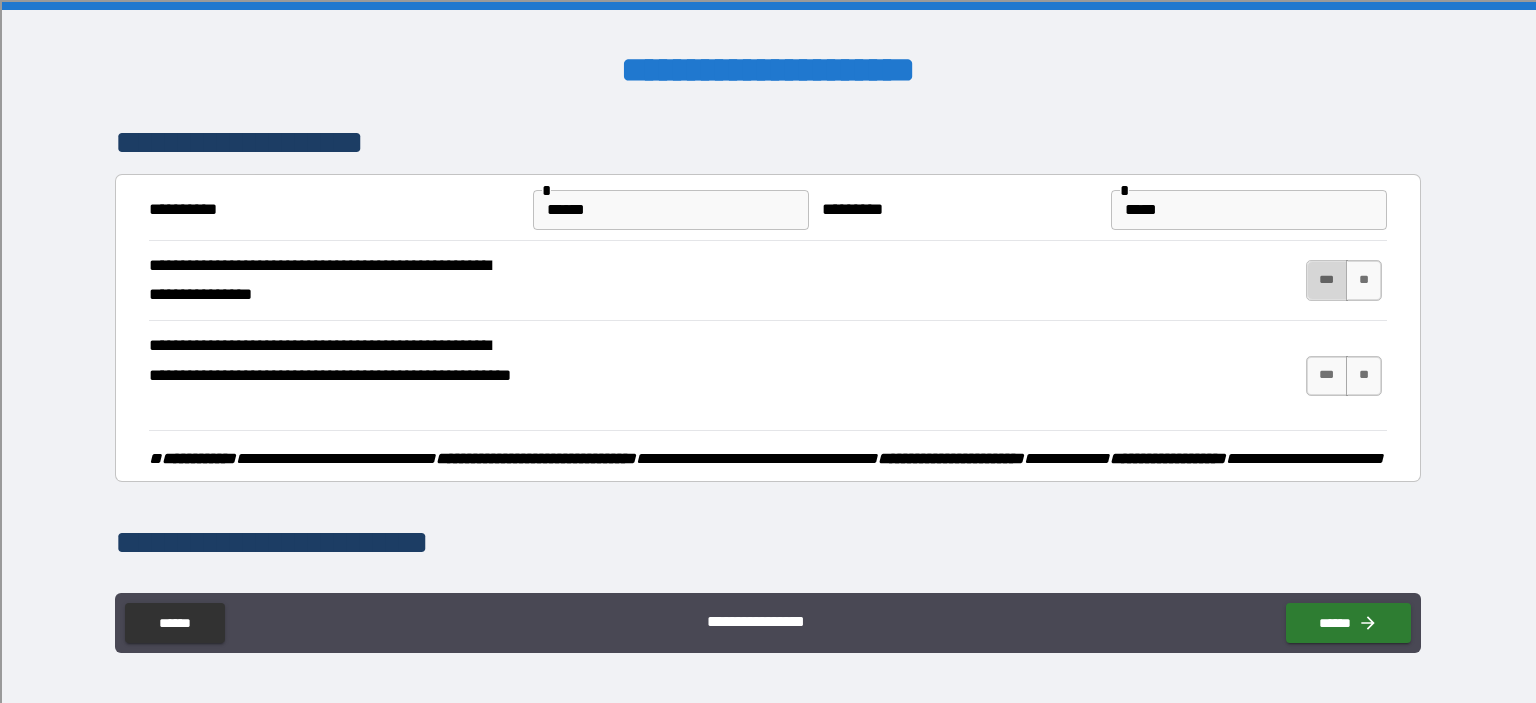 click on "***" at bounding box center [1327, 280] 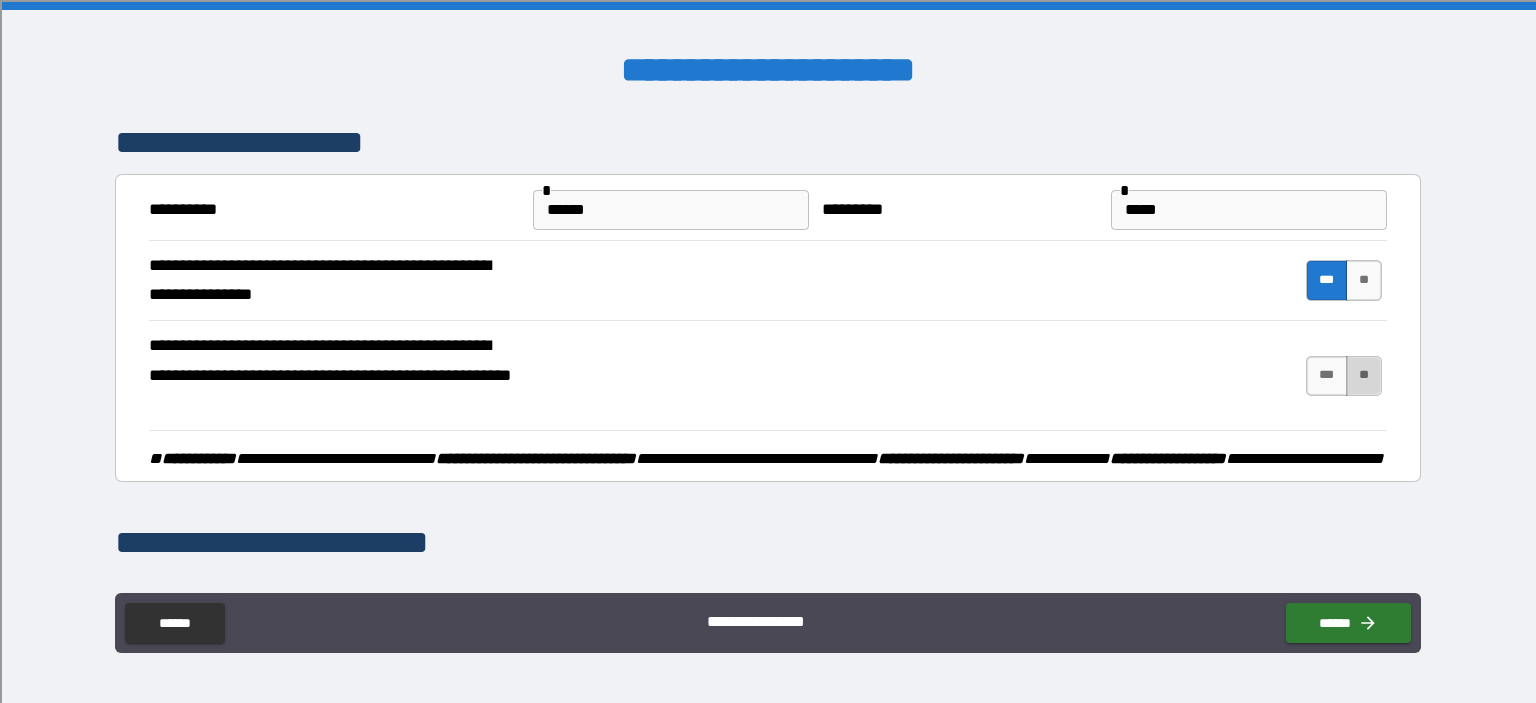 click on "**" at bounding box center (1364, 376) 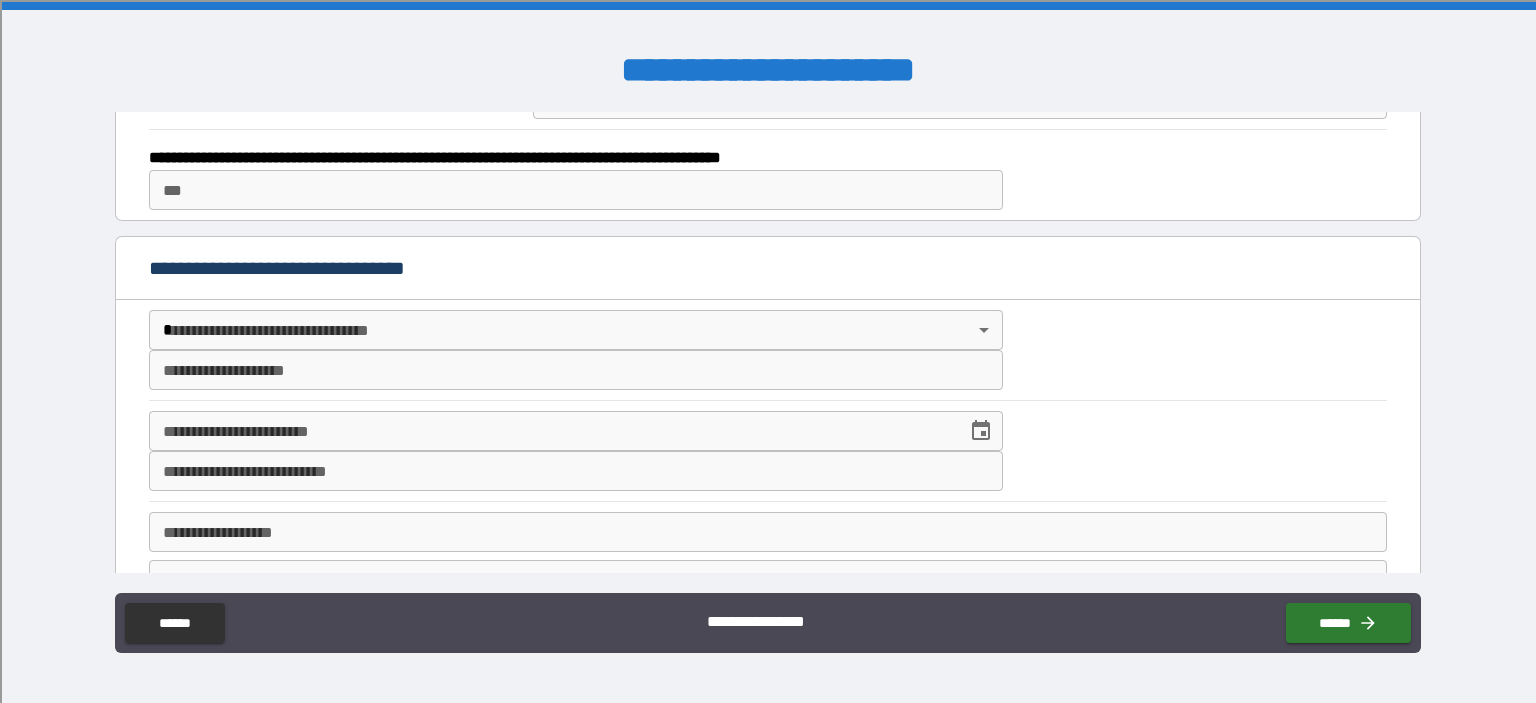 scroll, scrollTop: 900, scrollLeft: 0, axis: vertical 